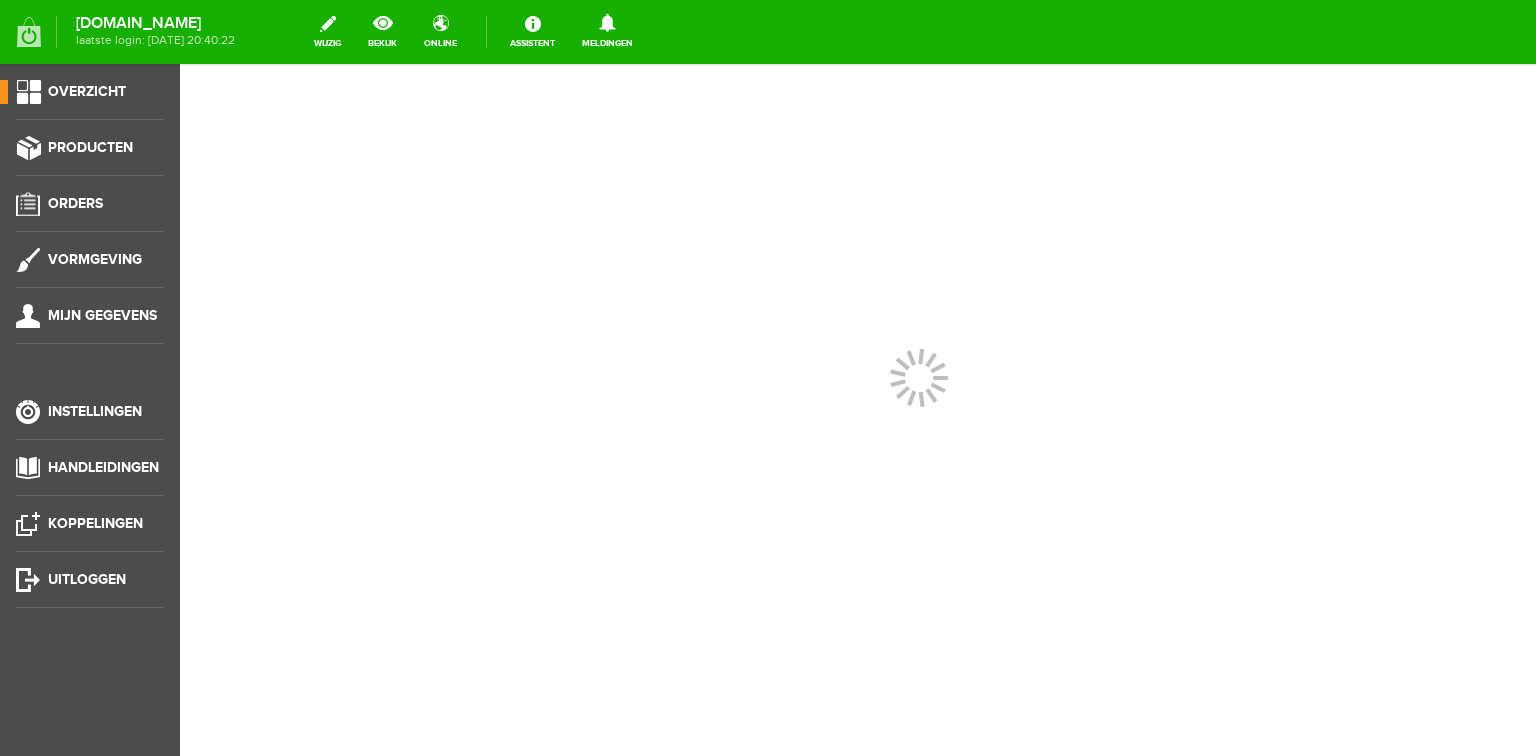 scroll, scrollTop: 0, scrollLeft: 0, axis: both 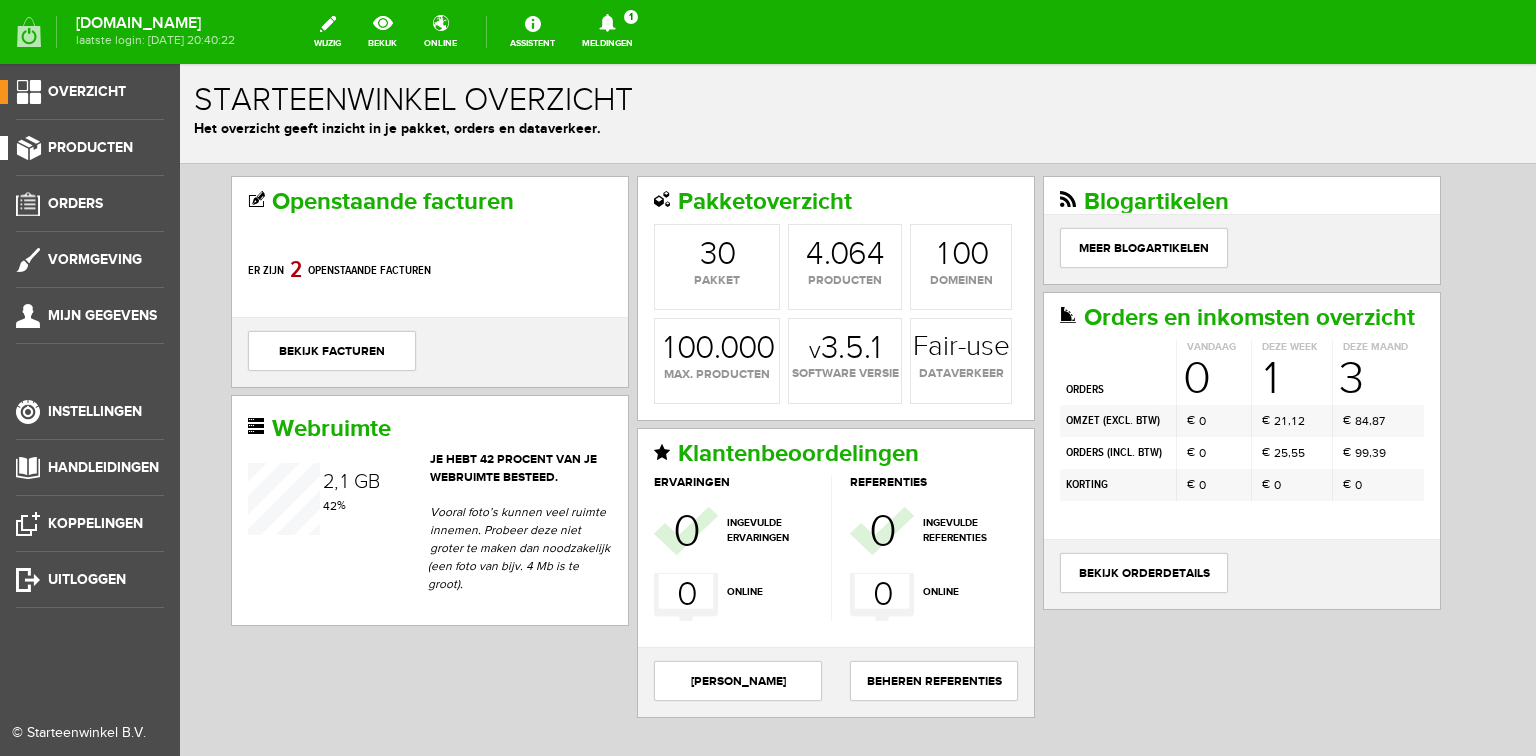 click on "Producten" at bounding box center (90, 147) 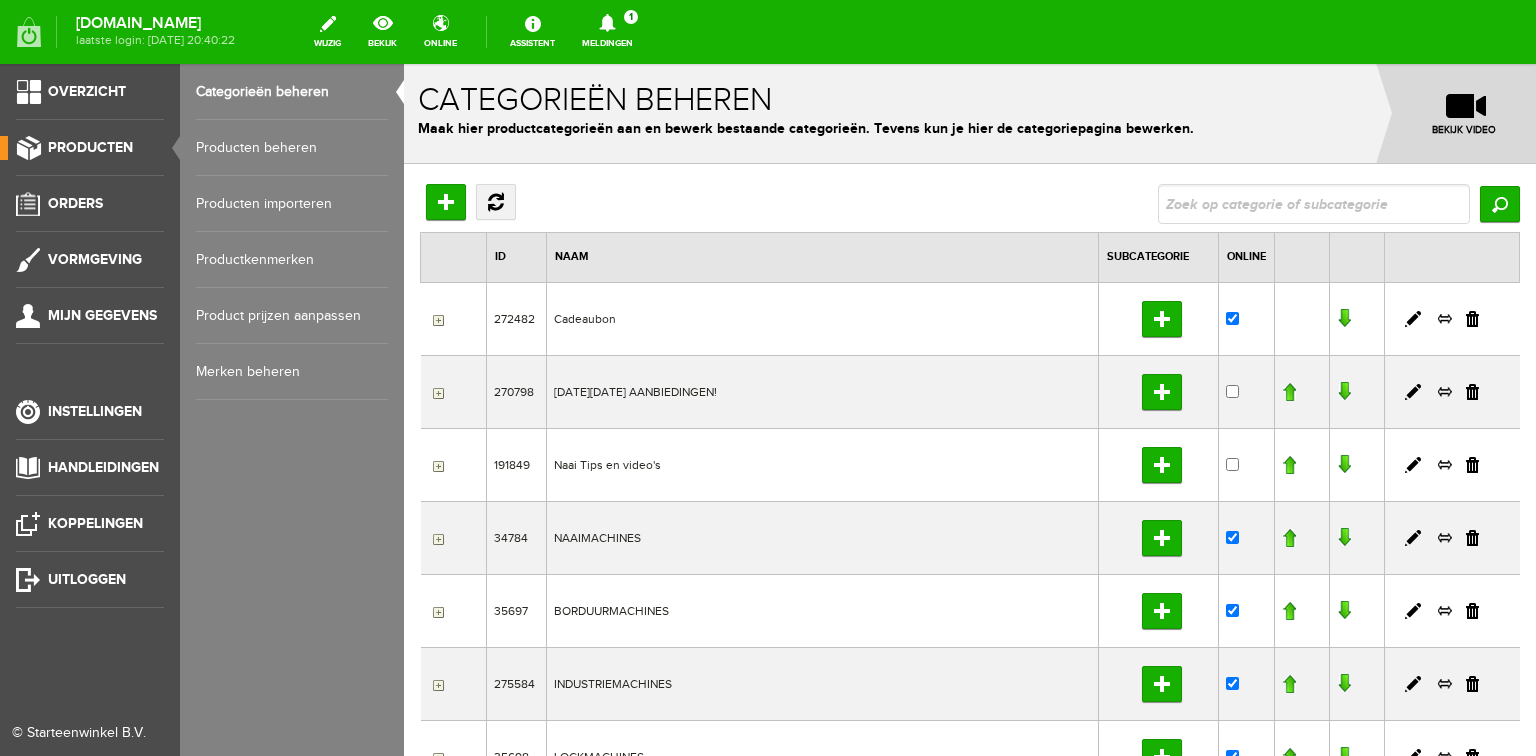 scroll, scrollTop: 0, scrollLeft: 0, axis: both 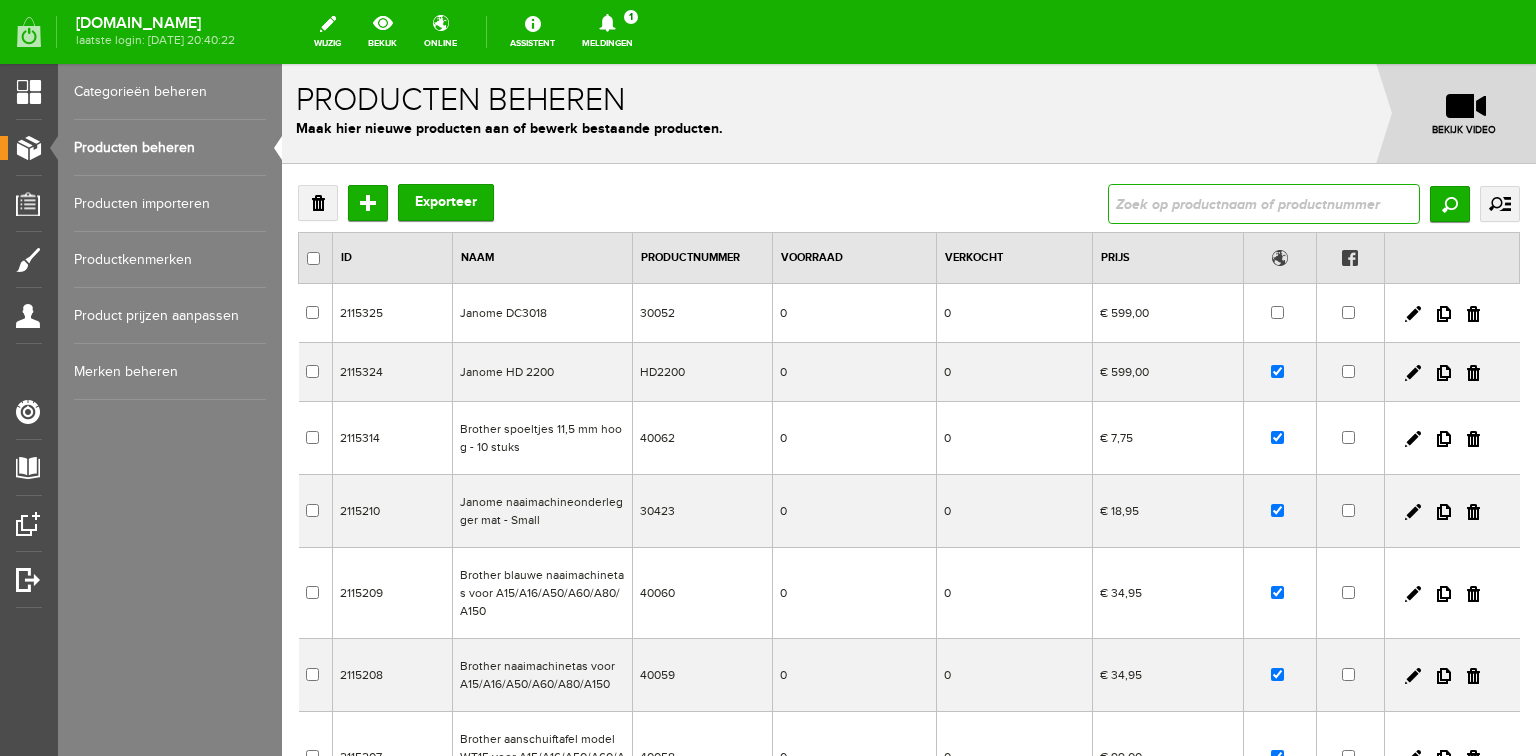 click at bounding box center (1264, 204) 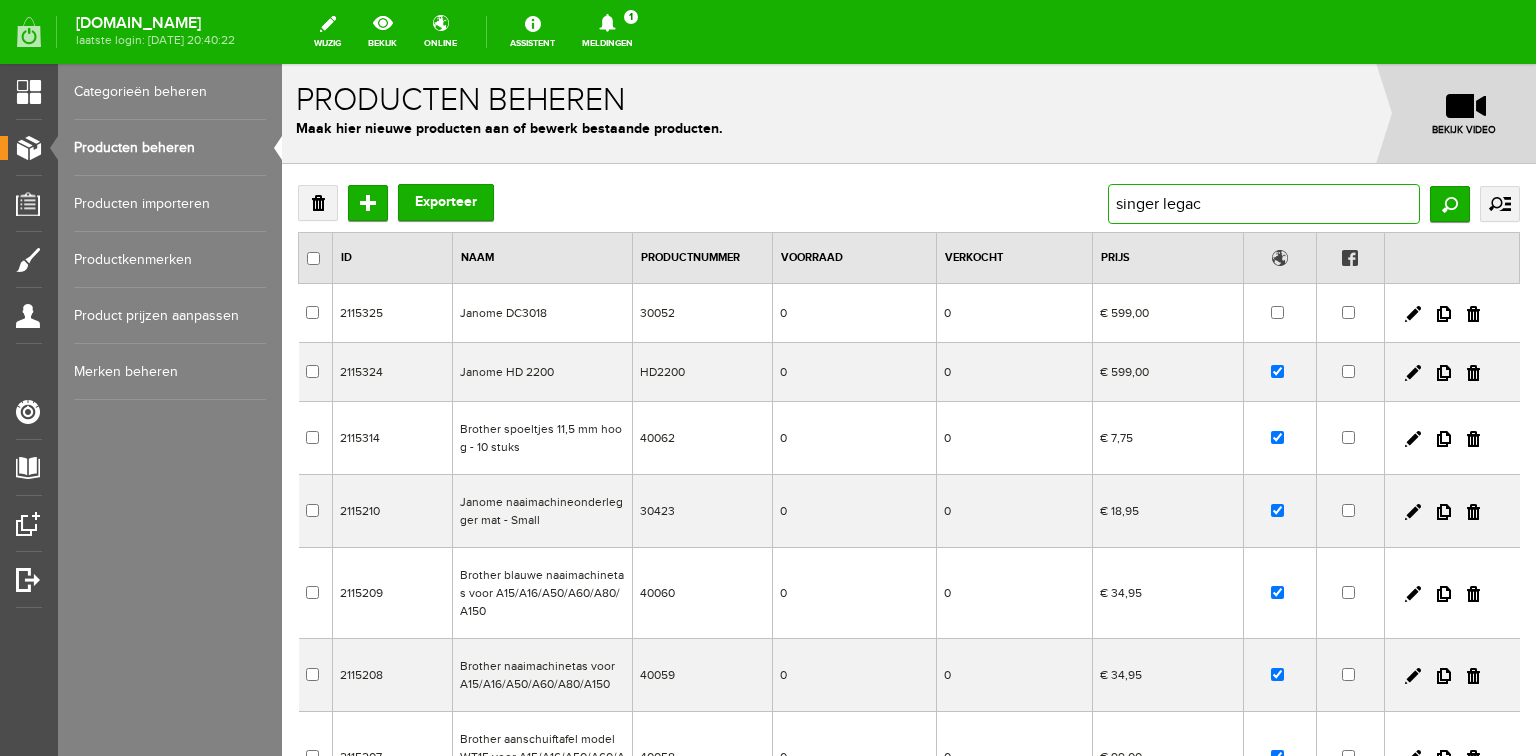 type on "singer legacy" 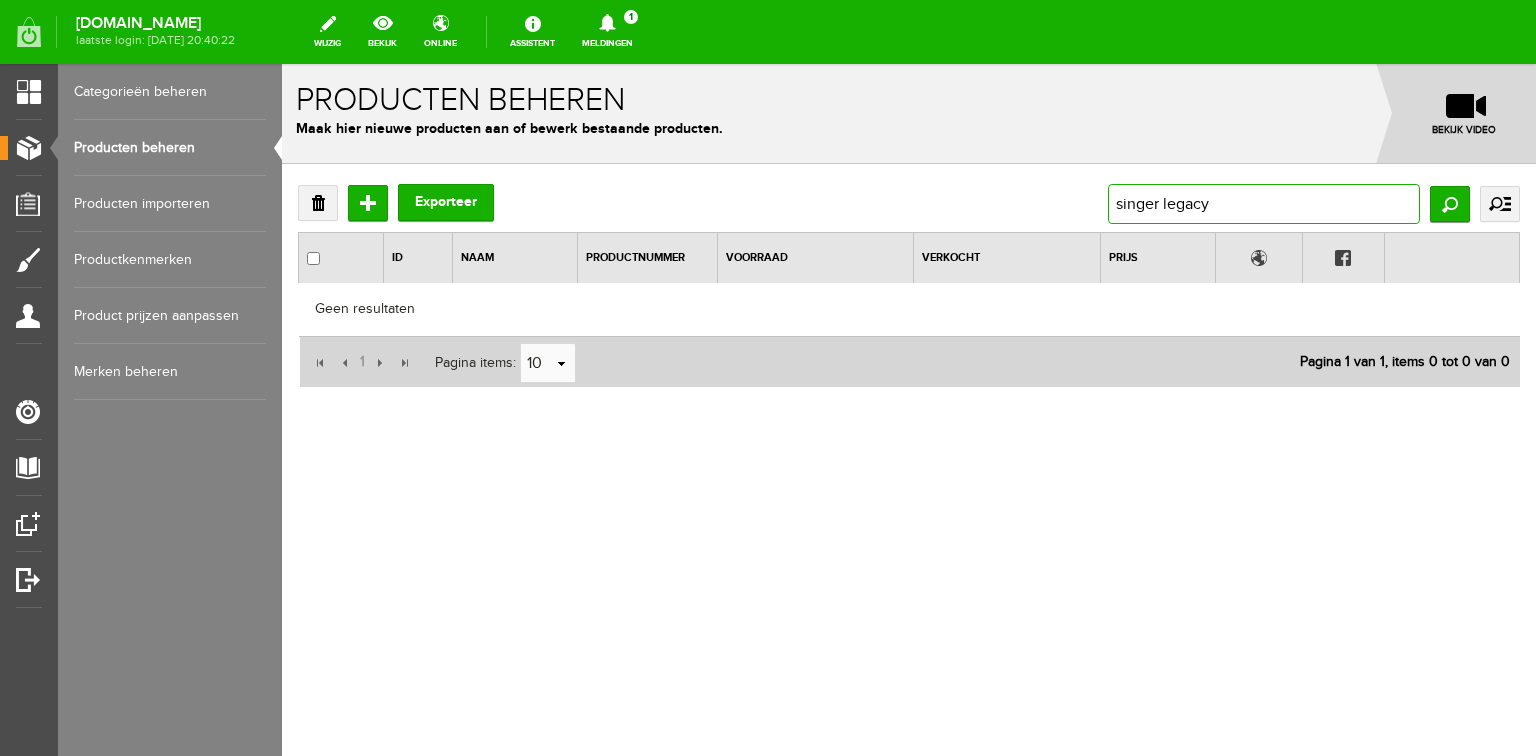 drag, startPoint x: 1165, startPoint y: 200, endPoint x: 1253, endPoint y: 201, distance: 88.005684 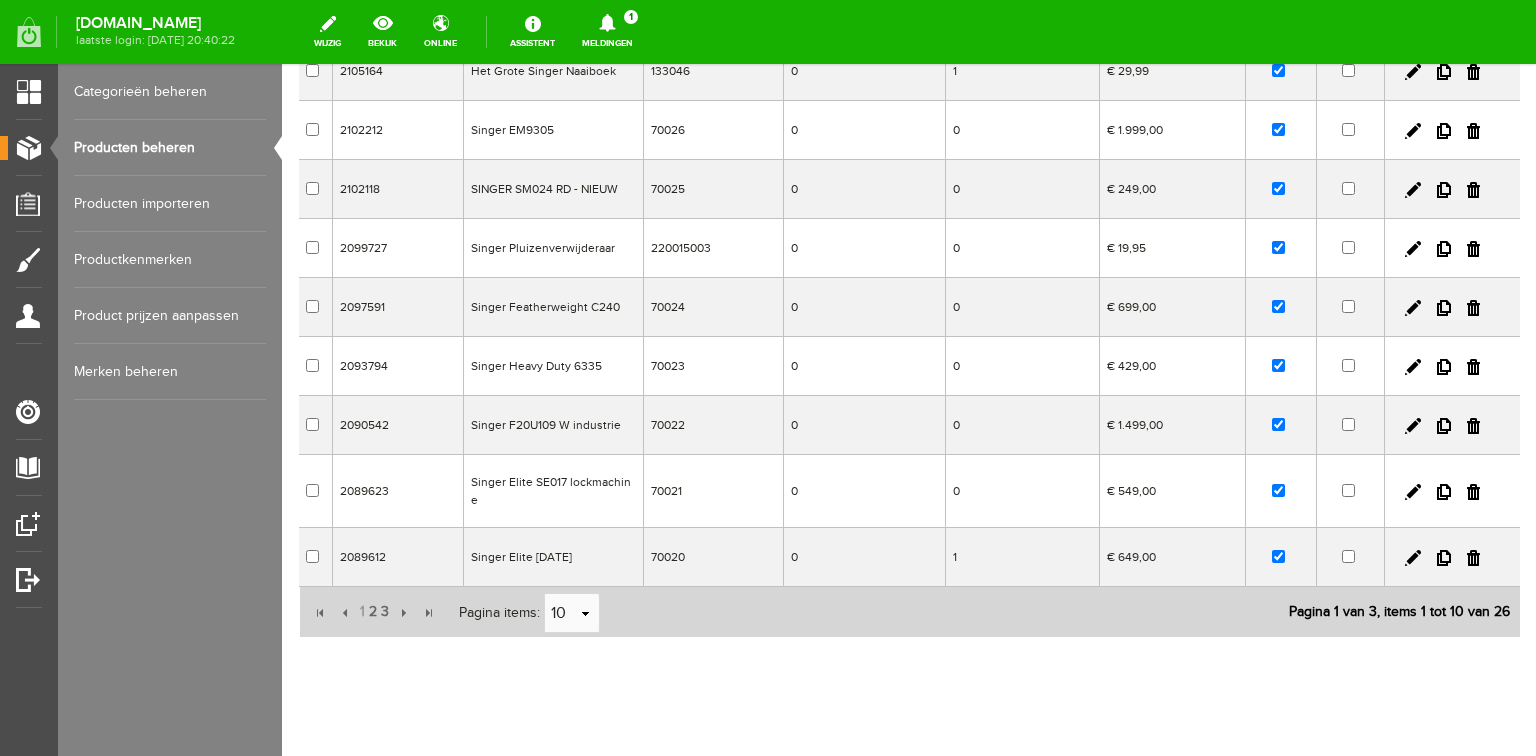 scroll, scrollTop: 320, scrollLeft: 0, axis: vertical 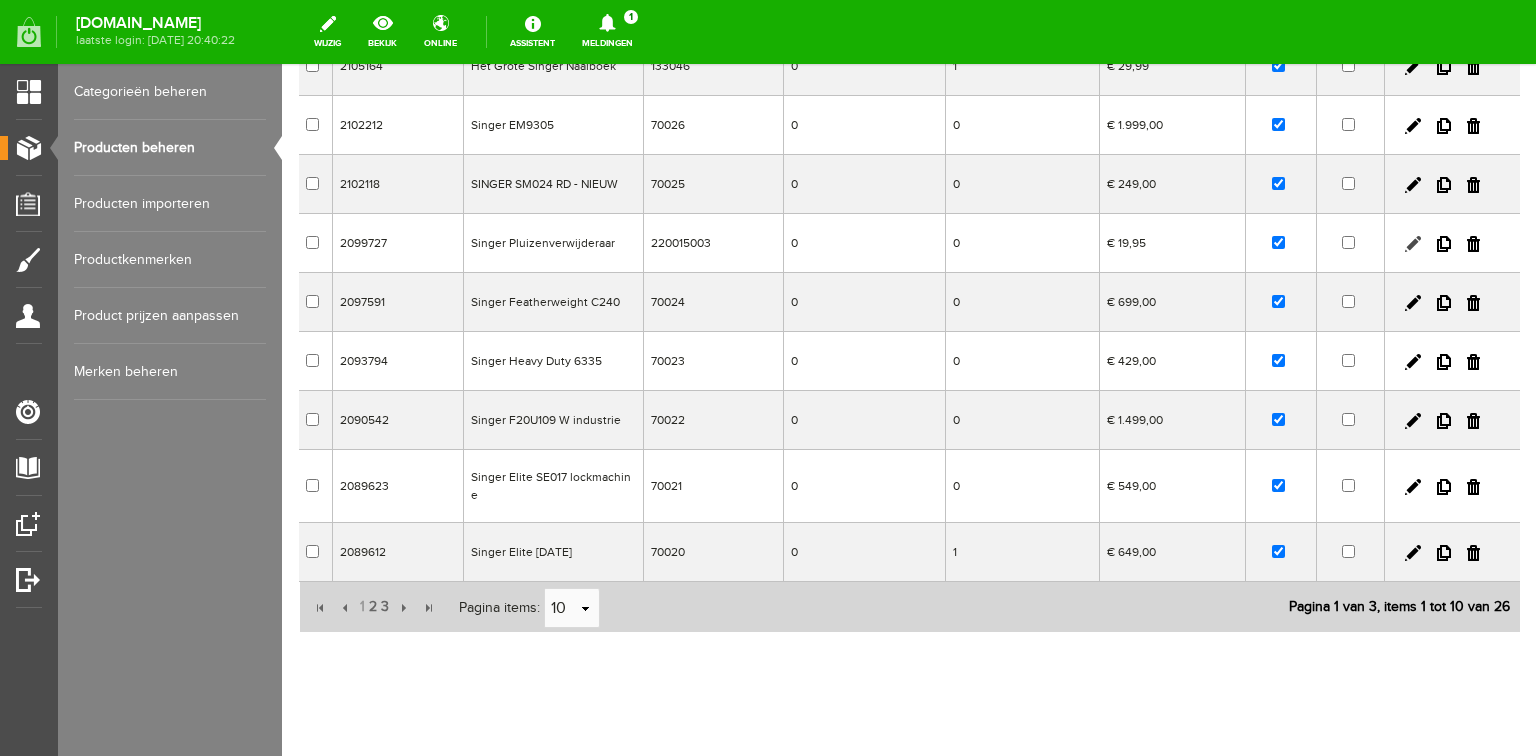click at bounding box center (1413, 244) 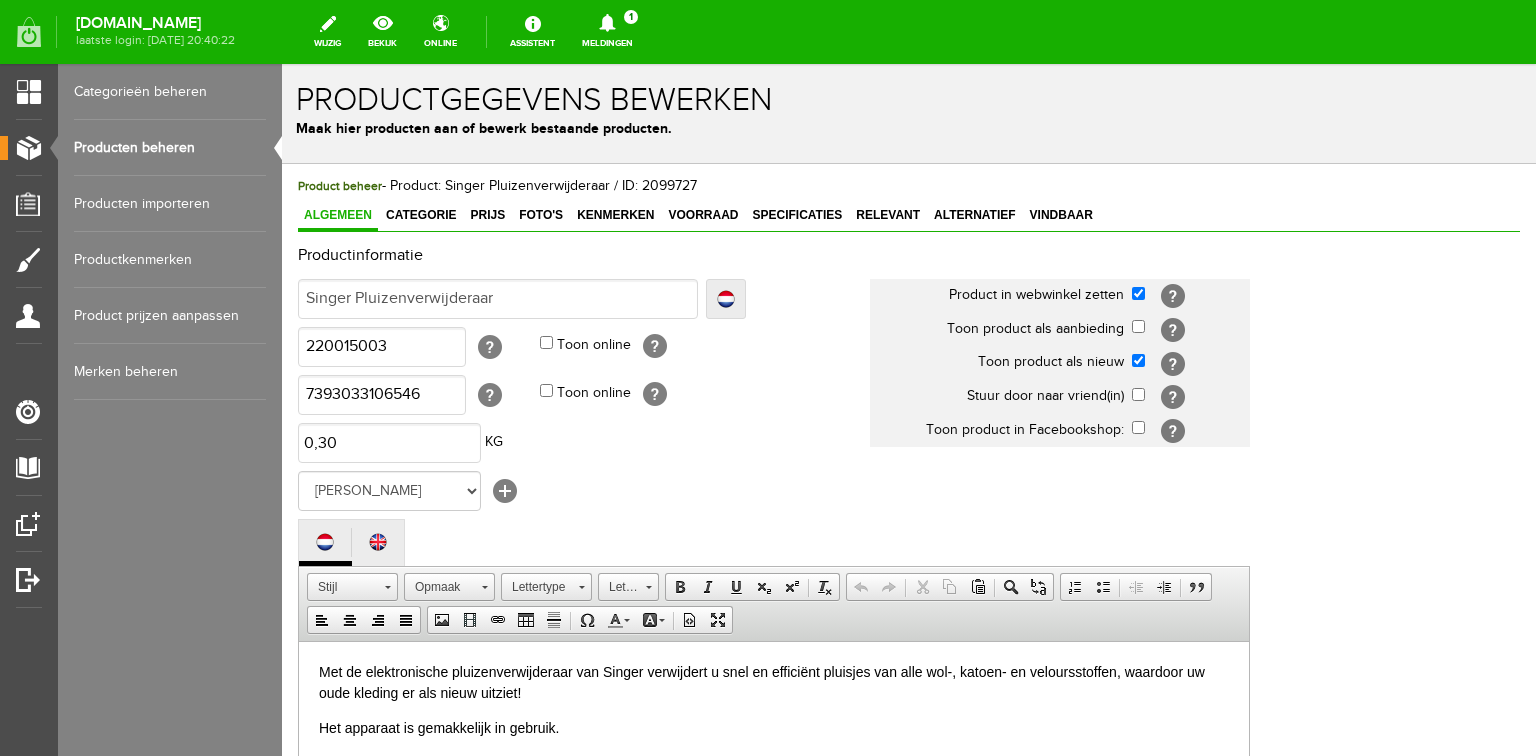 scroll, scrollTop: 0, scrollLeft: 0, axis: both 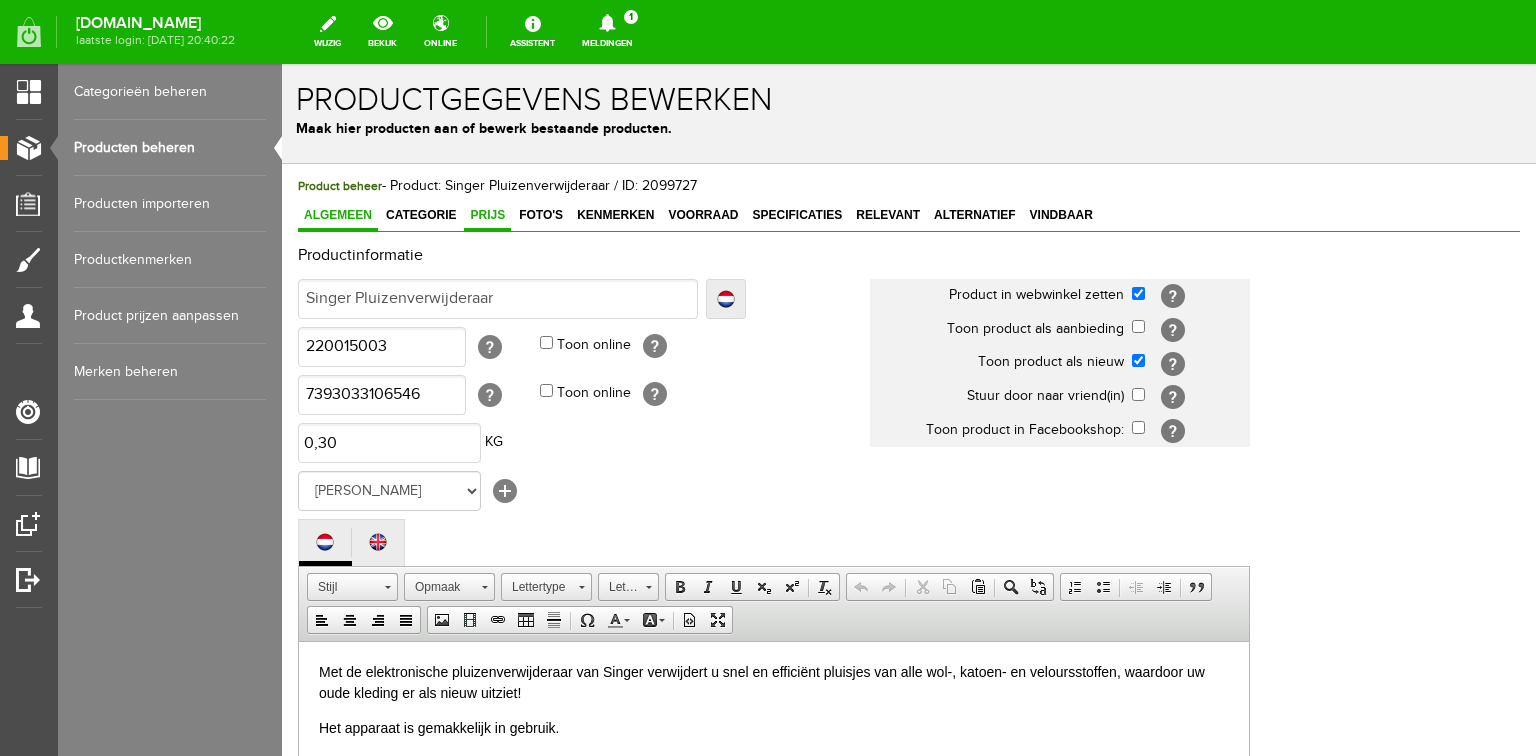 click on "Prijs" at bounding box center (487, 215) 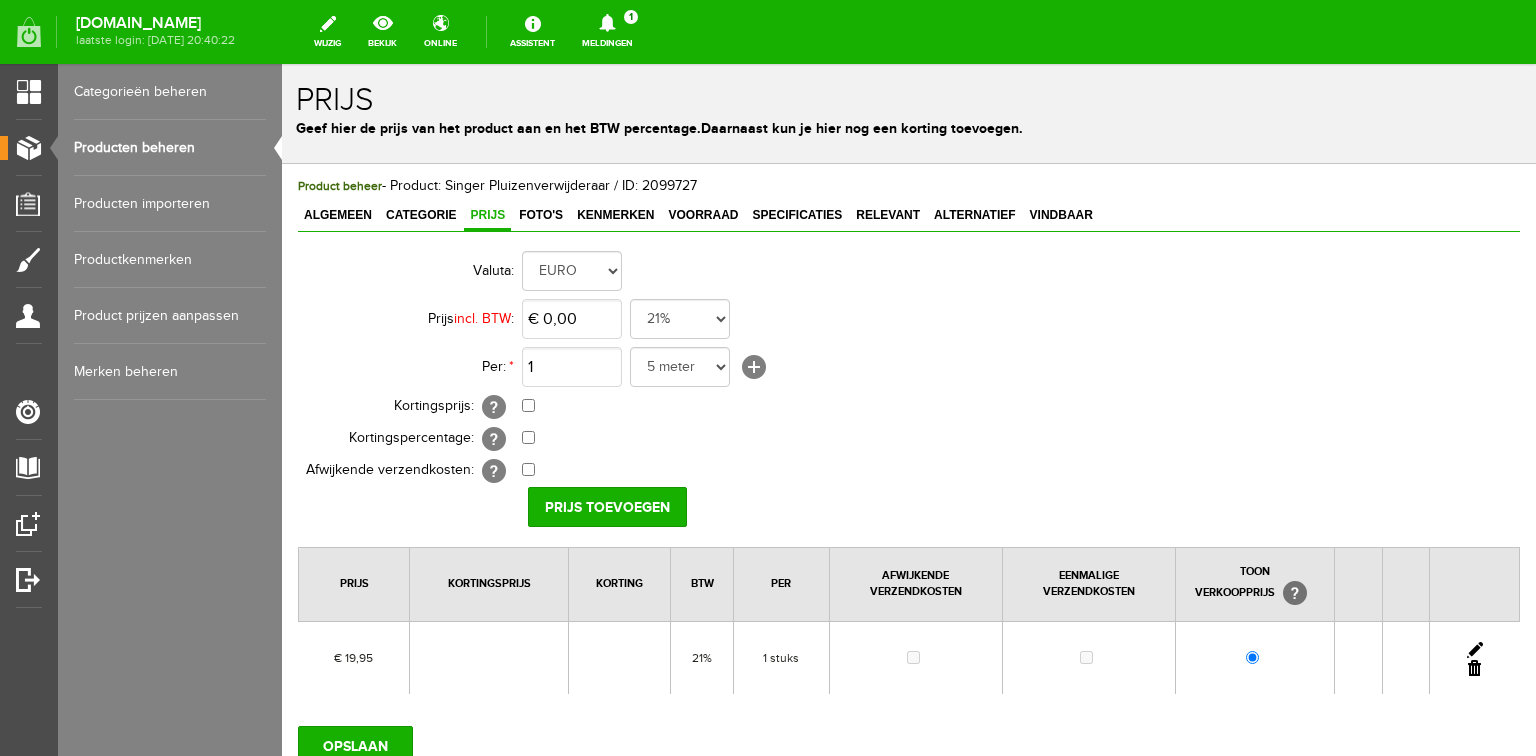 click at bounding box center [1475, 650] 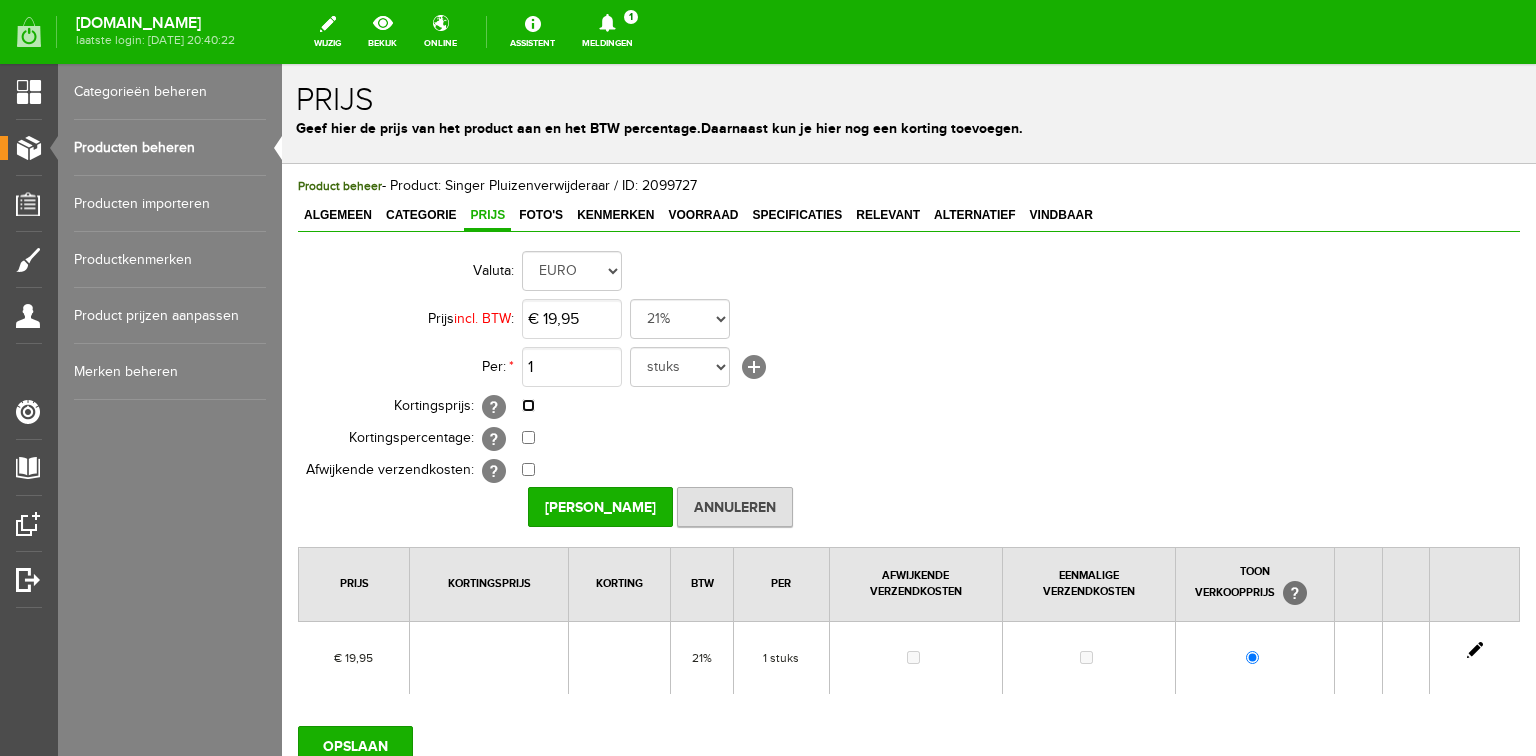 click at bounding box center (528, 405) 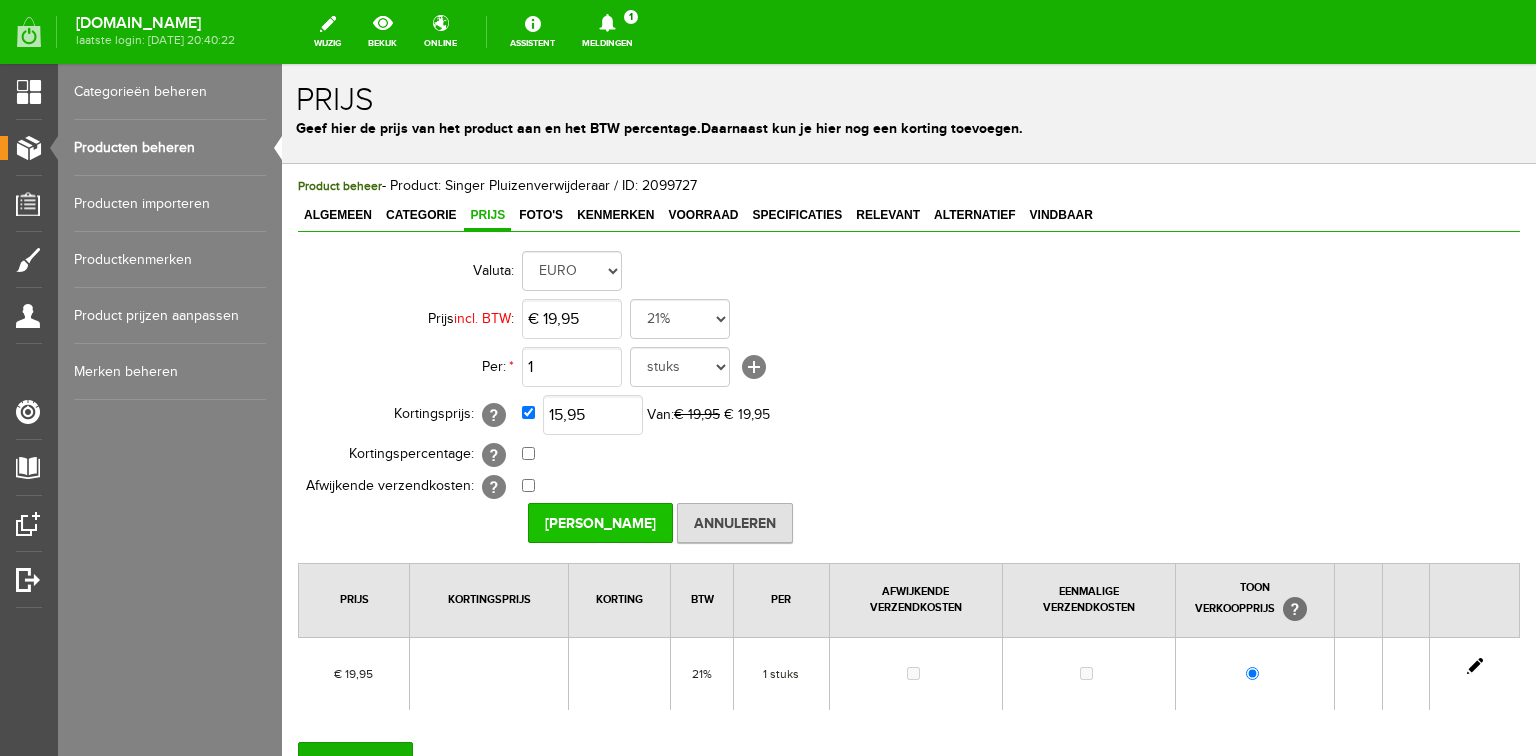 type on "€ 15,95" 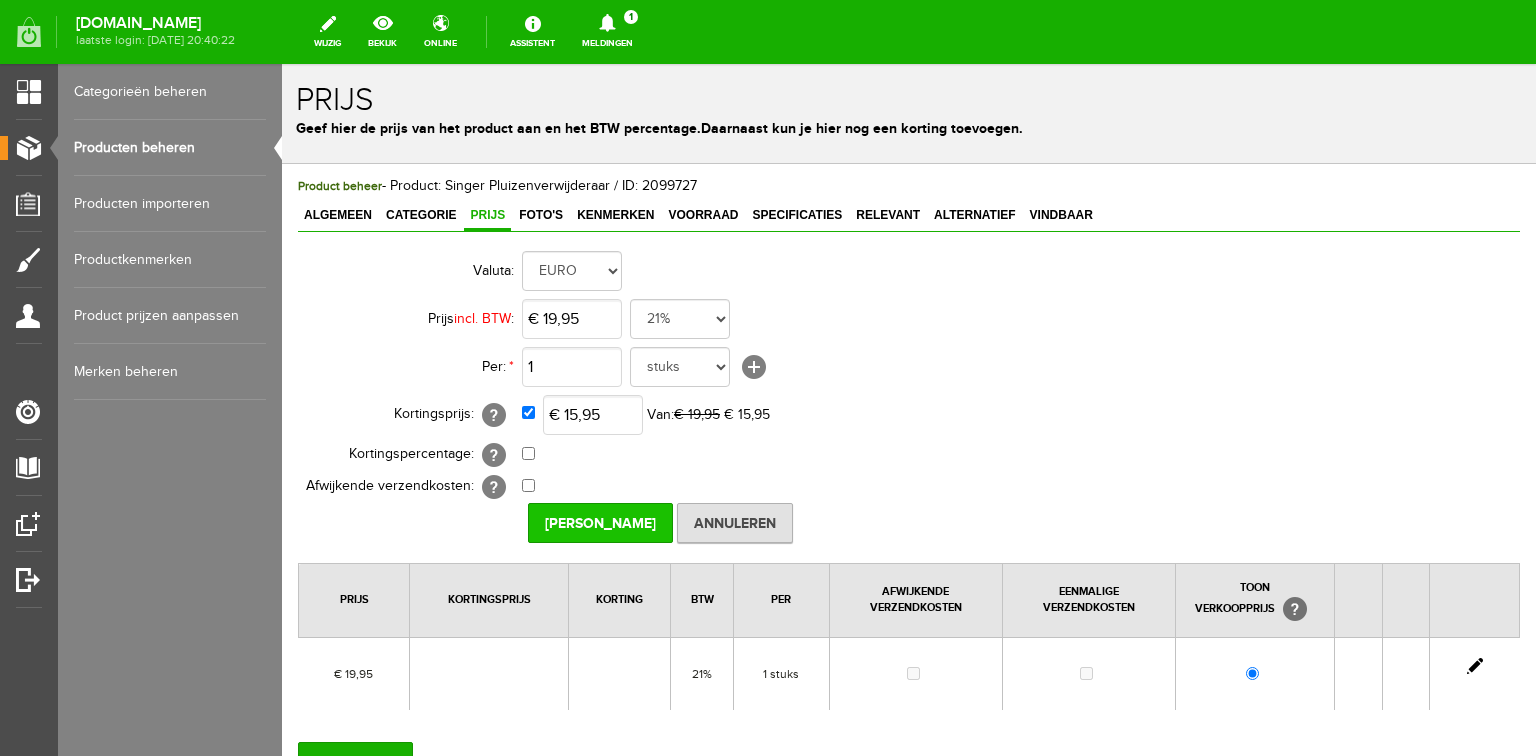 click on "[PERSON_NAME]" at bounding box center [600, 523] 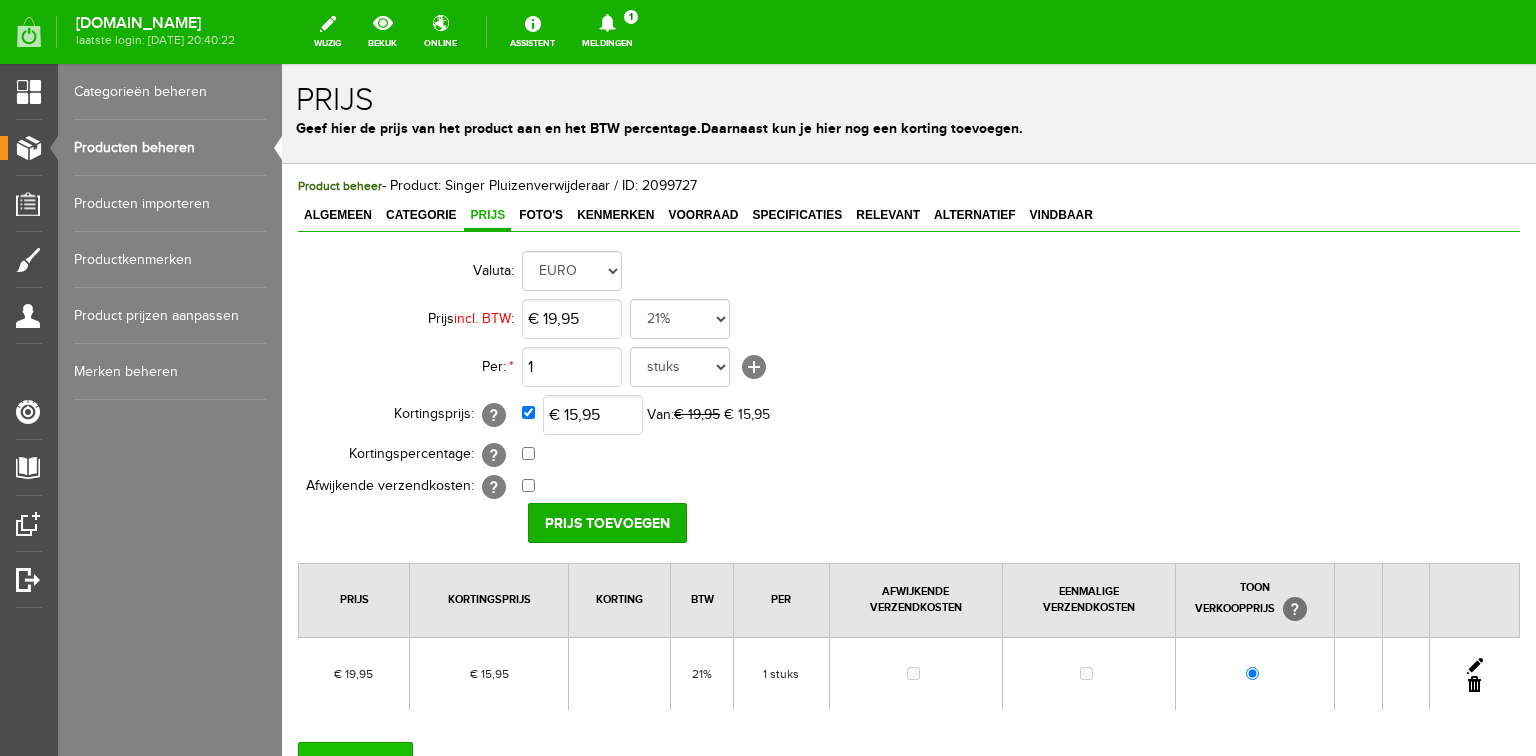 click on "OPSLAAN" at bounding box center [355, 762] 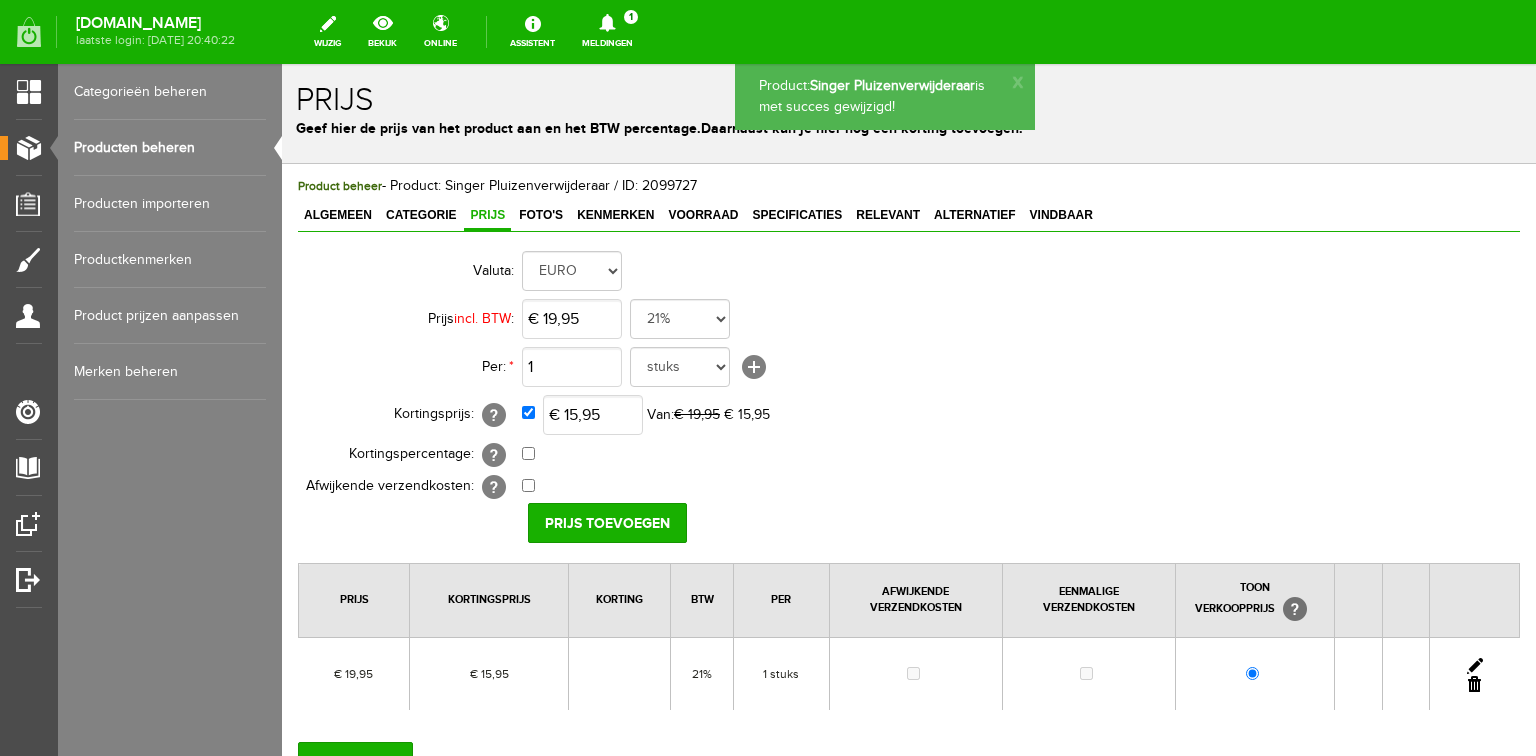 scroll, scrollTop: 0, scrollLeft: 0, axis: both 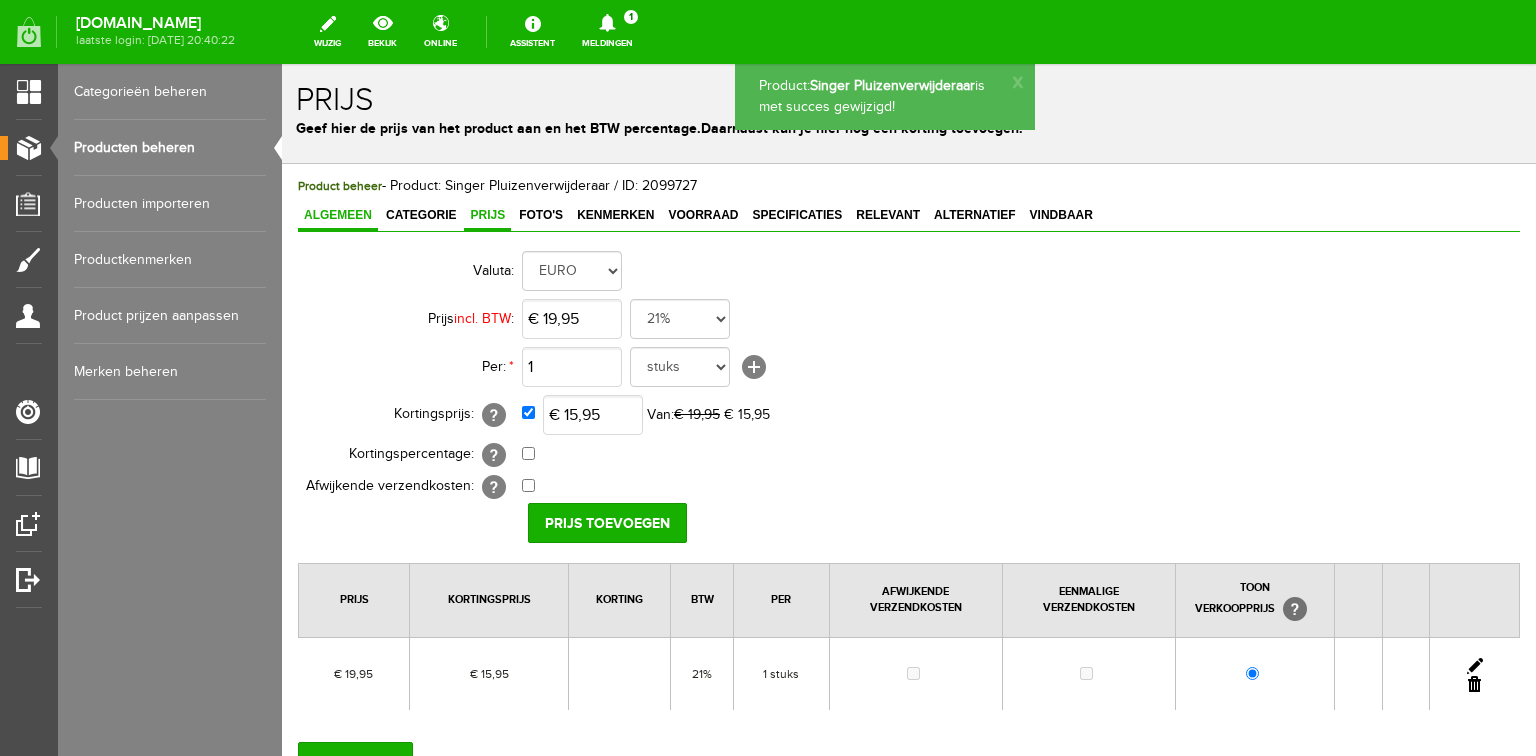 click on "Algemeen" at bounding box center [338, 215] 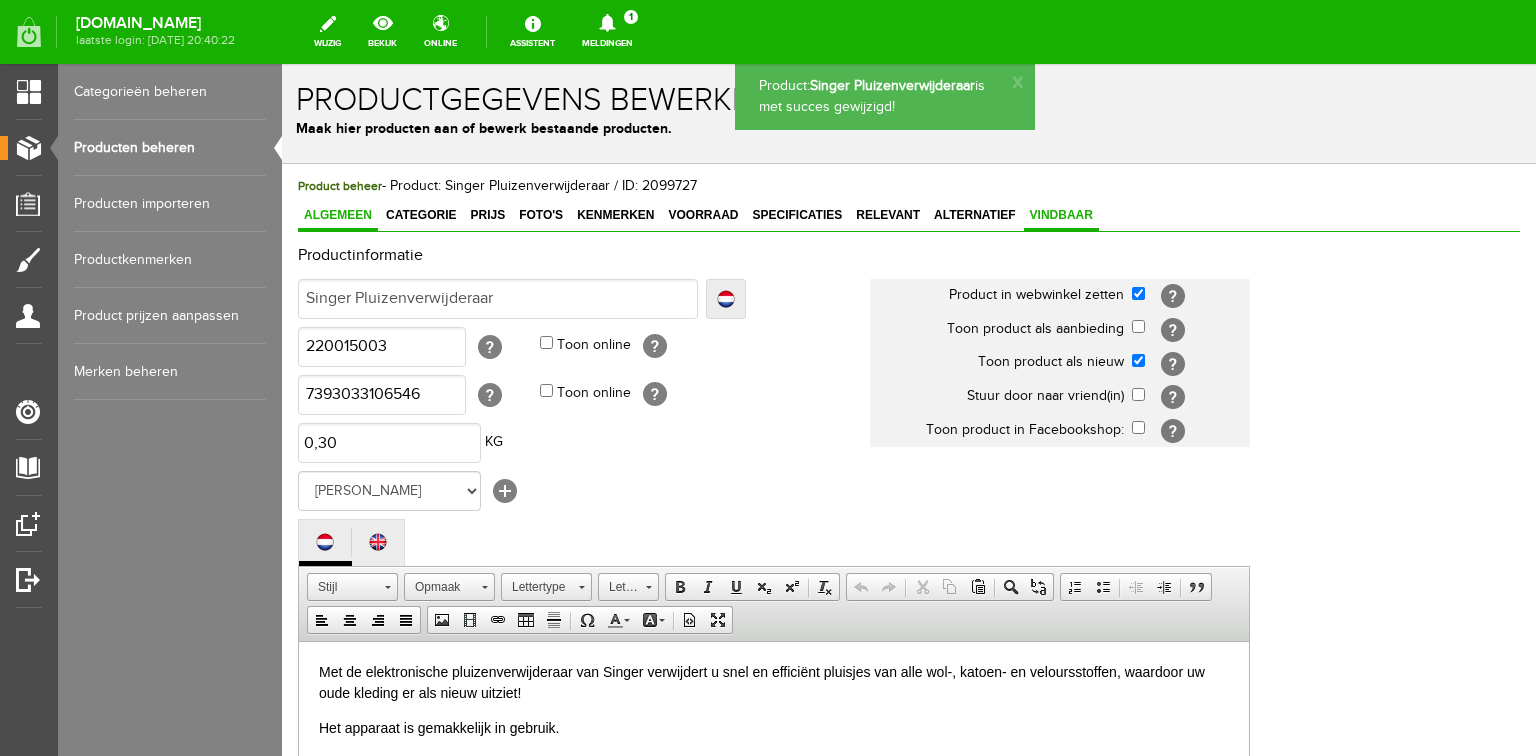 click on "Vindbaar" at bounding box center [1061, 215] 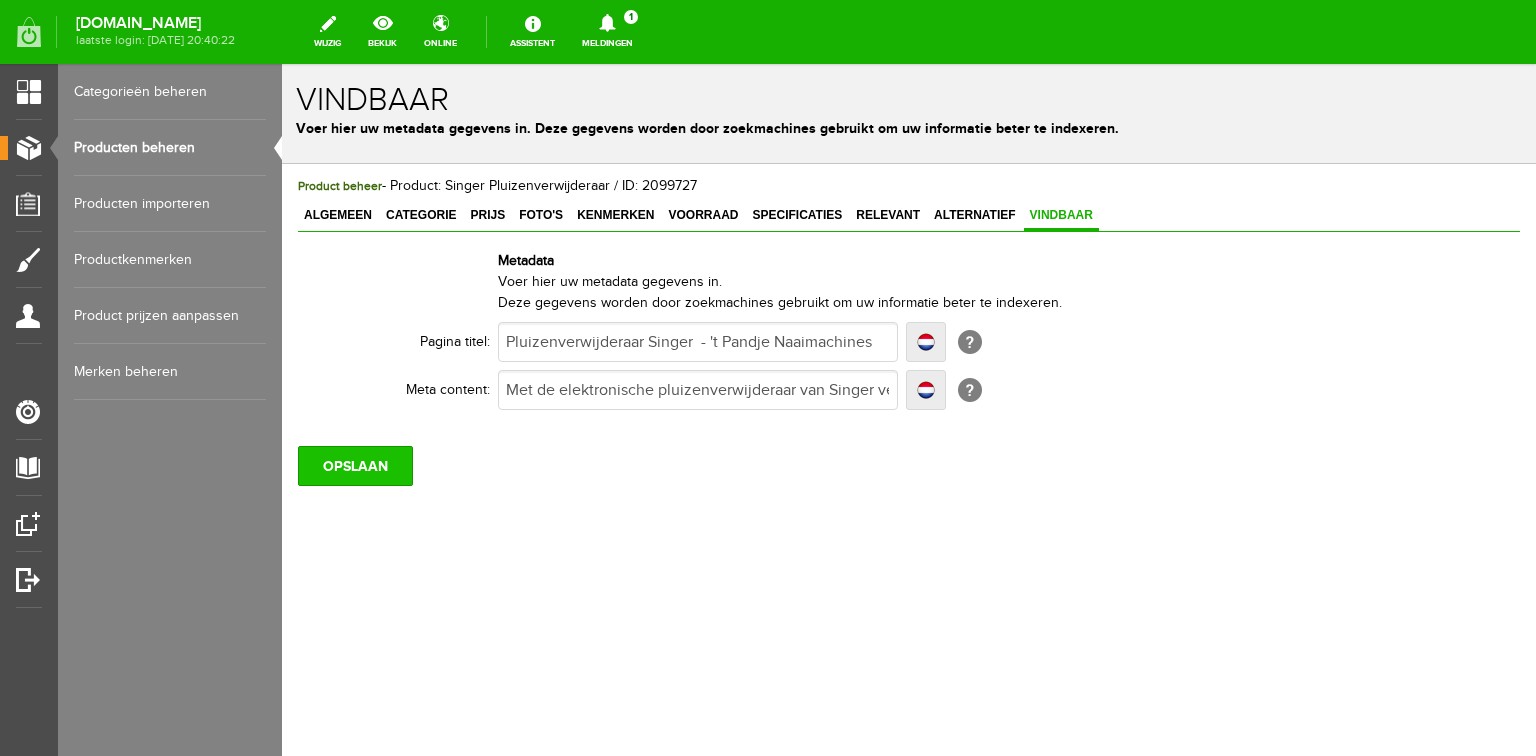 click on "OPSLAAN" at bounding box center (355, 466) 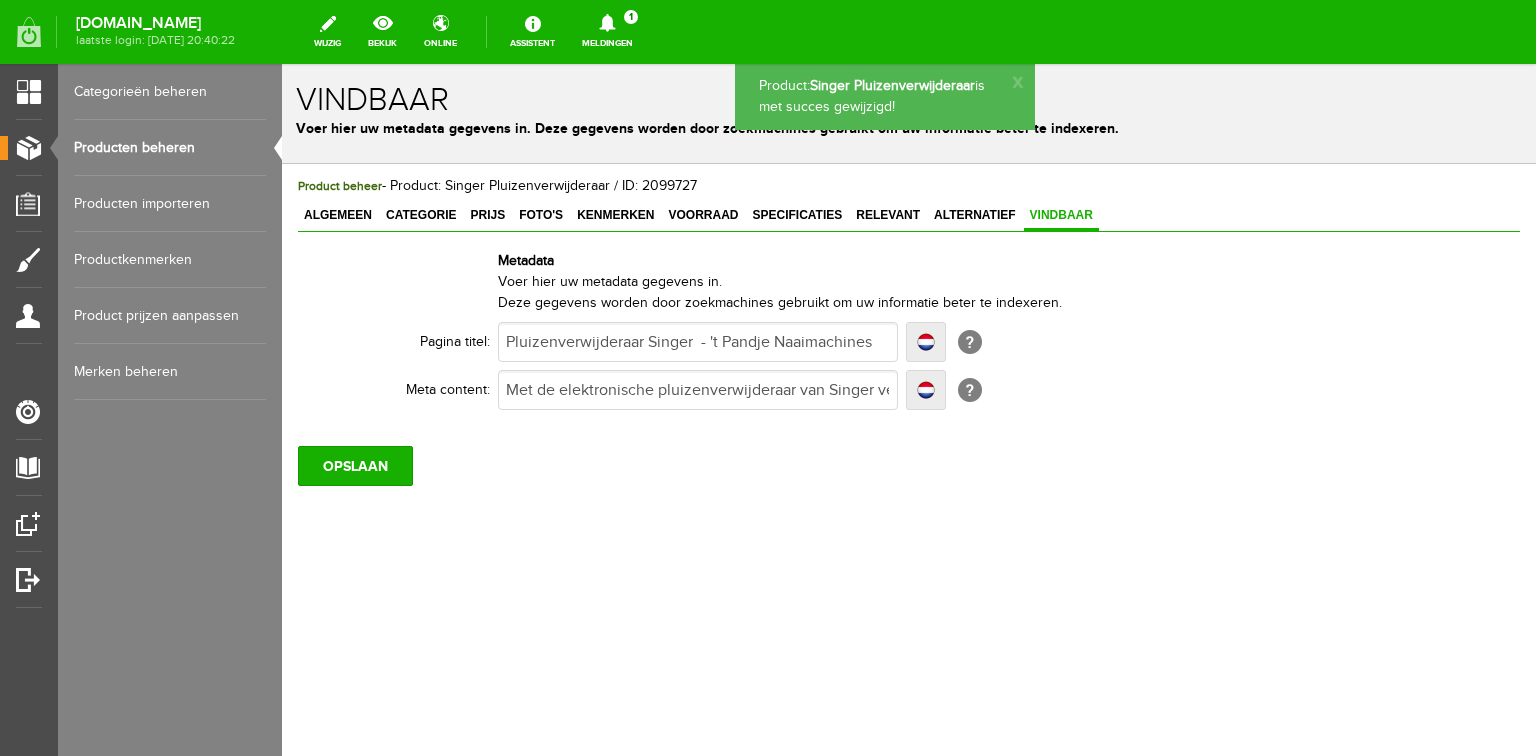 scroll, scrollTop: 0, scrollLeft: 0, axis: both 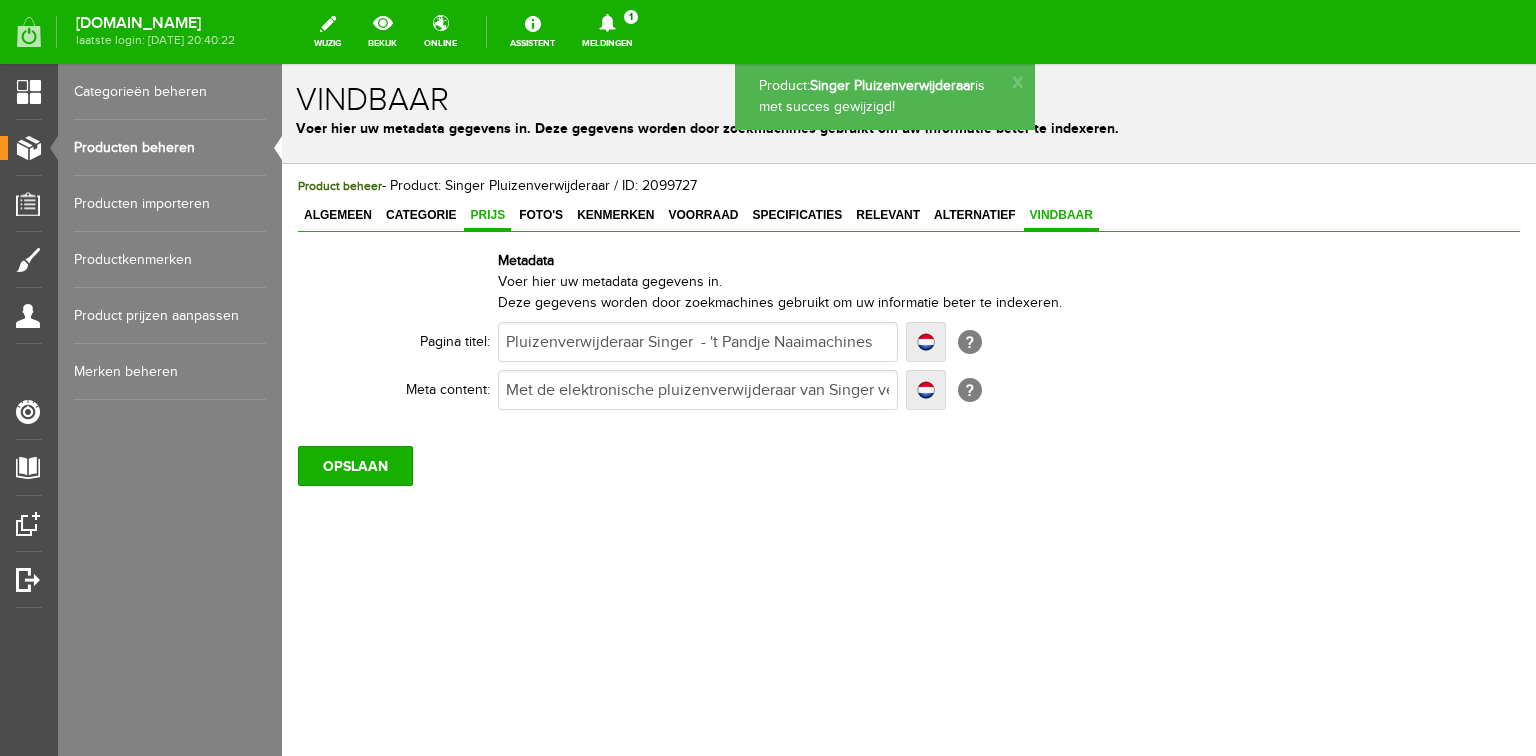 click on "Prijs" at bounding box center [487, 215] 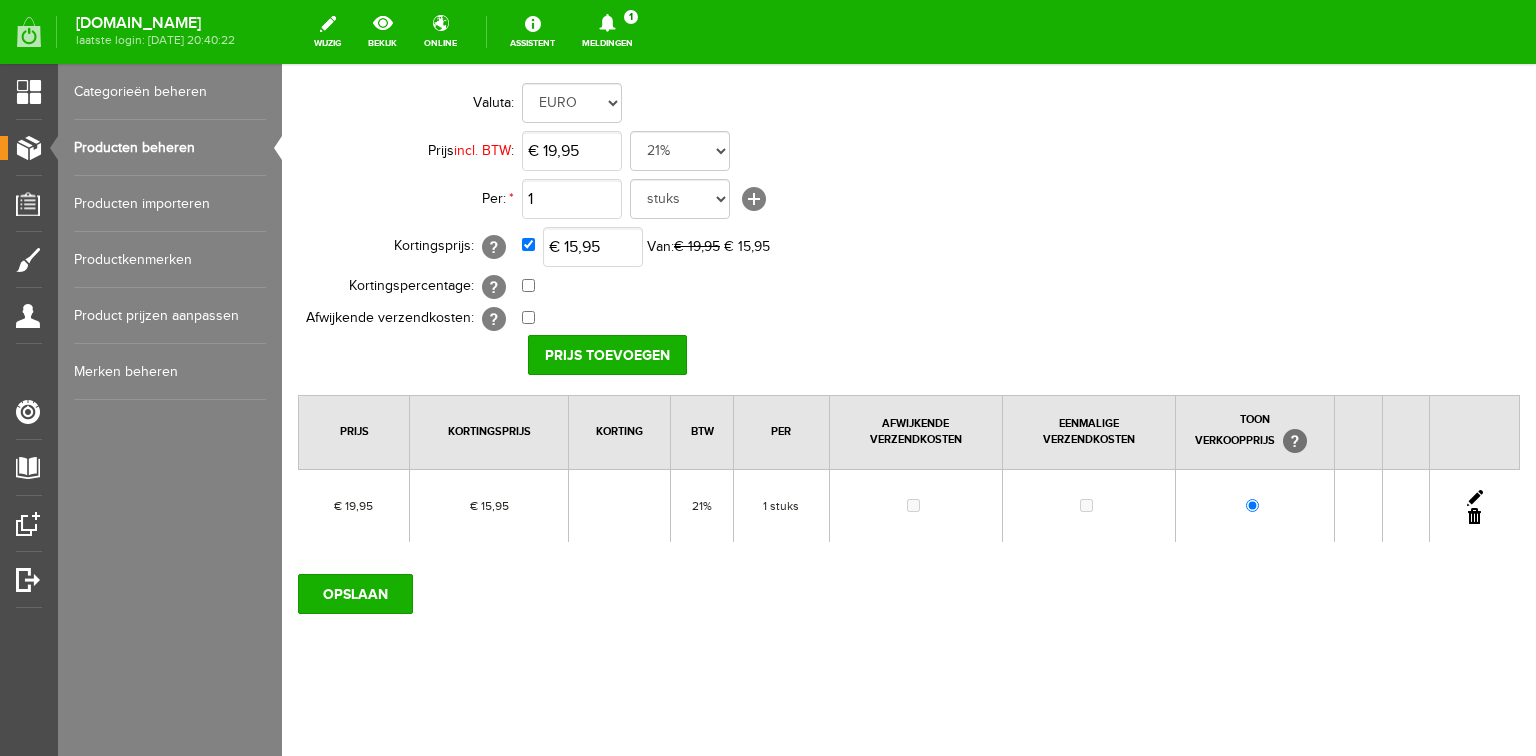 scroll, scrollTop: 172, scrollLeft: 0, axis: vertical 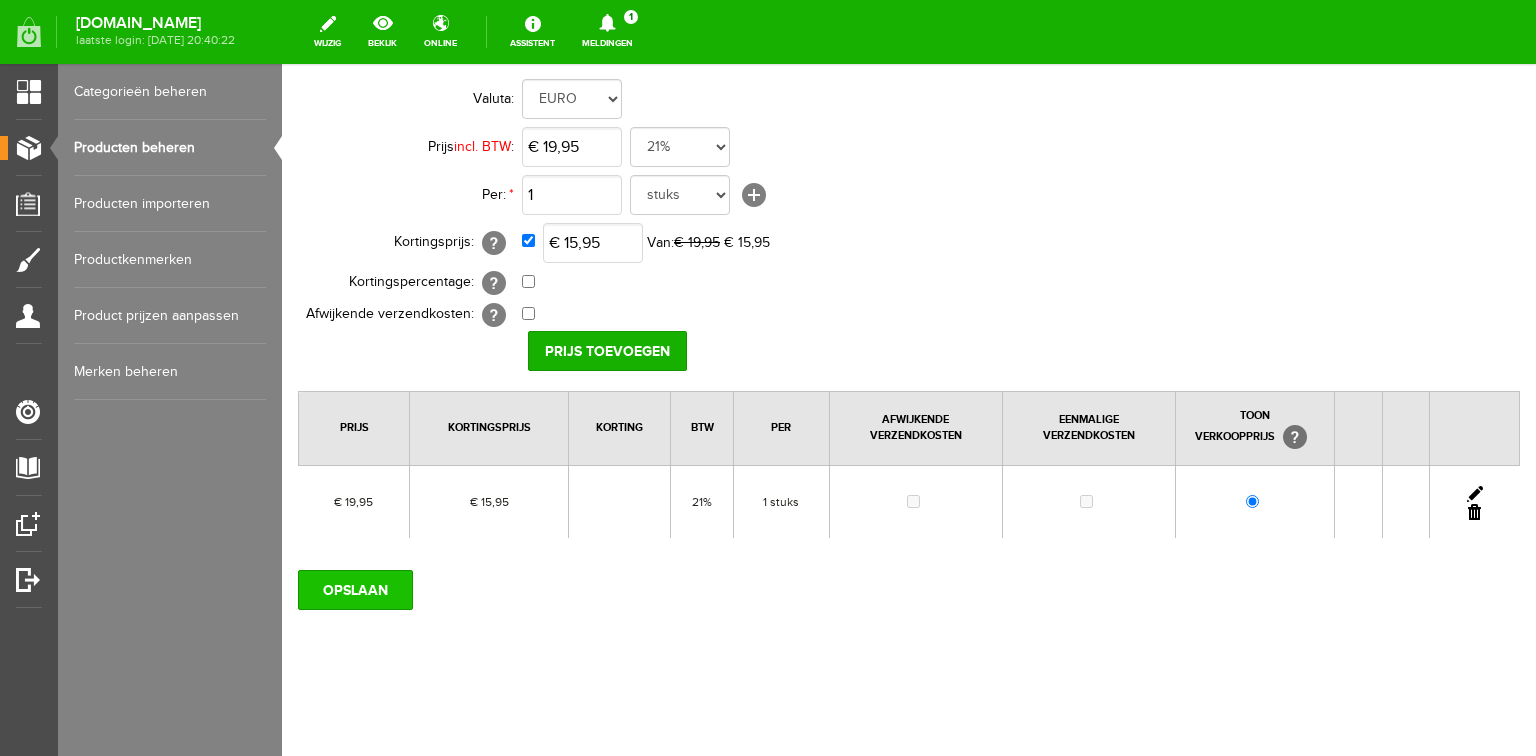 click on "OPSLAAN" at bounding box center [355, 590] 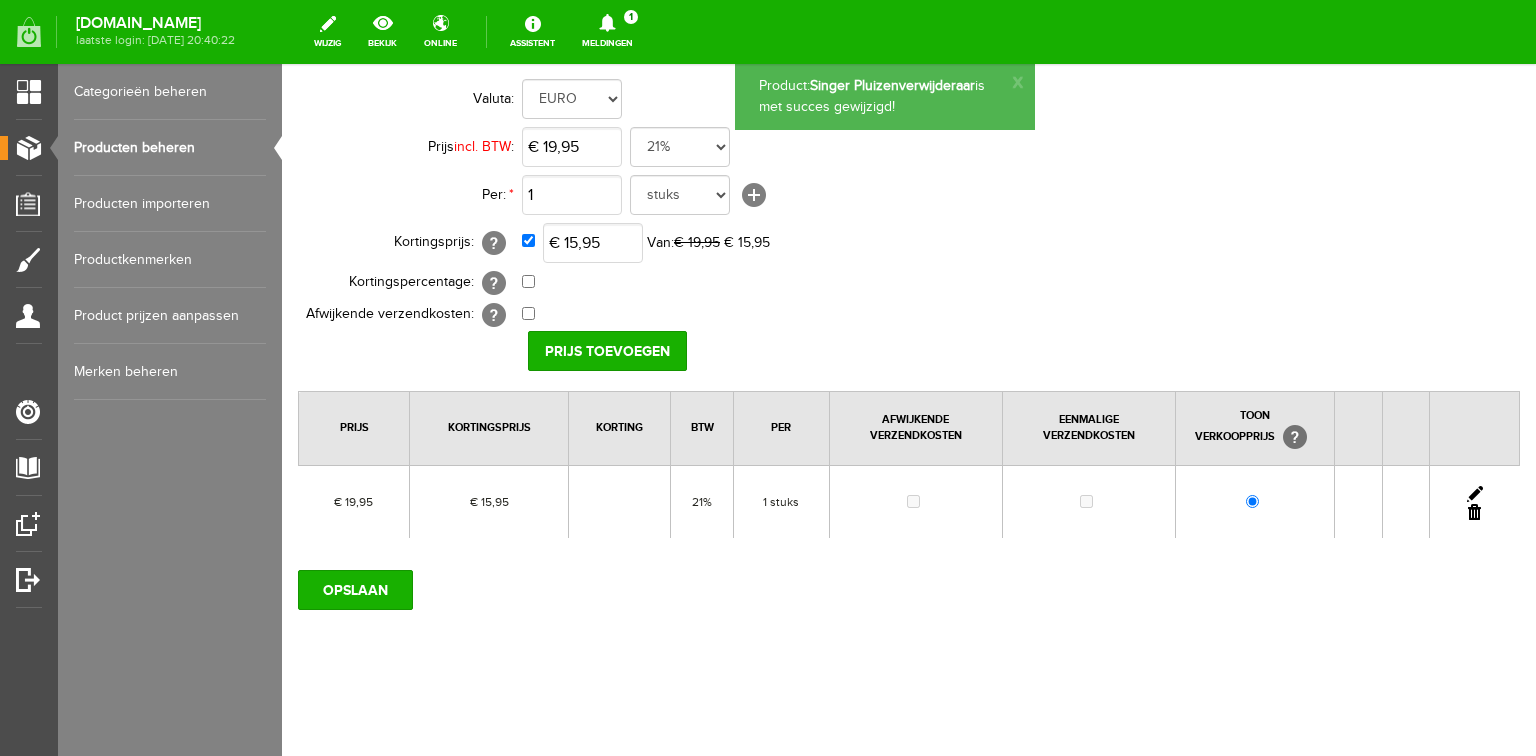scroll, scrollTop: 0, scrollLeft: 0, axis: both 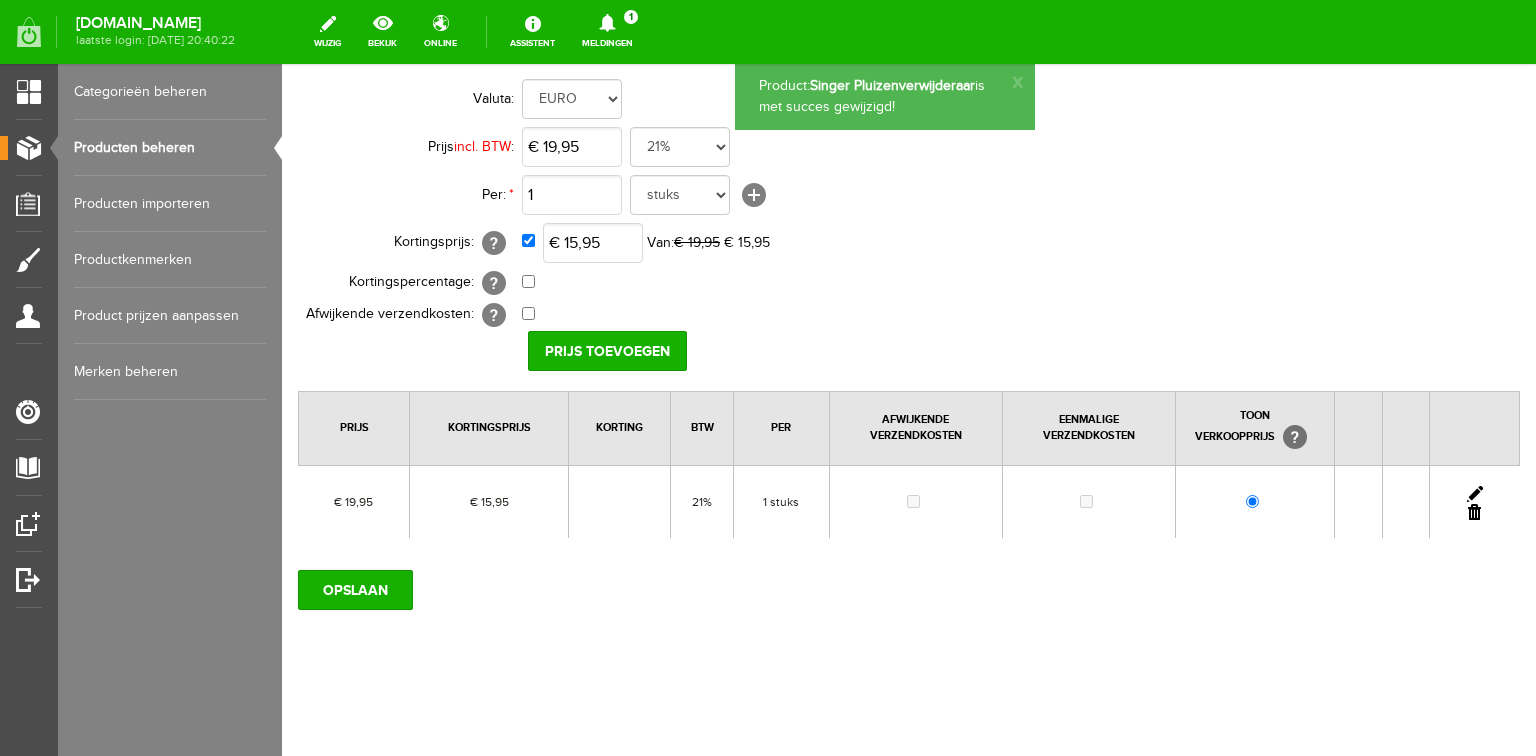 click on "Producten beheren" at bounding box center [170, 148] 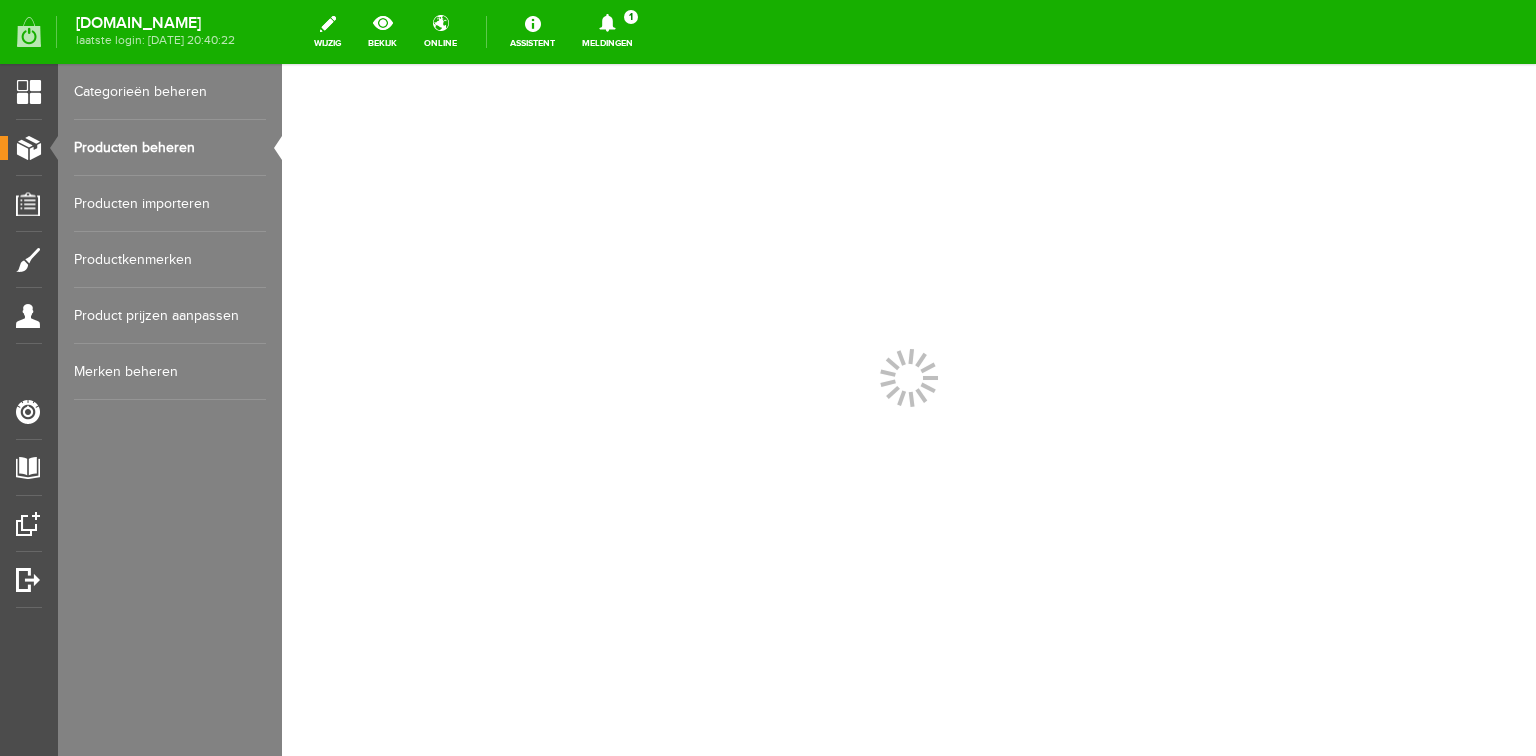 scroll, scrollTop: 0, scrollLeft: 0, axis: both 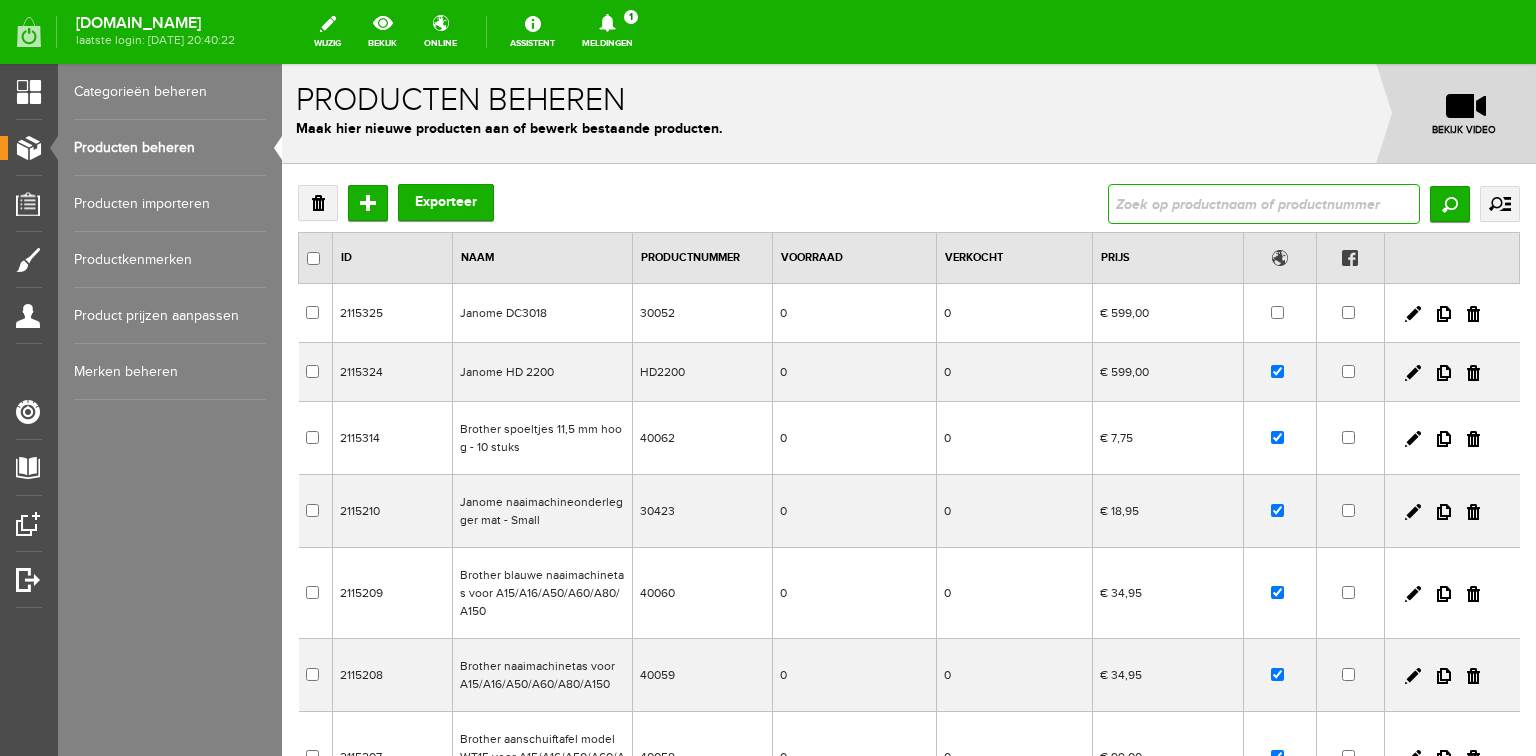 click at bounding box center [1264, 204] 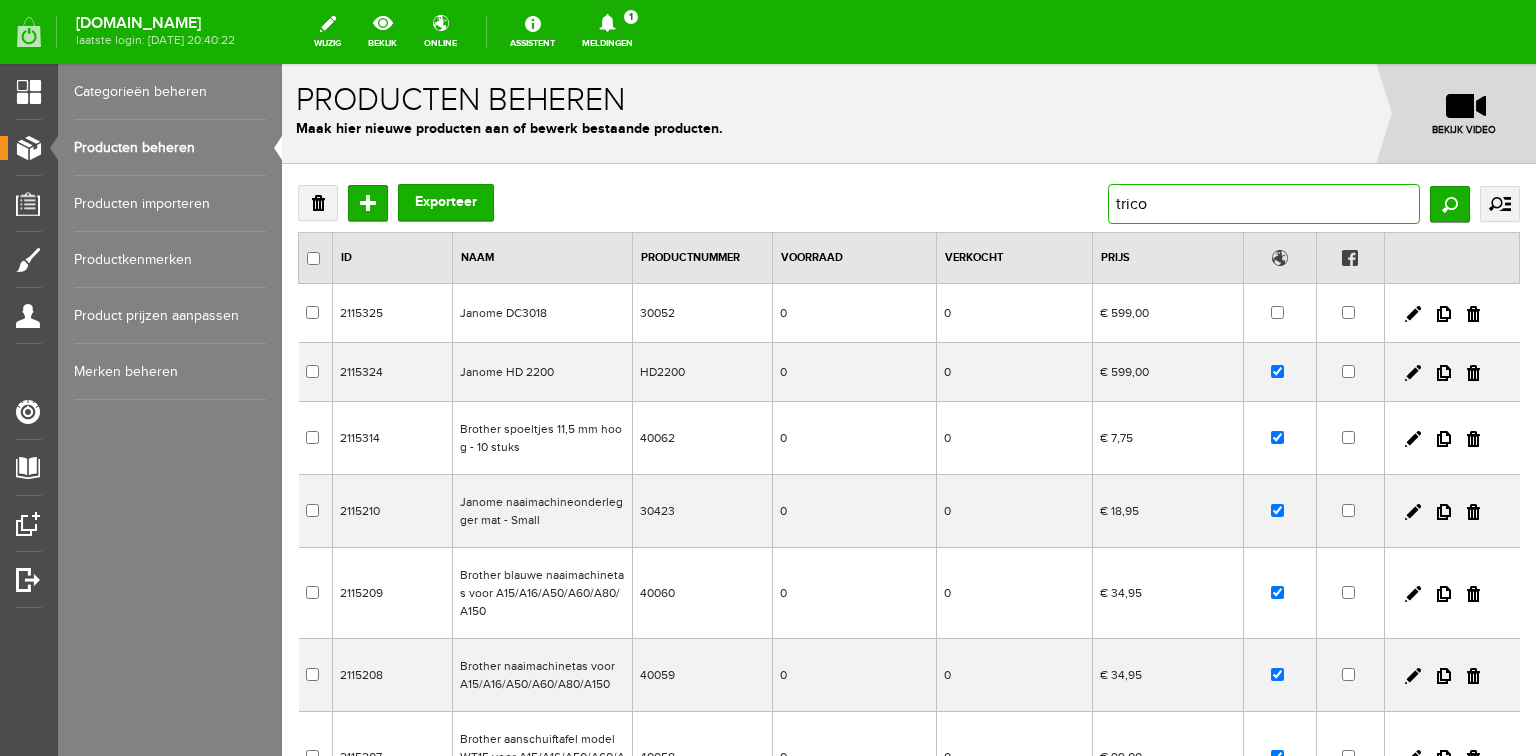 type on "tricot" 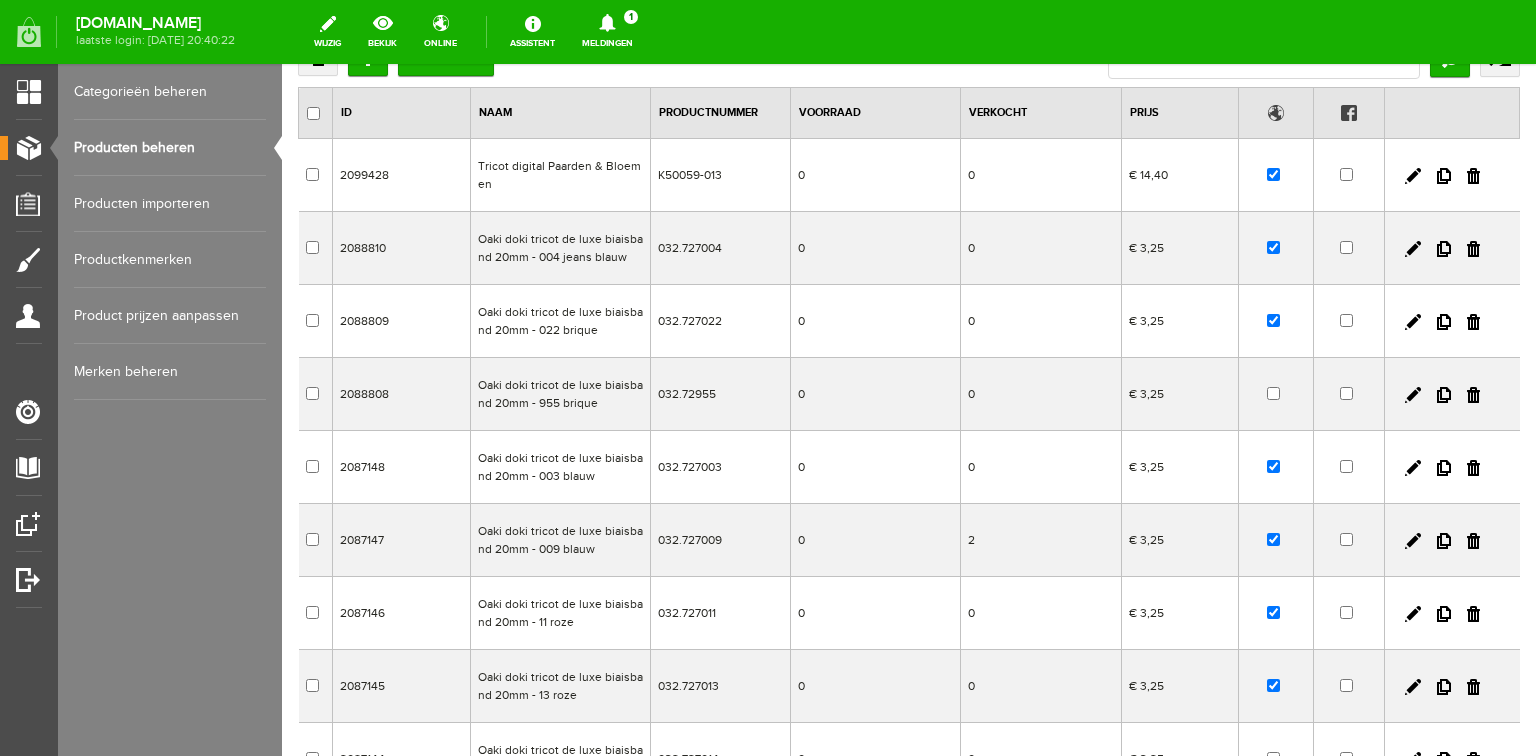scroll, scrollTop: 160, scrollLeft: 0, axis: vertical 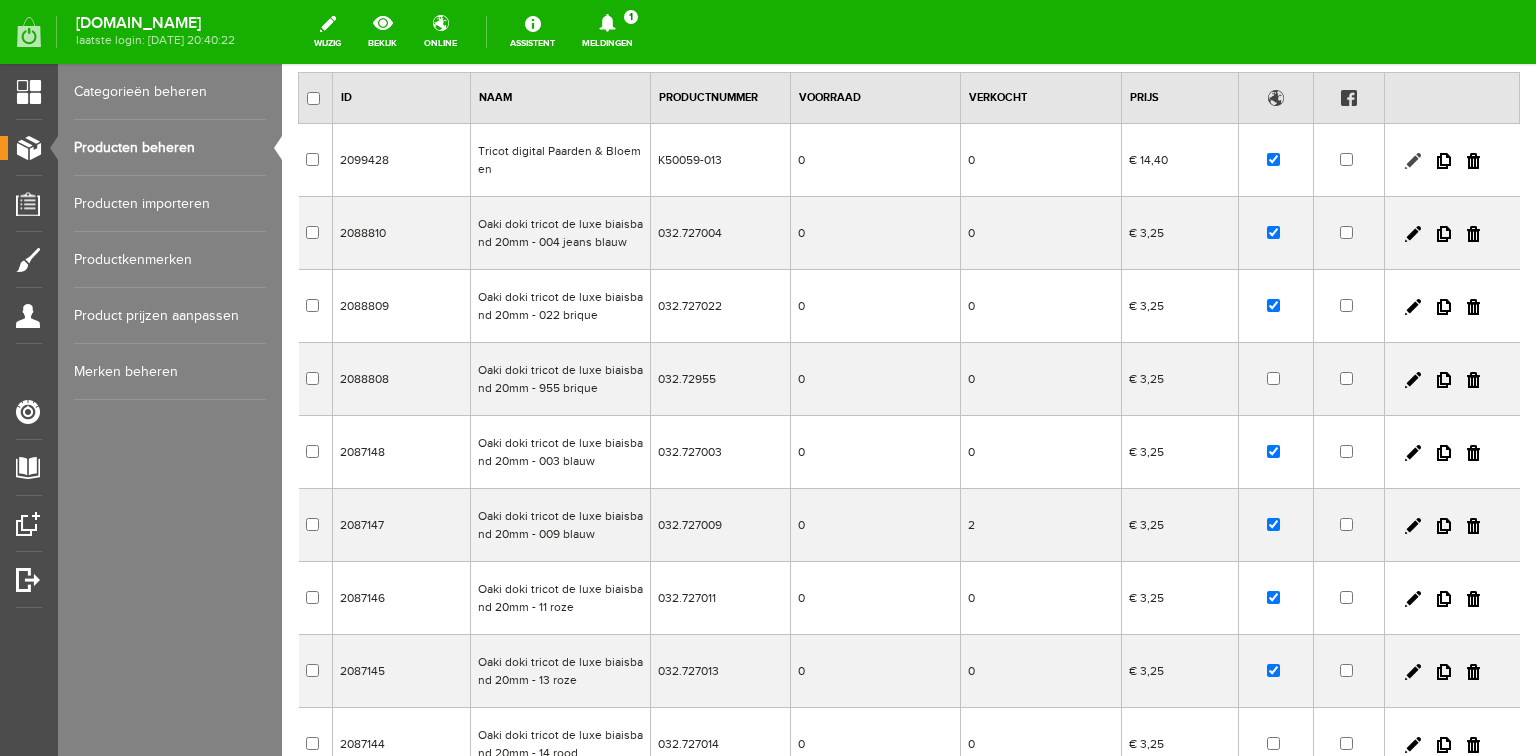 click at bounding box center [1413, 161] 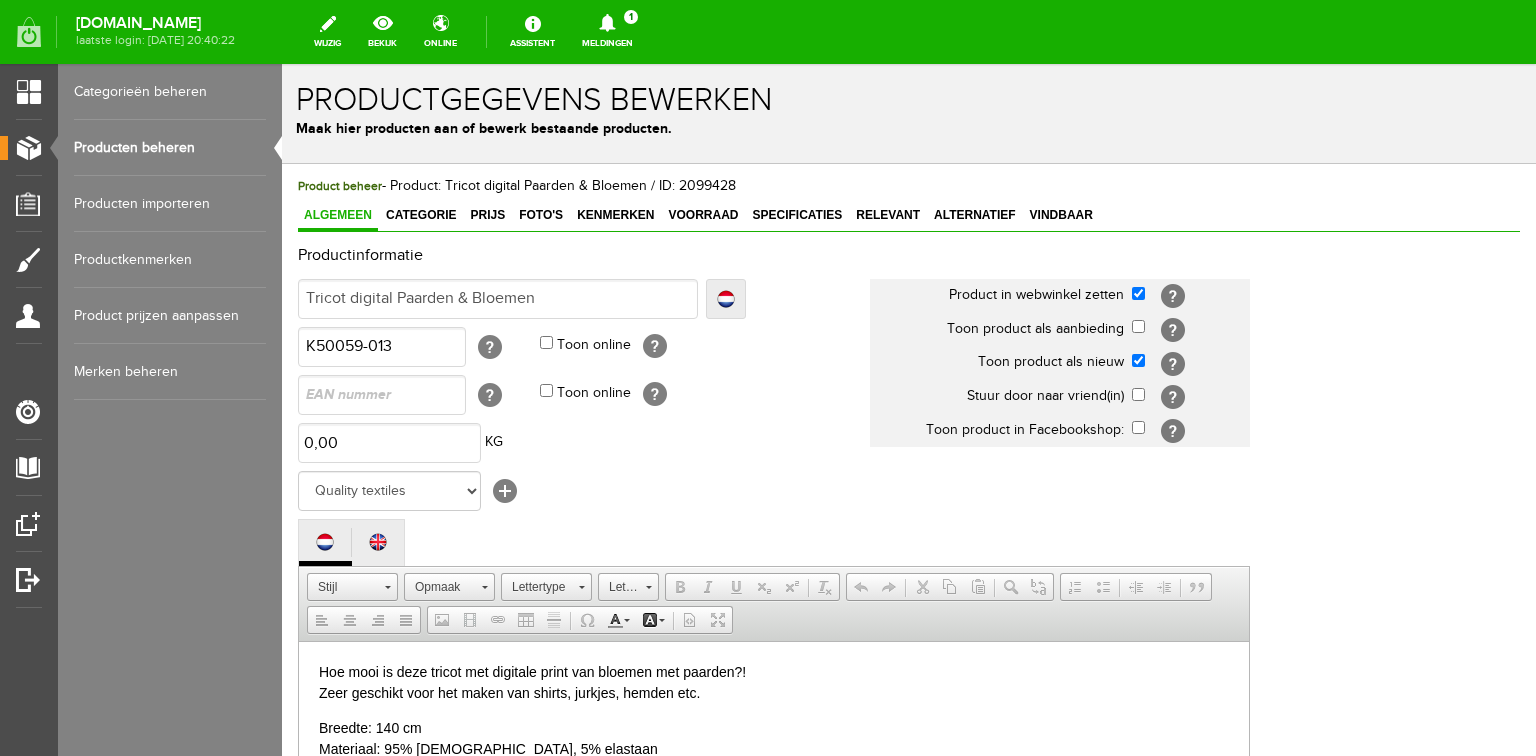 scroll, scrollTop: 0, scrollLeft: 0, axis: both 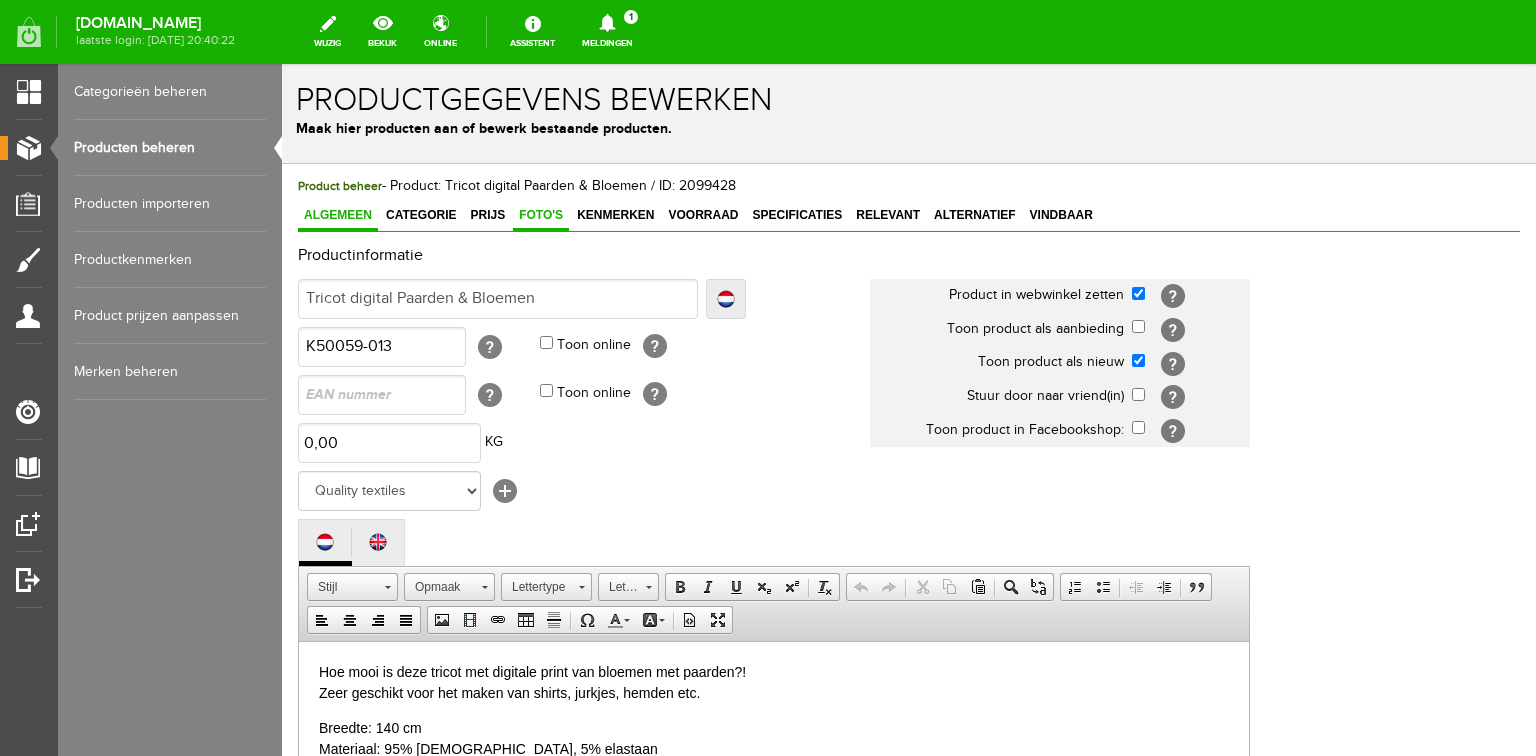 click on "Foto's" at bounding box center [541, 215] 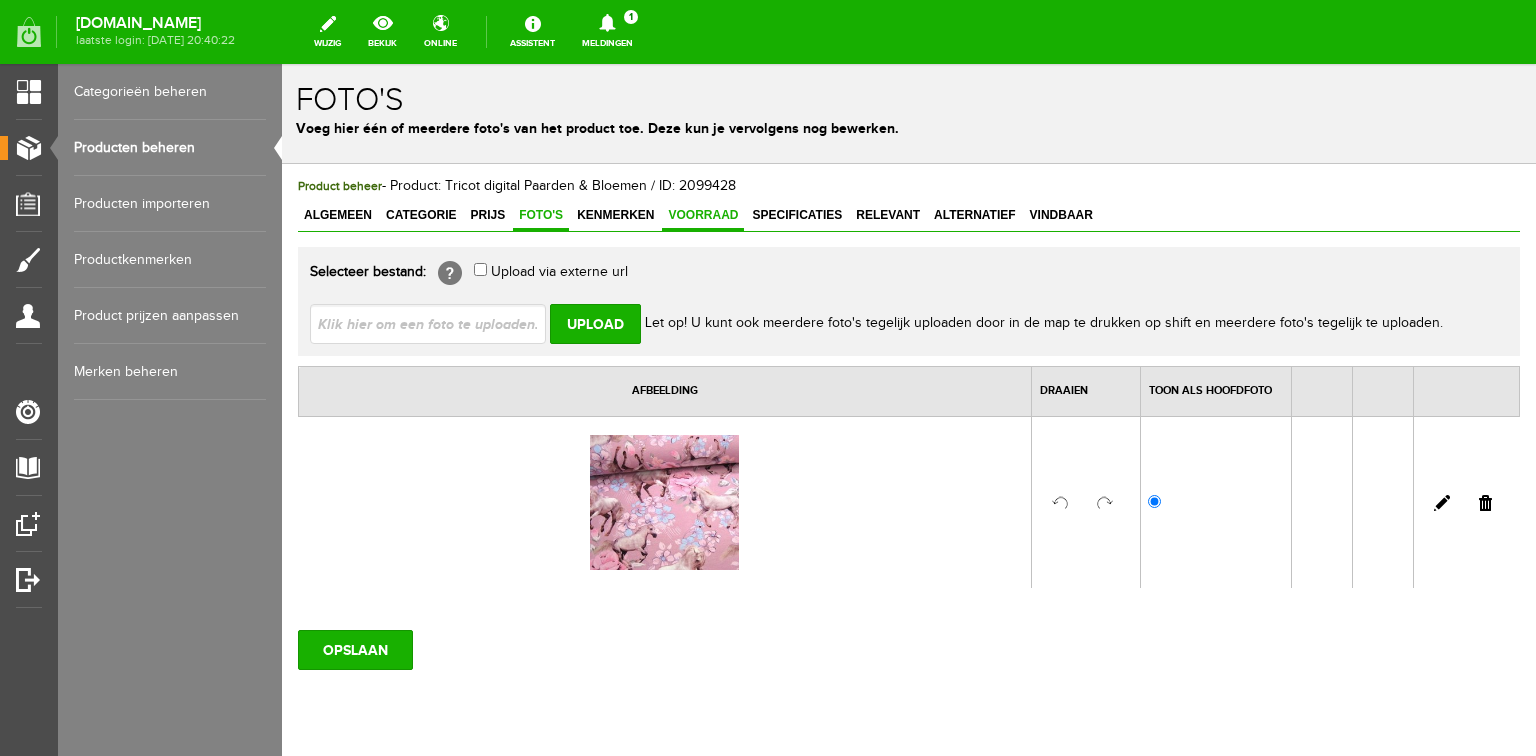 click on "Voorraad" at bounding box center [703, 215] 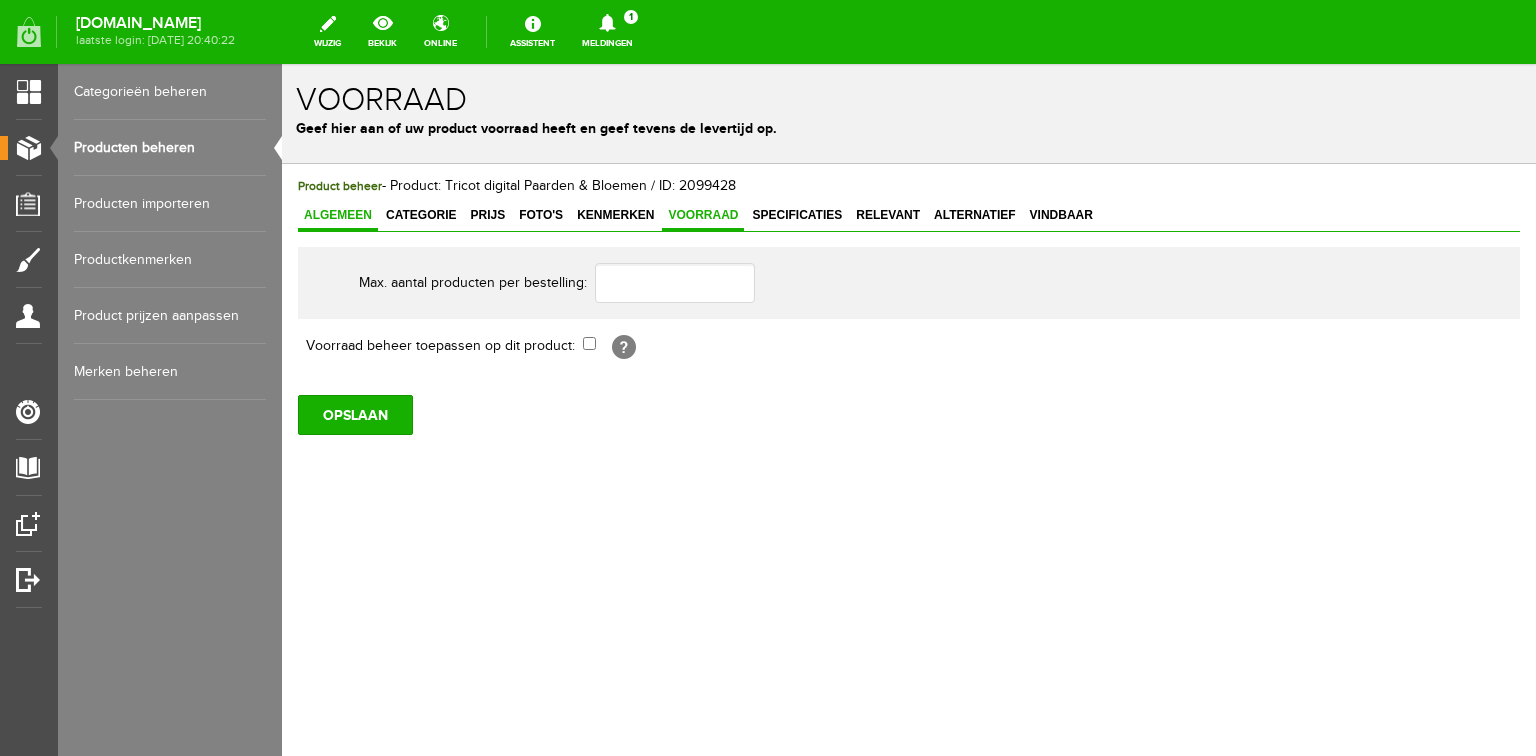 click on "Algemeen" at bounding box center (338, 215) 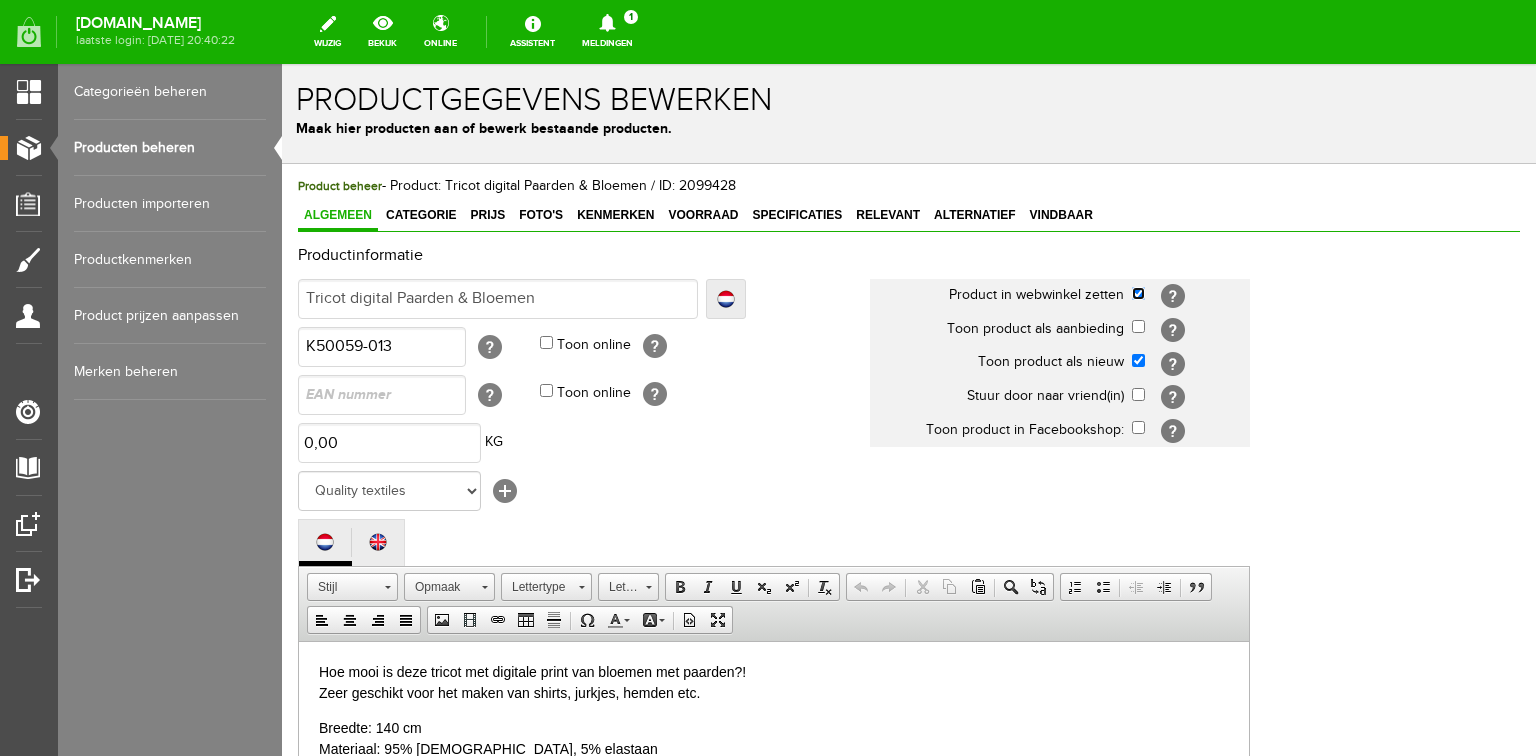 click at bounding box center (1138, 293) 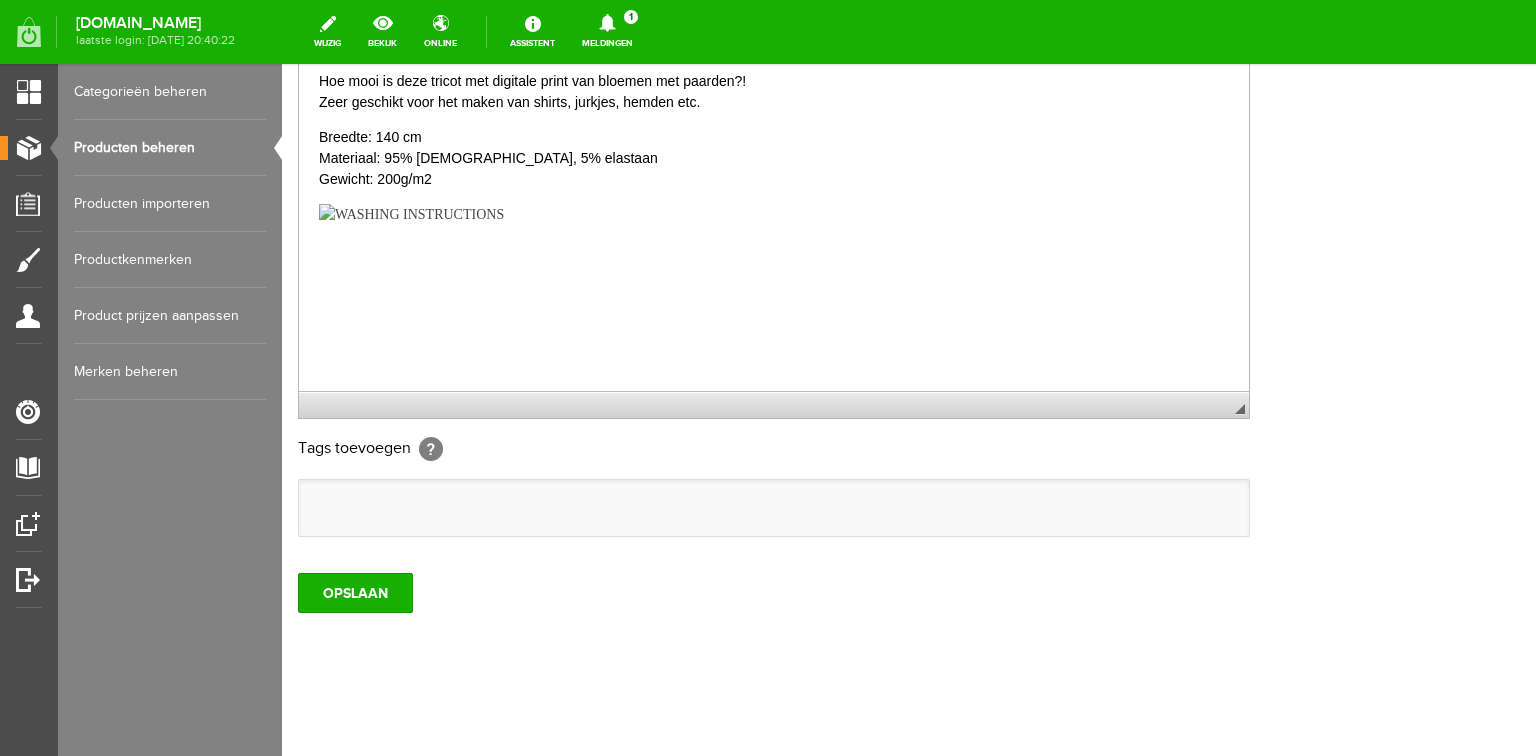 scroll, scrollTop: 592, scrollLeft: 0, axis: vertical 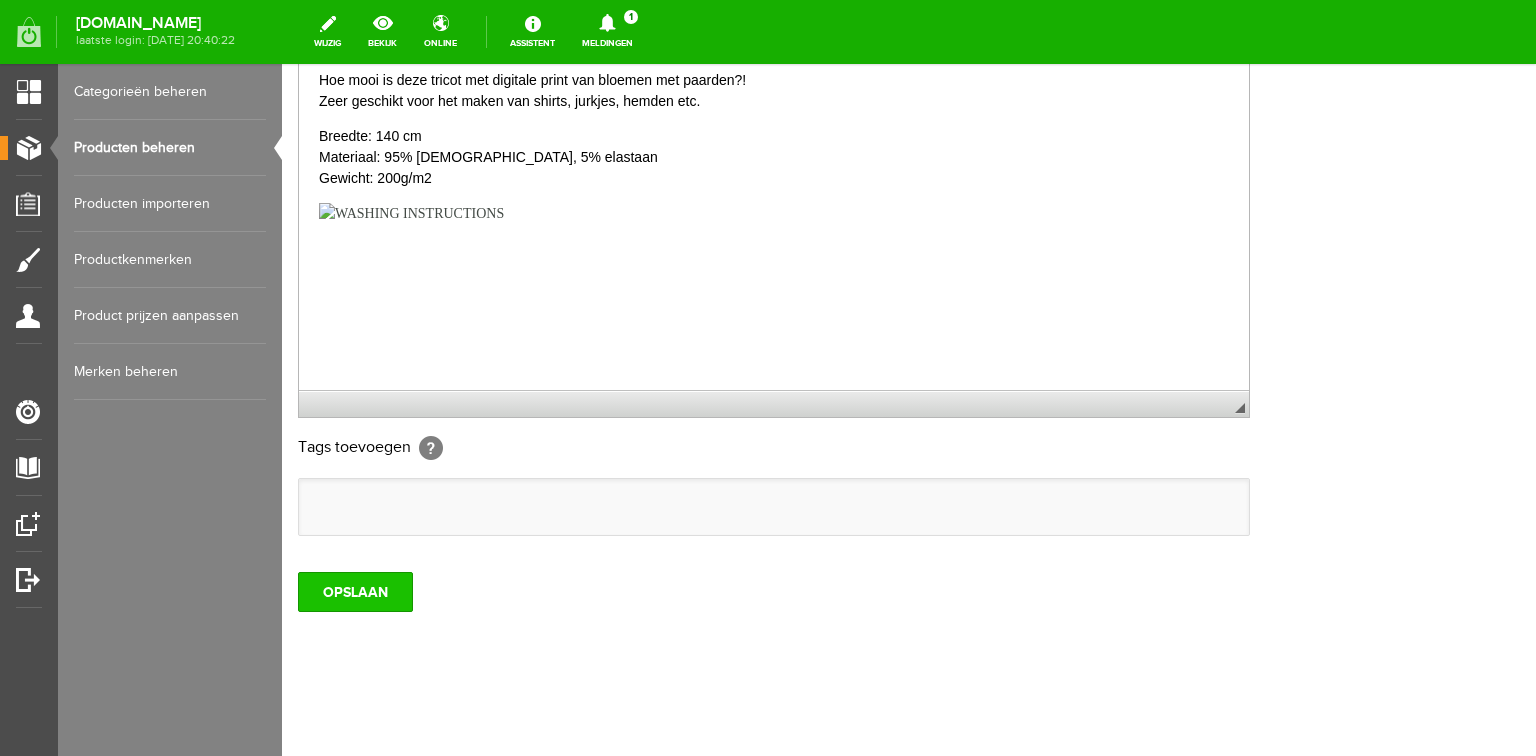 click on "OPSLAAN" at bounding box center (355, 592) 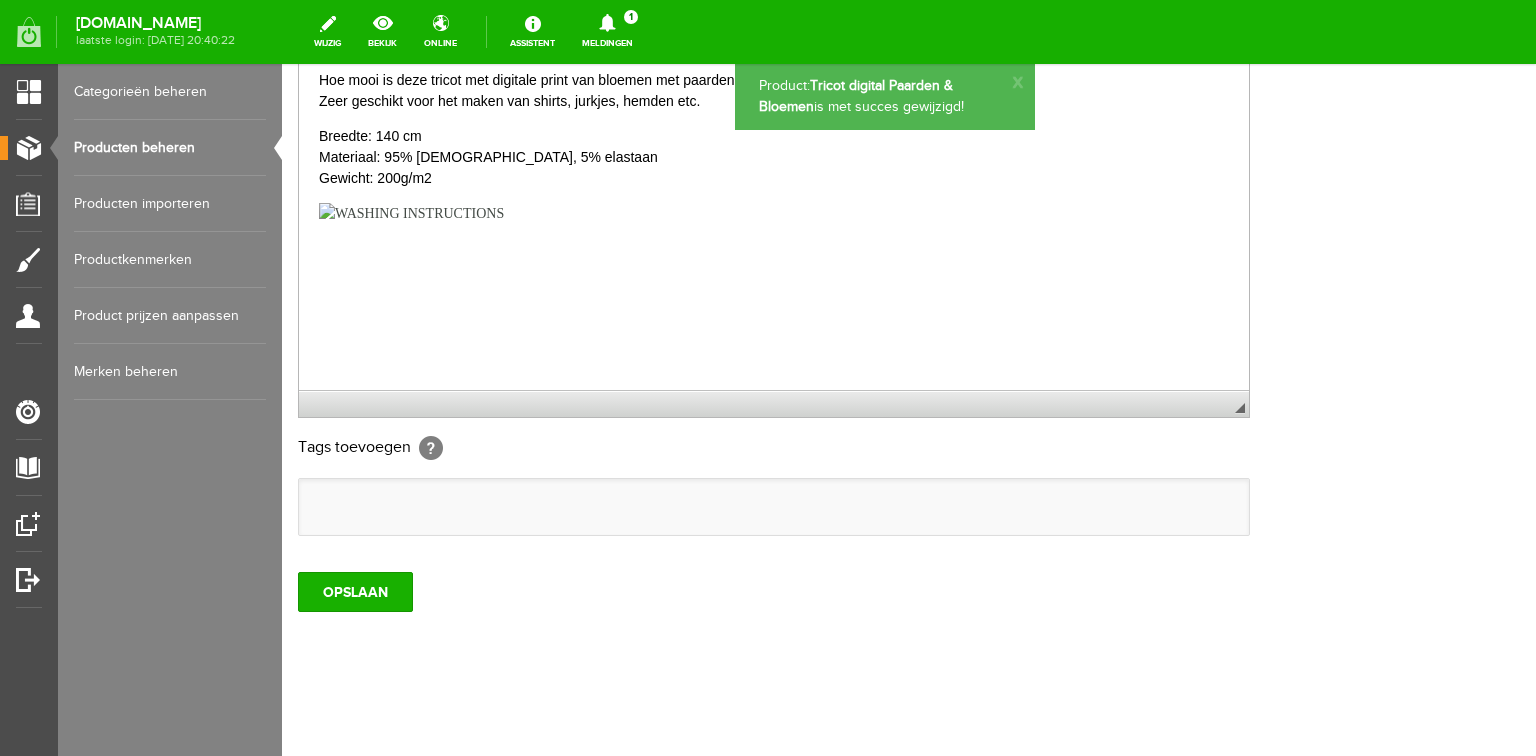 scroll, scrollTop: 0, scrollLeft: 0, axis: both 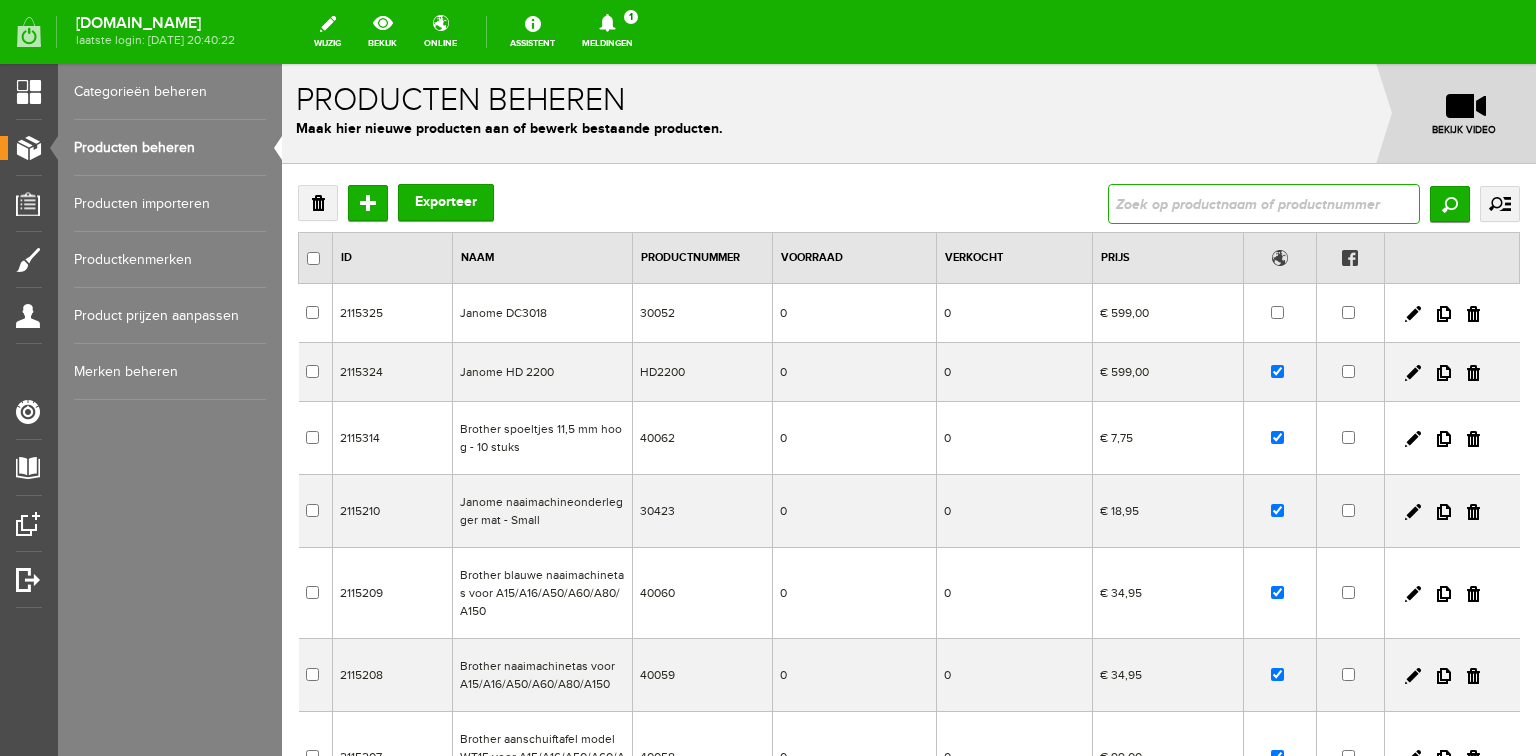 click at bounding box center [1264, 204] 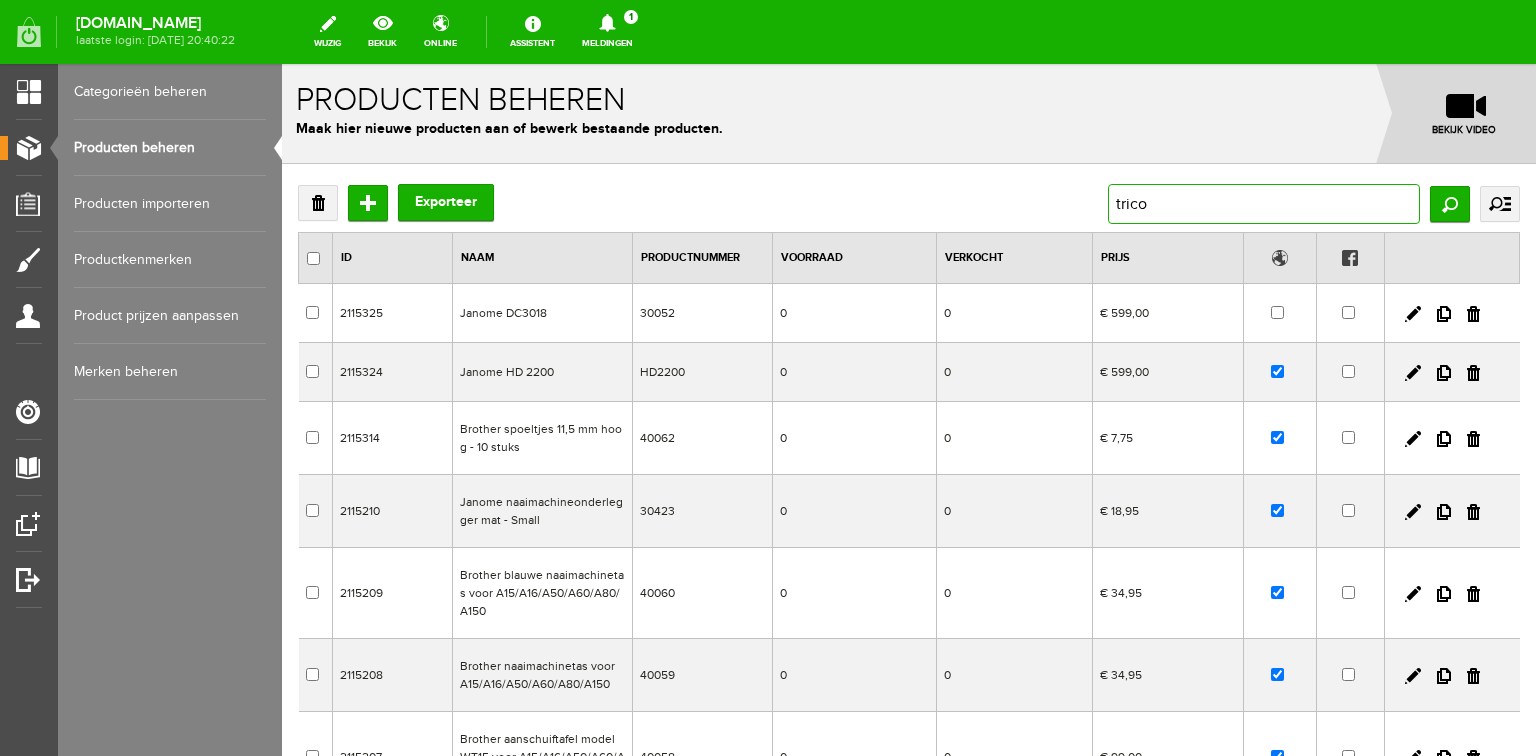 type on "tricot" 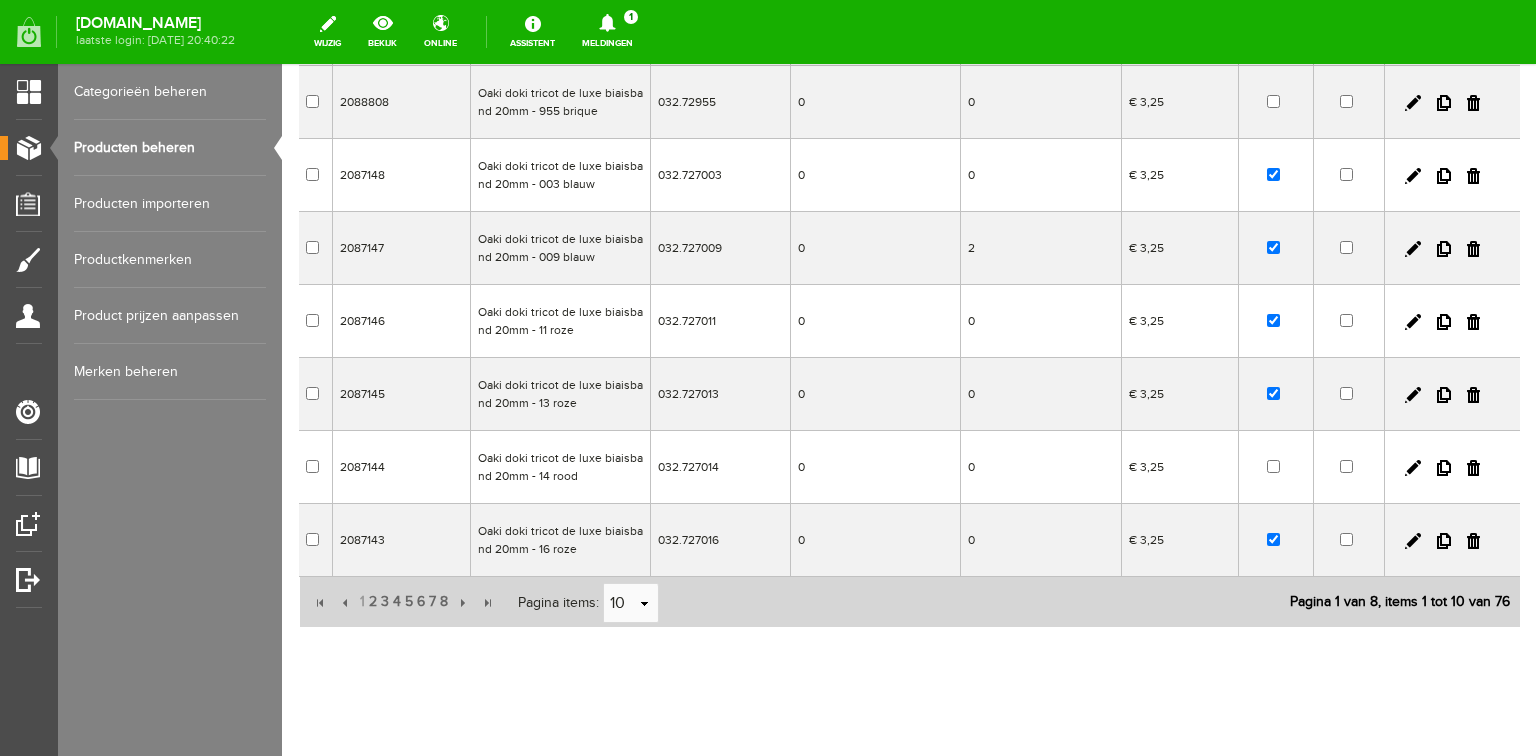 scroll, scrollTop: 456, scrollLeft: 0, axis: vertical 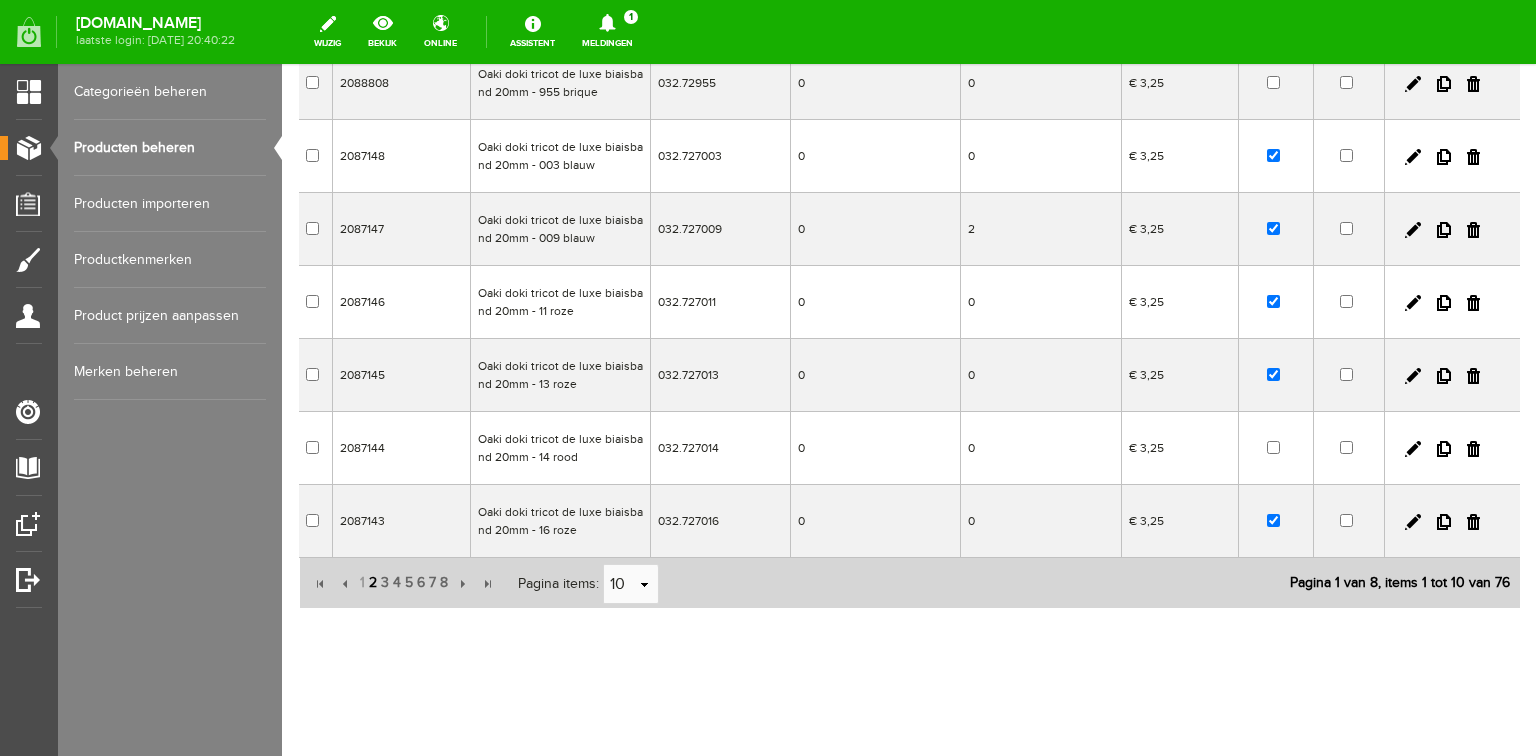 click on "2" at bounding box center [373, 583] 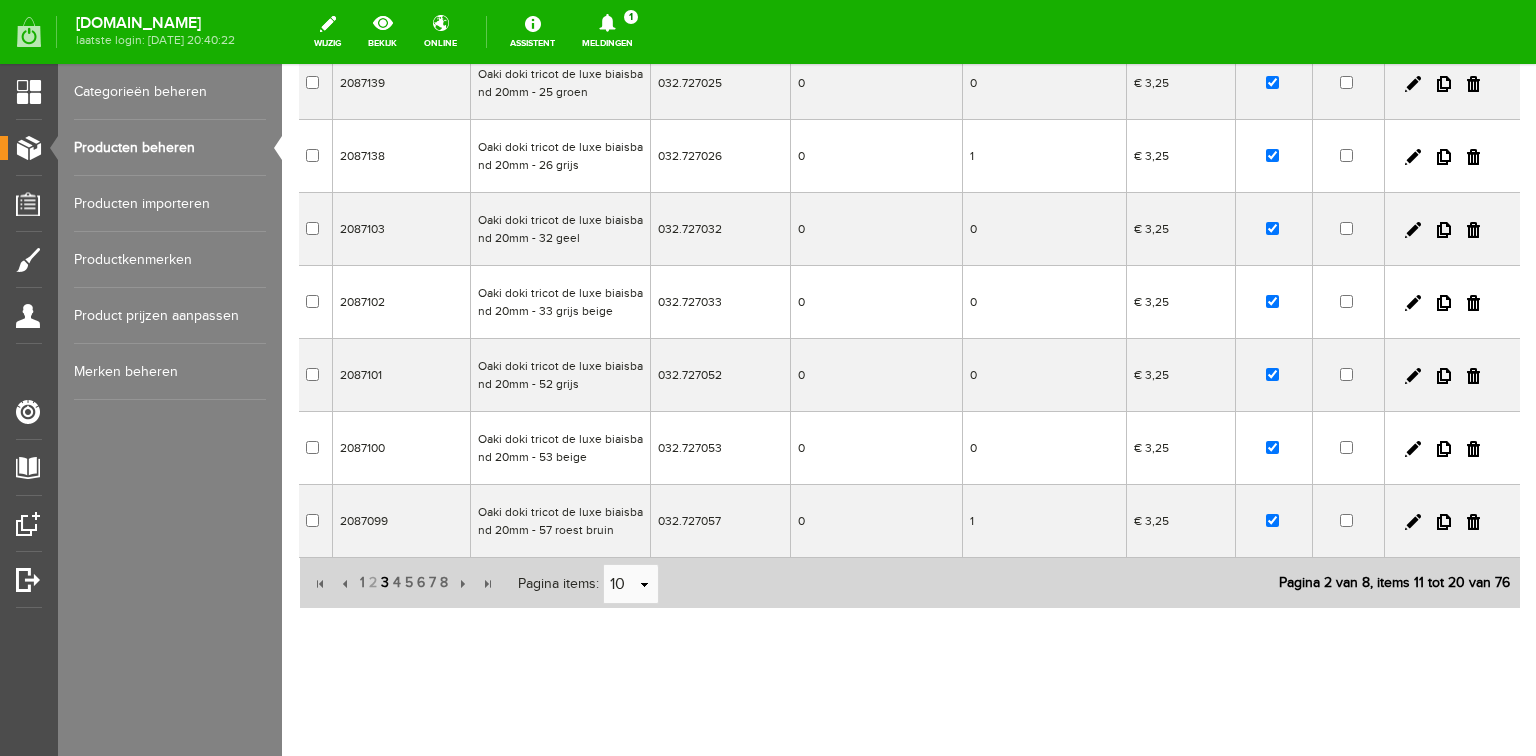 click on "3" at bounding box center (385, 583) 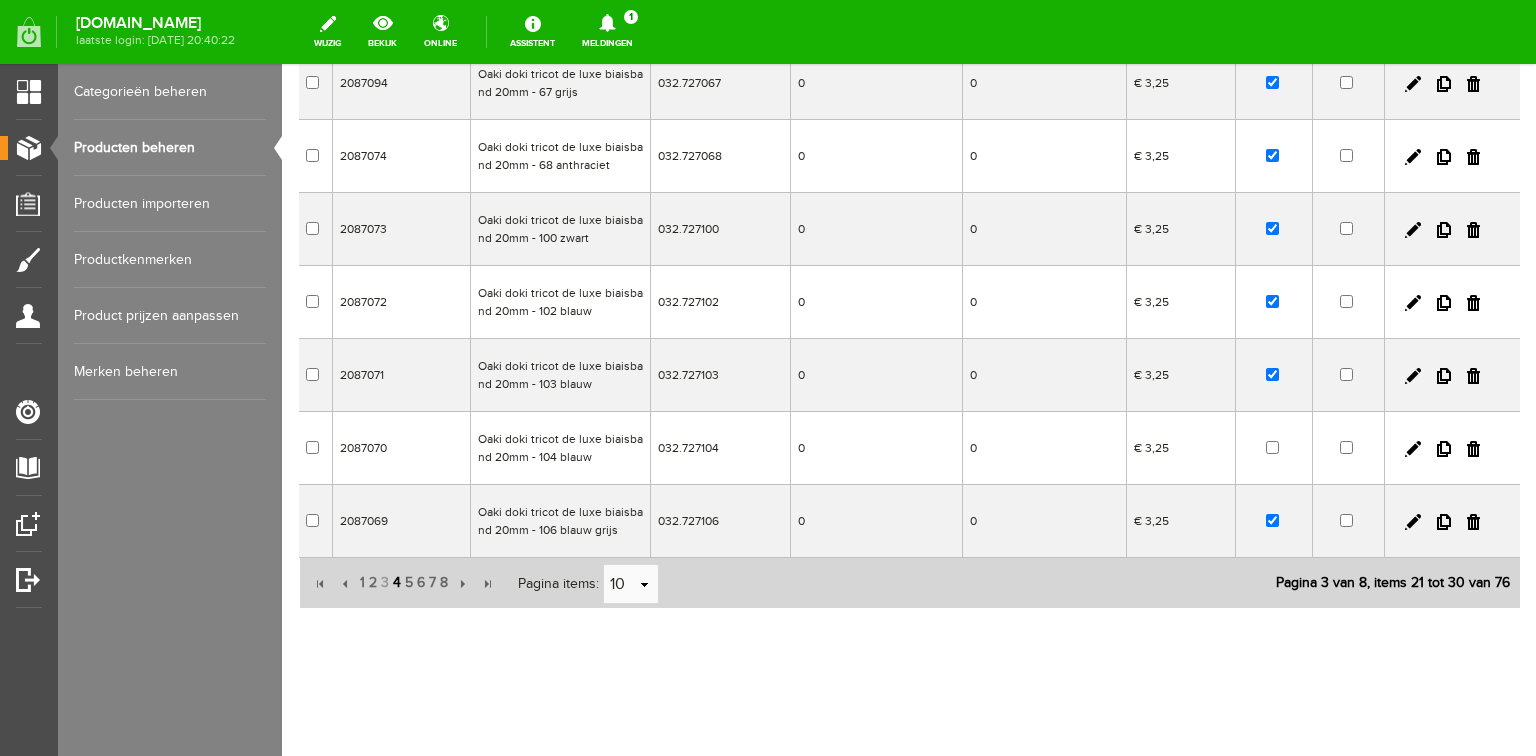 click on "4" at bounding box center [397, 583] 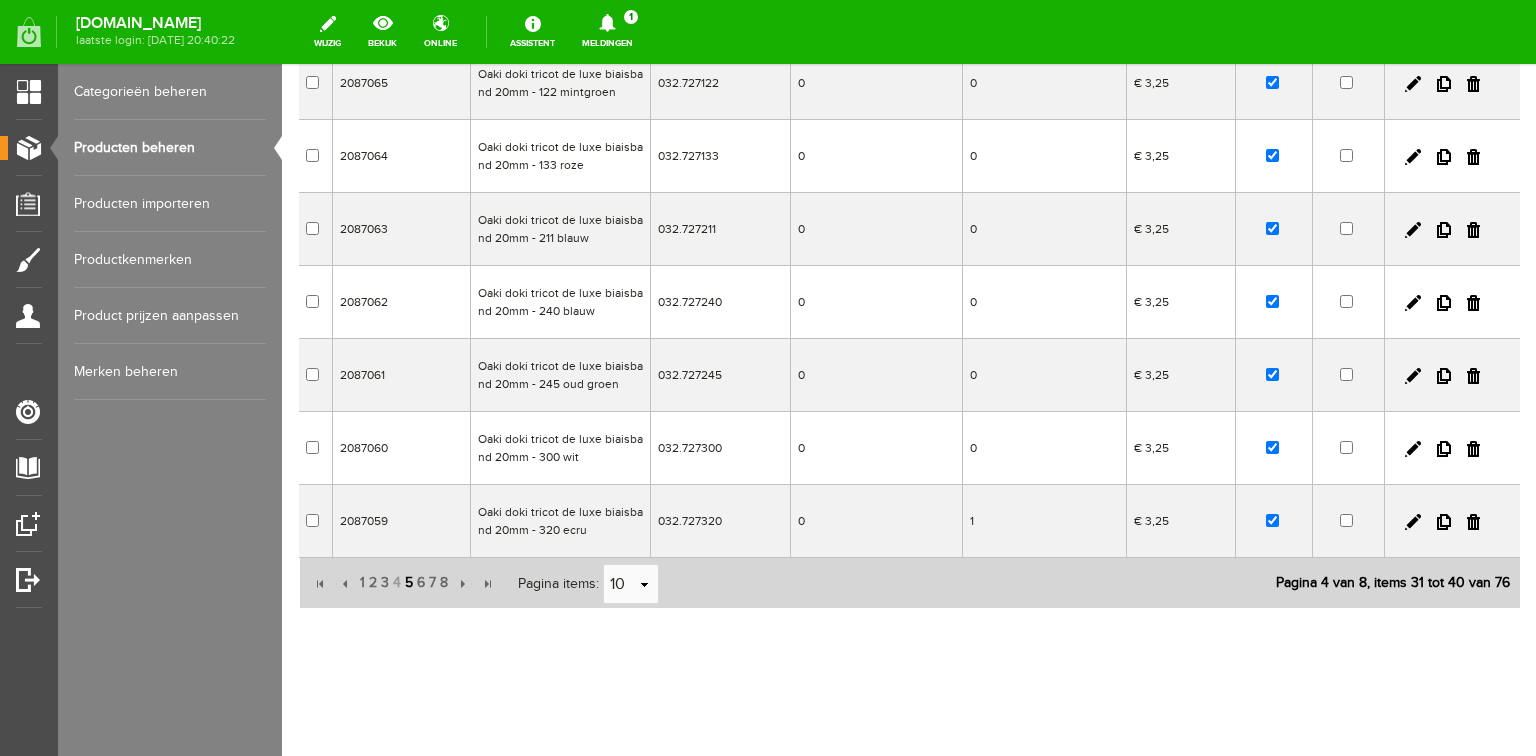 click on "5" at bounding box center (409, 583) 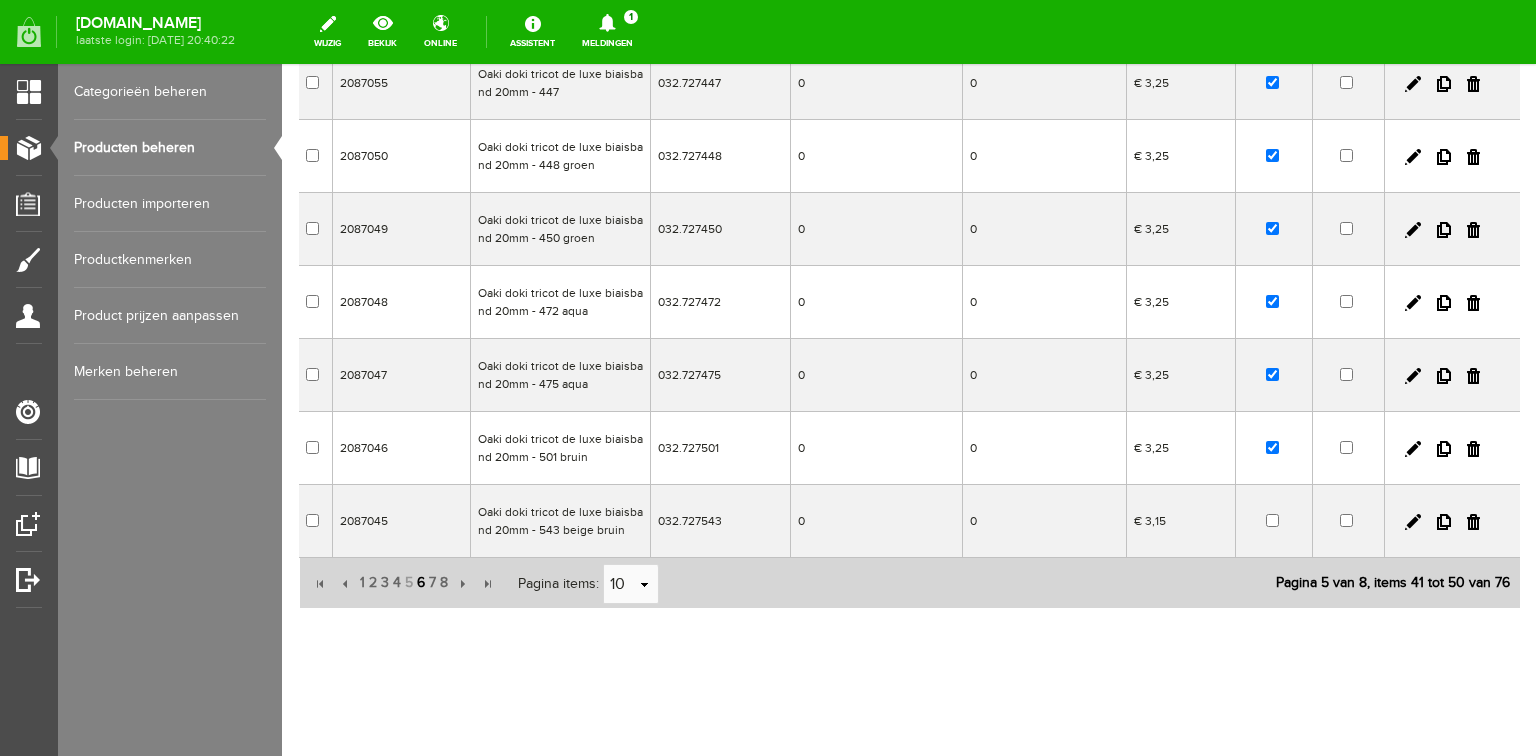 click on "6" at bounding box center (421, 583) 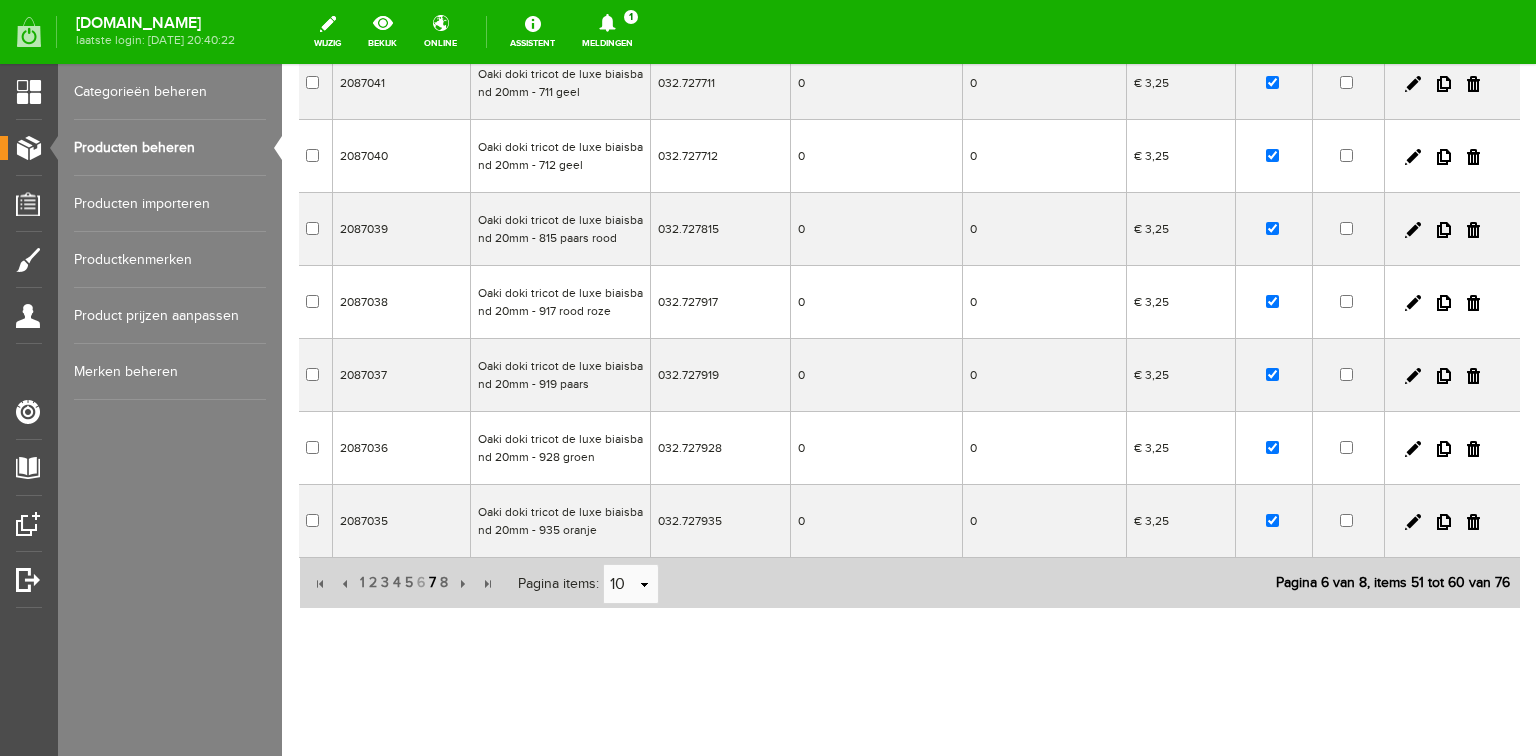 click on "7" at bounding box center [432, 583] 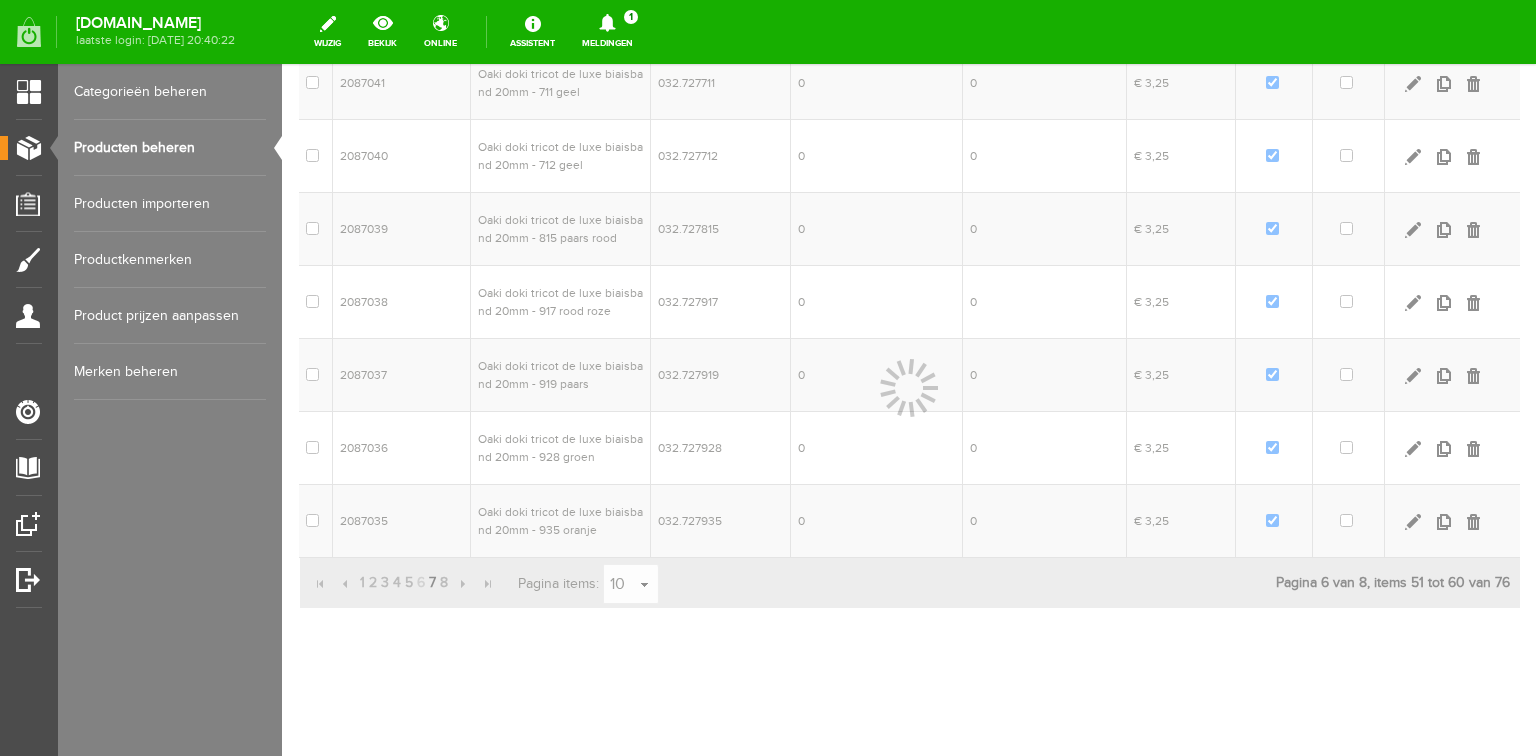 scroll, scrollTop: 443, scrollLeft: 0, axis: vertical 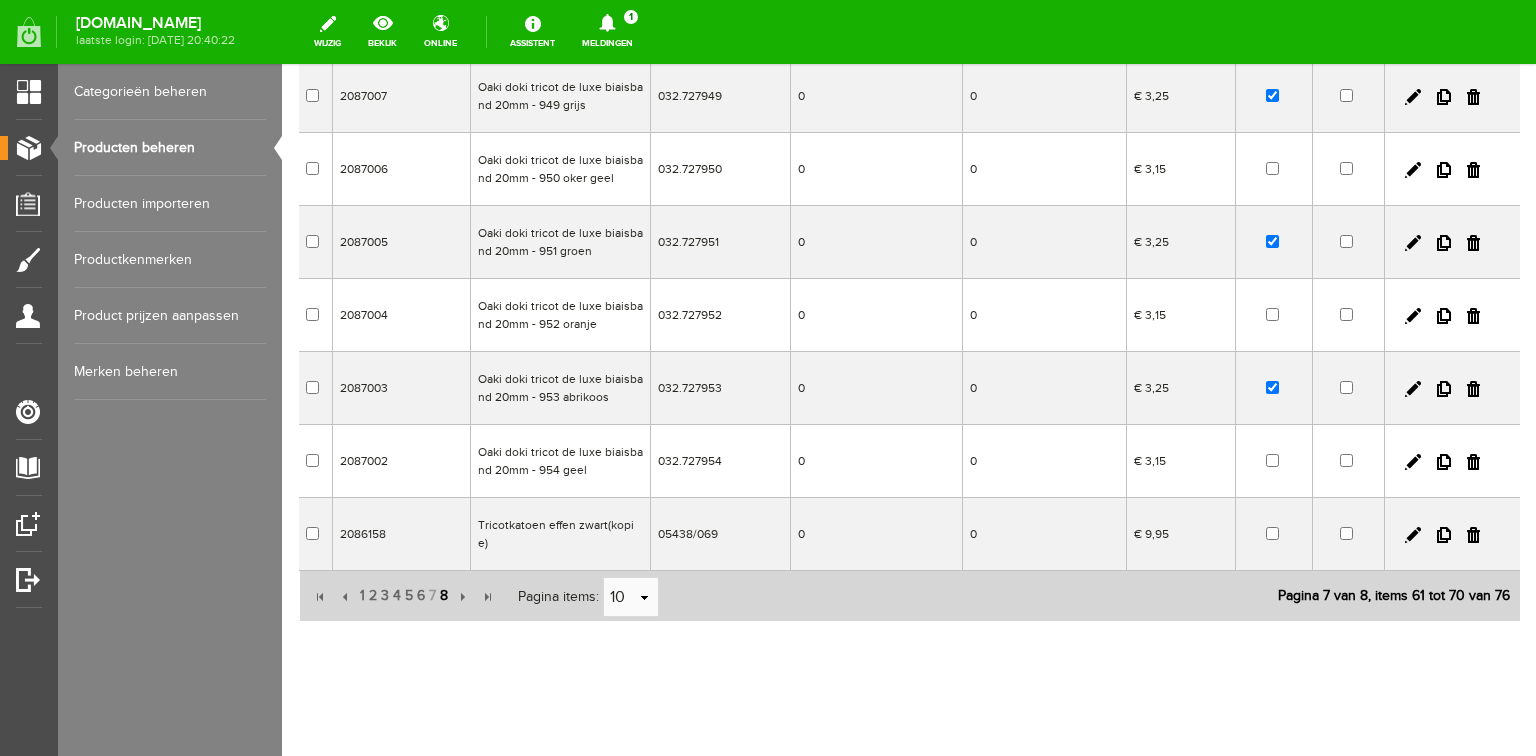 click on "8" at bounding box center (444, 596) 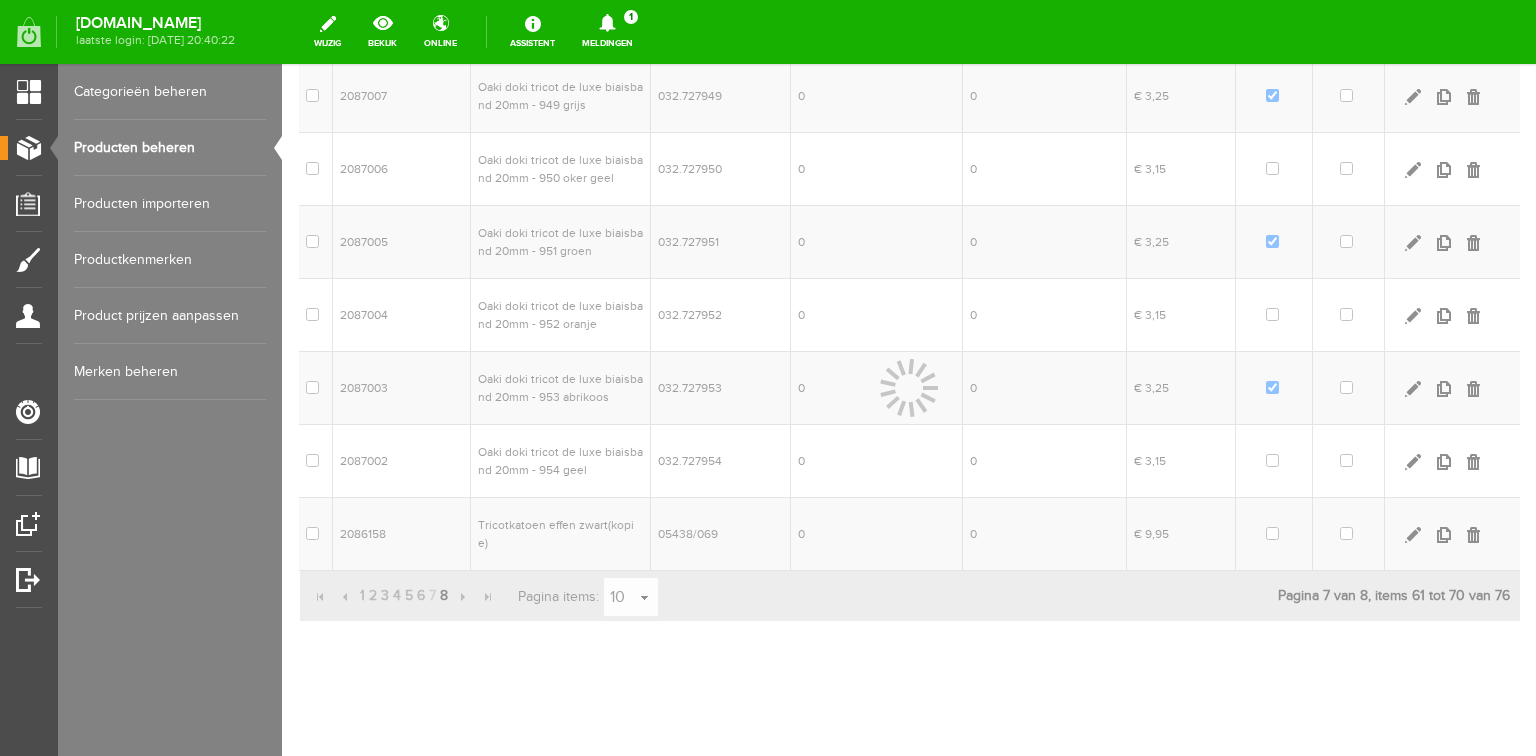 scroll, scrollTop: 87, scrollLeft: 0, axis: vertical 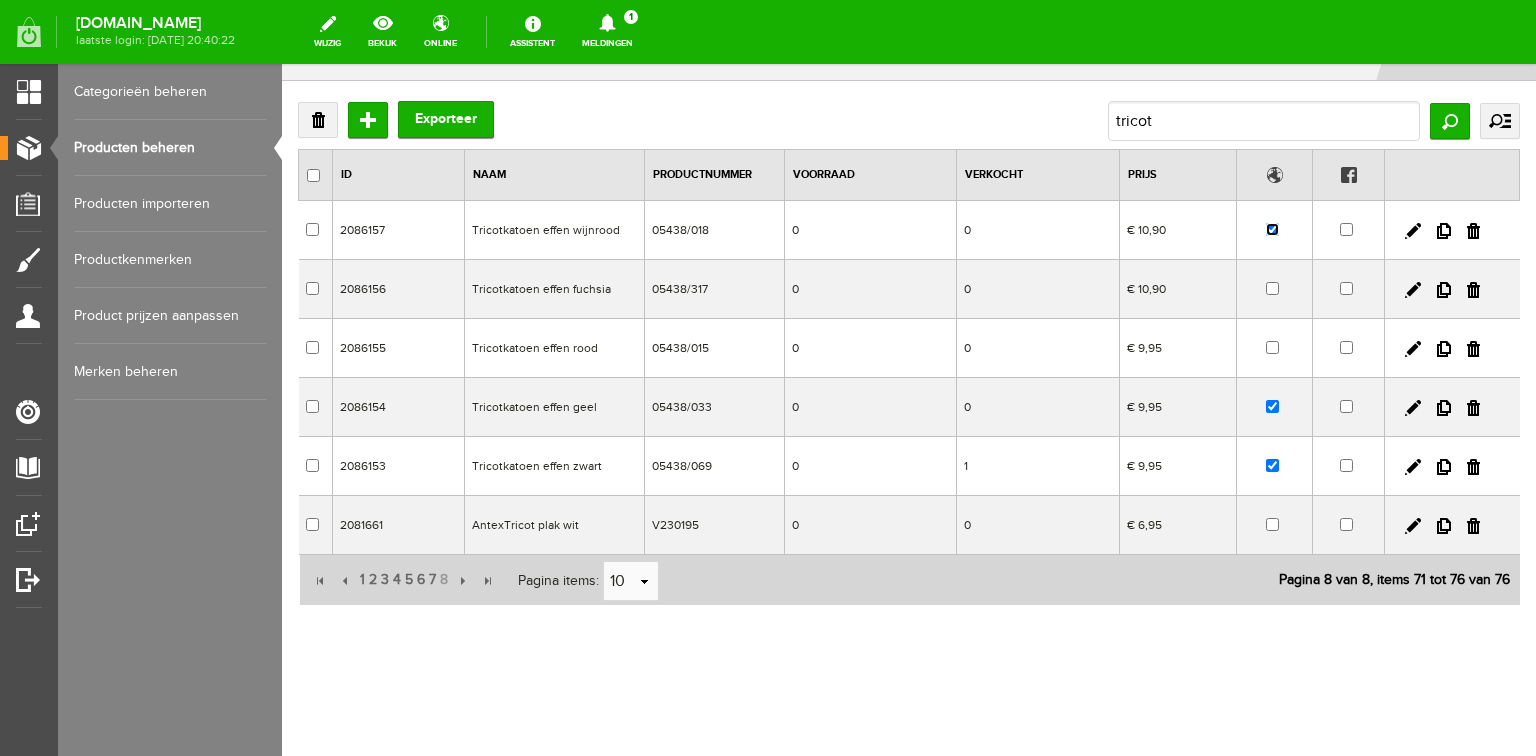 click at bounding box center (1272, 229) 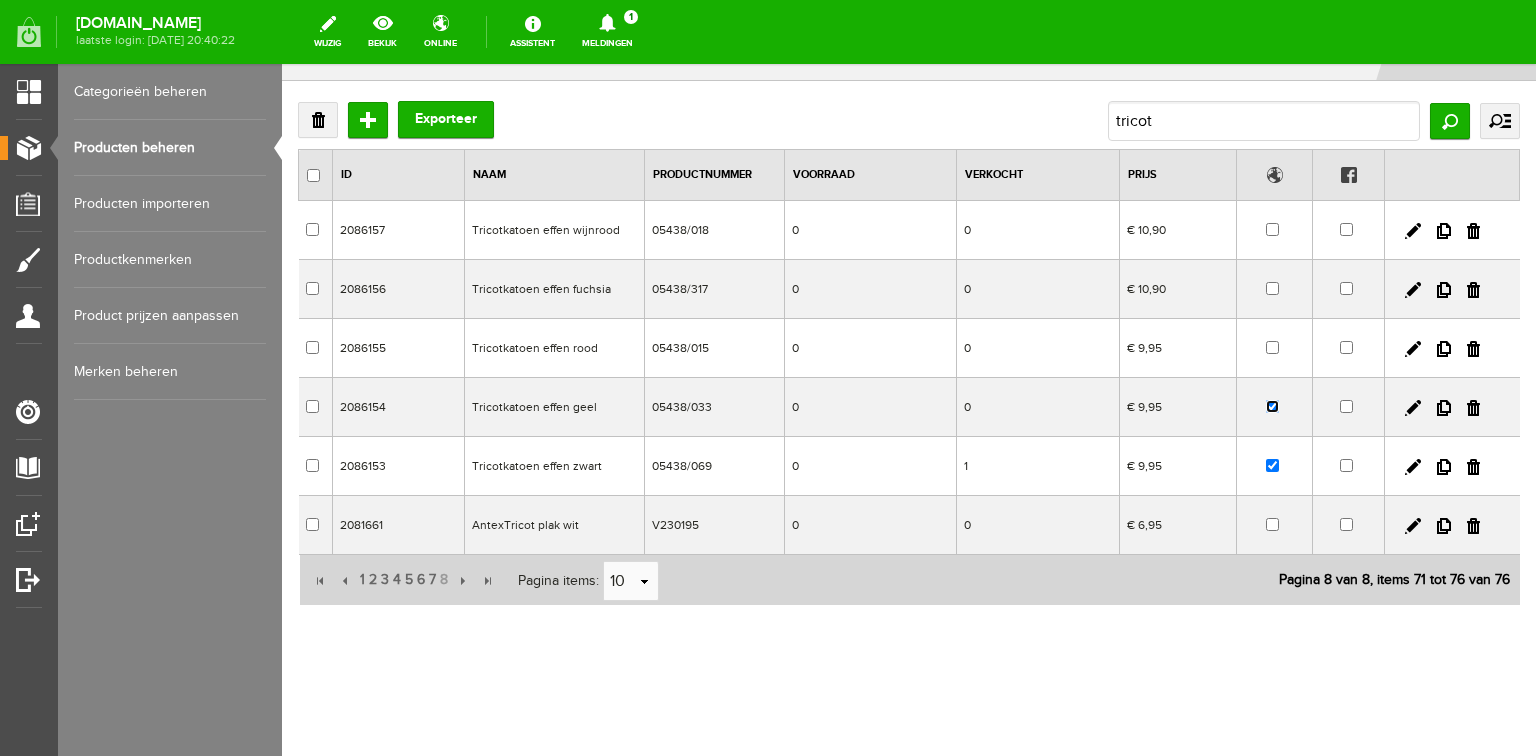 click at bounding box center (1272, 406) 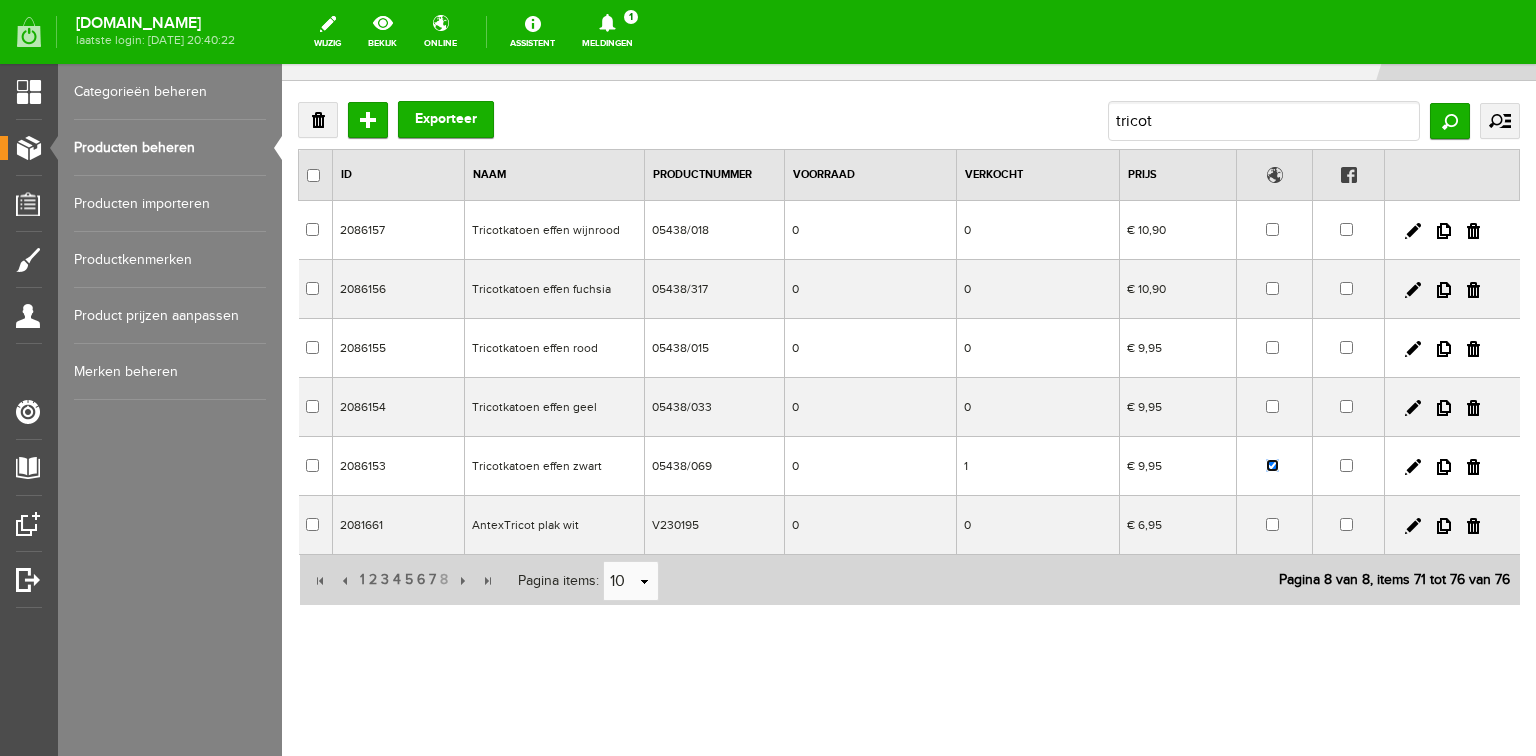 click at bounding box center (1272, 465) 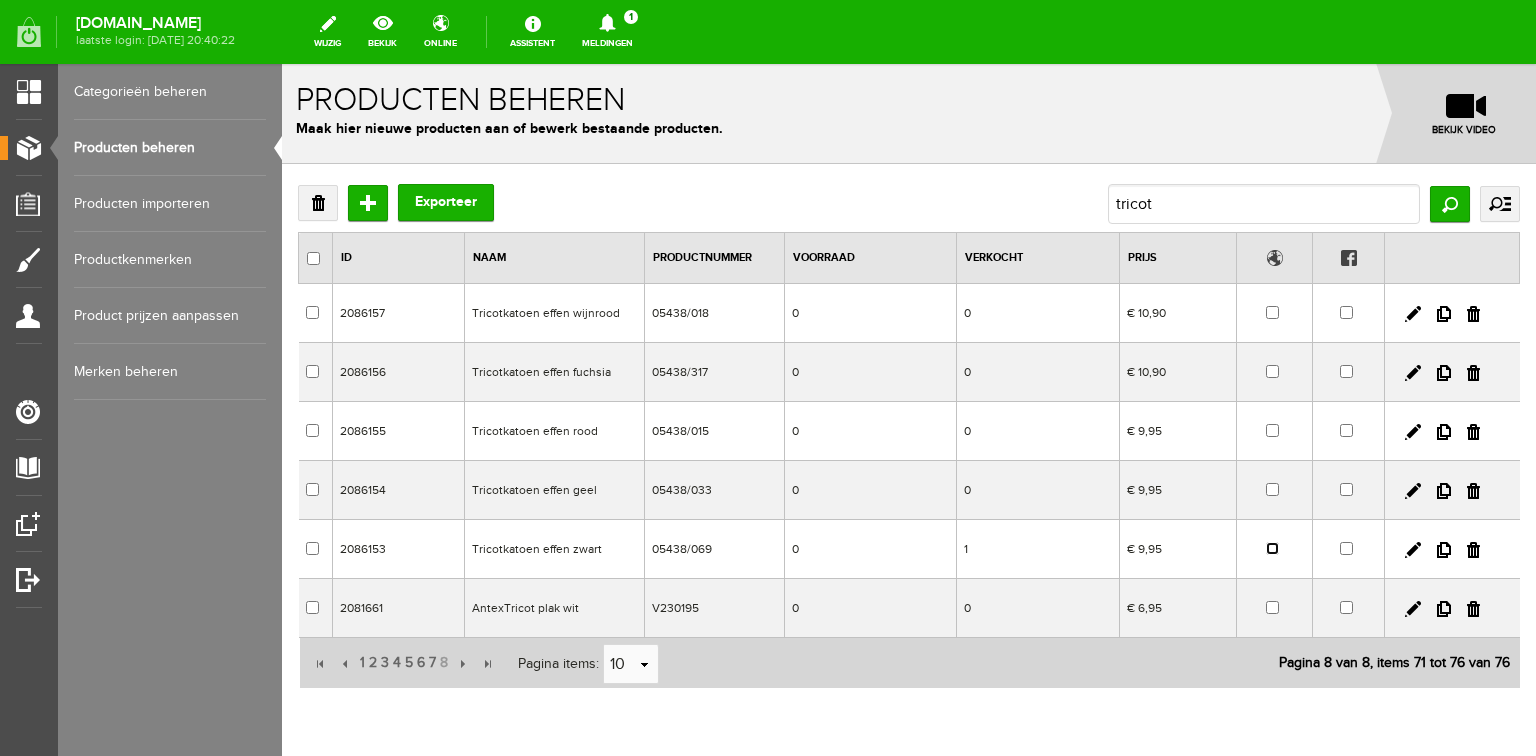 scroll, scrollTop: 0, scrollLeft: 0, axis: both 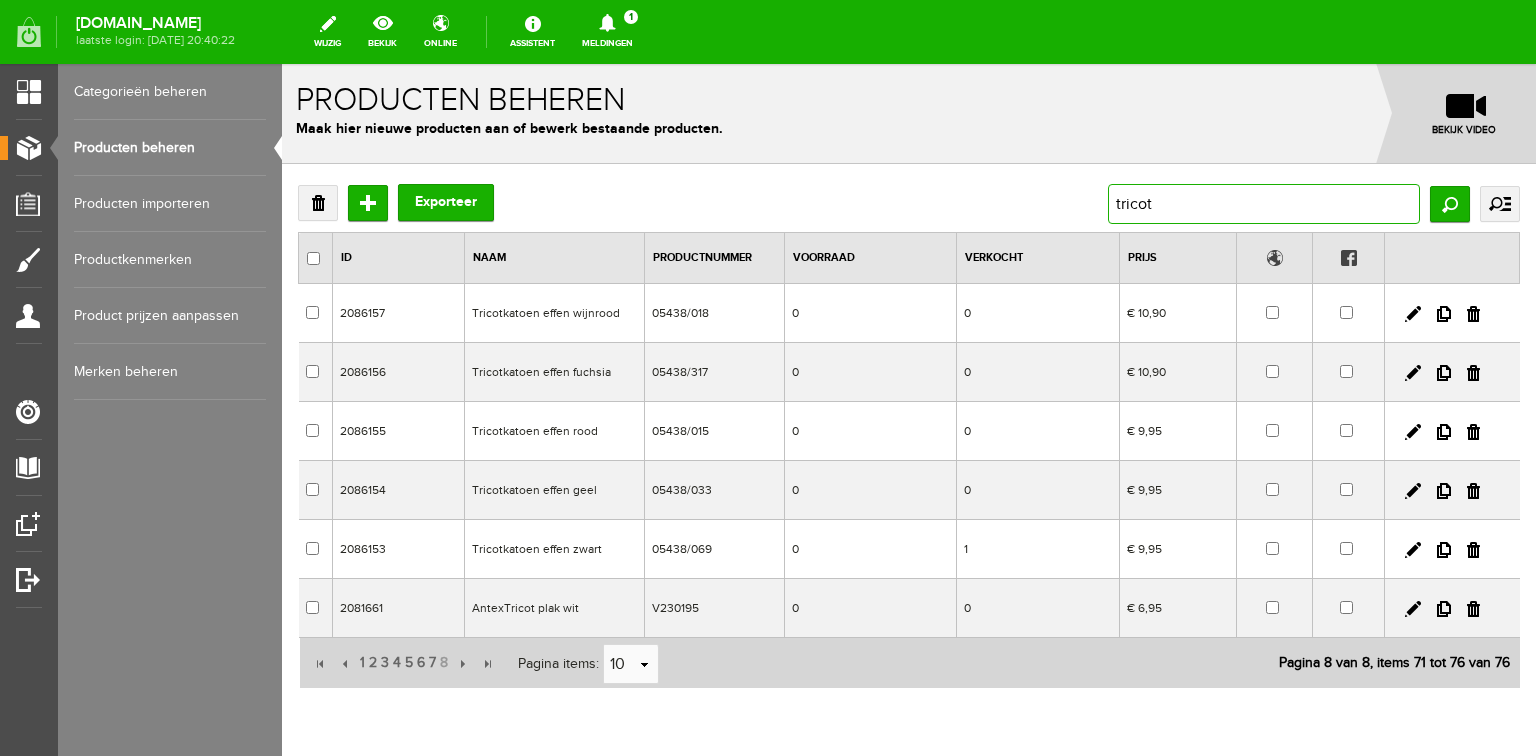 click on "tricot" at bounding box center [1264, 204] 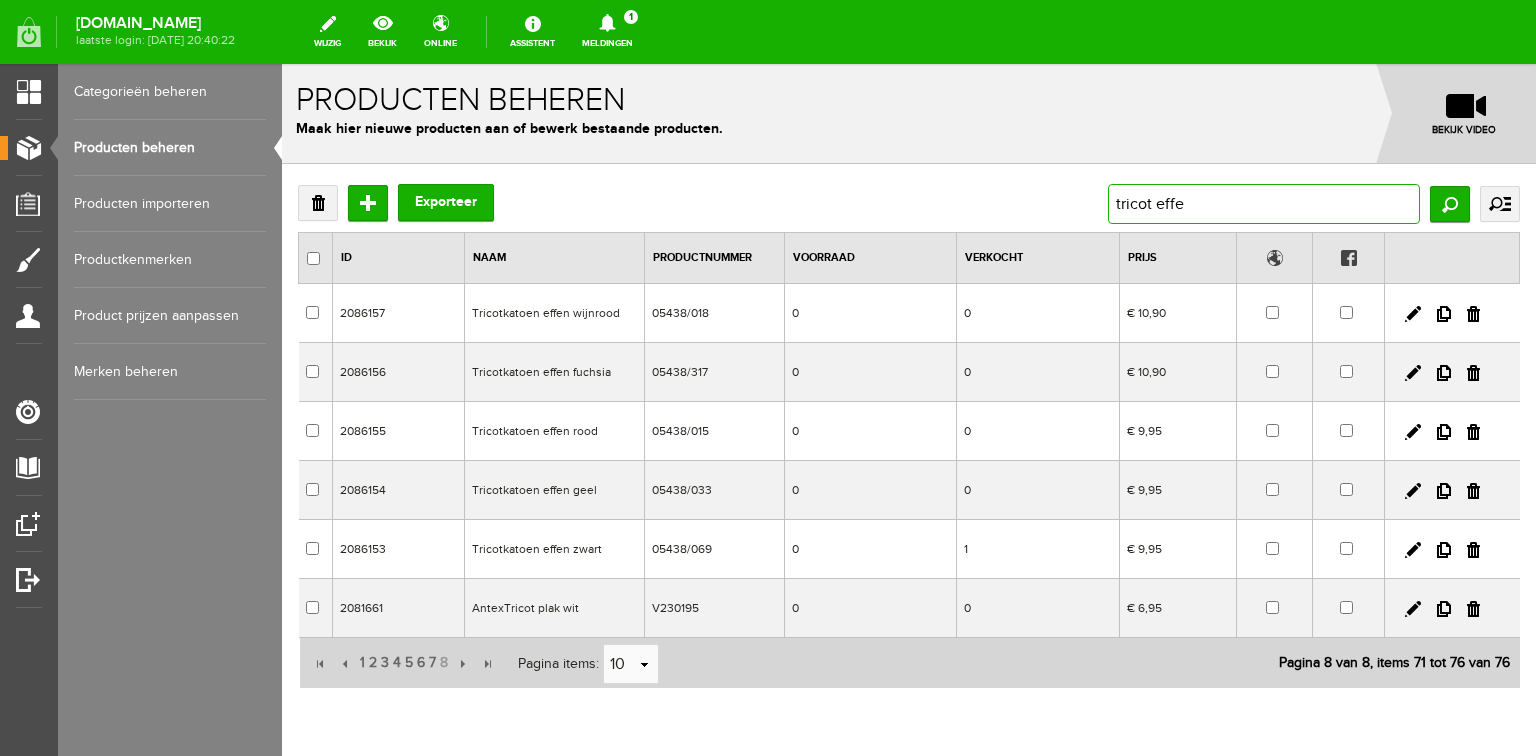 type on "tricot effen" 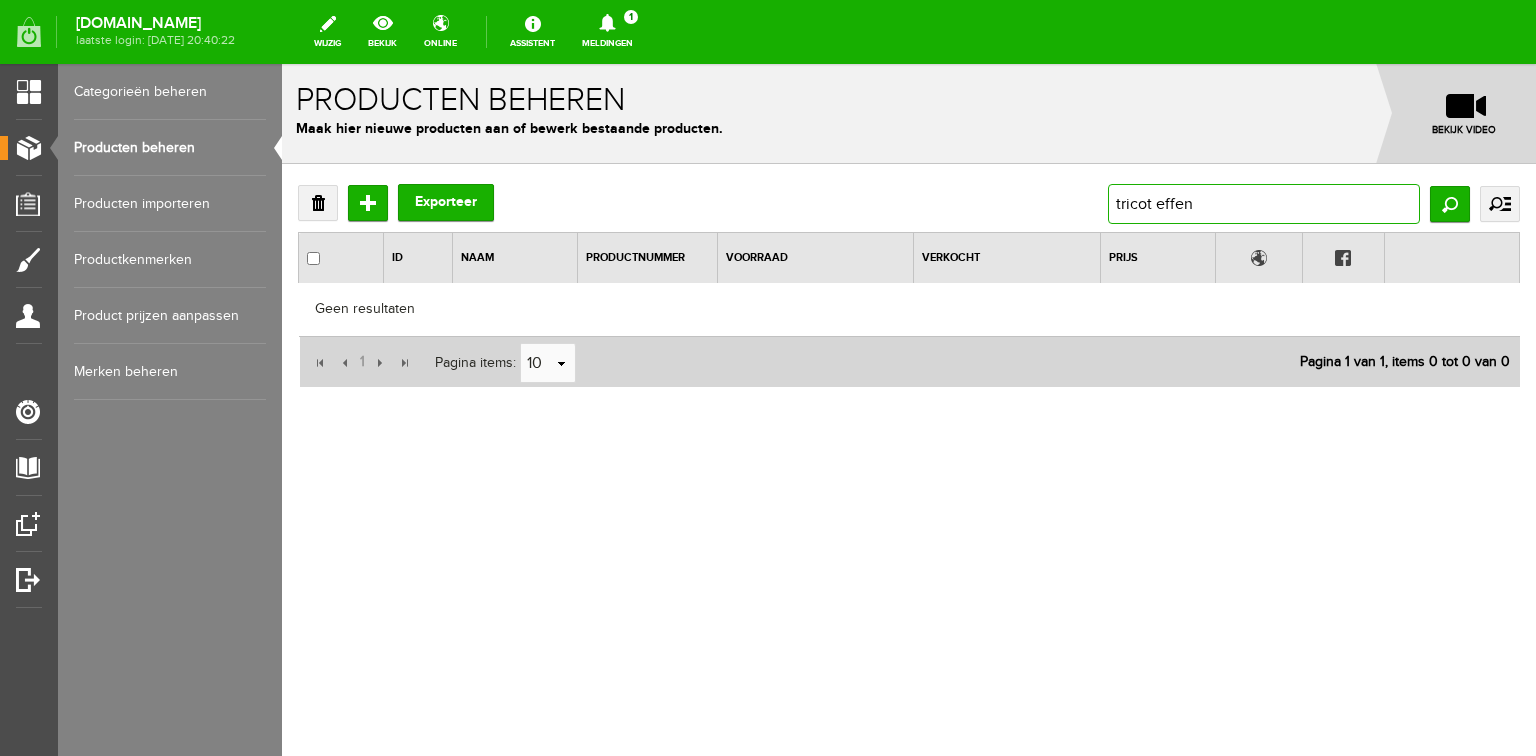 drag, startPoint x: 1217, startPoint y: 208, endPoint x: 1079, endPoint y: 204, distance: 138.05795 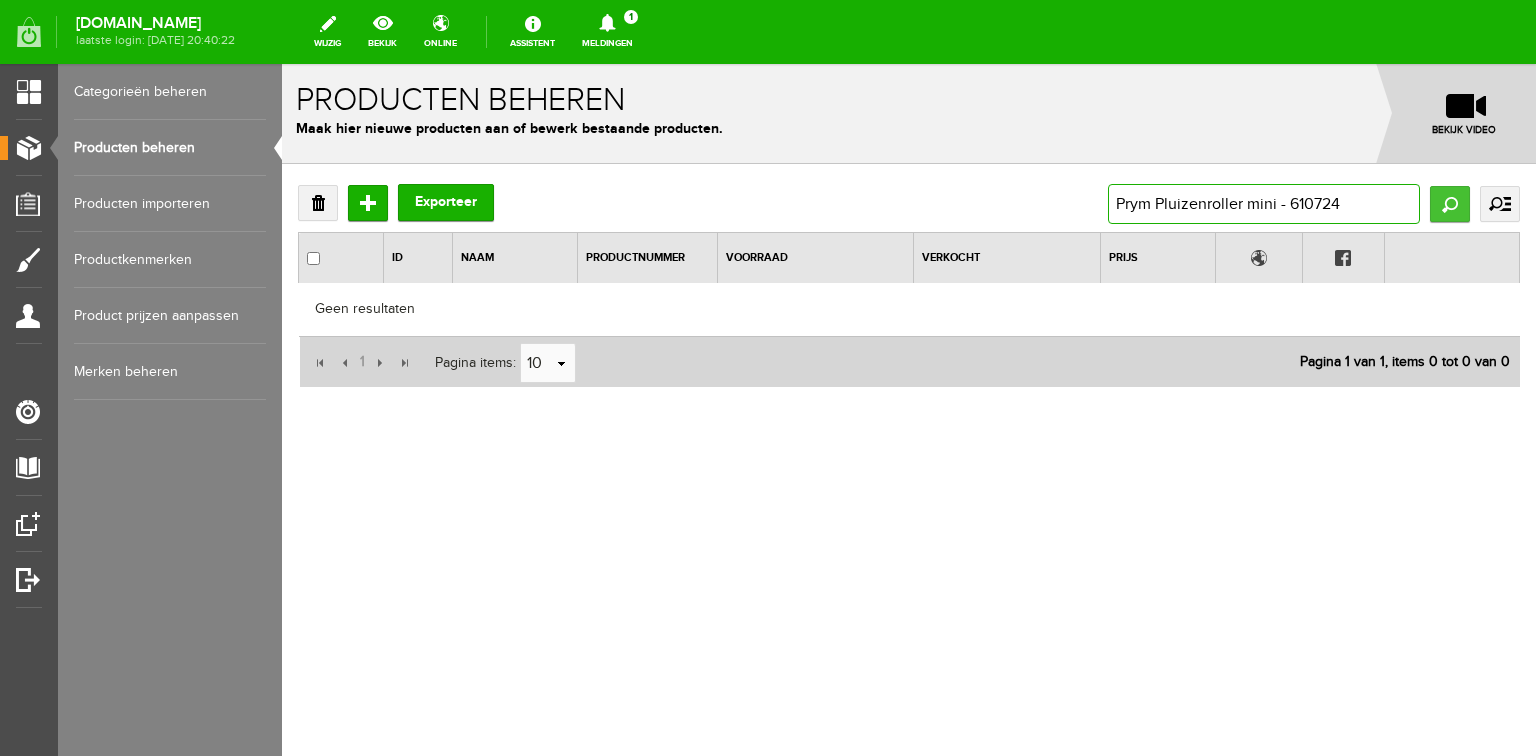 type on "Prym Pluizenroller mini - 610724" 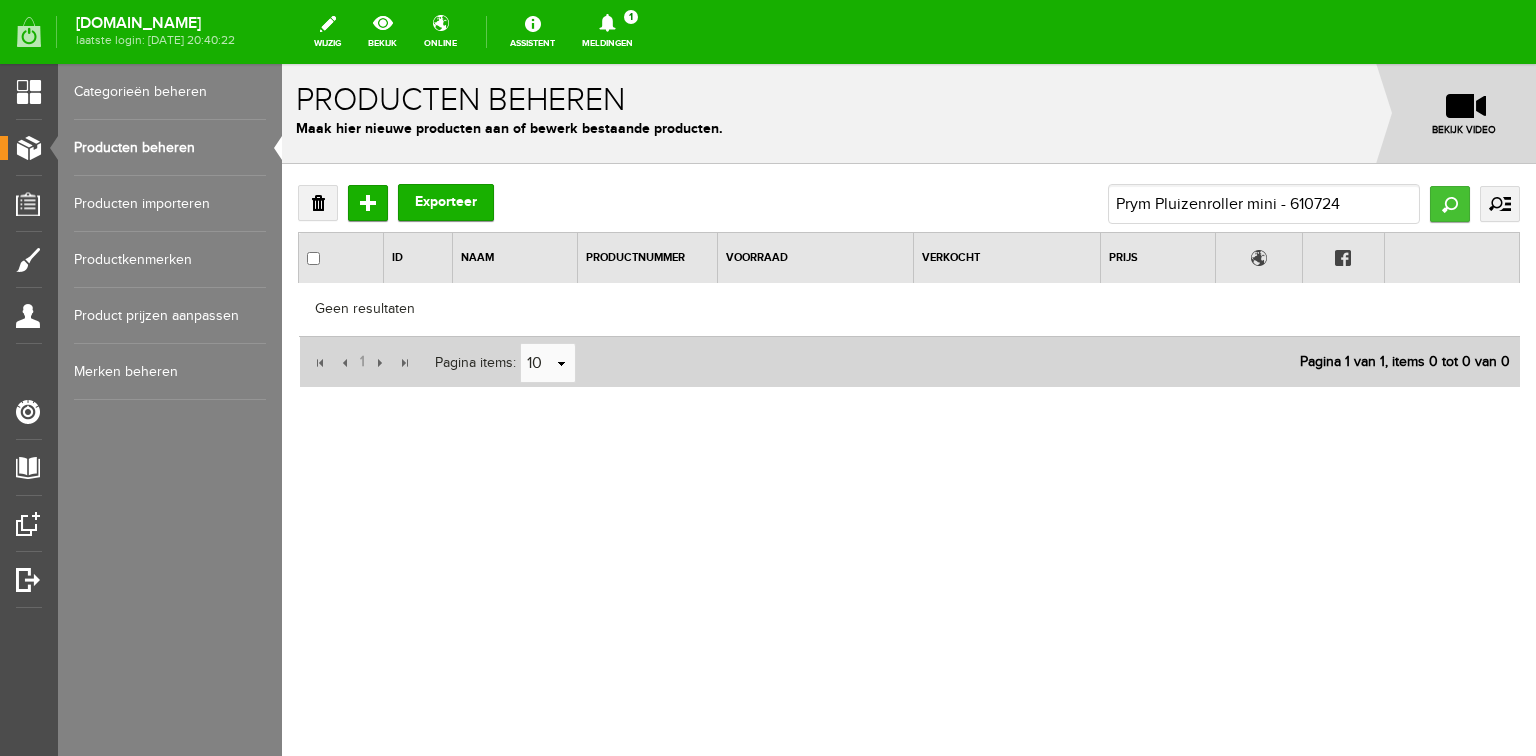 click on "Zoeken" at bounding box center [1450, 204] 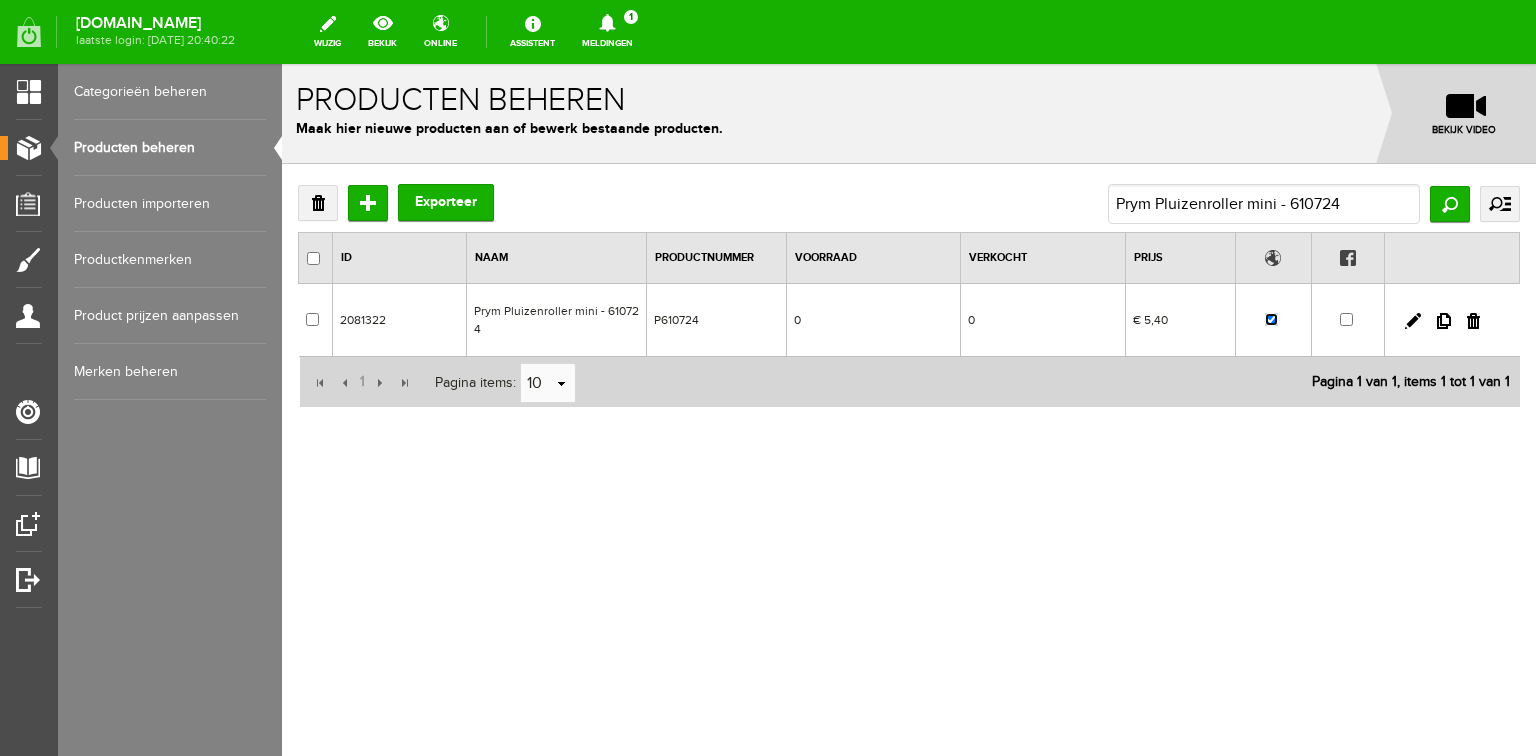 click at bounding box center [1271, 319] 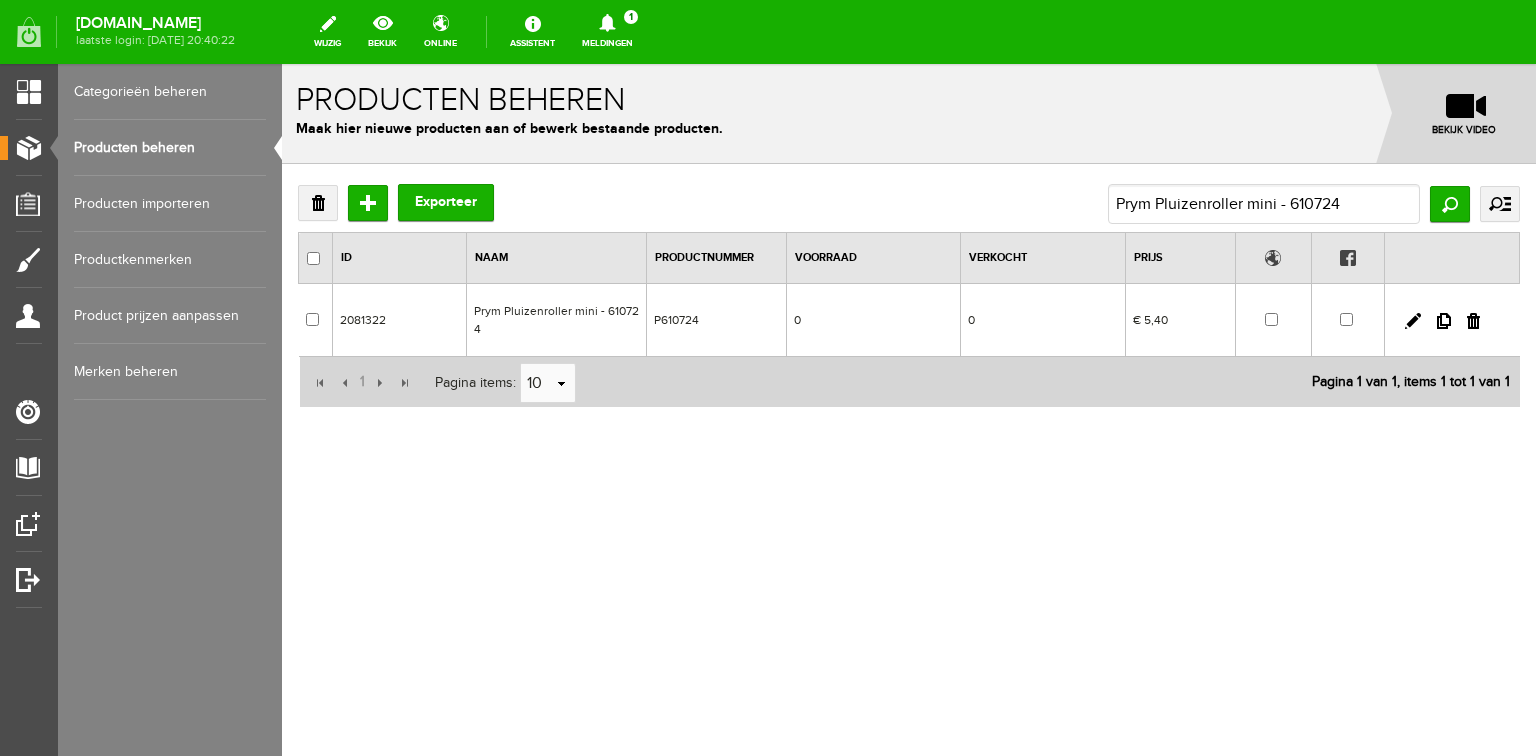 click on "Producten beheren" at bounding box center (170, 148) 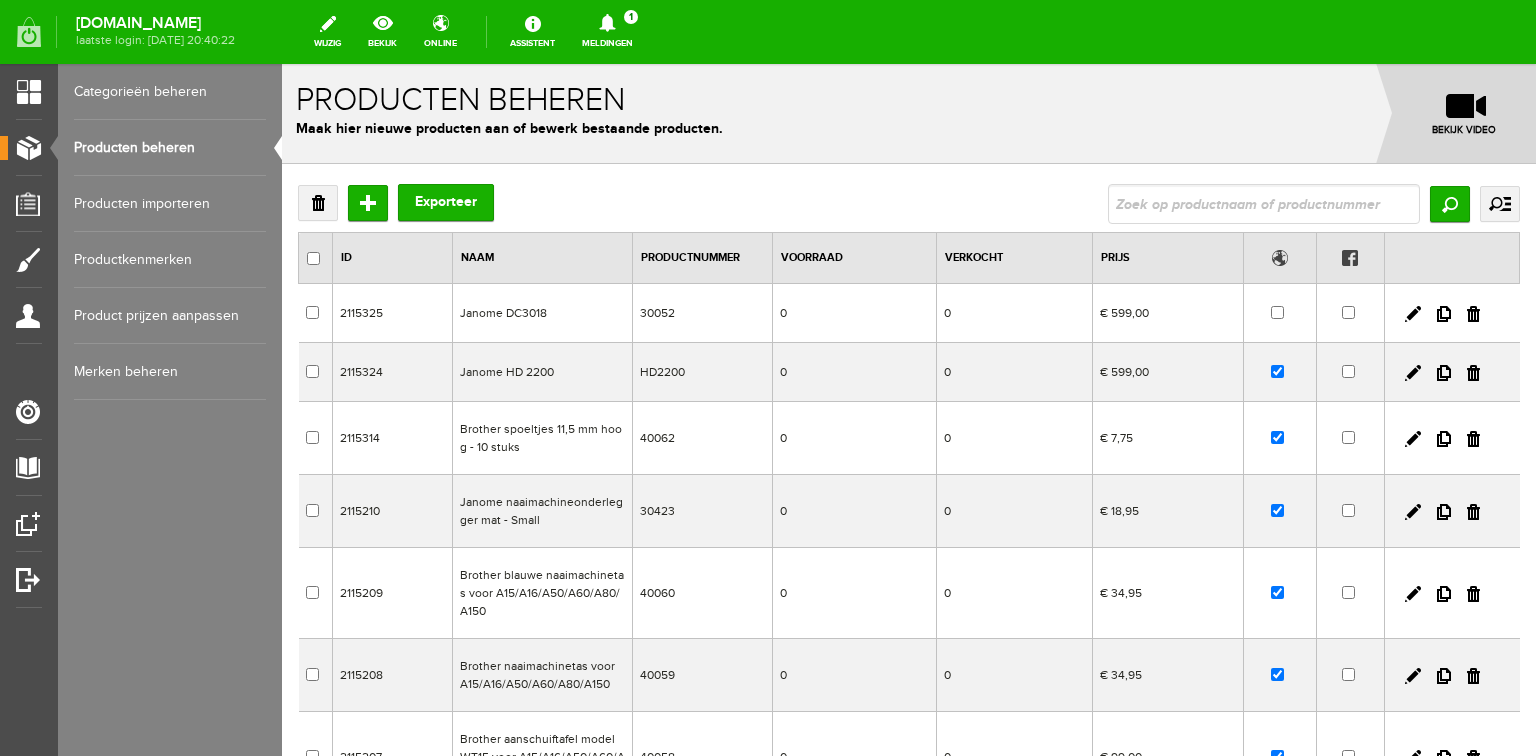 scroll, scrollTop: 0, scrollLeft: 0, axis: both 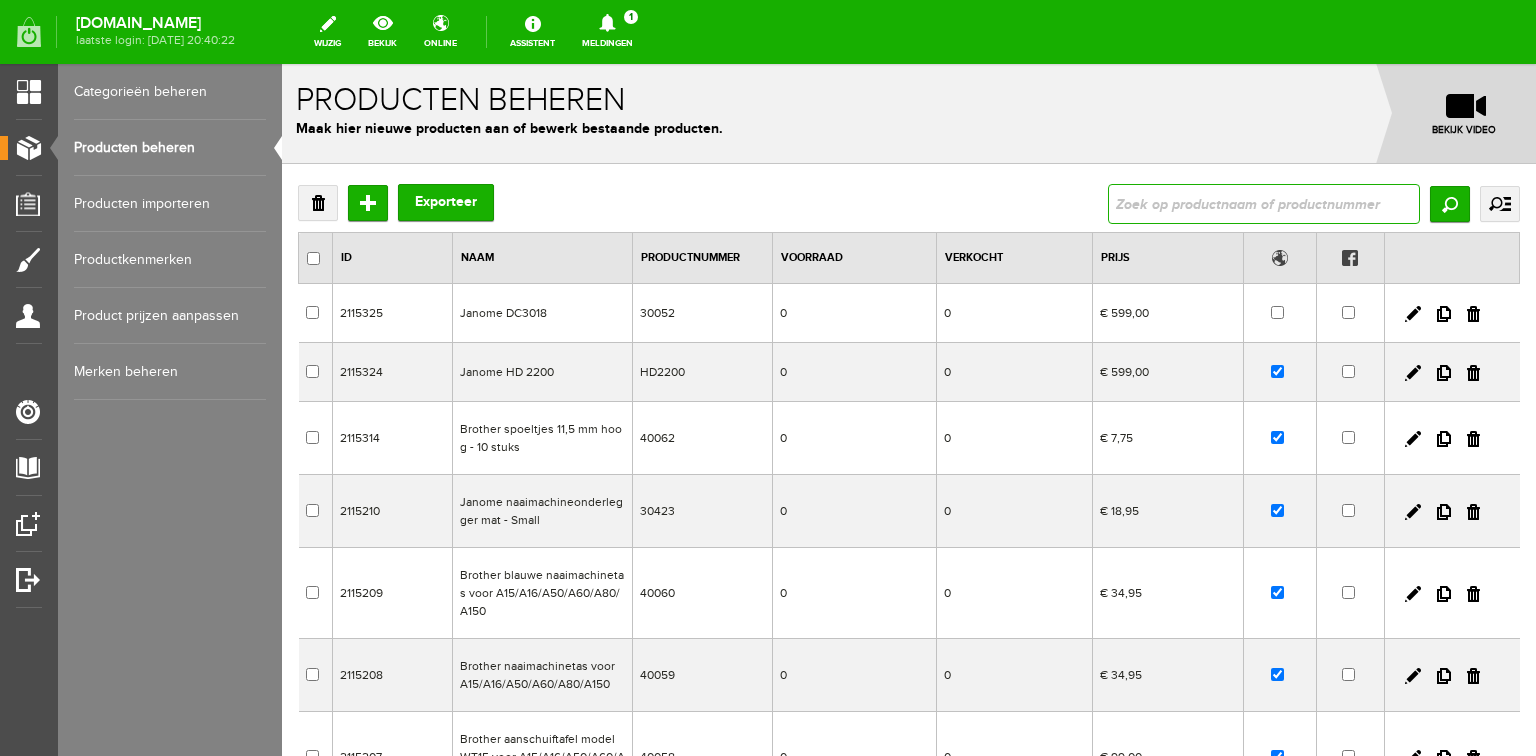 click at bounding box center [1264, 204] 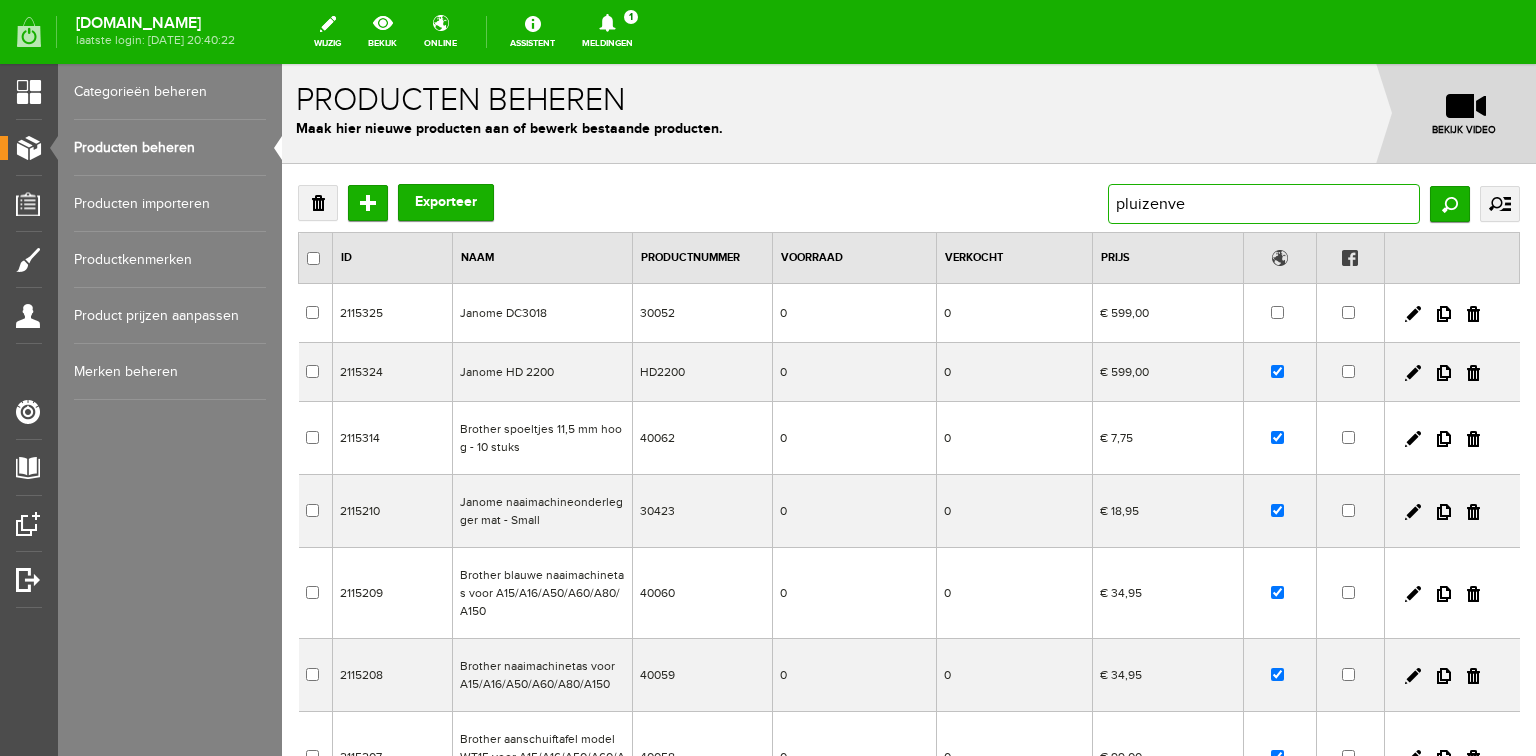 type on "pluizenver" 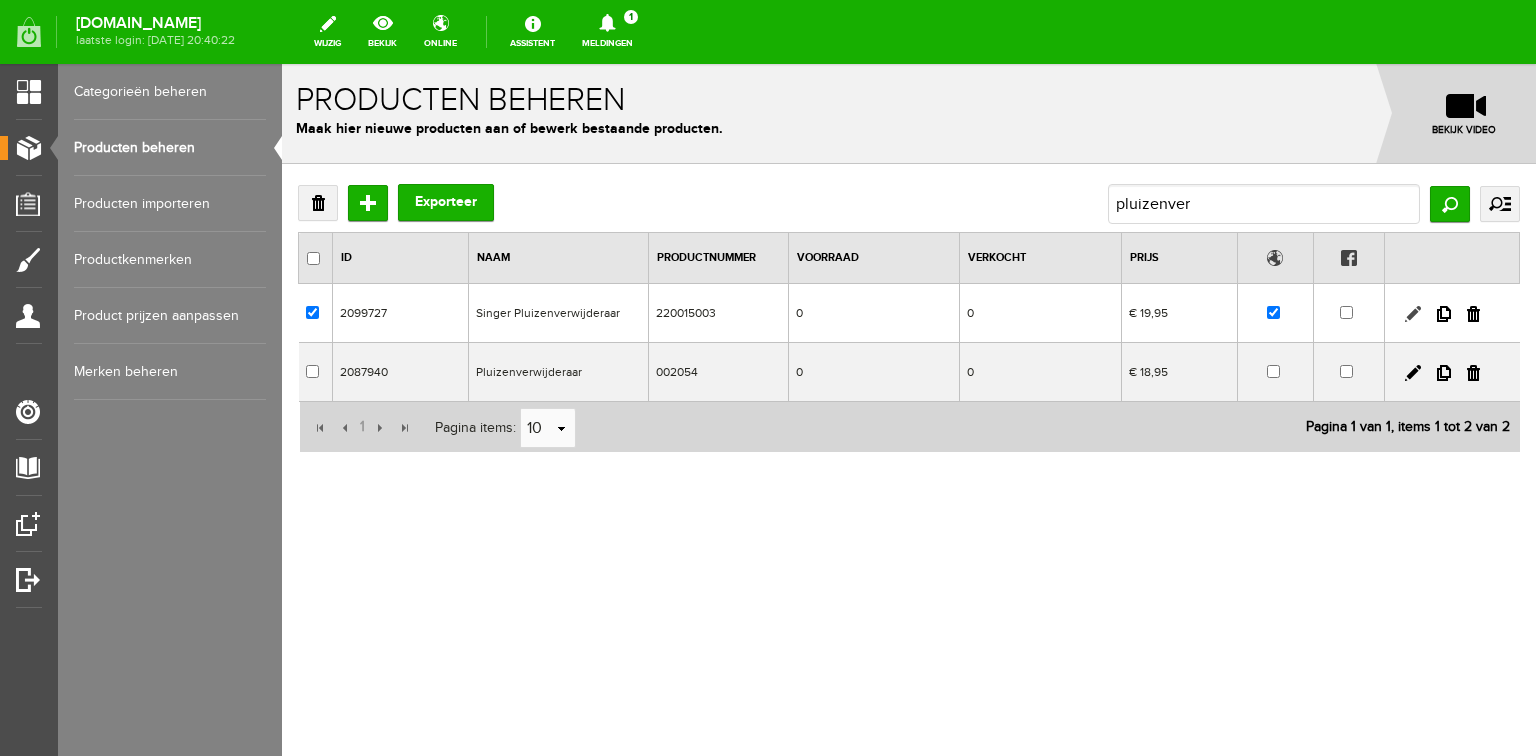click at bounding box center (1413, 314) 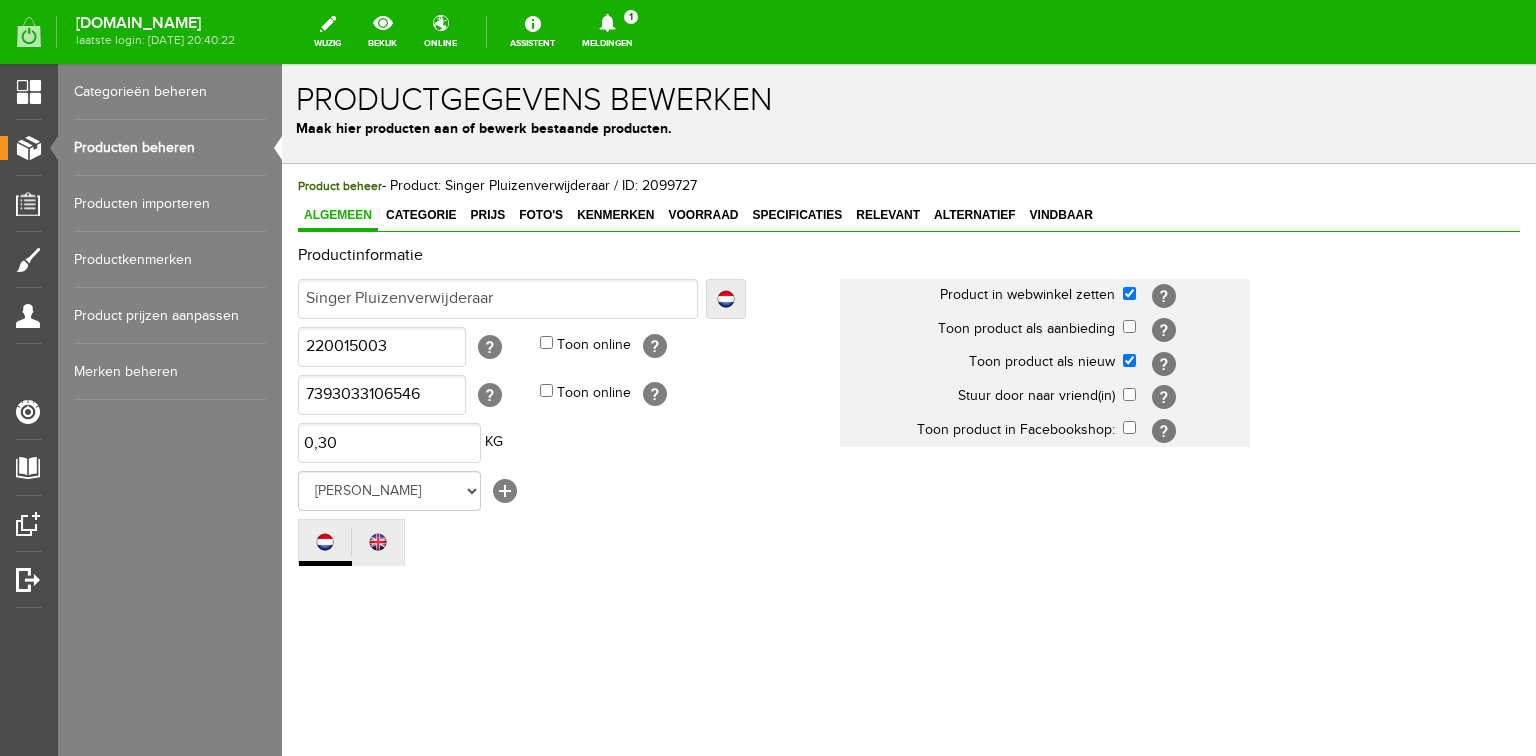 scroll, scrollTop: 0, scrollLeft: 0, axis: both 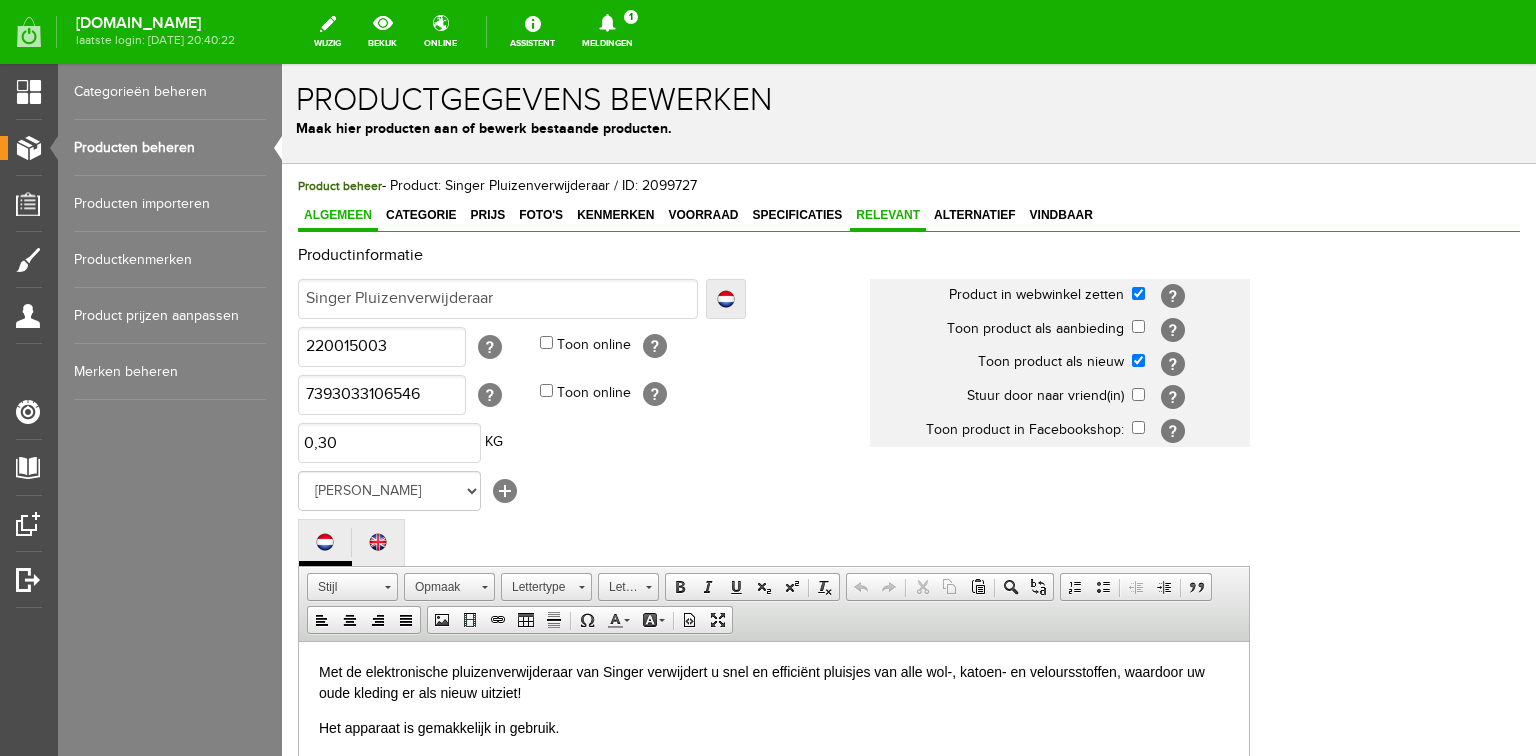 click on "Relevant" at bounding box center (888, 215) 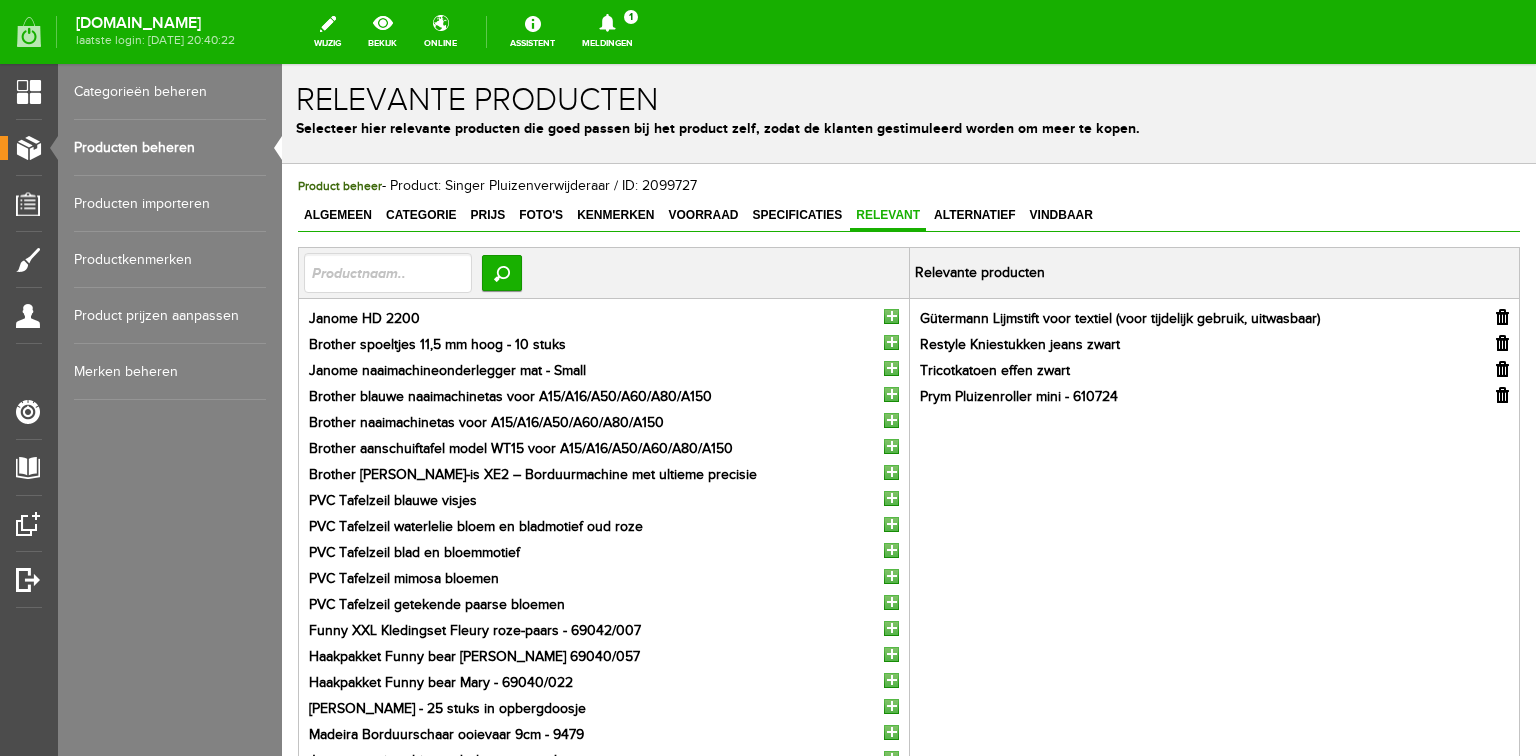 click at bounding box center [1502, 395] 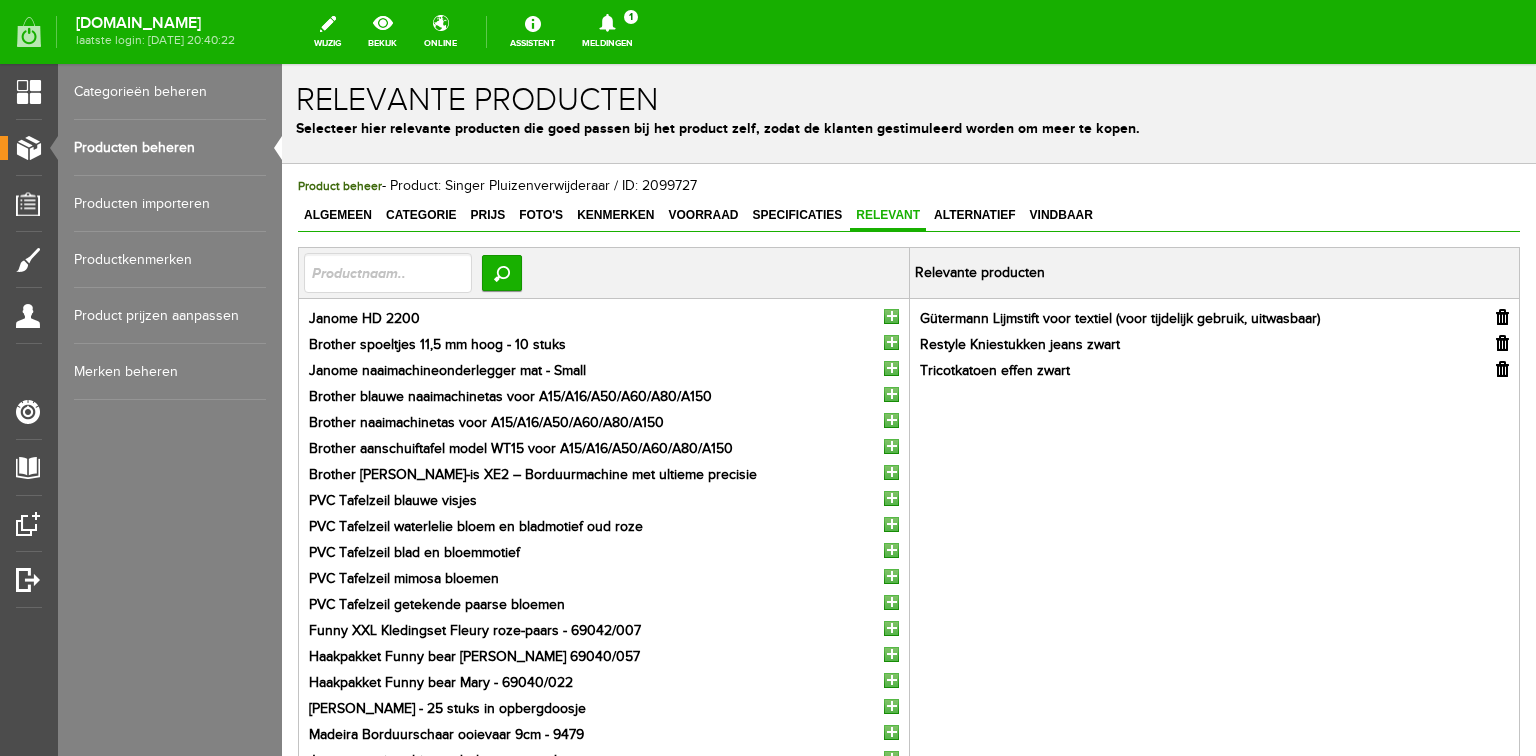 click at bounding box center [1502, 369] 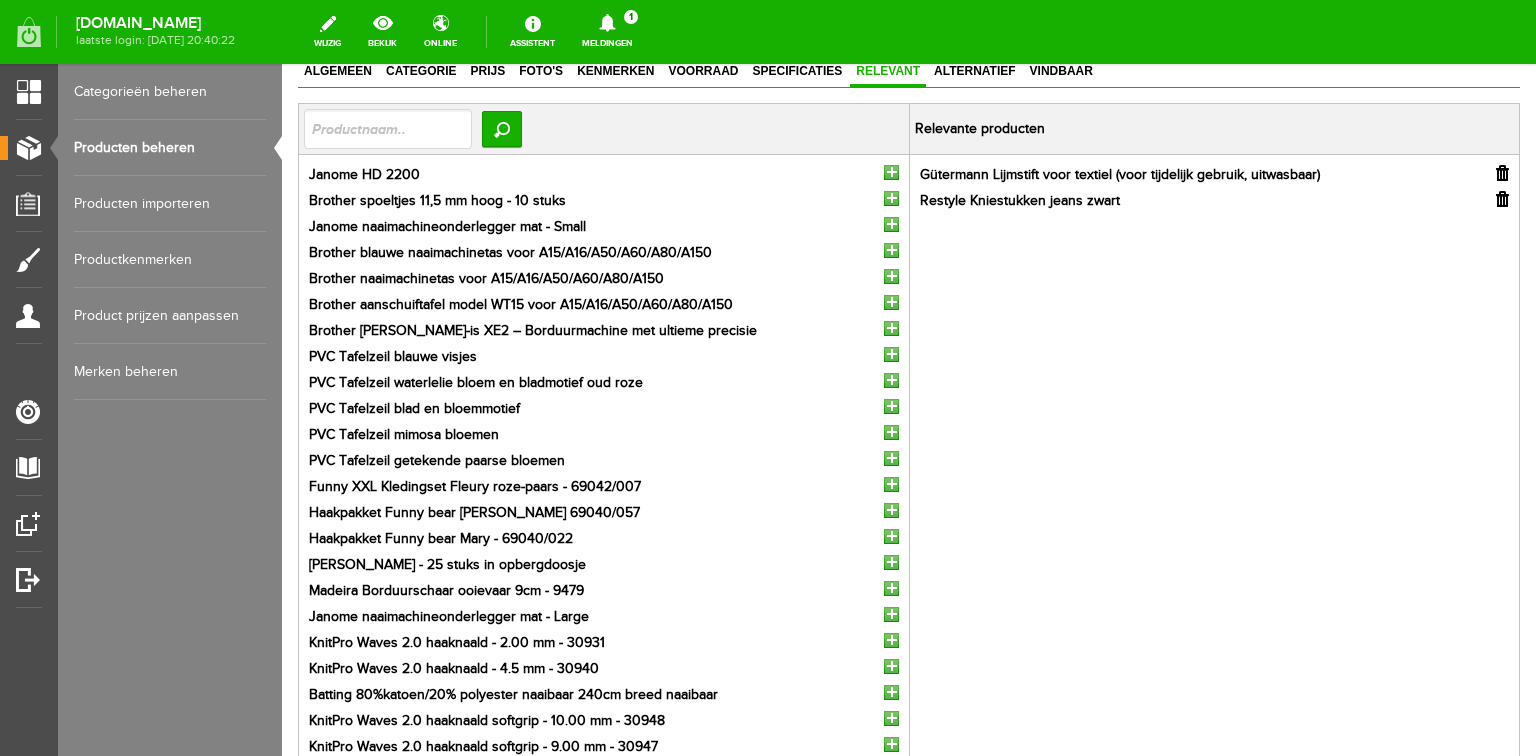 scroll, scrollTop: 428, scrollLeft: 0, axis: vertical 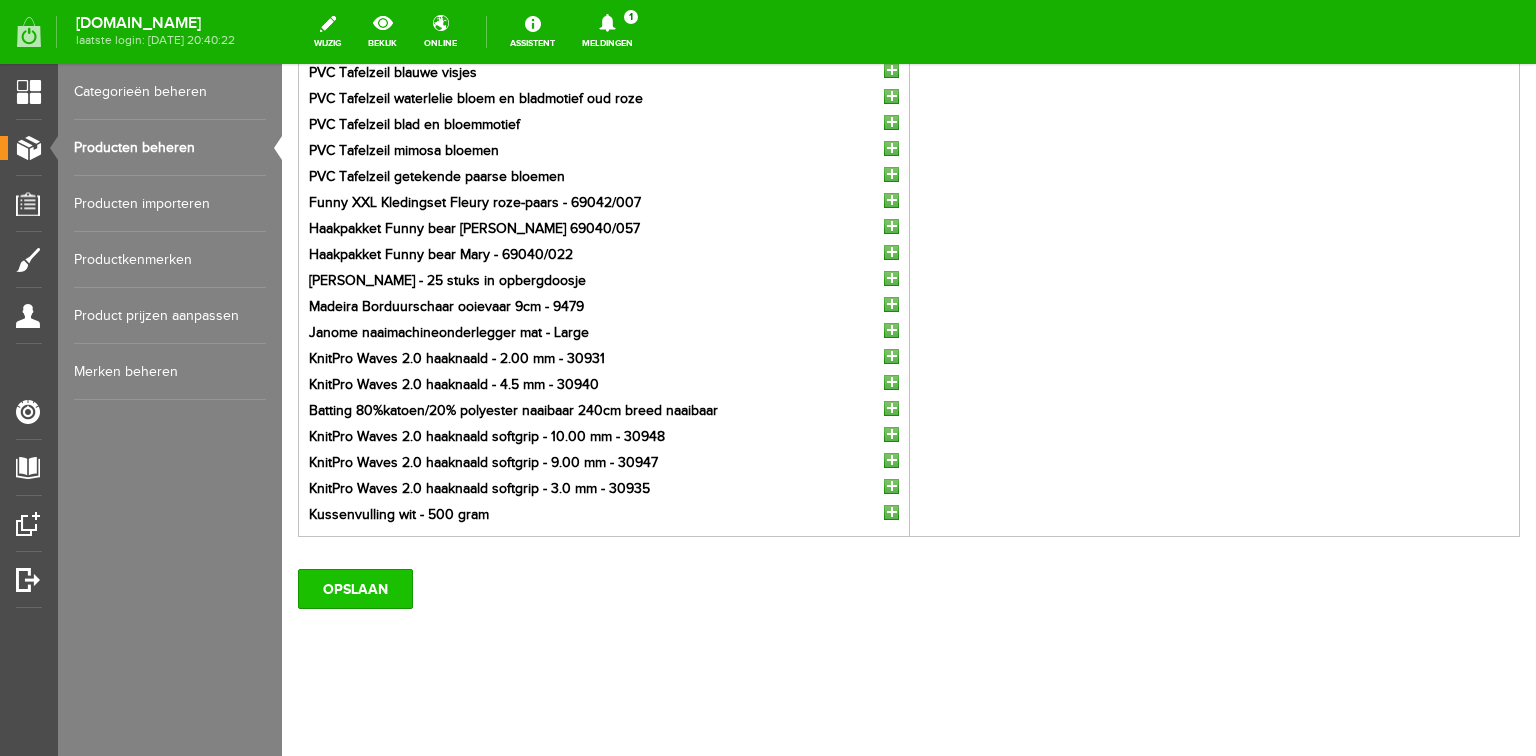 click on "OPSLAAN" at bounding box center [355, 589] 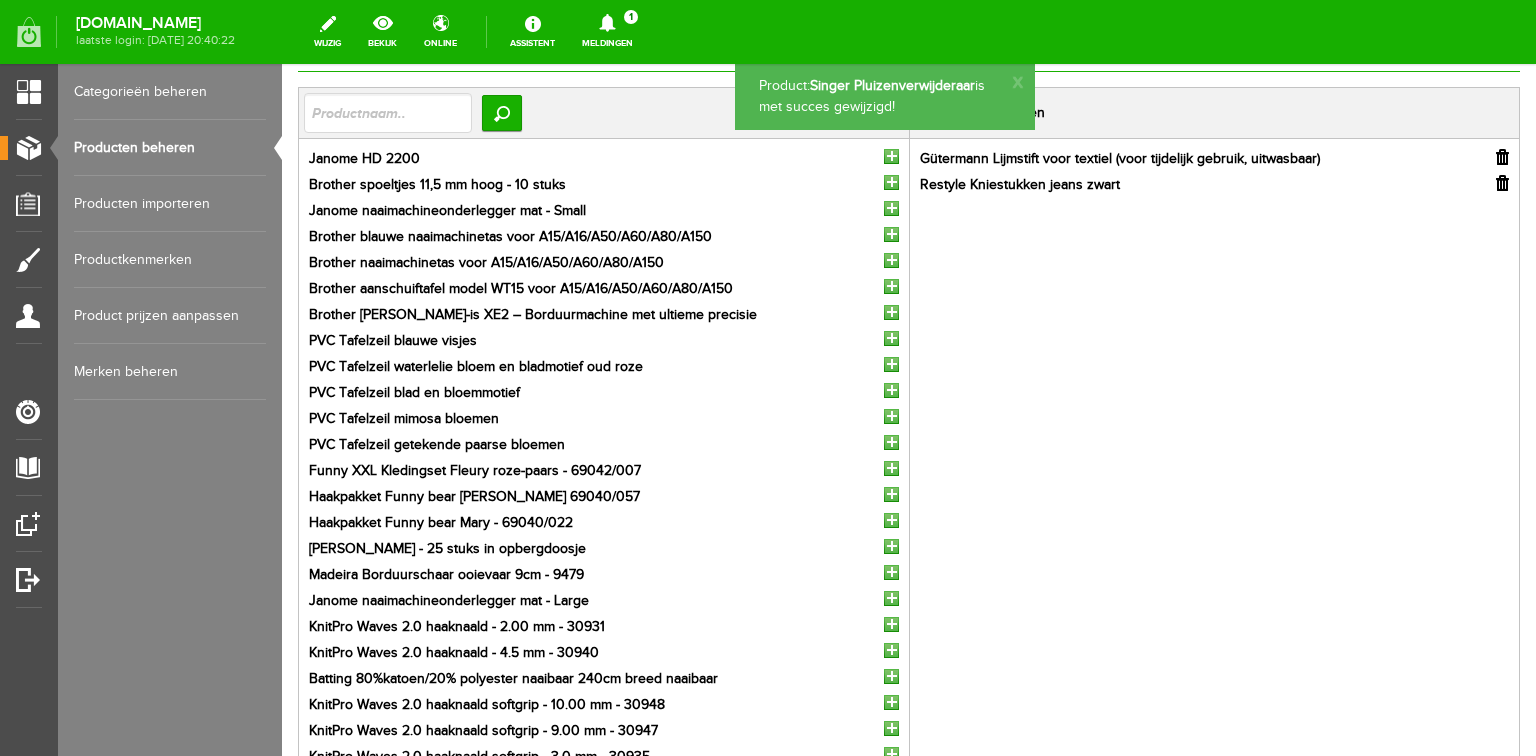 scroll, scrollTop: 108, scrollLeft: 0, axis: vertical 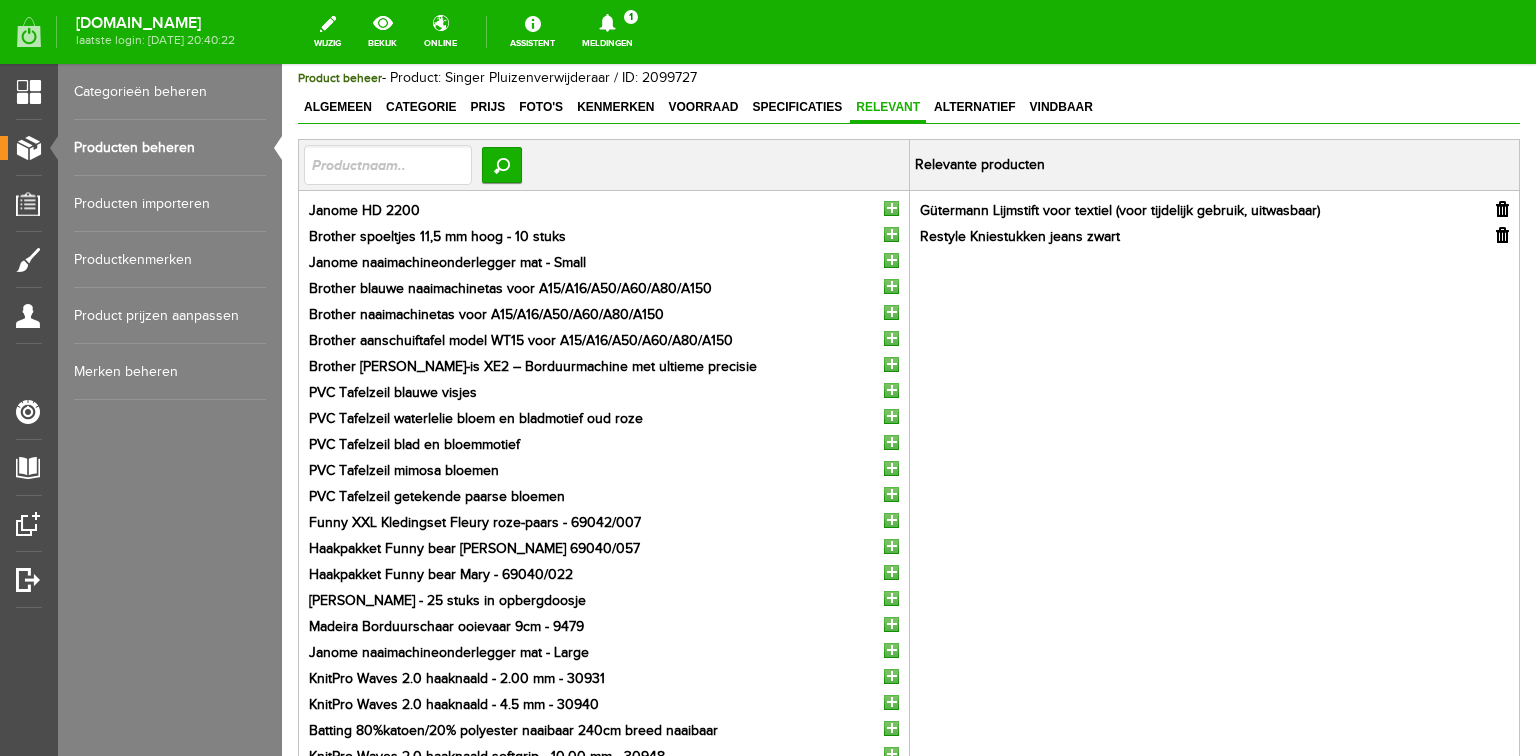click at bounding box center (891, 546) 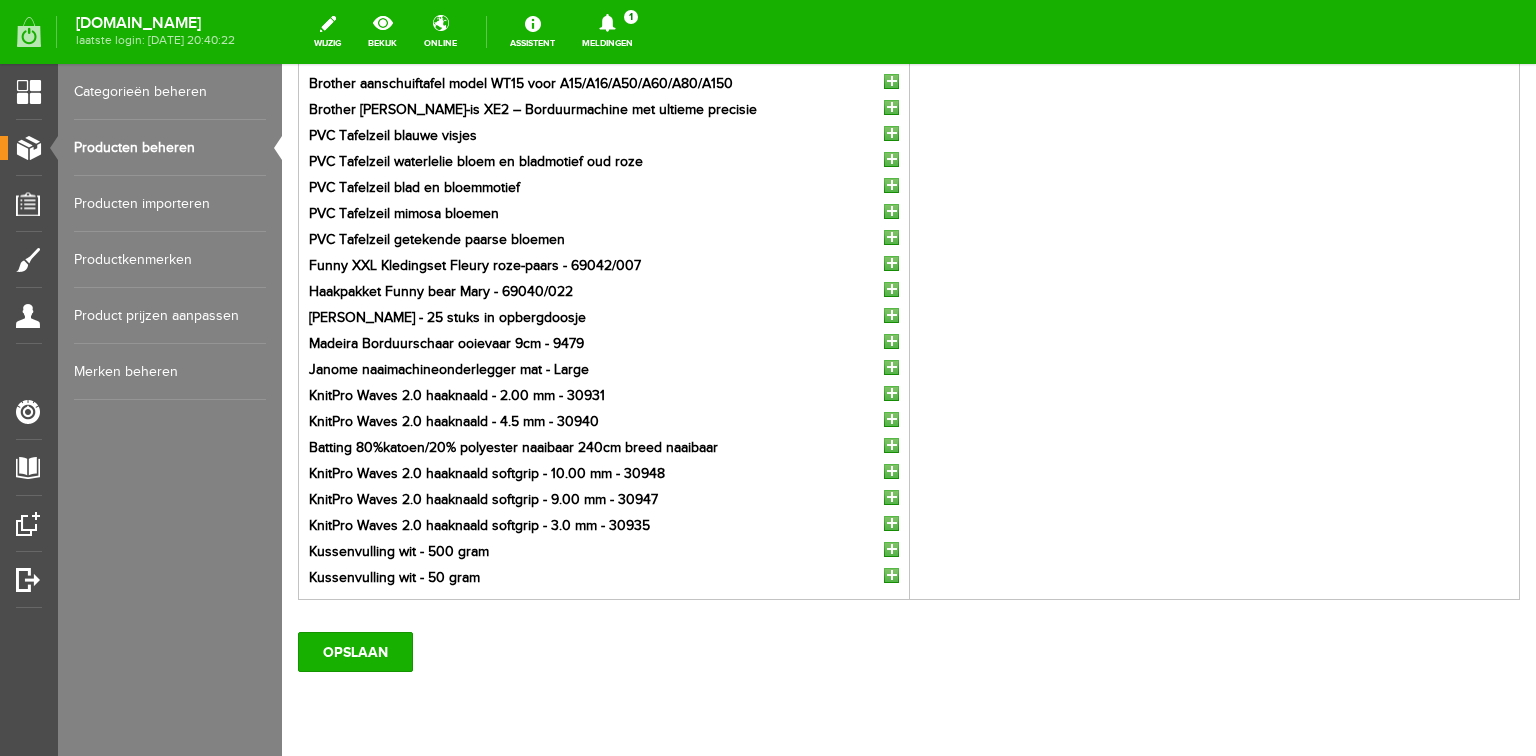 scroll, scrollTop: 428, scrollLeft: 0, axis: vertical 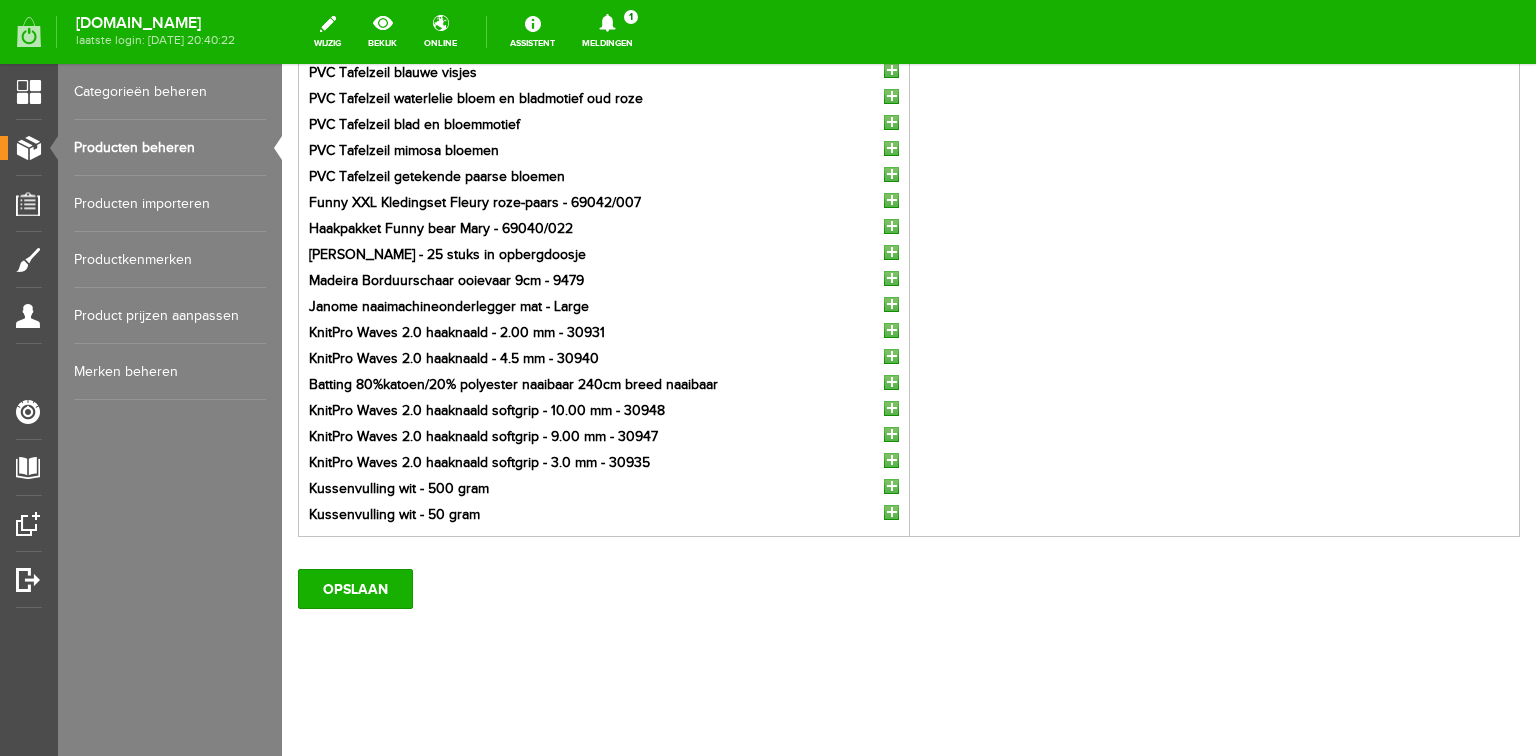 click at bounding box center [891, 486] 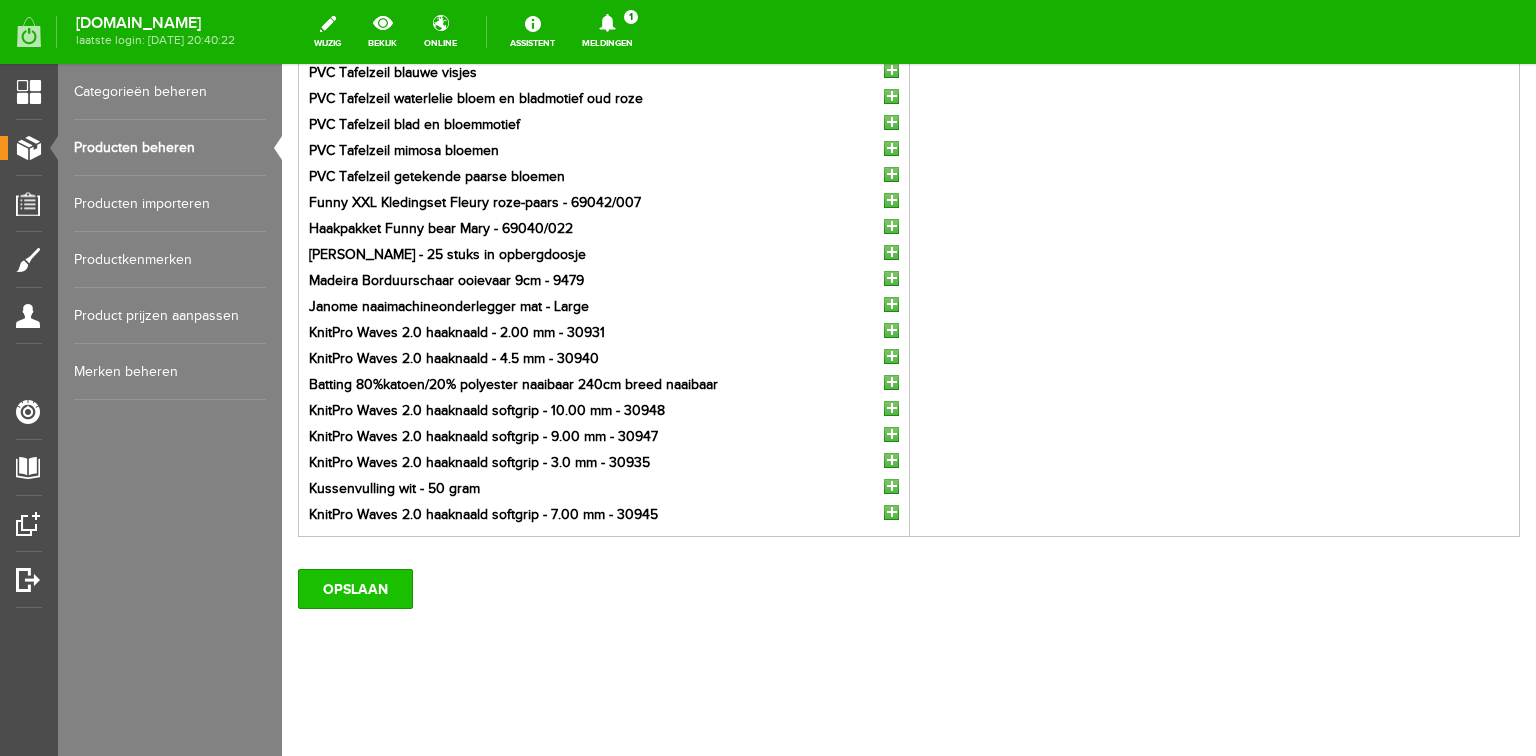 click on "OPSLAAN" at bounding box center [355, 589] 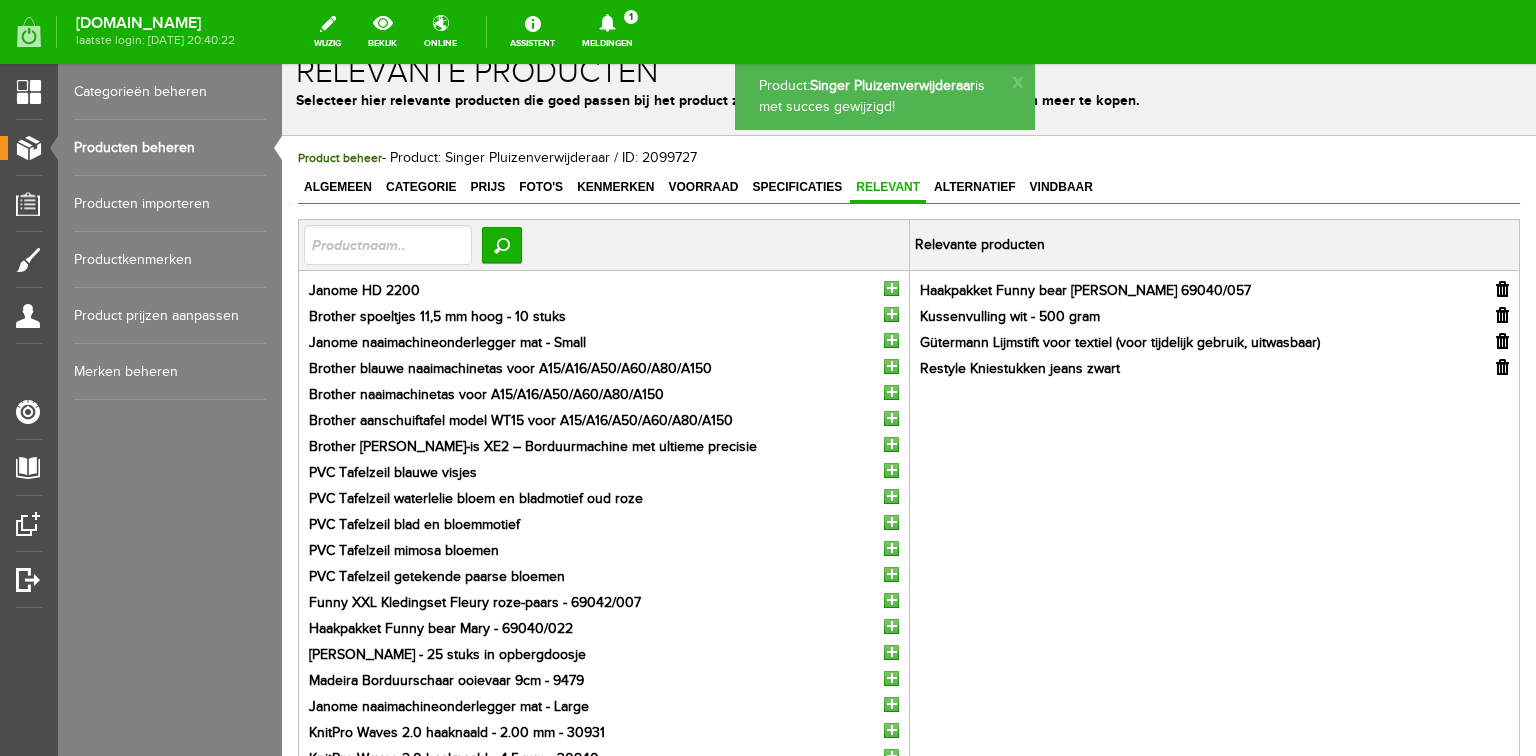scroll, scrollTop: 0, scrollLeft: 0, axis: both 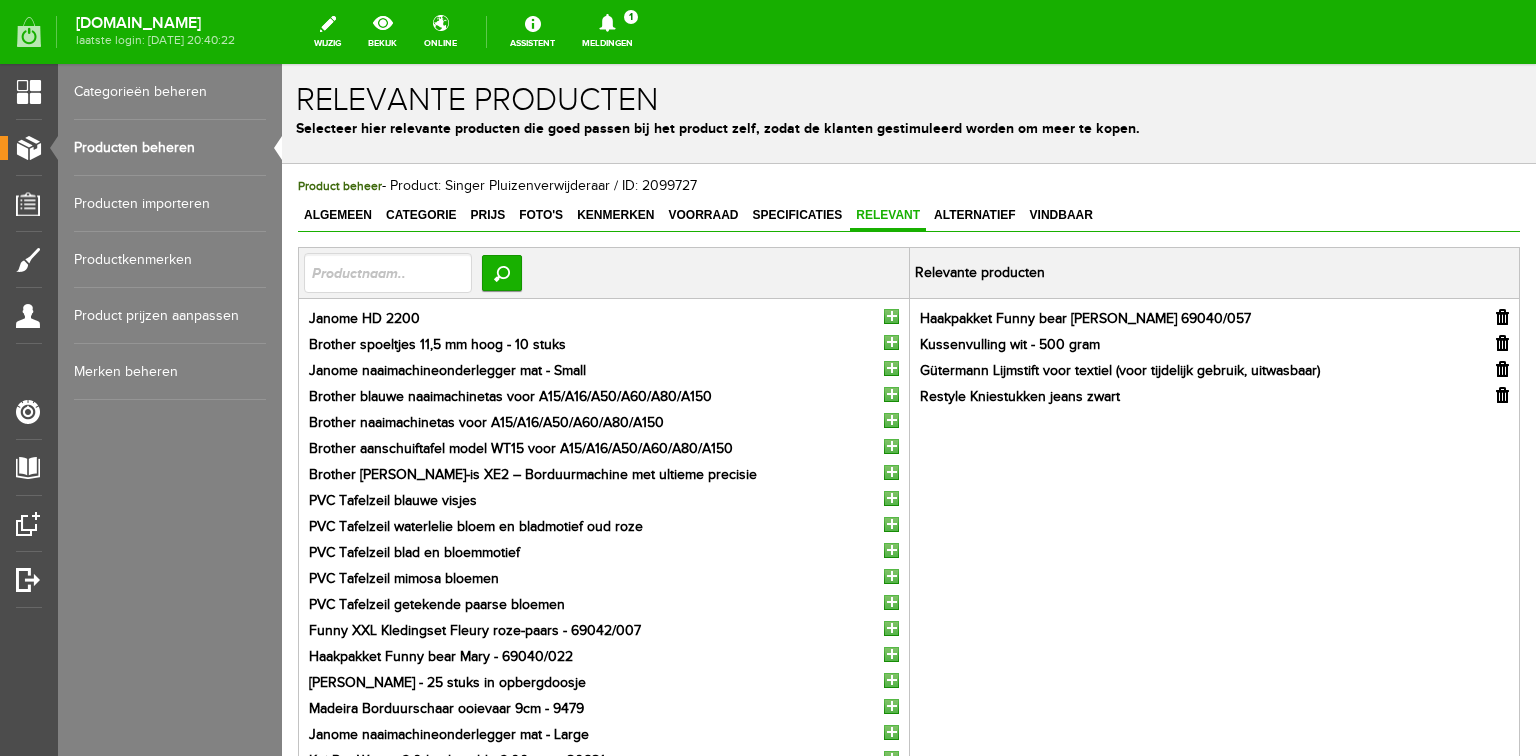 click on "Producten beheren" at bounding box center [170, 148] 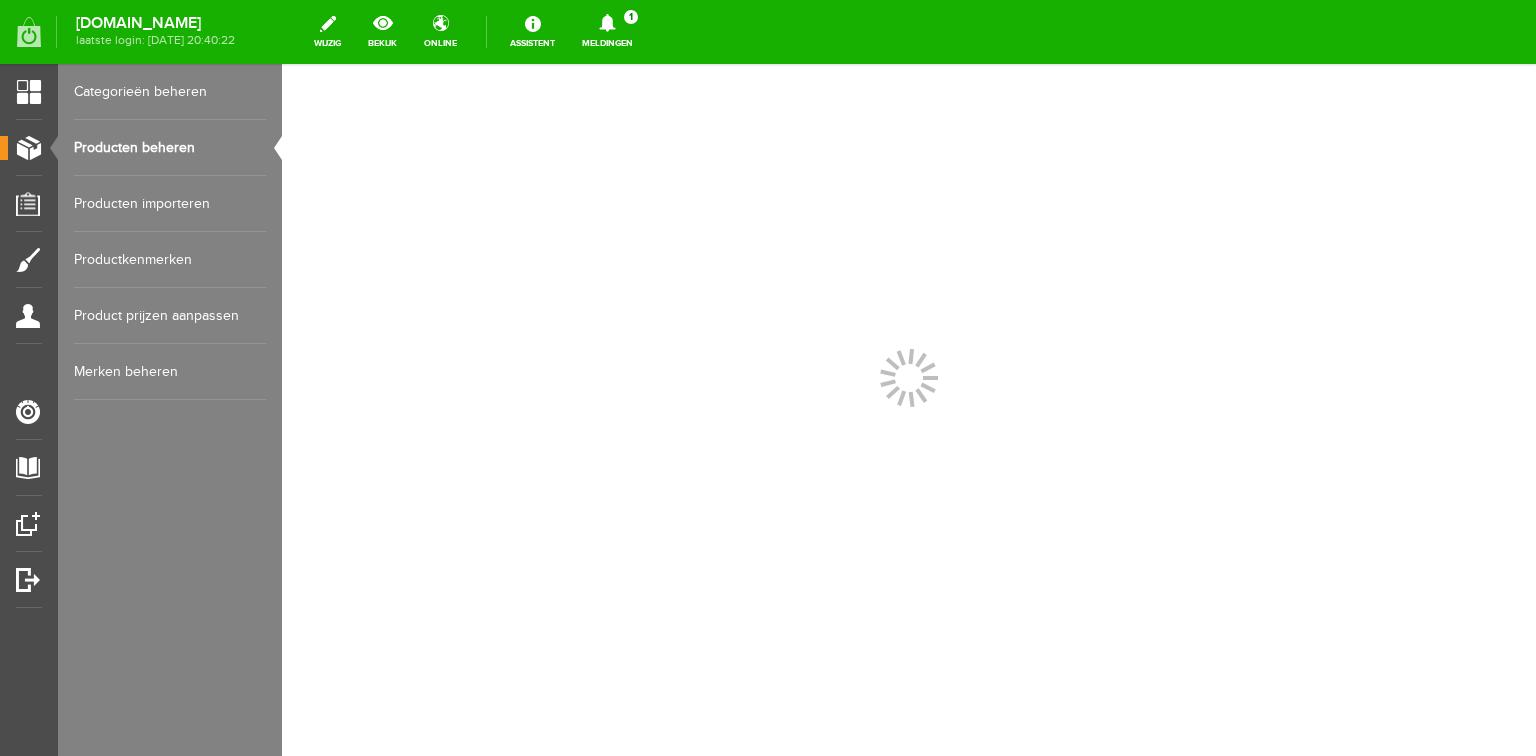 scroll, scrollTop: 0, scrollLeft: 0, axis: both 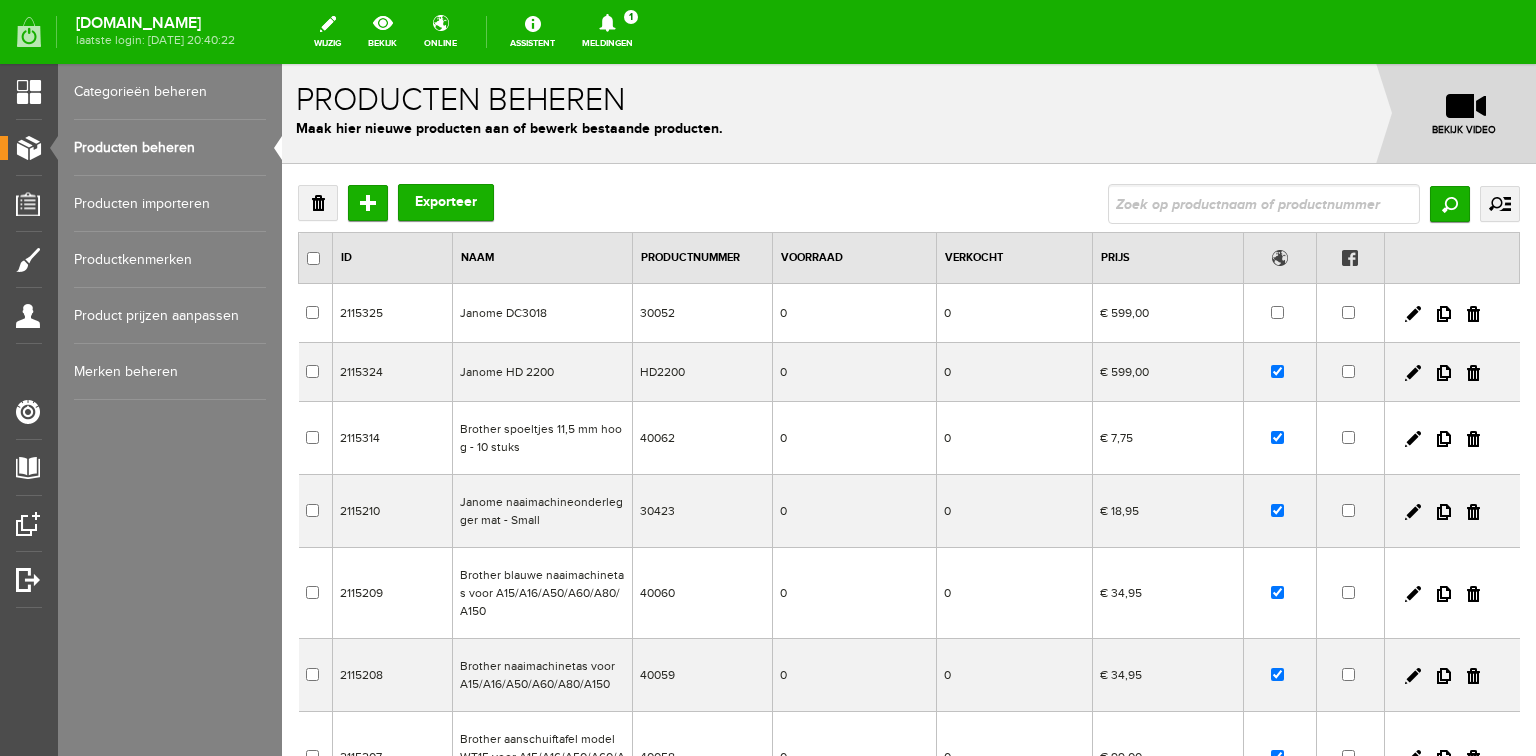 click on "Producten importeren" at bounding box center [170, 204] 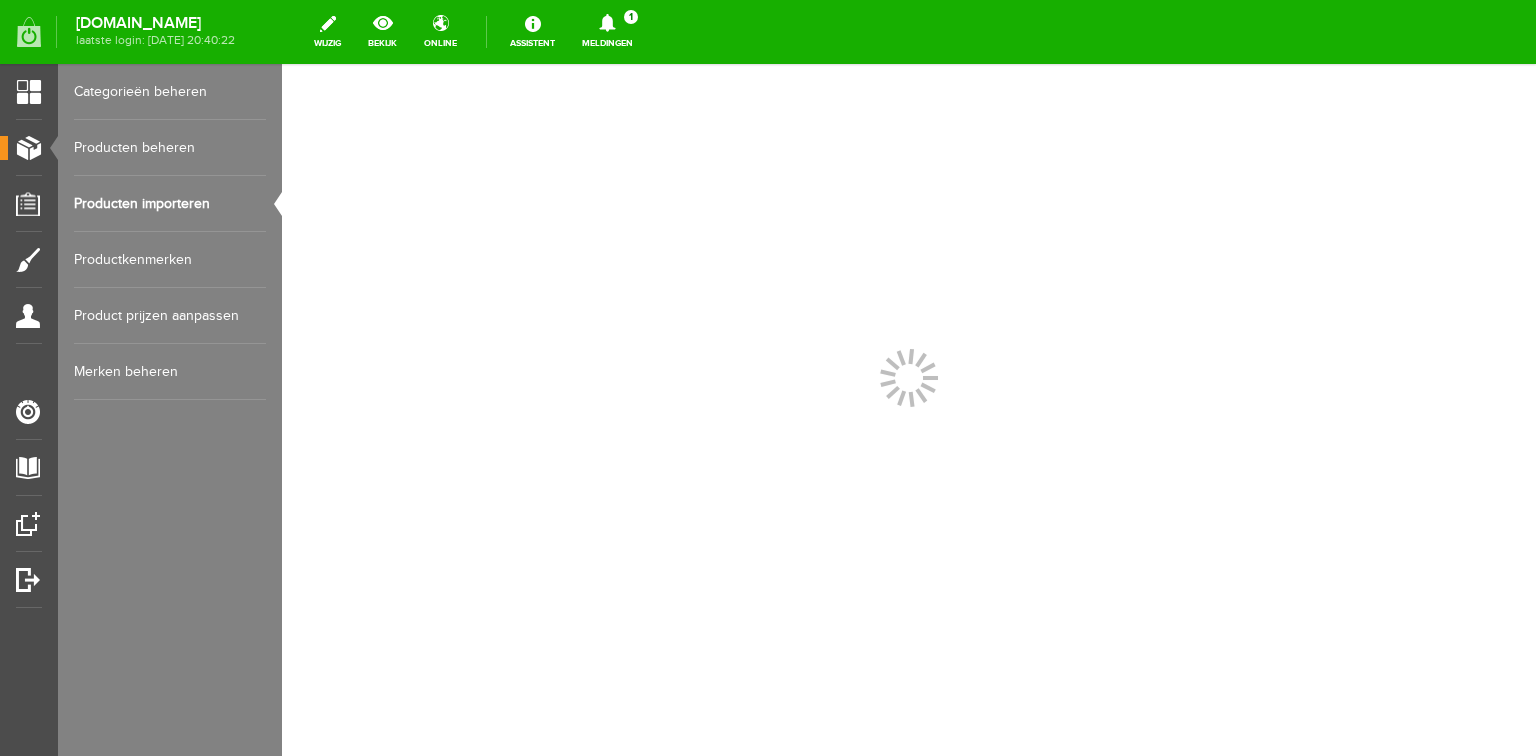 scroll, scrollTop: 0, scrollLeft: 0, axis: both 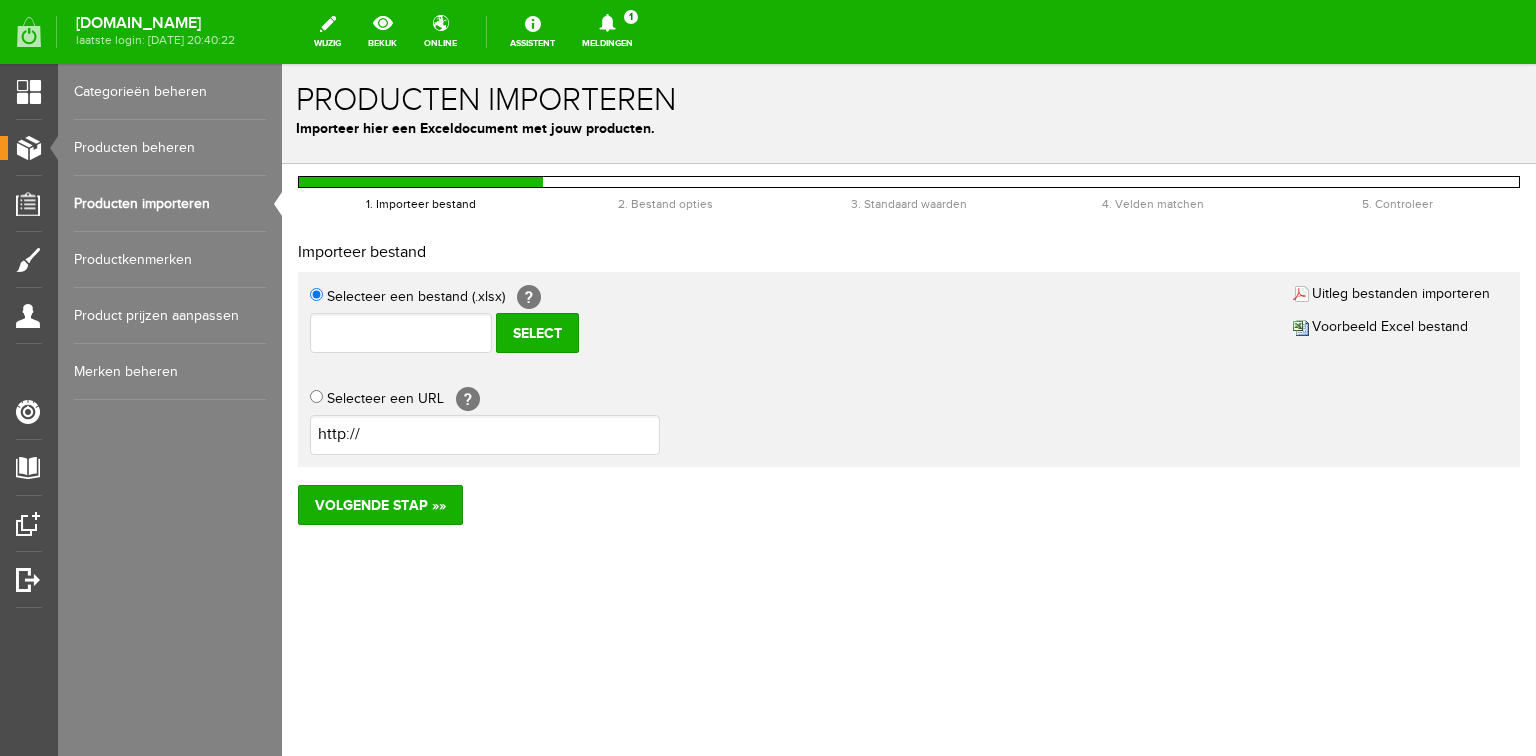 click on "Producten beheren" at bounding box center [170, 148] 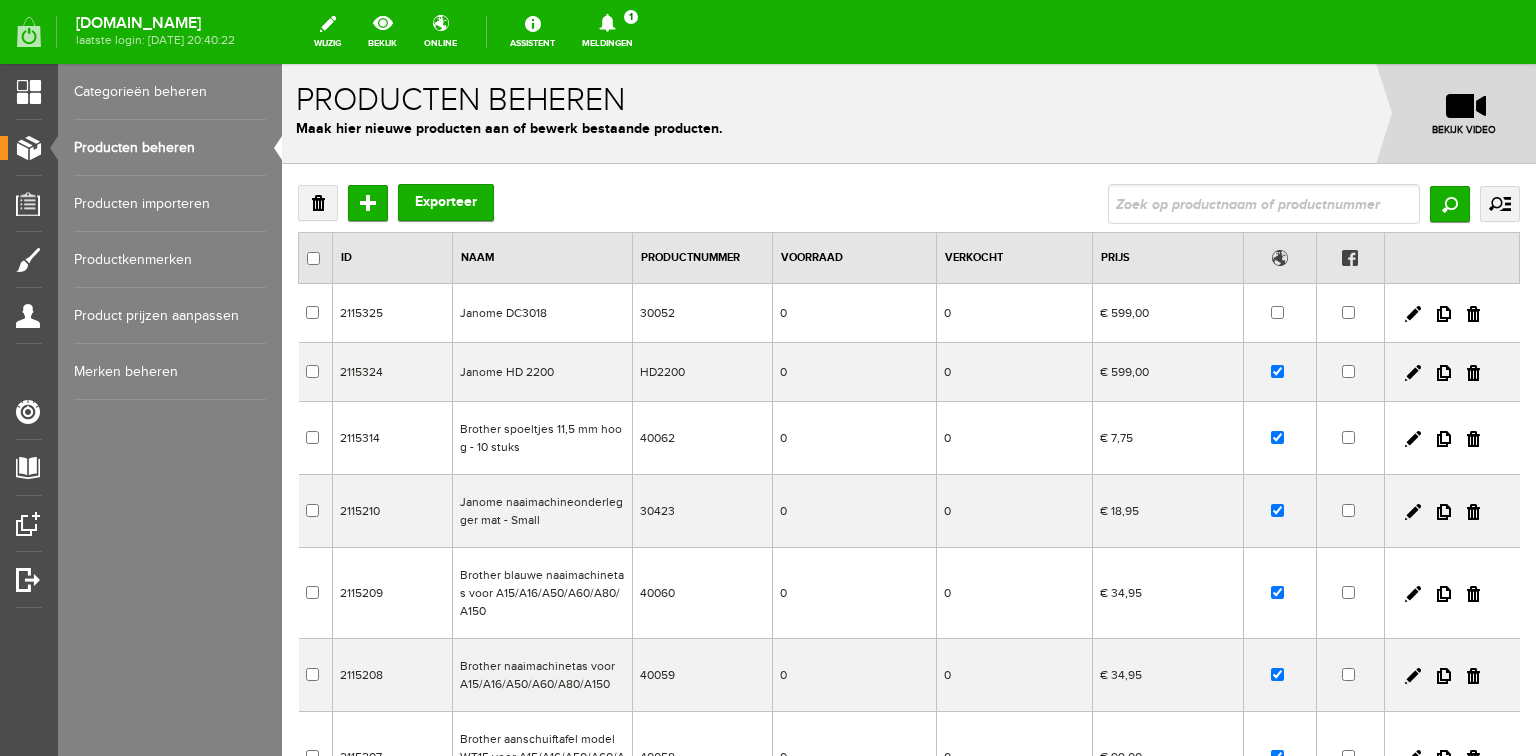 click on "Categorieën beheren" at bounding box center (170, 92) 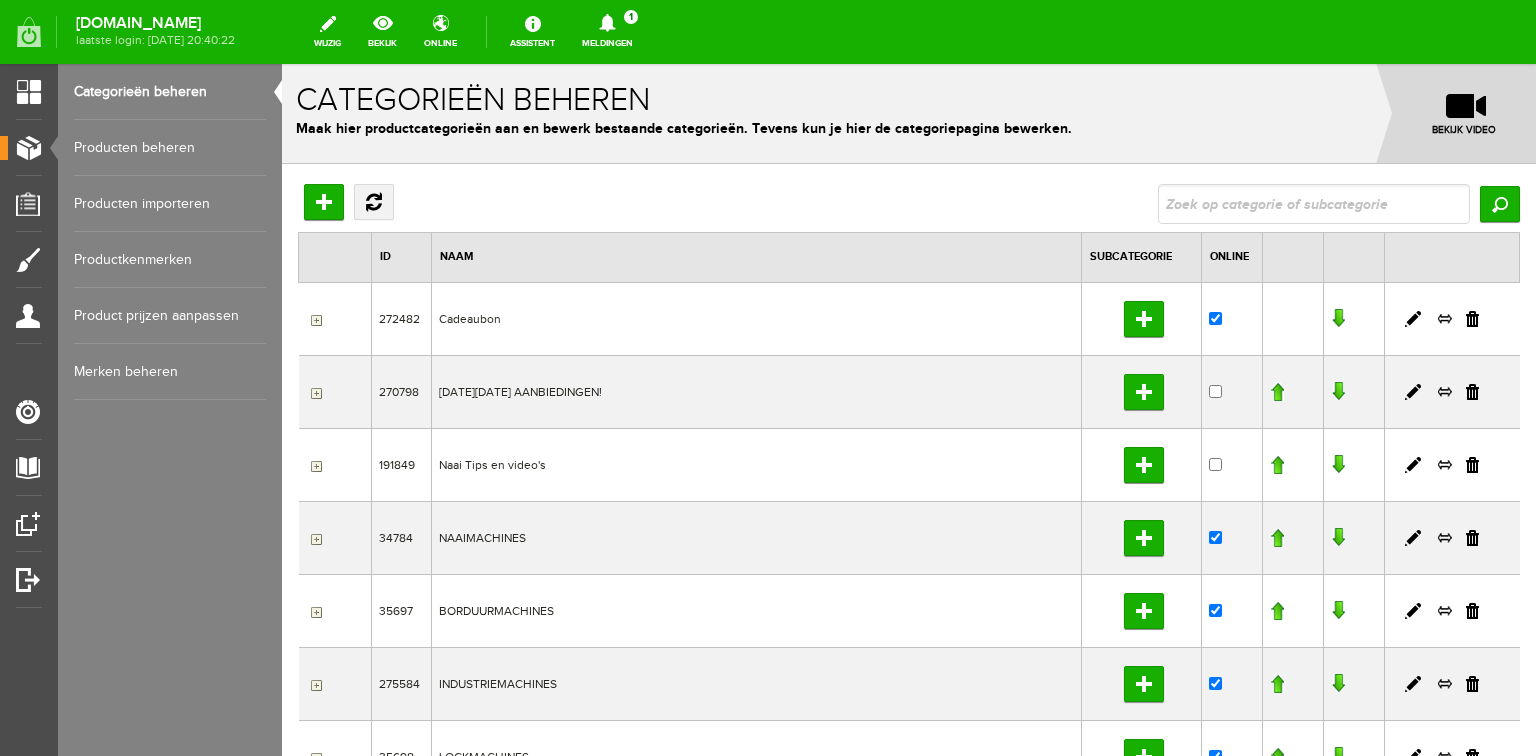 scroll, scrollTop: 0, scrollLeft: 0, axis: both 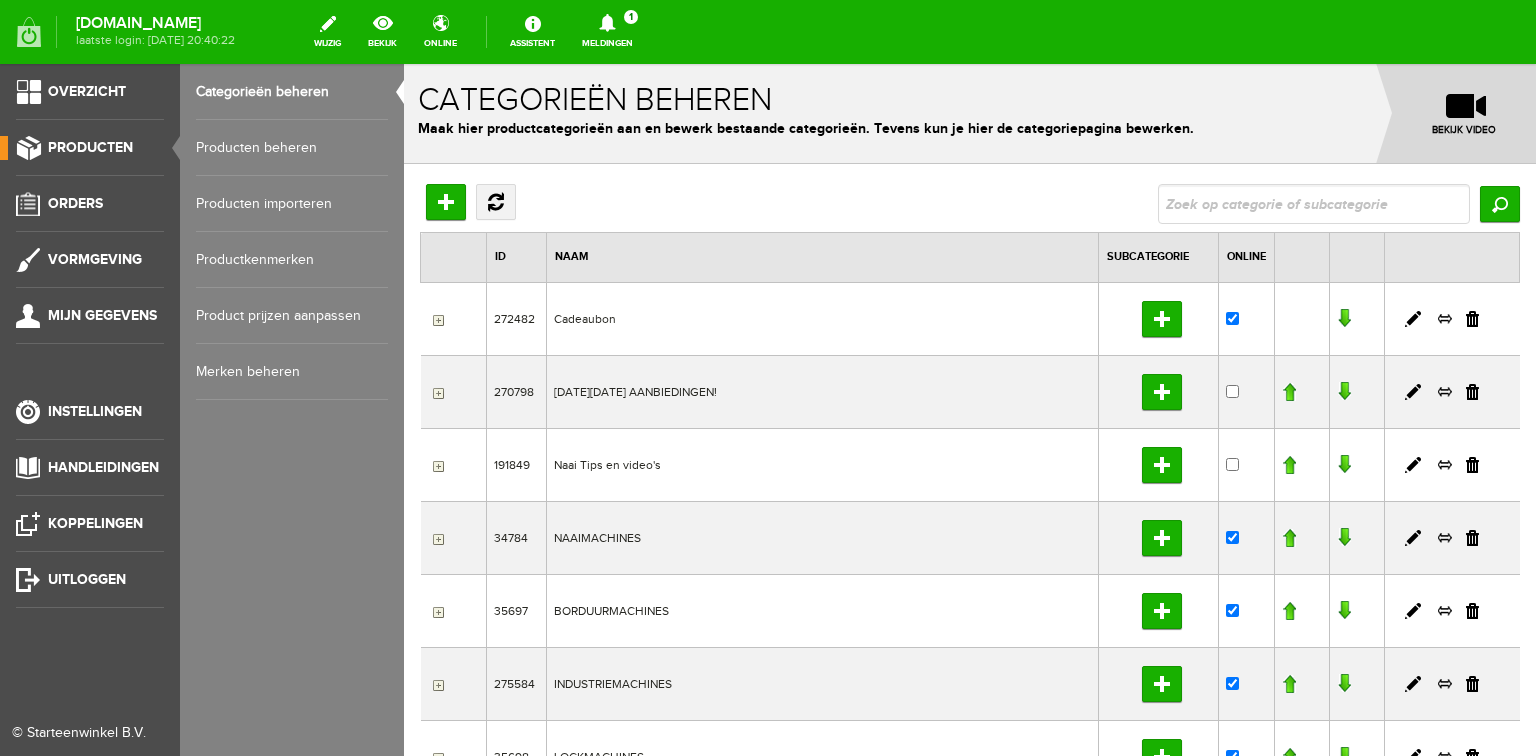 drag, startPoint x: 257, startPoint y: 142, endPoint x: 393, endPoint y: 145, distance: 136.03308 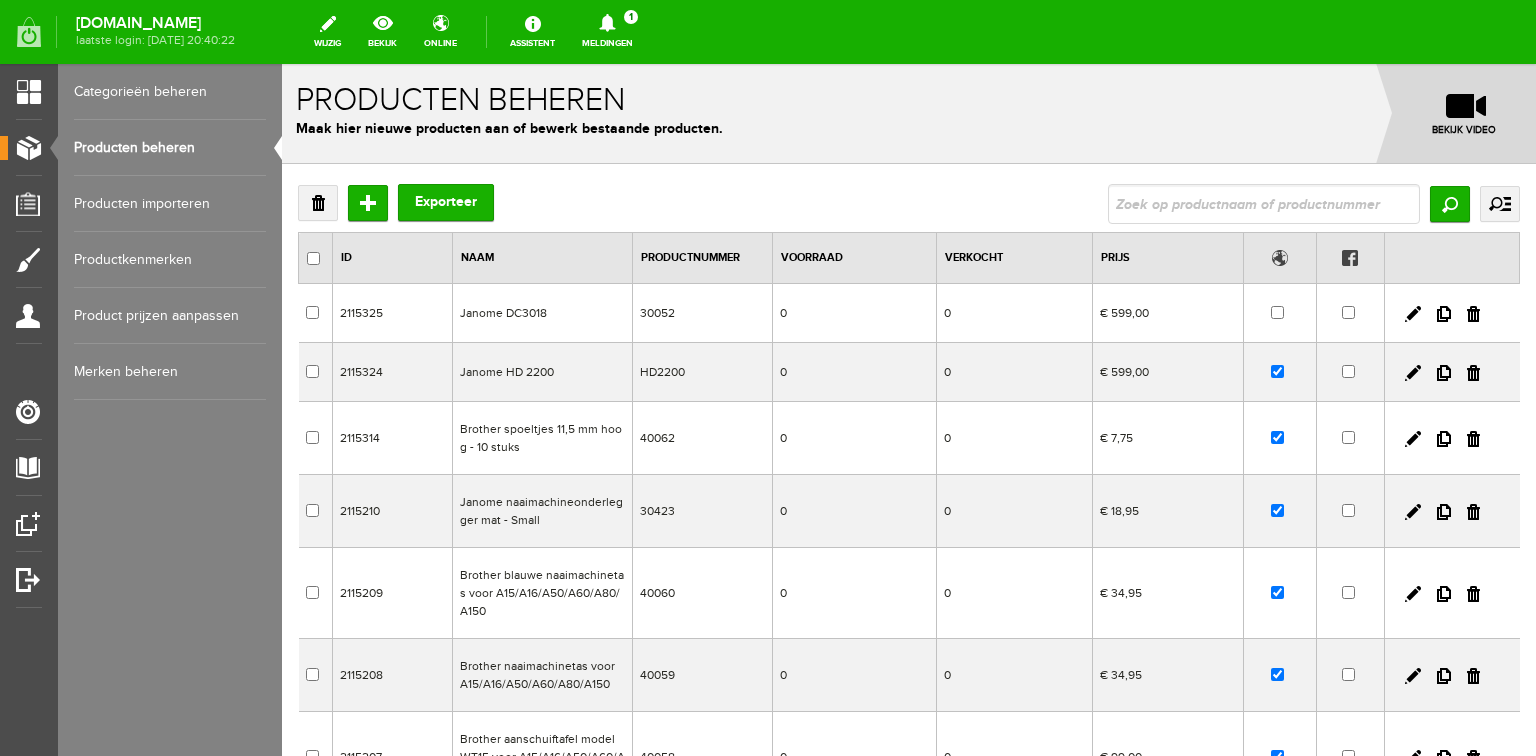 scroll, scrollTop: 0, scrollLeft: 0, axis: both 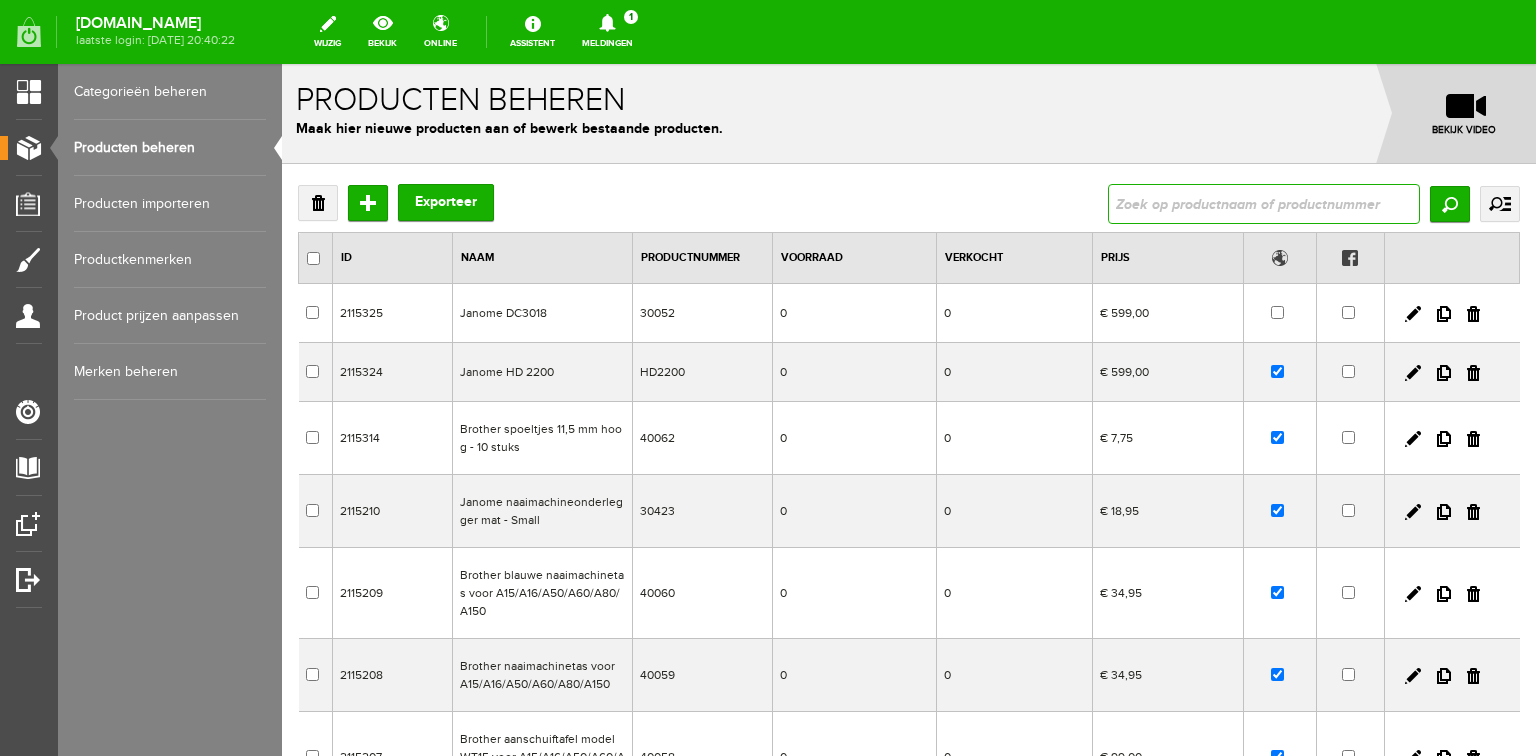 click at bounding box center [1264, 204] 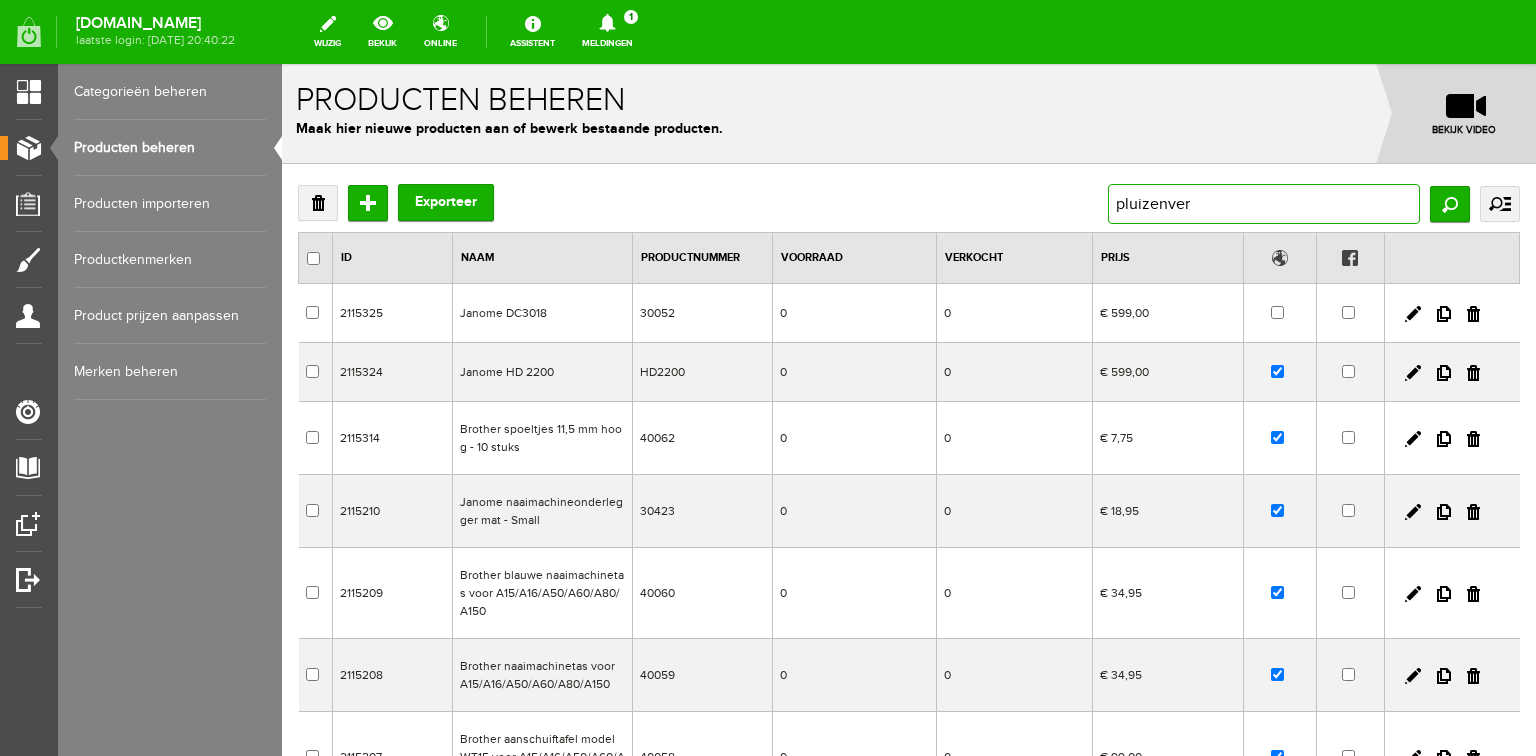 type on "pluizenverw" 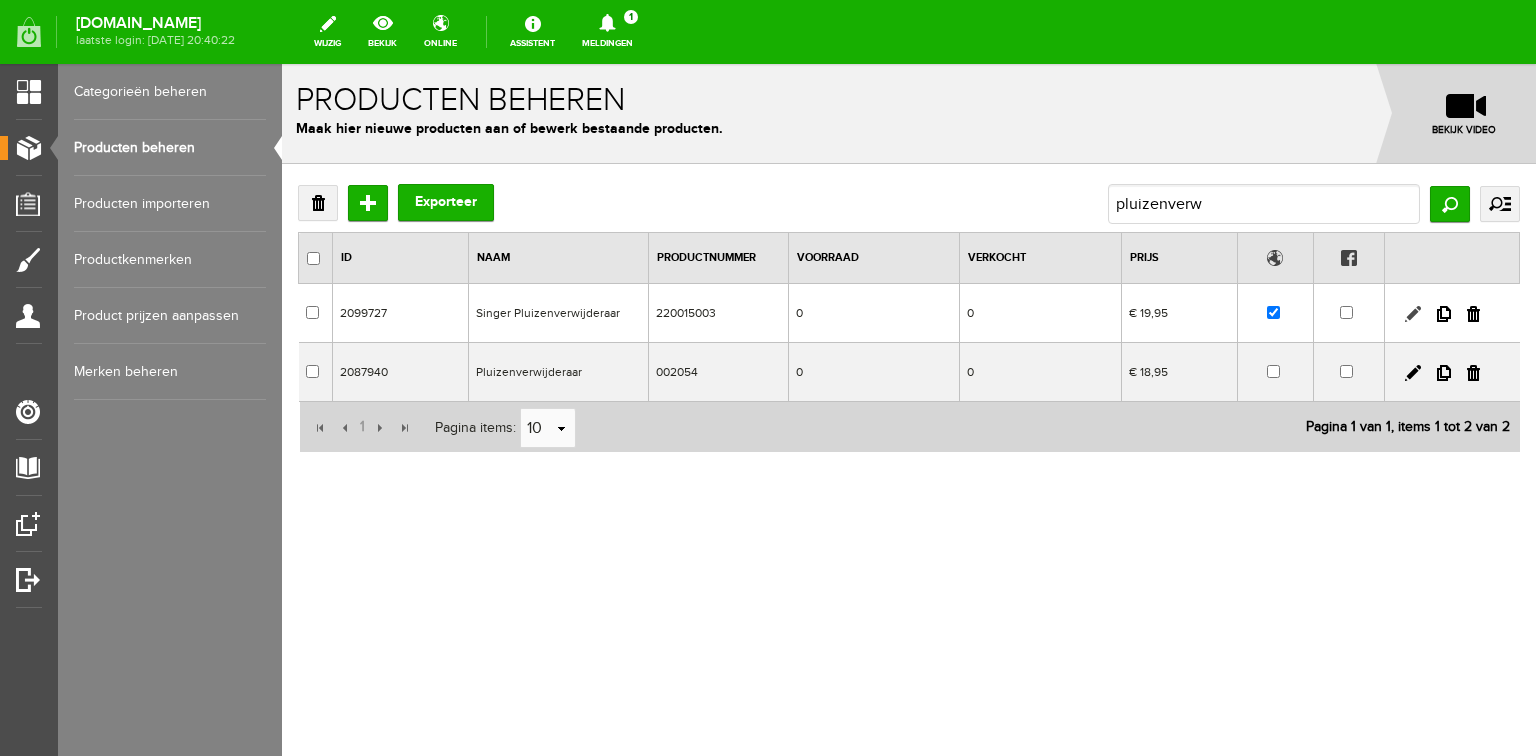 click at bounding box center [1413, 314] 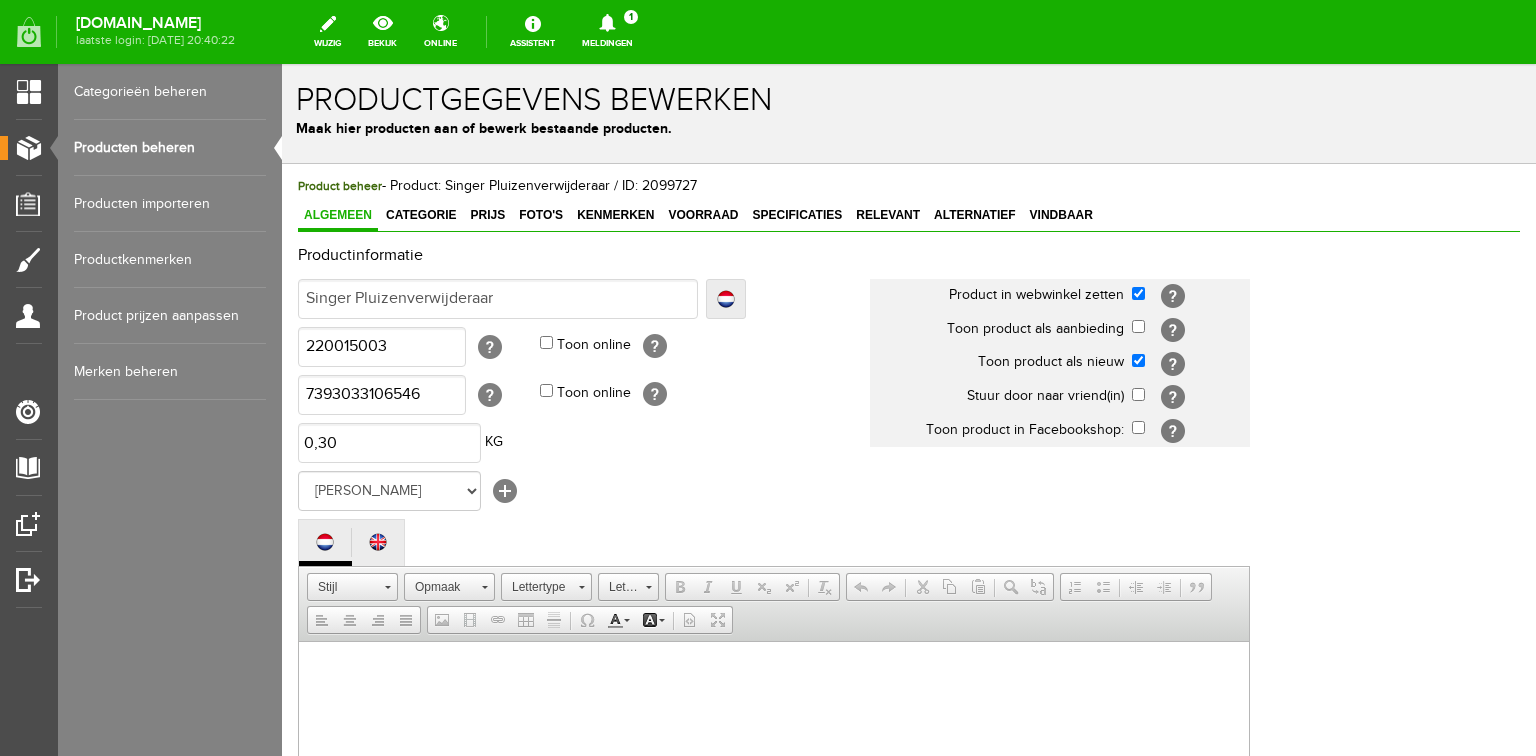 scroll, scrollTop: 0, scrollLeft: 0, axis: both 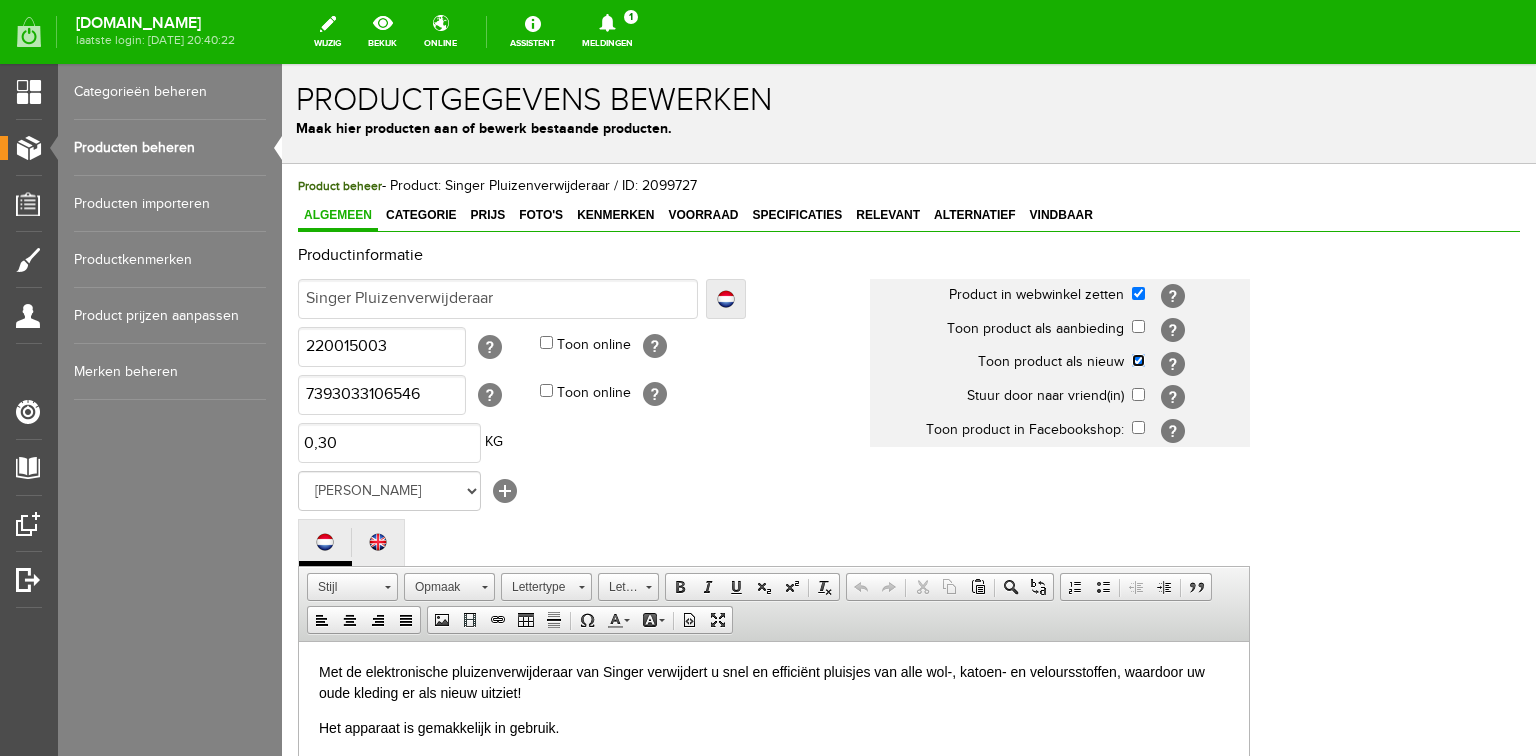 click at bounding box center [1138, 360] 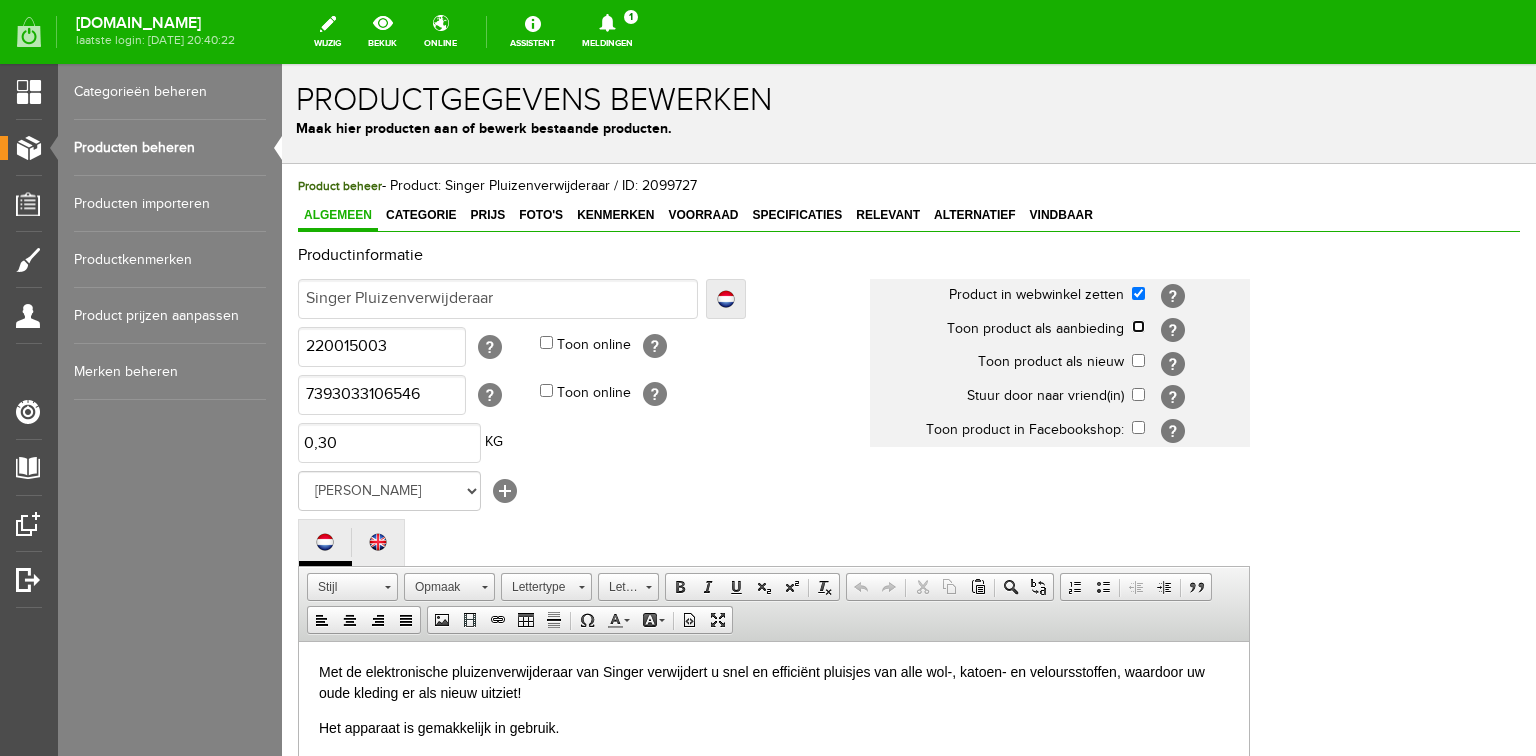 click at bounding box center [1138, 326] 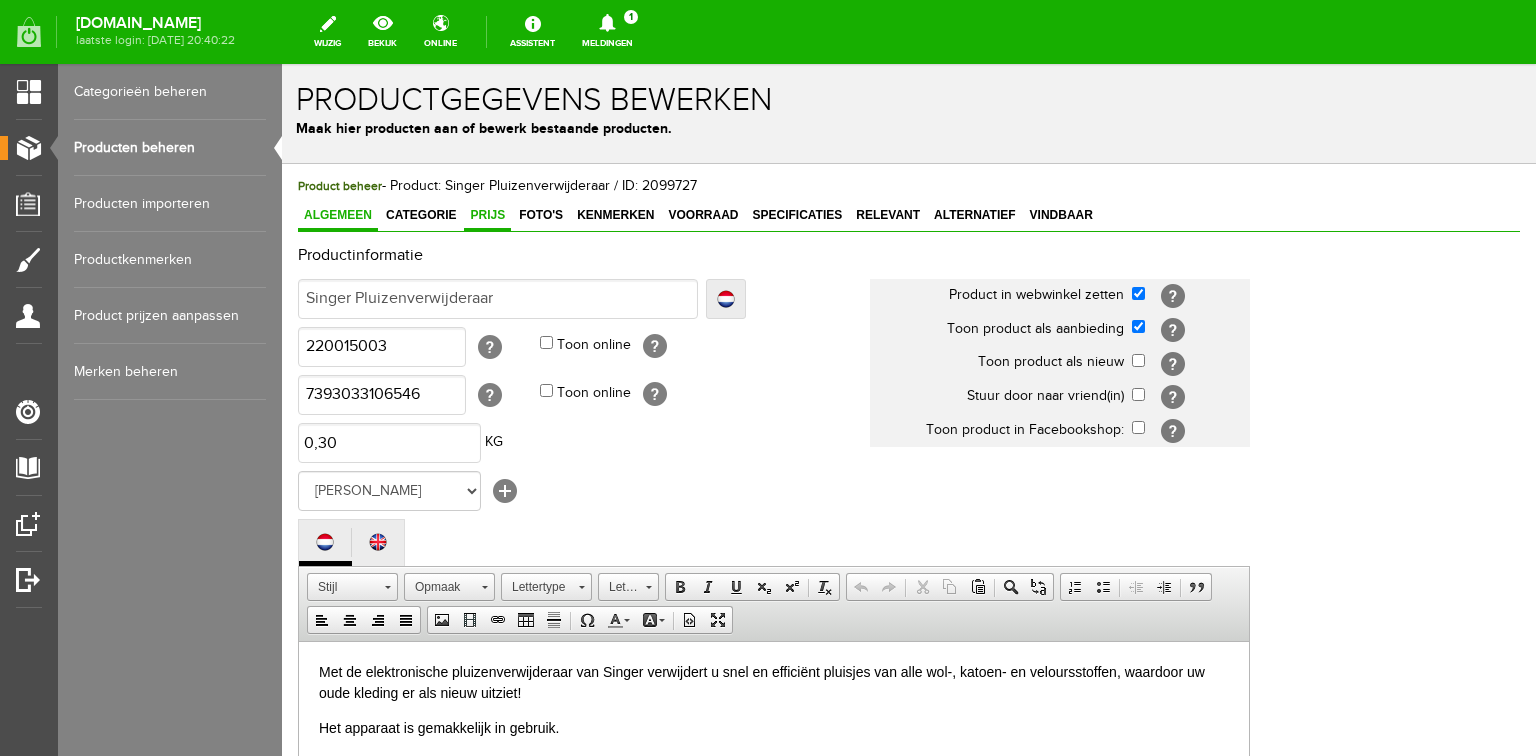 click on "Prijs" at bounding box center [487, 215] 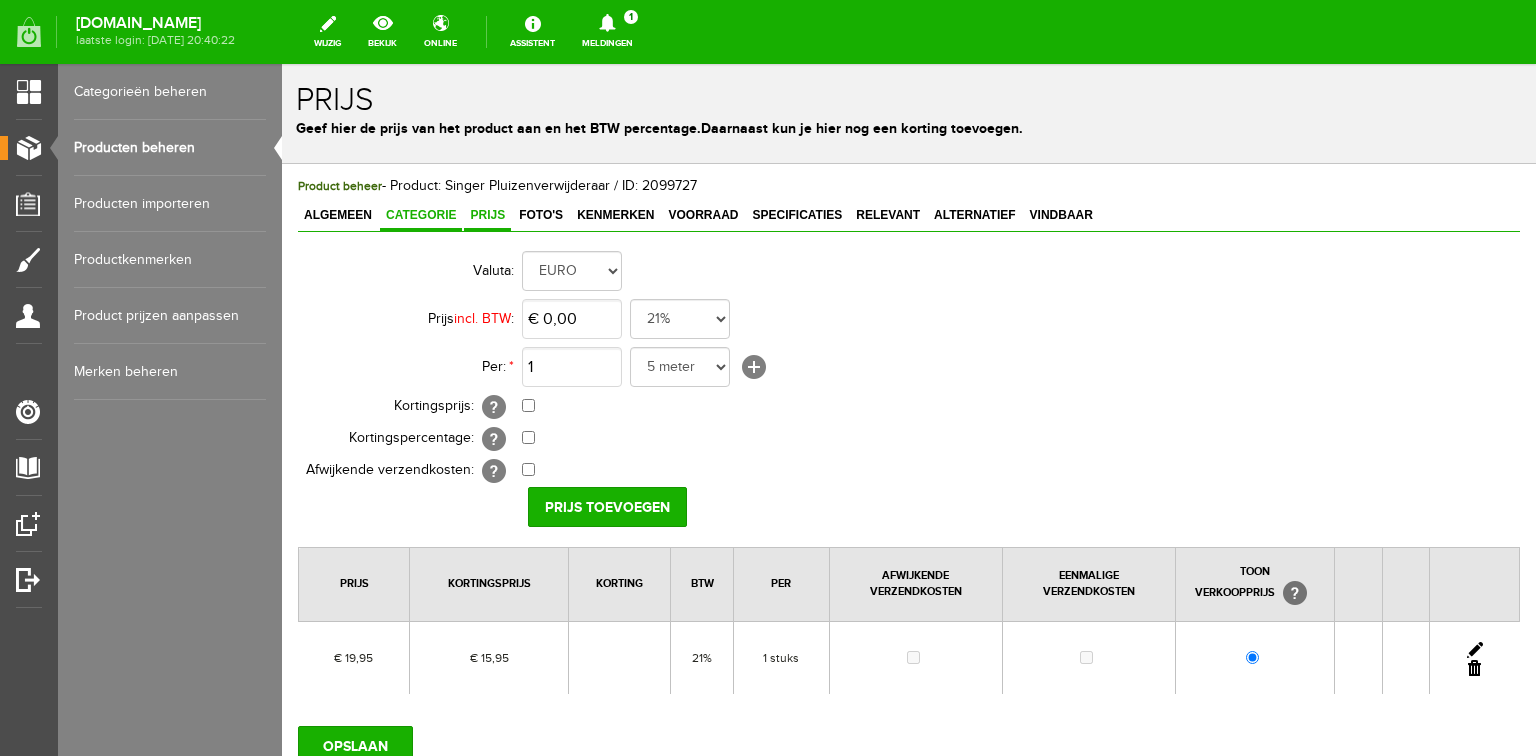 click on "Categorie" at bounding box center [421, 215] 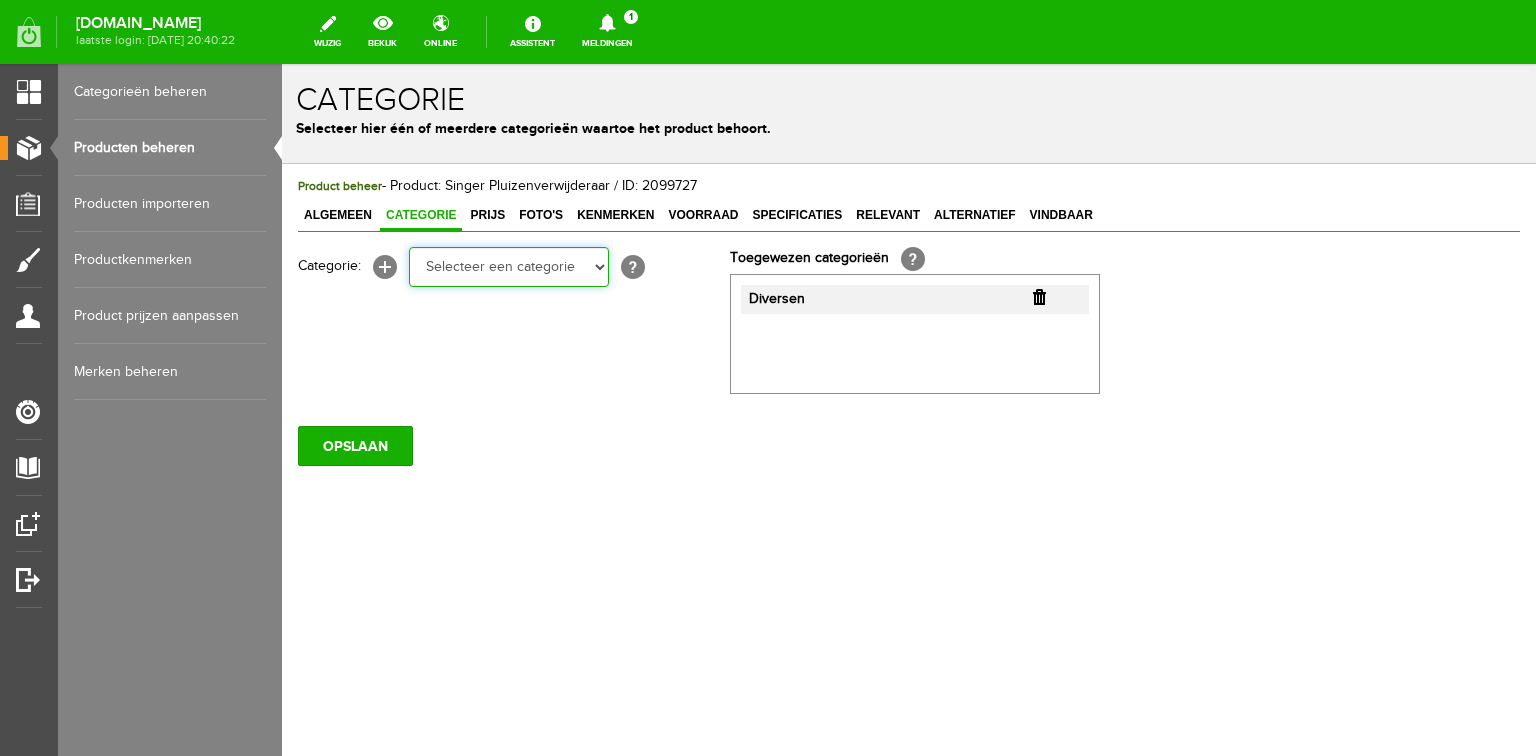click on "Selecteer een categorie
Cadeaubon
[DATE][DATE] AANBIEDINGEN!
Naai Tips en video's
NAAIMACHINES
Babylock
Bernina
Brother
[PERSON_NAME]
Husqvarna Viking
[PERSON_NAME]
Pfaff
Singer
BORDUURMACHINES
Bernina
Brother
Husqvarna Viking
[PERSON_NAME]
Singer
INDUSTRIEMACHINES
LOCKMACHINES
Baby lock
Bernina
Brother
Husqvarna Viking
[PERSON_NAME]
Juki
Pfaff
Singer
QUILTMACHINES
Brother
Husqvarna Viking
JANOME
PFAFF
ACCESSOIRES
Tassen en koffers
Babylock accessoires HOBBY" at bounding box center (509, 267) 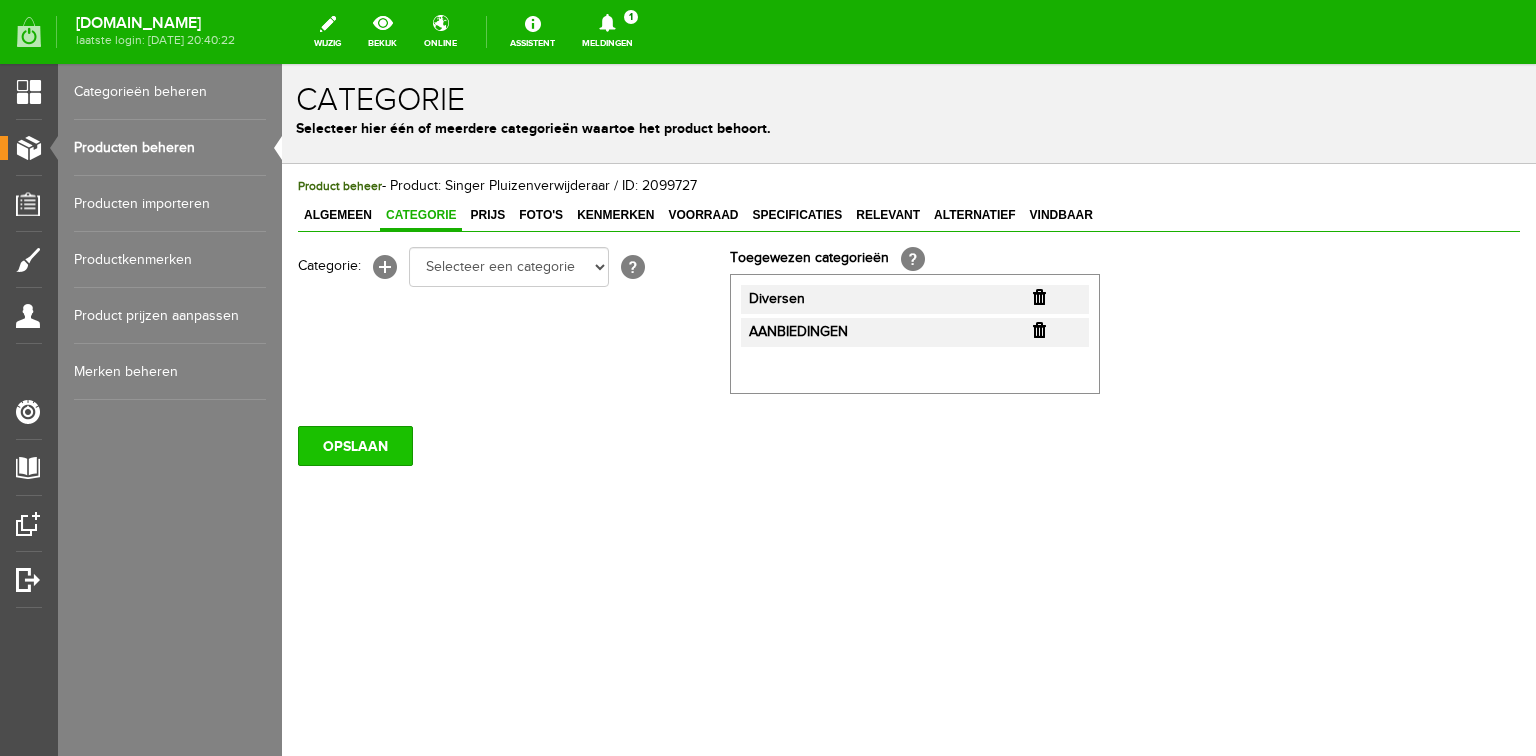 click on "OPSLAAN" at bounding box center (355, 446) 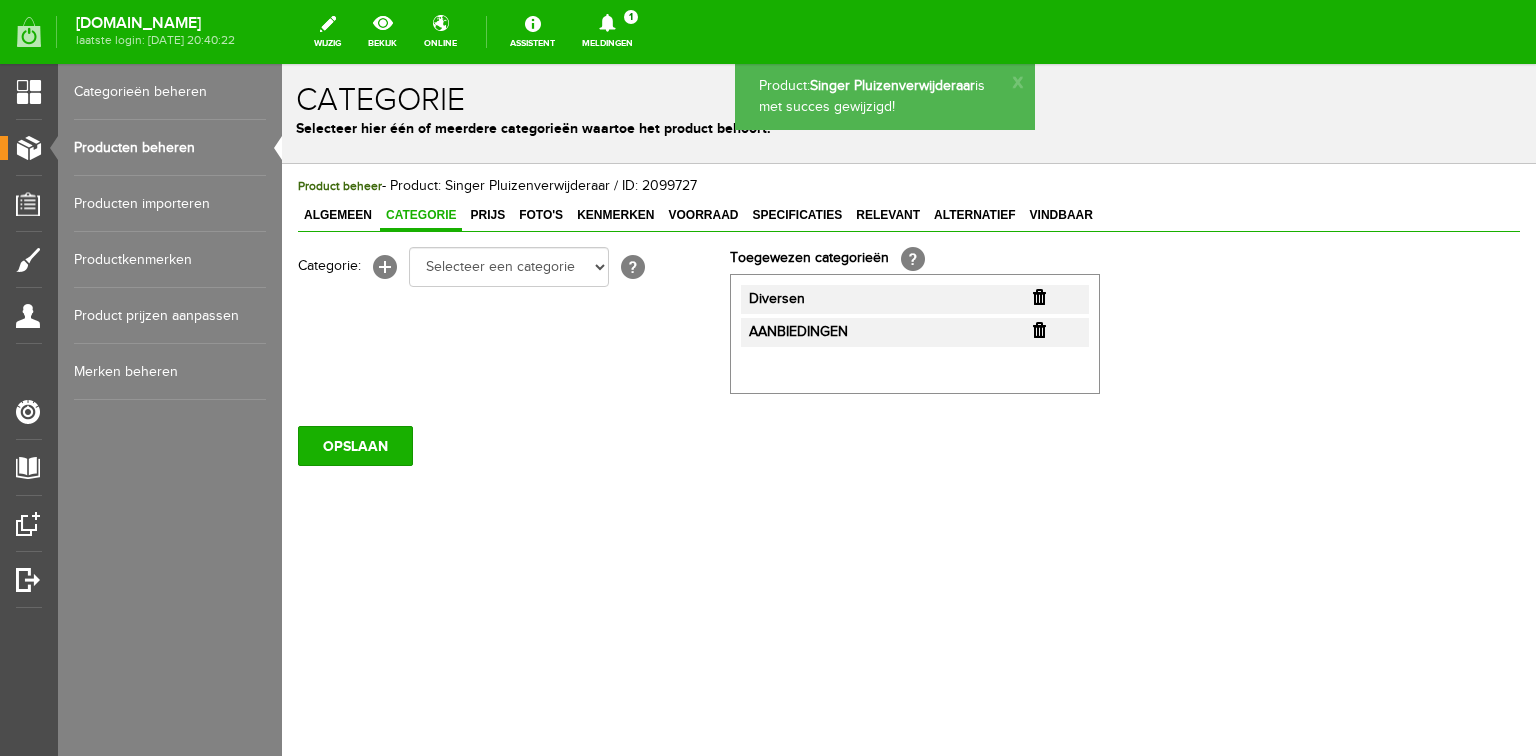 scroll, scrollTop: 0, scrollLeft: 0, axis: both 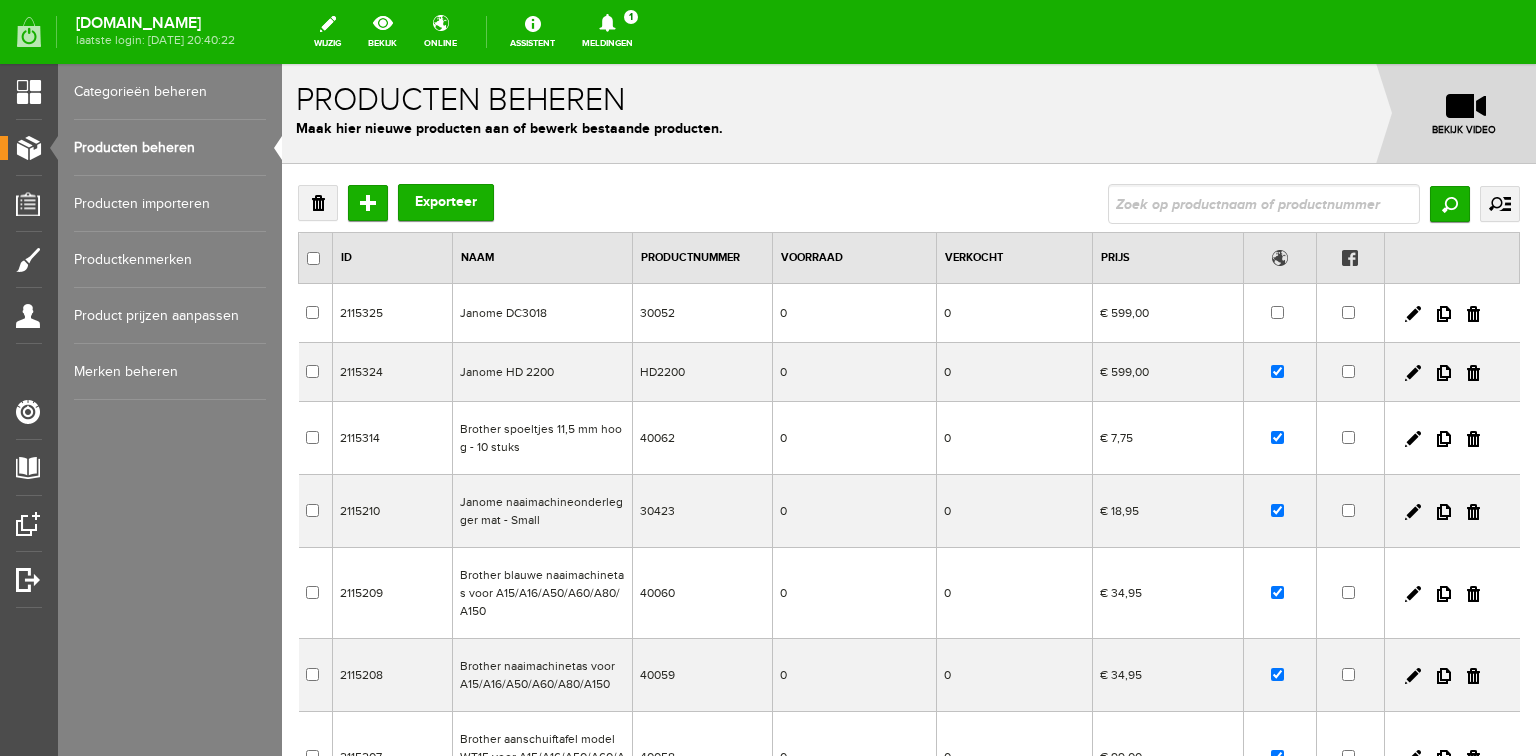 click on "Categorieën beheren" at bounding box center [170, 92] 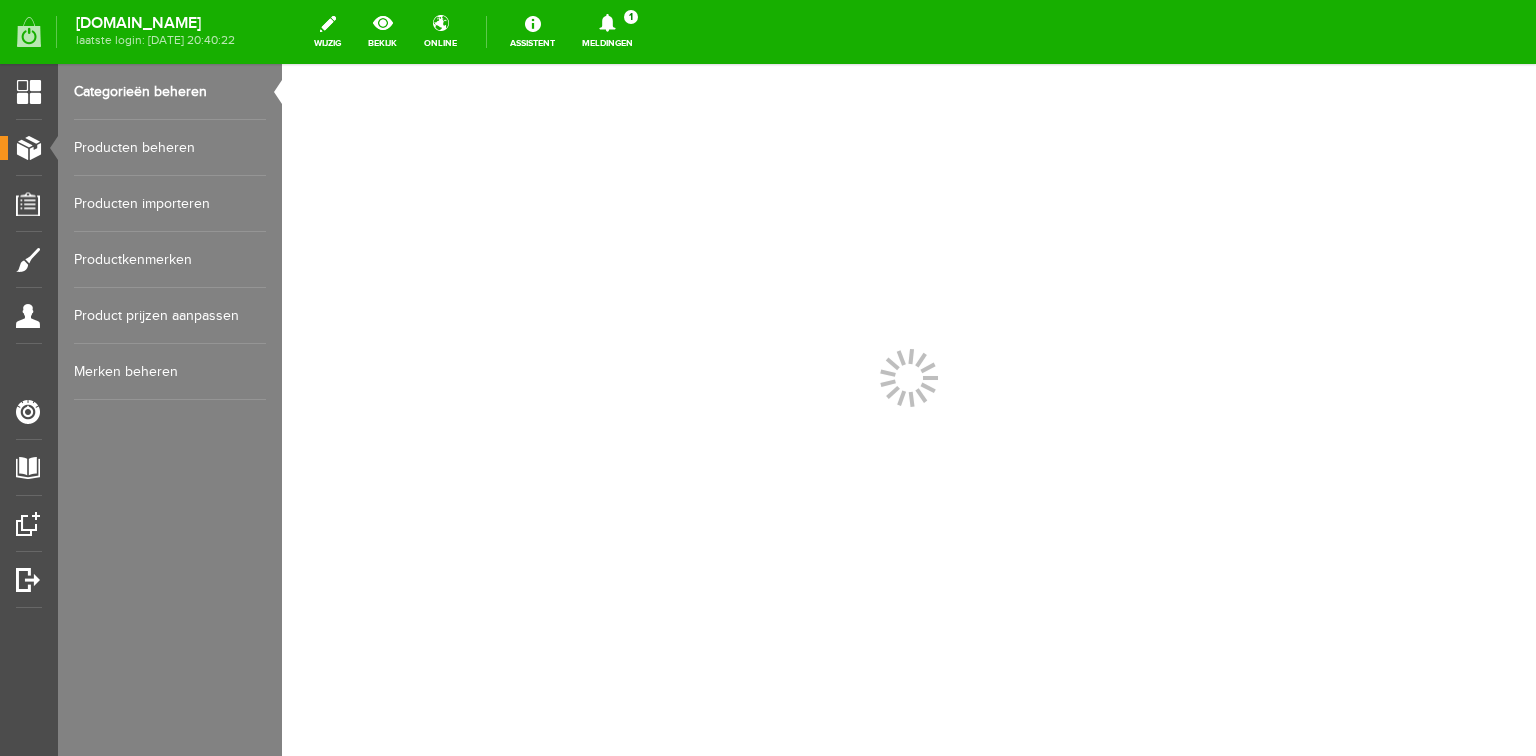 scroll, scrollTop: 0, scrollLeft: 0, axis: both 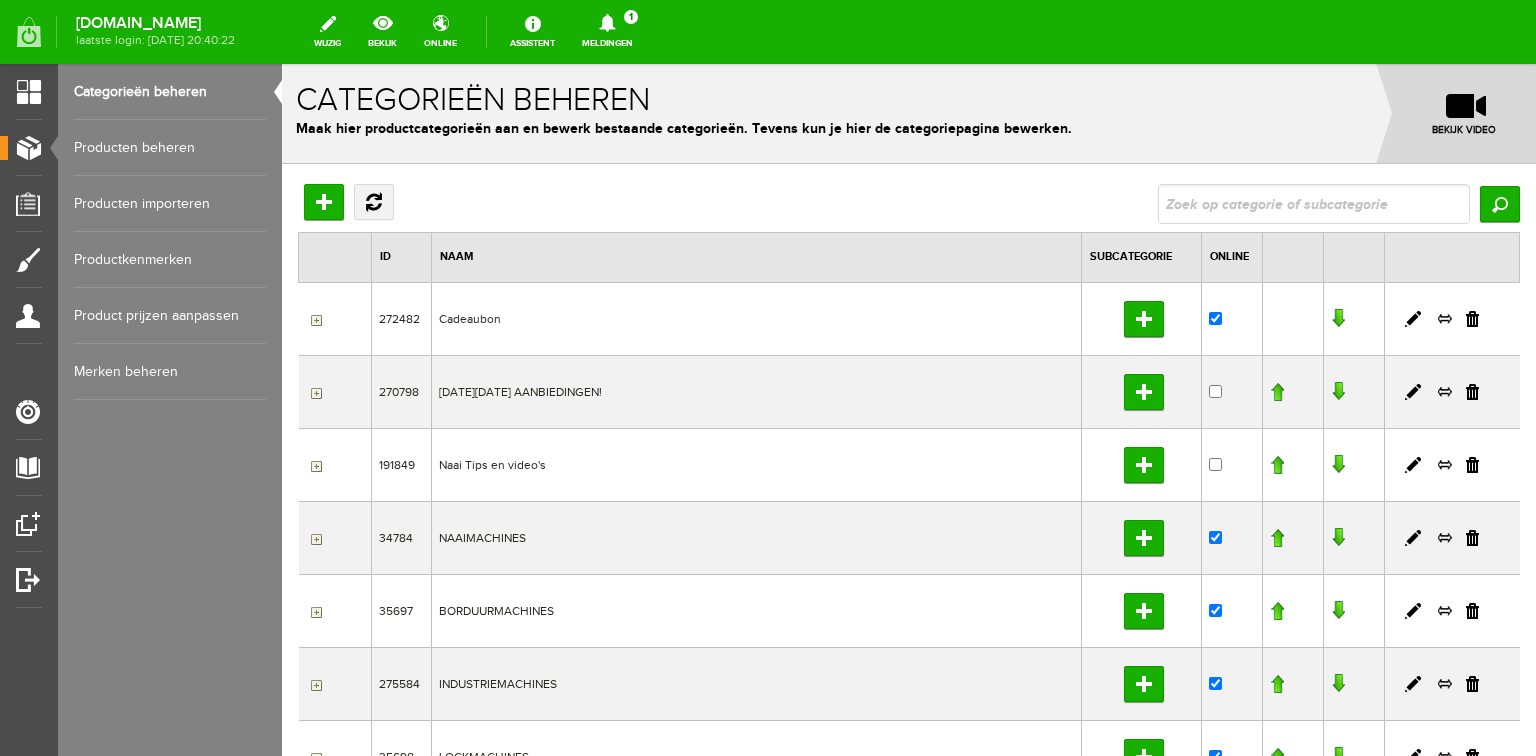 click on "Producten beheren" at bounding box center (170, 148) 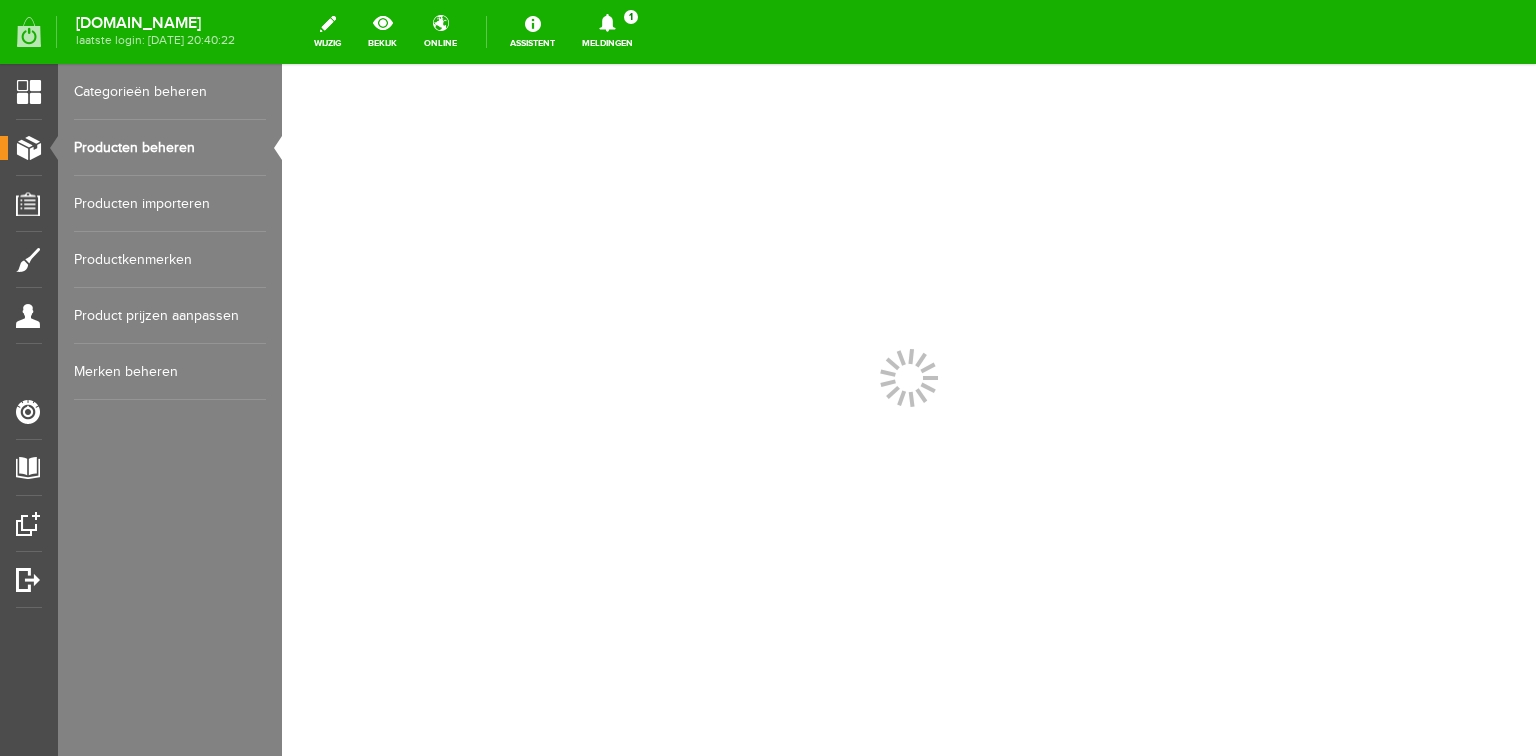 scroll, scrollTop: 0, scrollLeft: 0, axis: both 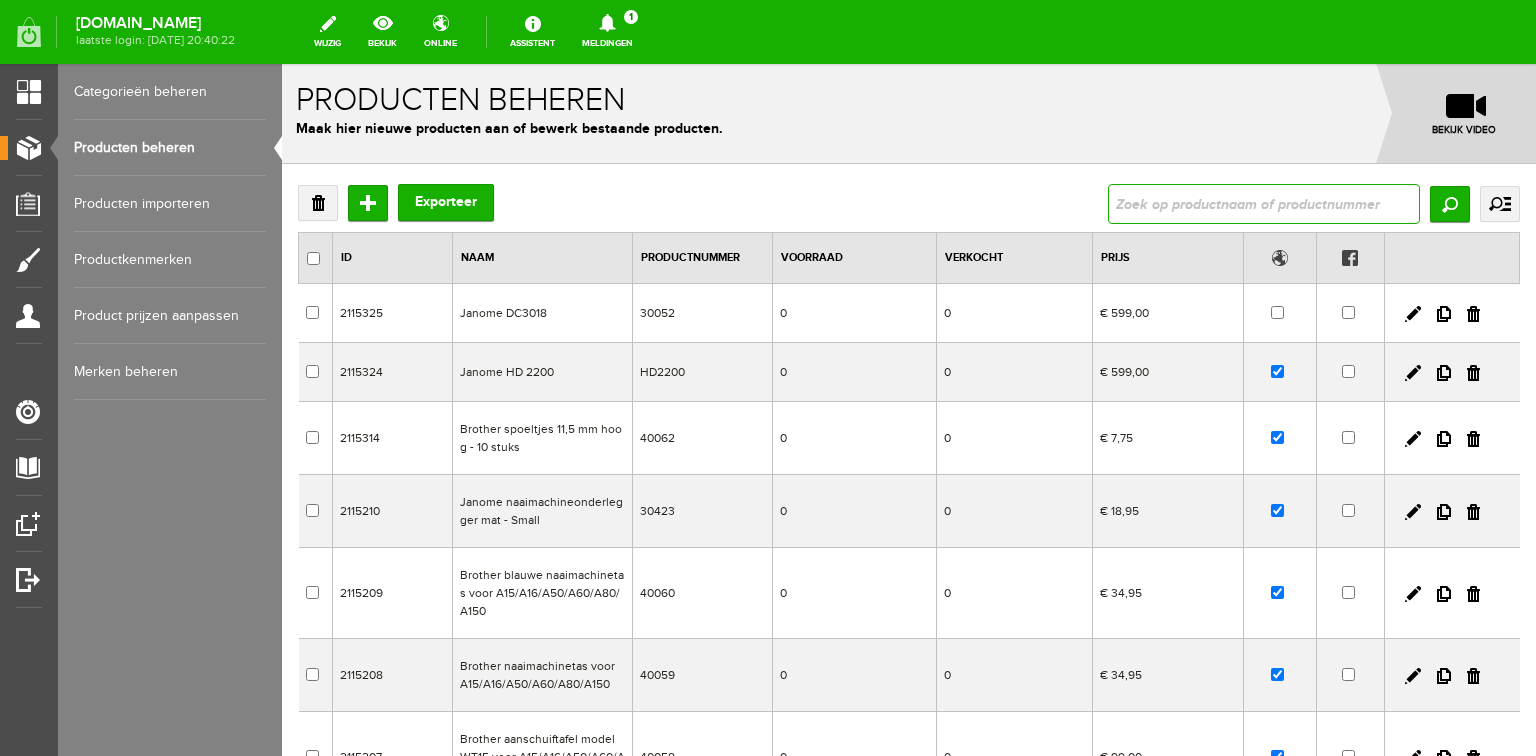 click at bounding box center (1264, 204) 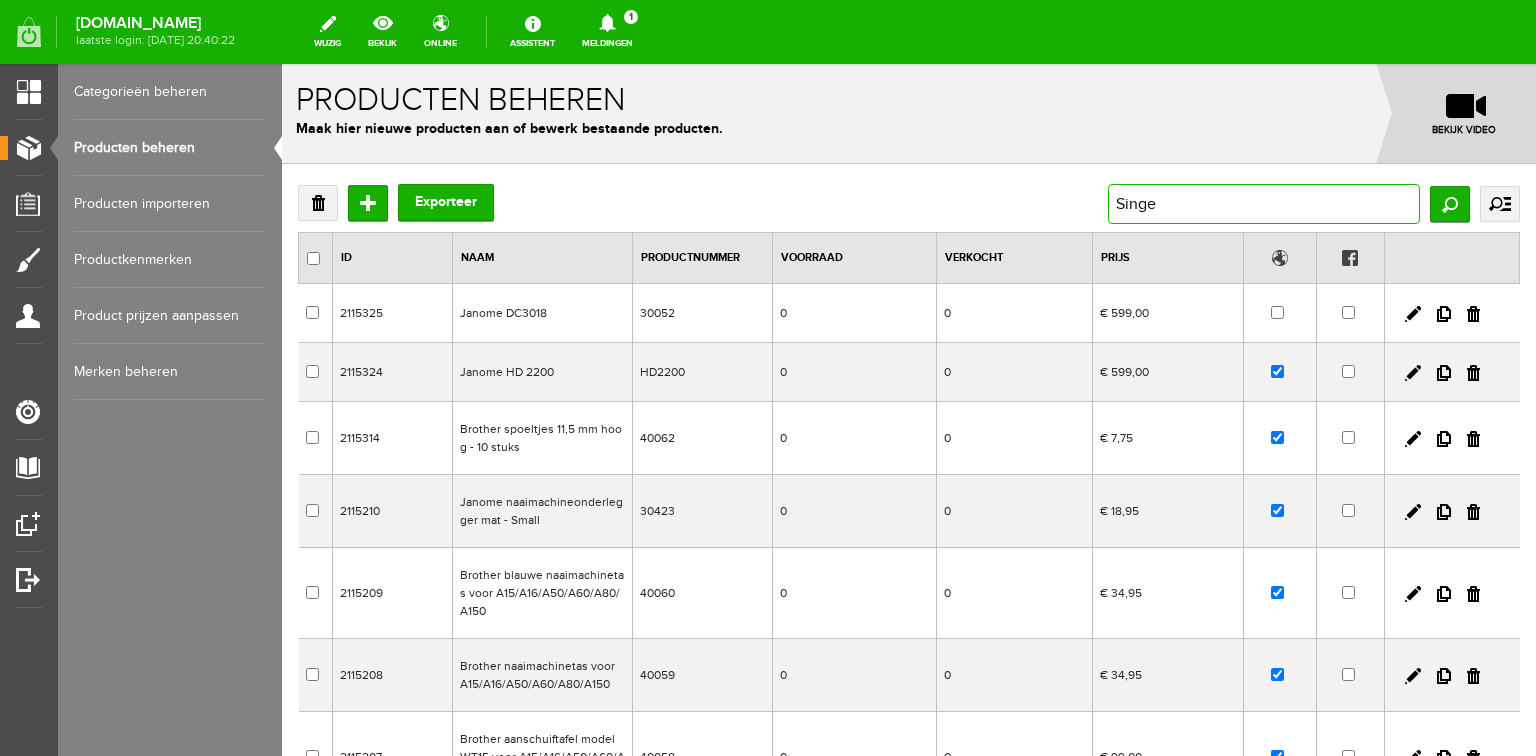 type on "Singer" 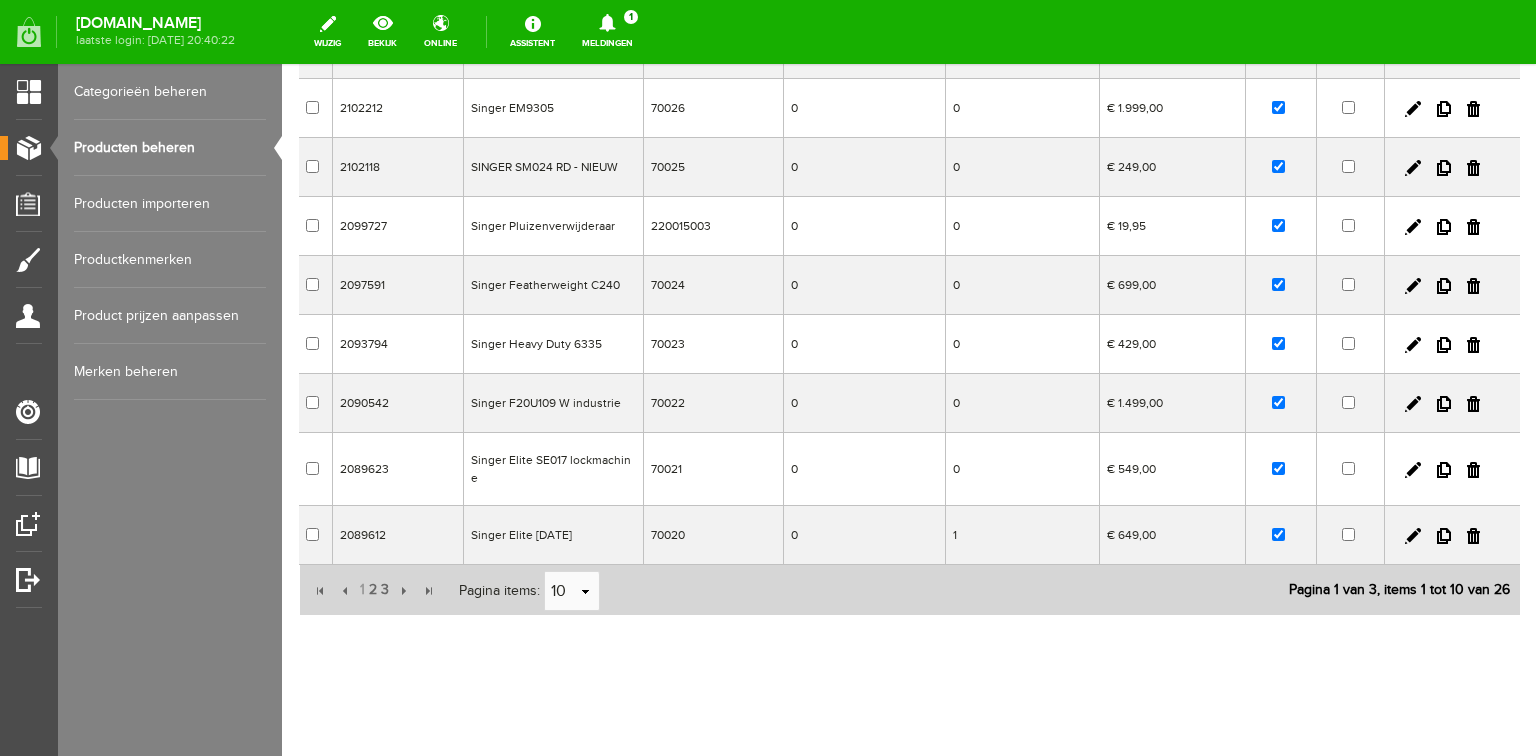 scroll, scrollTop: 339, scrollLeft: 0, axis: vertical 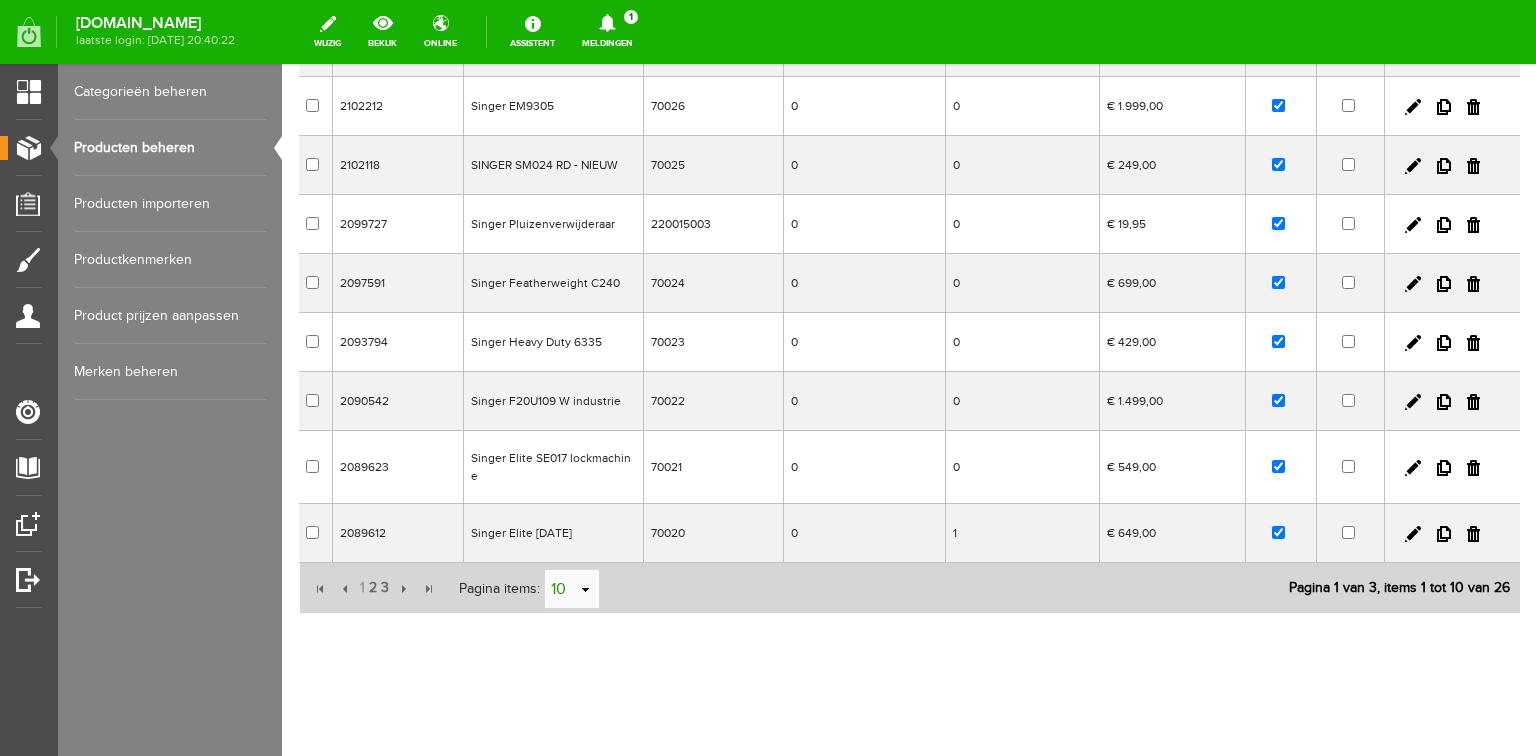 click on "select" at bounding box center [586, 590] 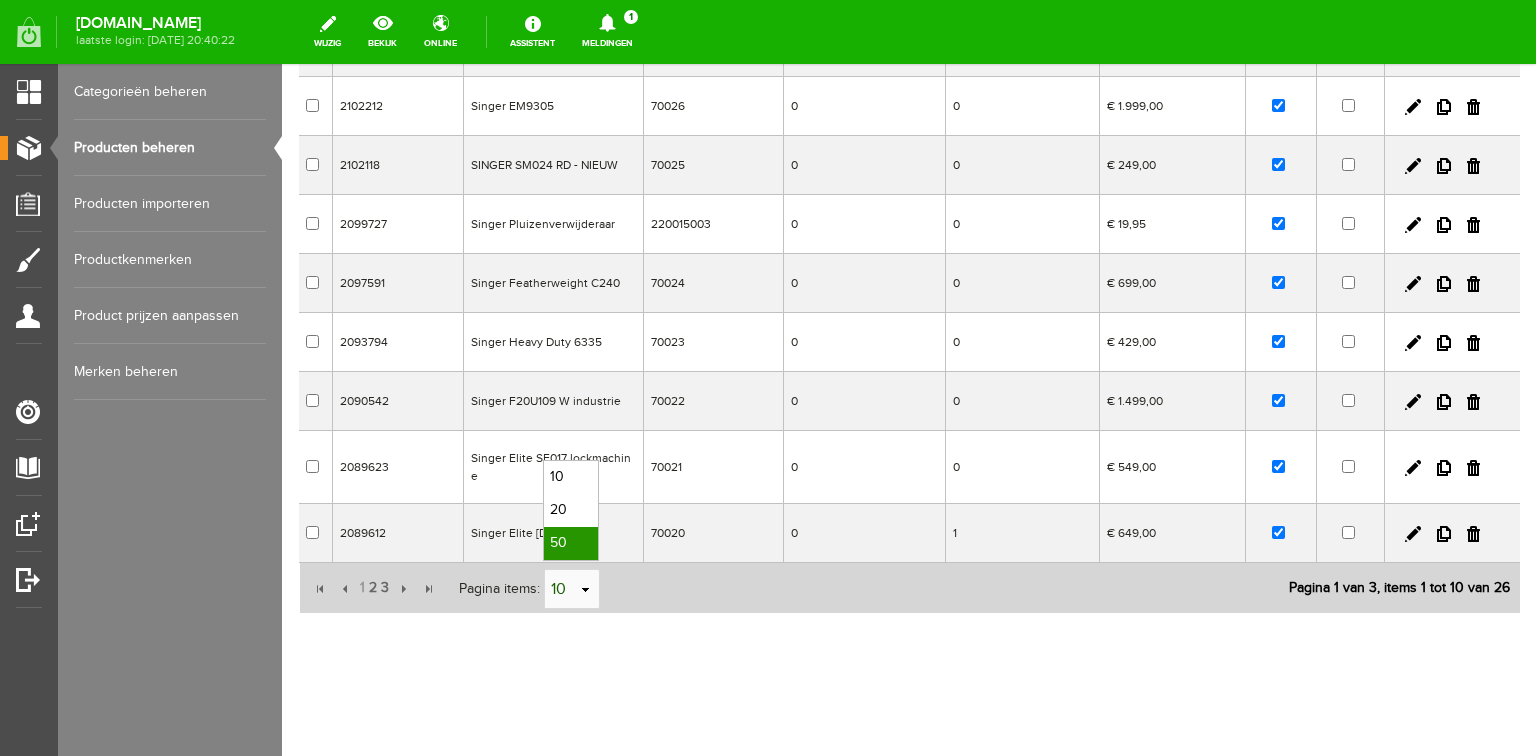 click on "50" at bounding box center [571, 543] 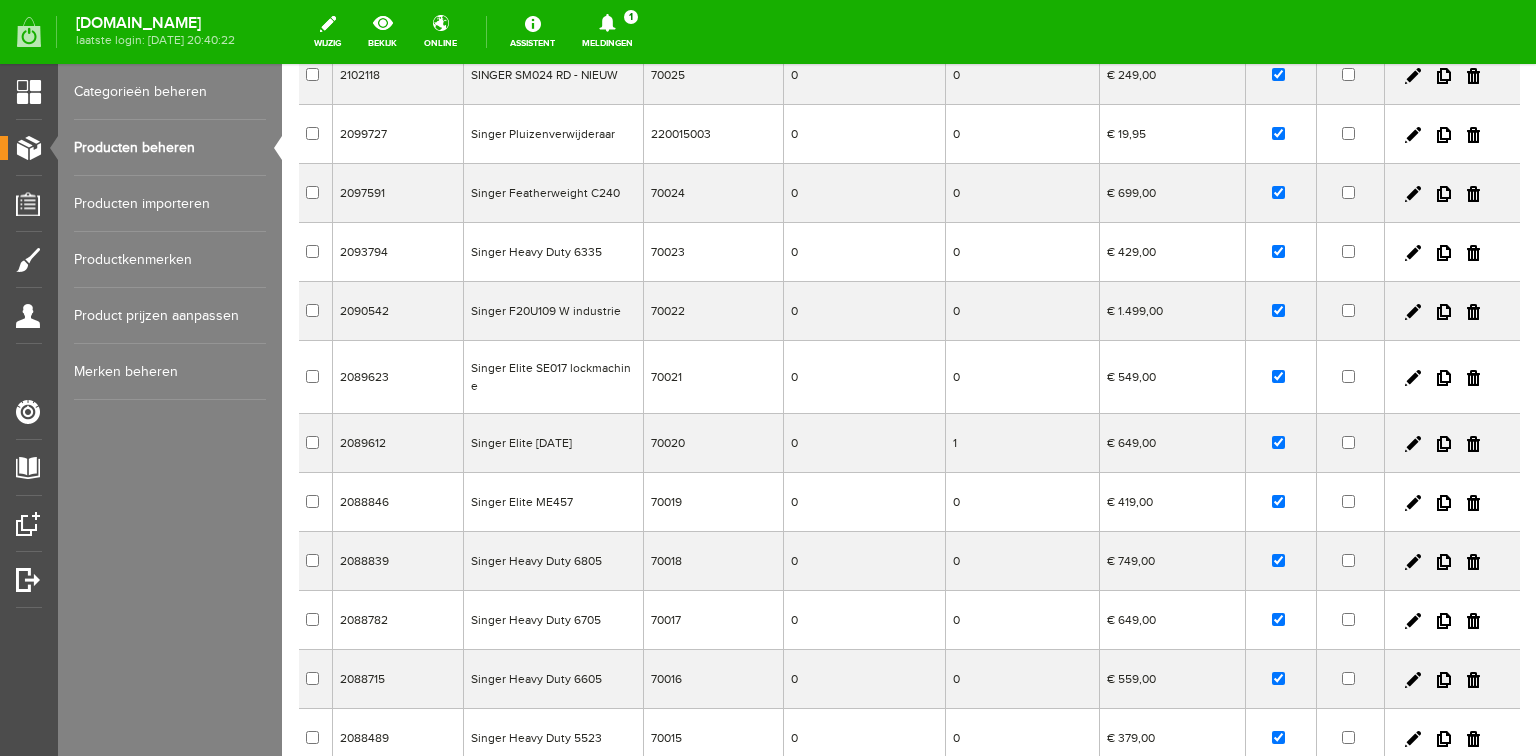 scroll, scrollTop: 428, scrollLeft: 0, axis: vertical 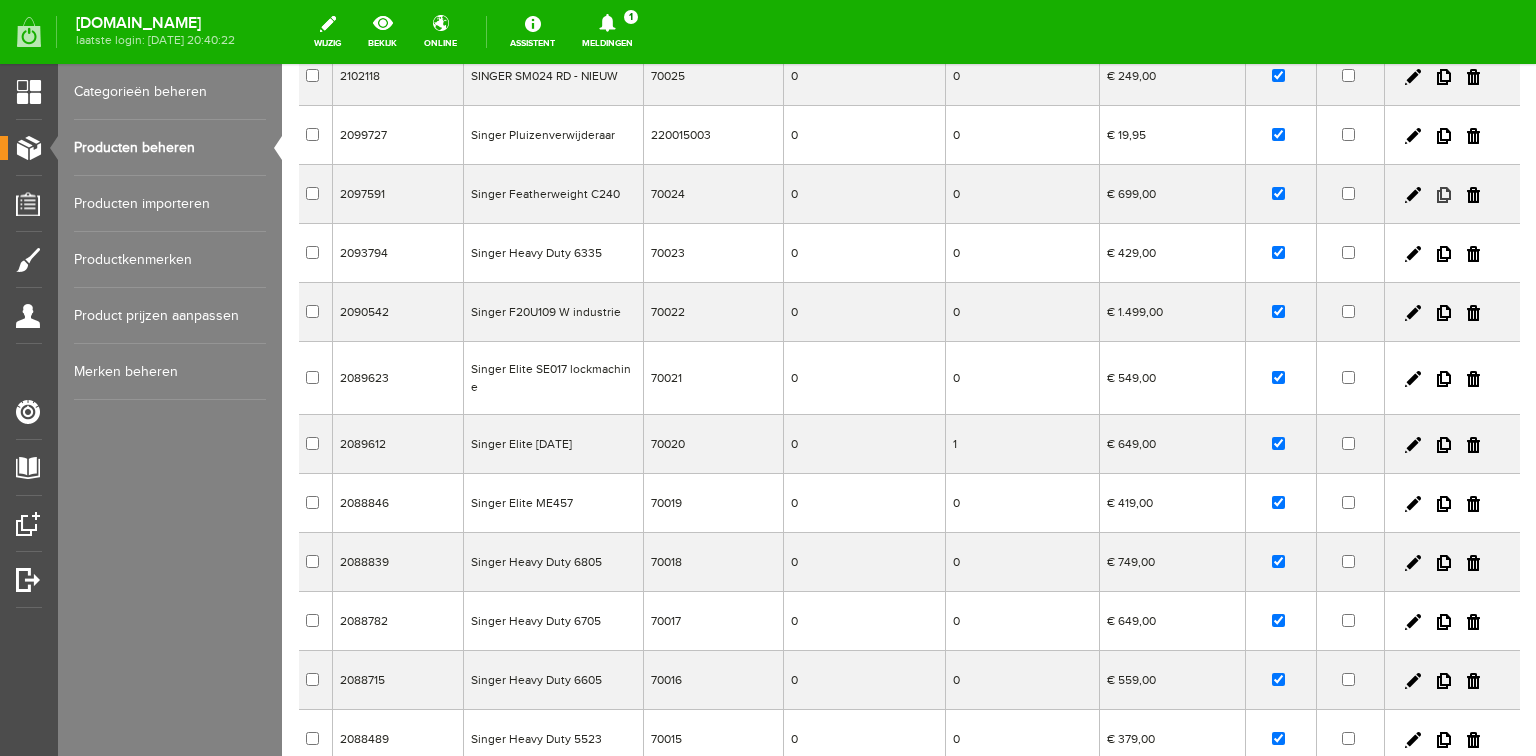 click at bounding box center [1444, 195] 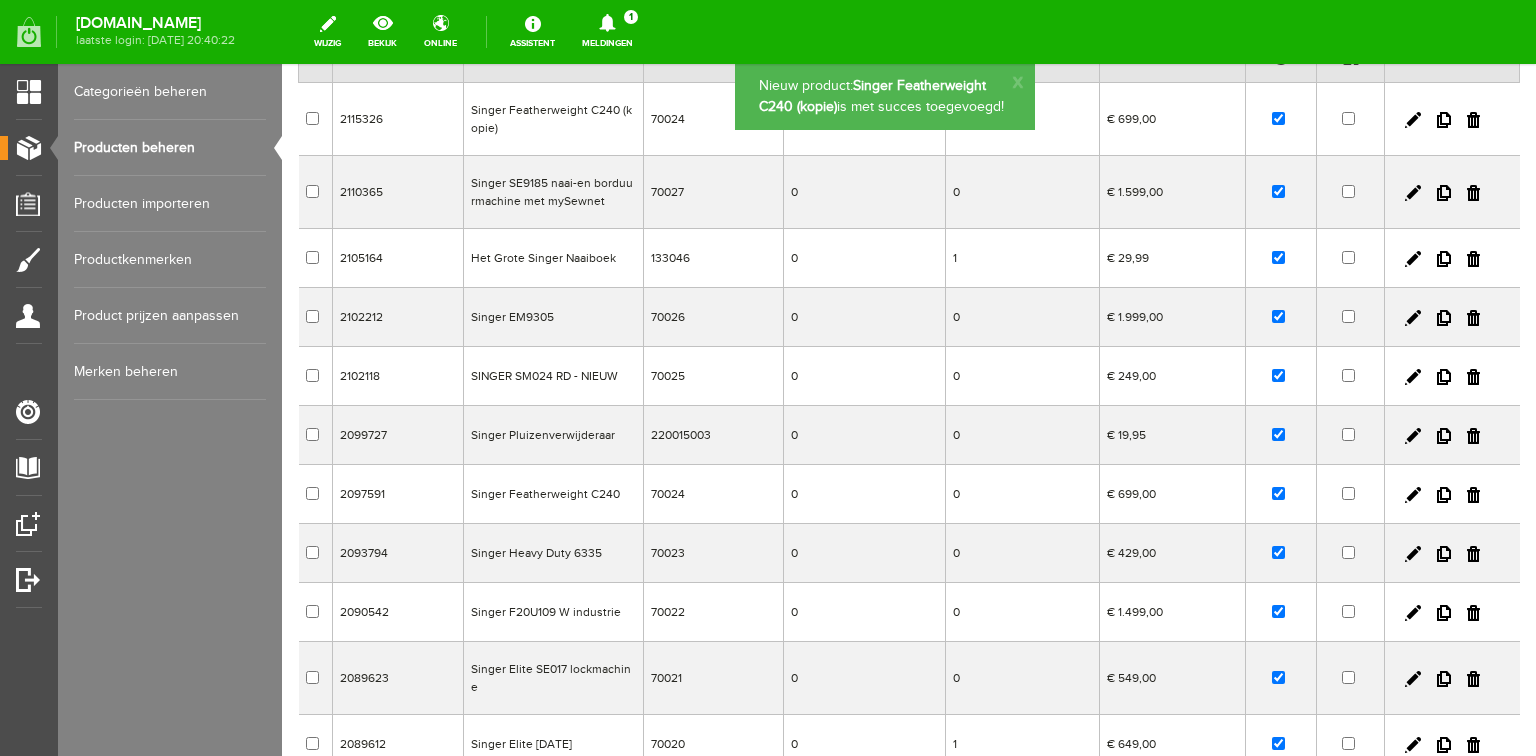 scroll, scrollTop: 0, scrollLeft: 0, axis: both 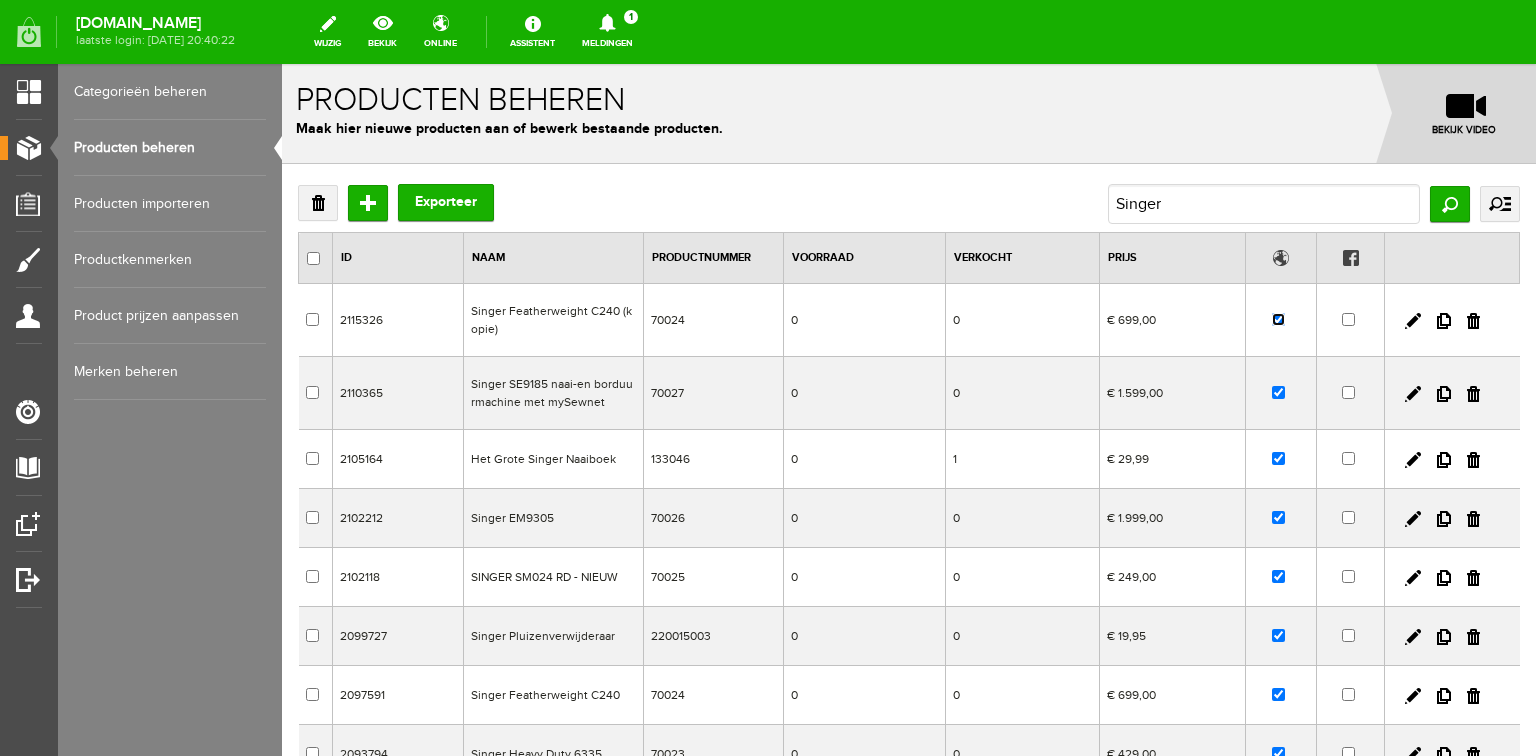 click at bounding box center [1278, 319] 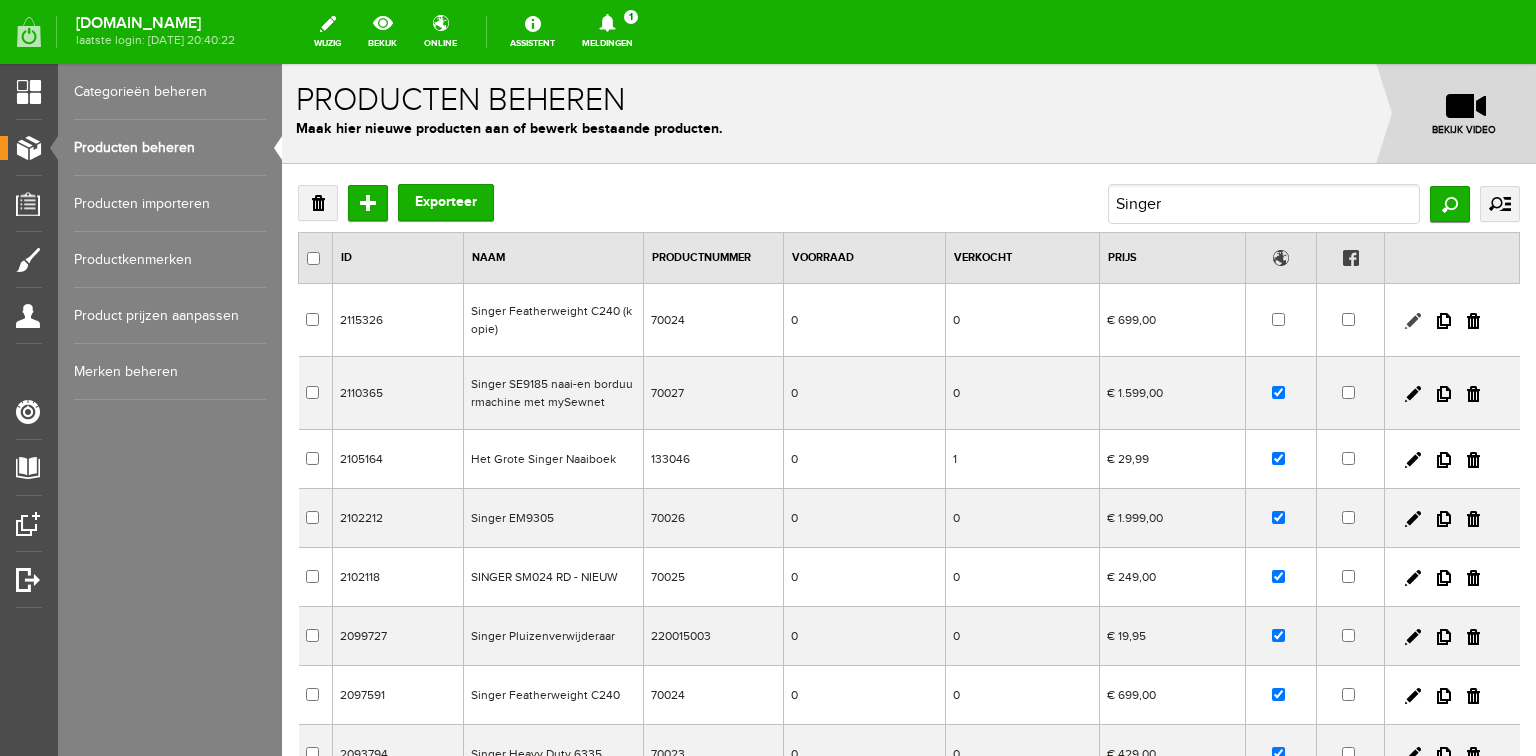 click at bounding box center [1413, 321] 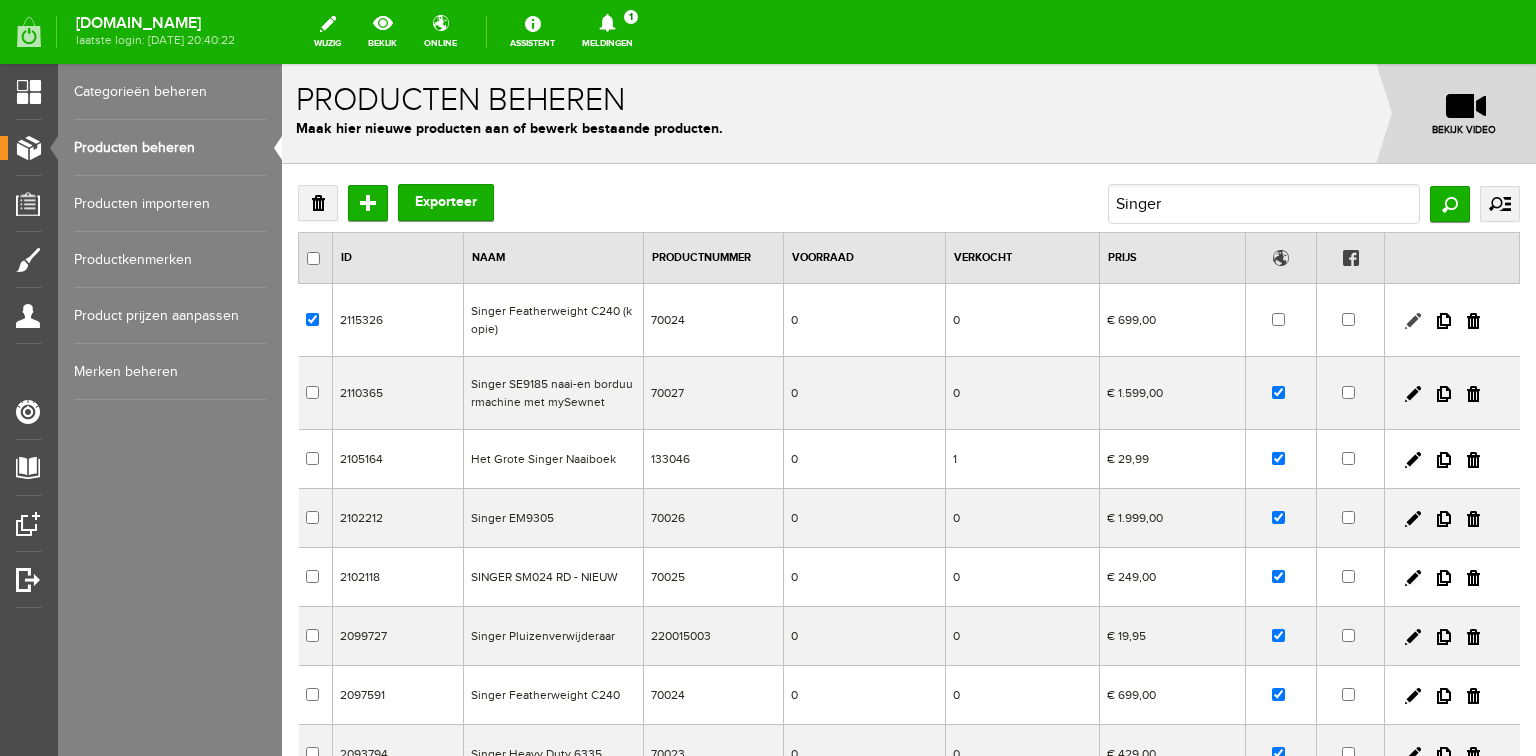 checkbox on "true" 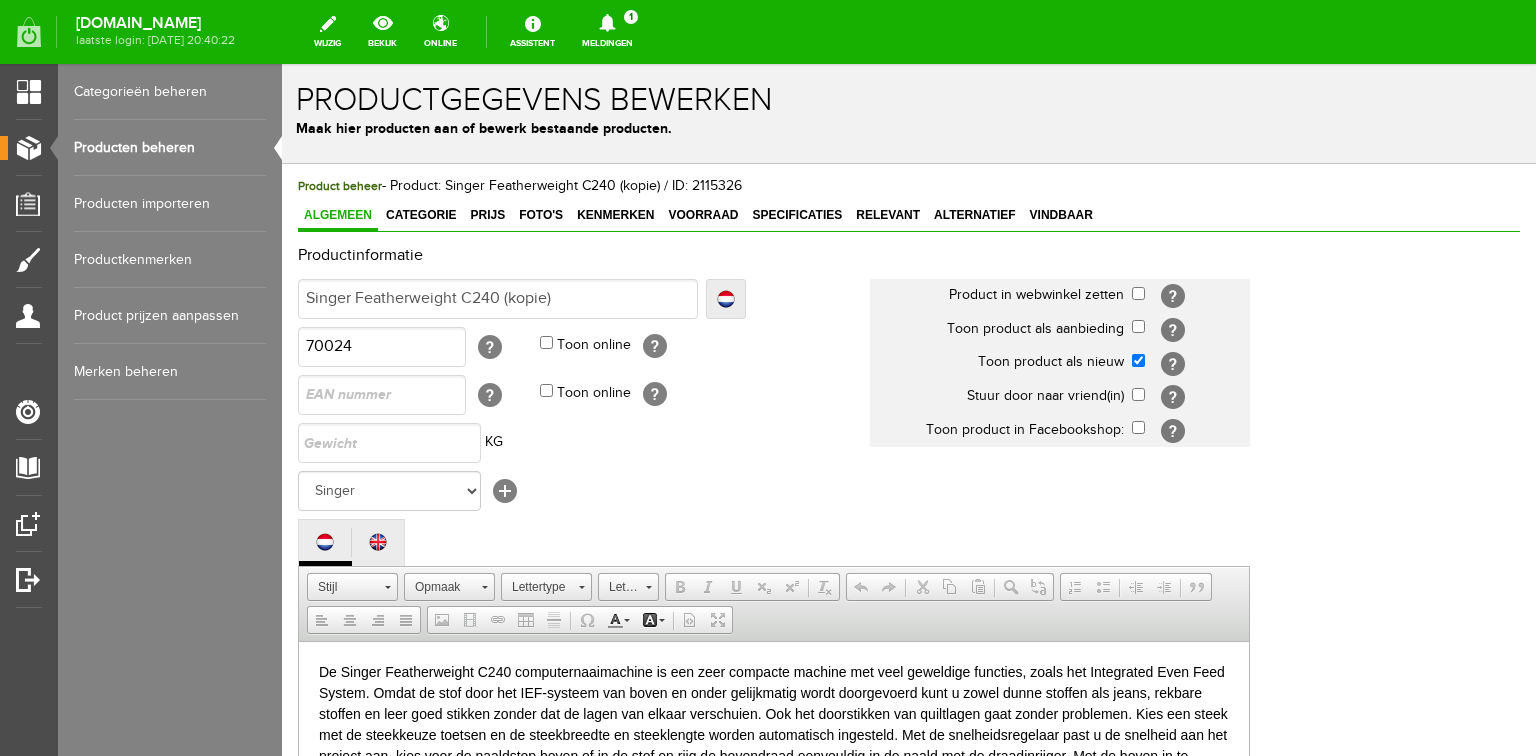 scroll, scrollTop: 0, scrollLeft: 0, axis: both 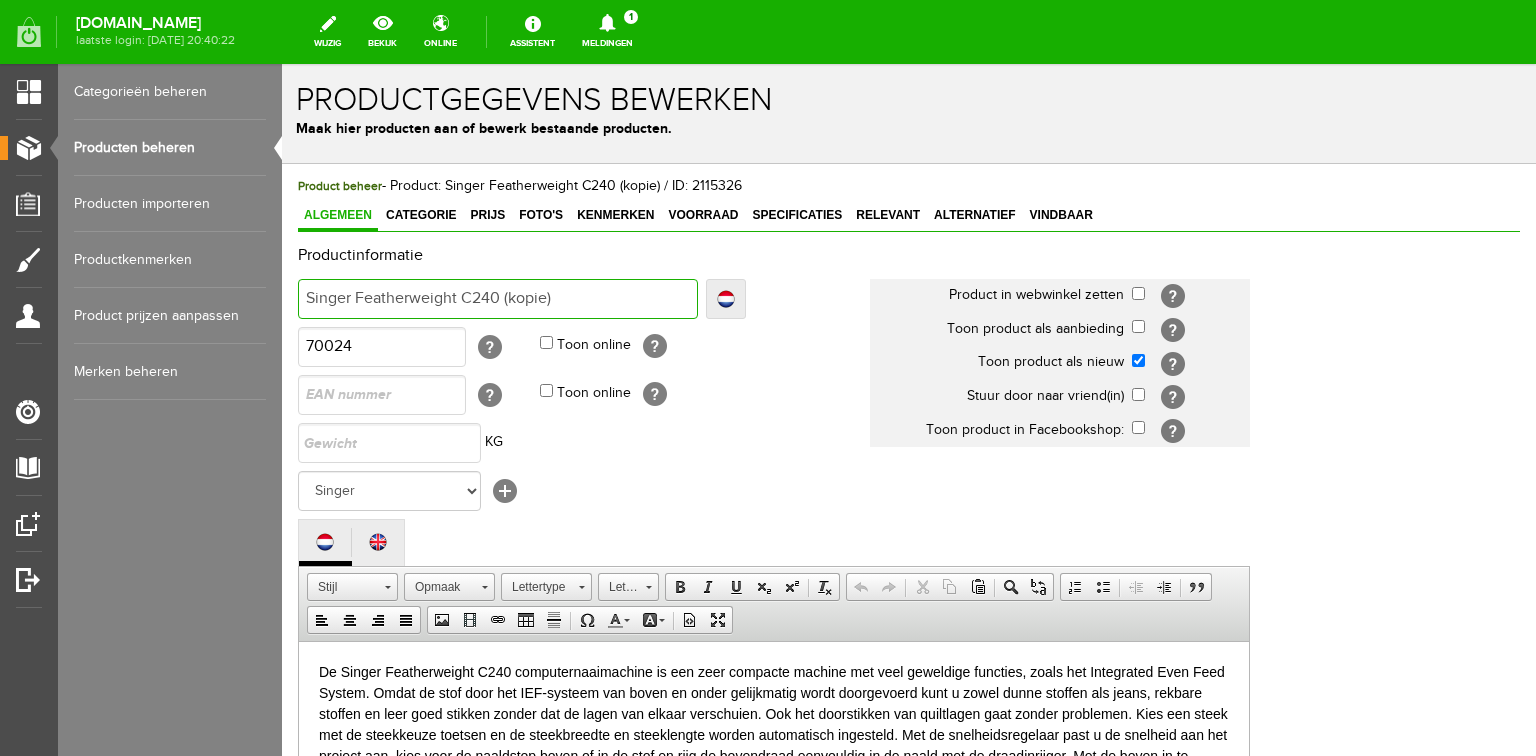 drag, startPoint x: 357, startPoint y: 296, endPoint x: 580, endPoint y: 297, distance: 223.00224 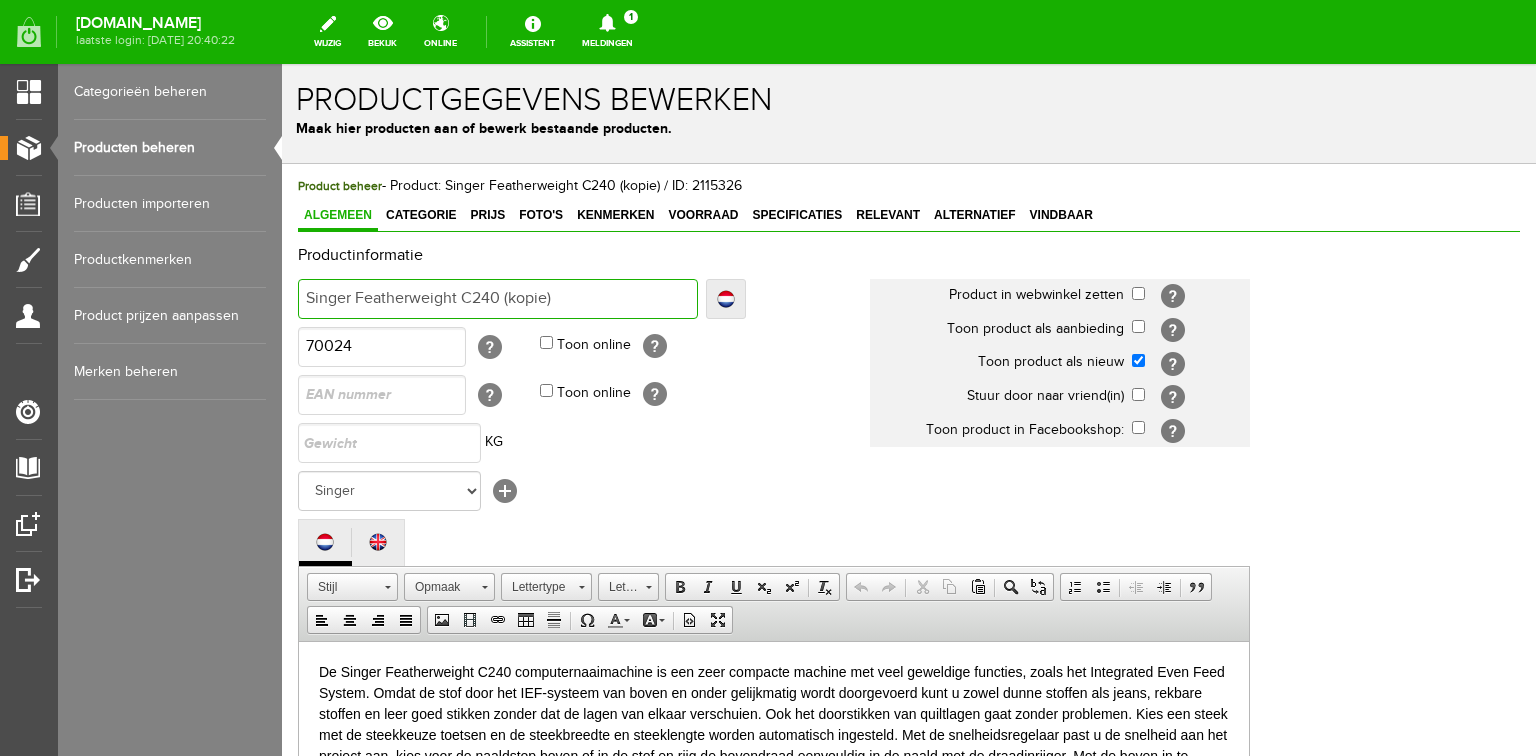type on "Singer L" 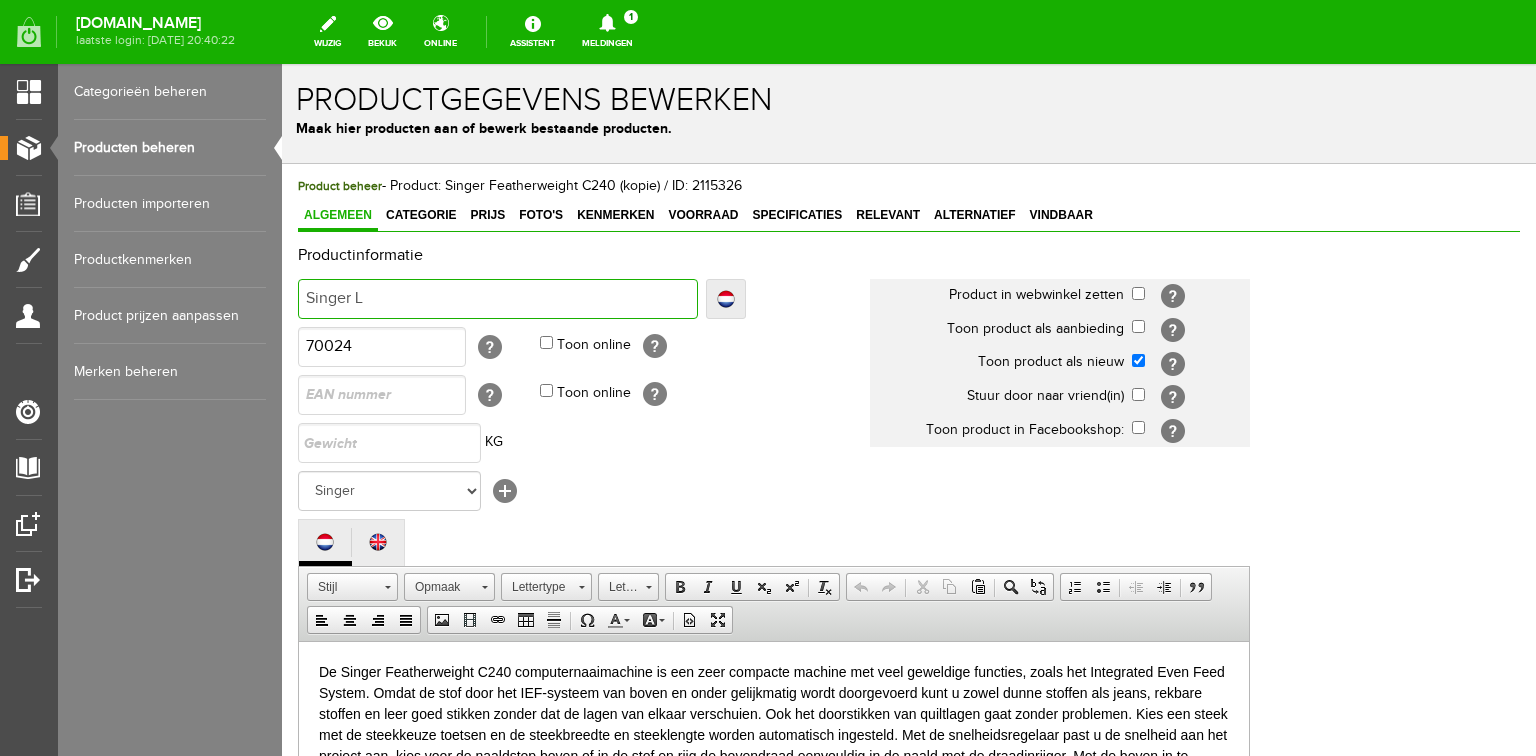 type on "Singer L" 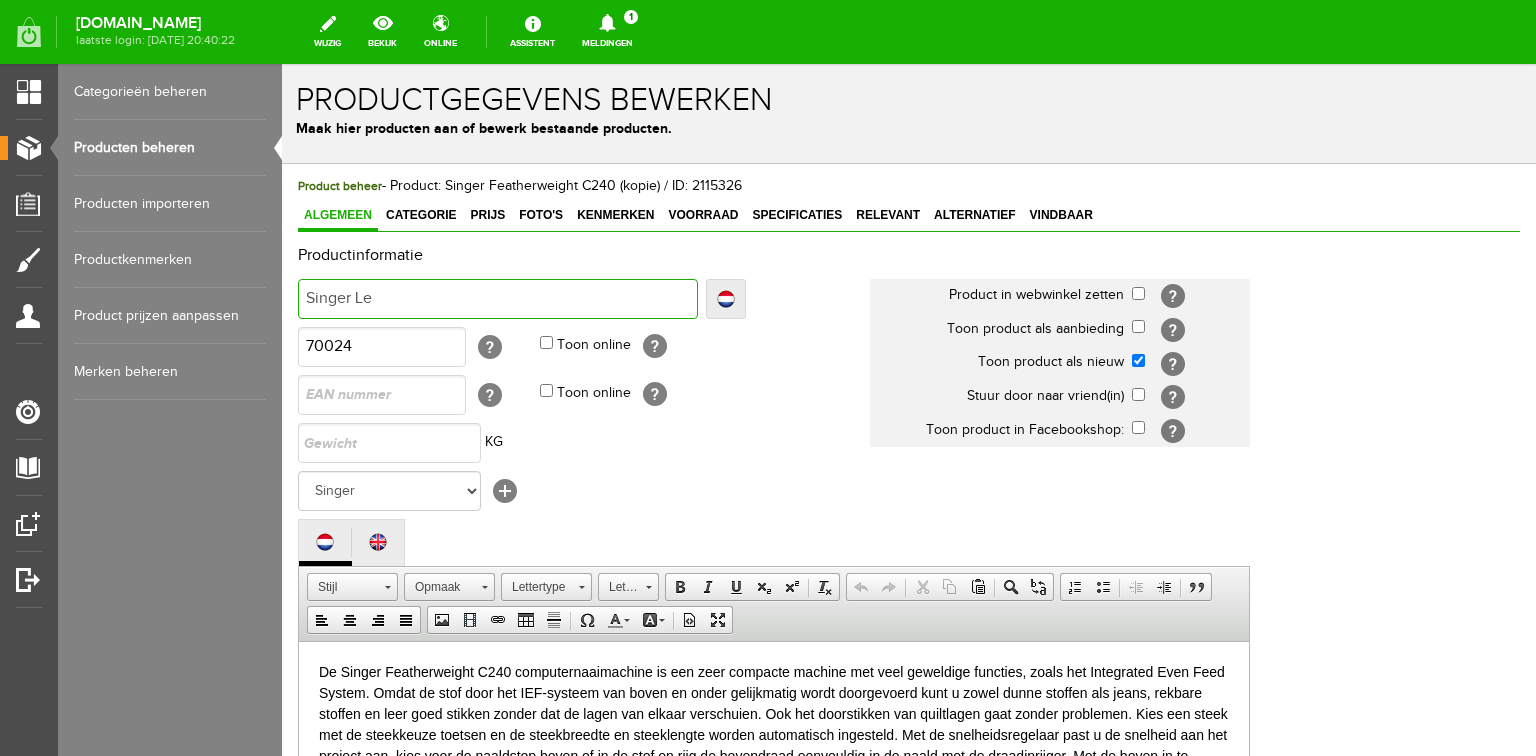 type on "Singer Le" 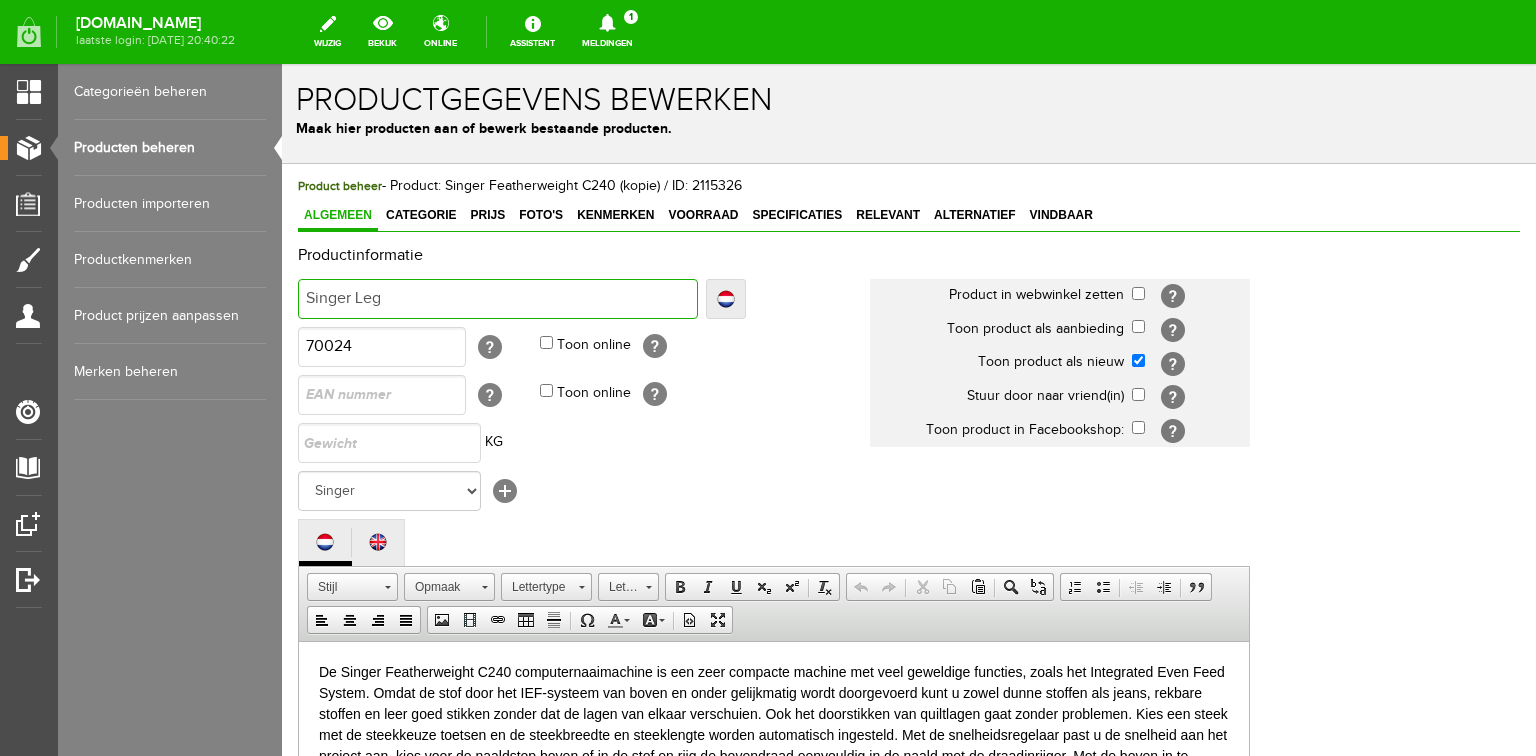 type on "Singer Leg" 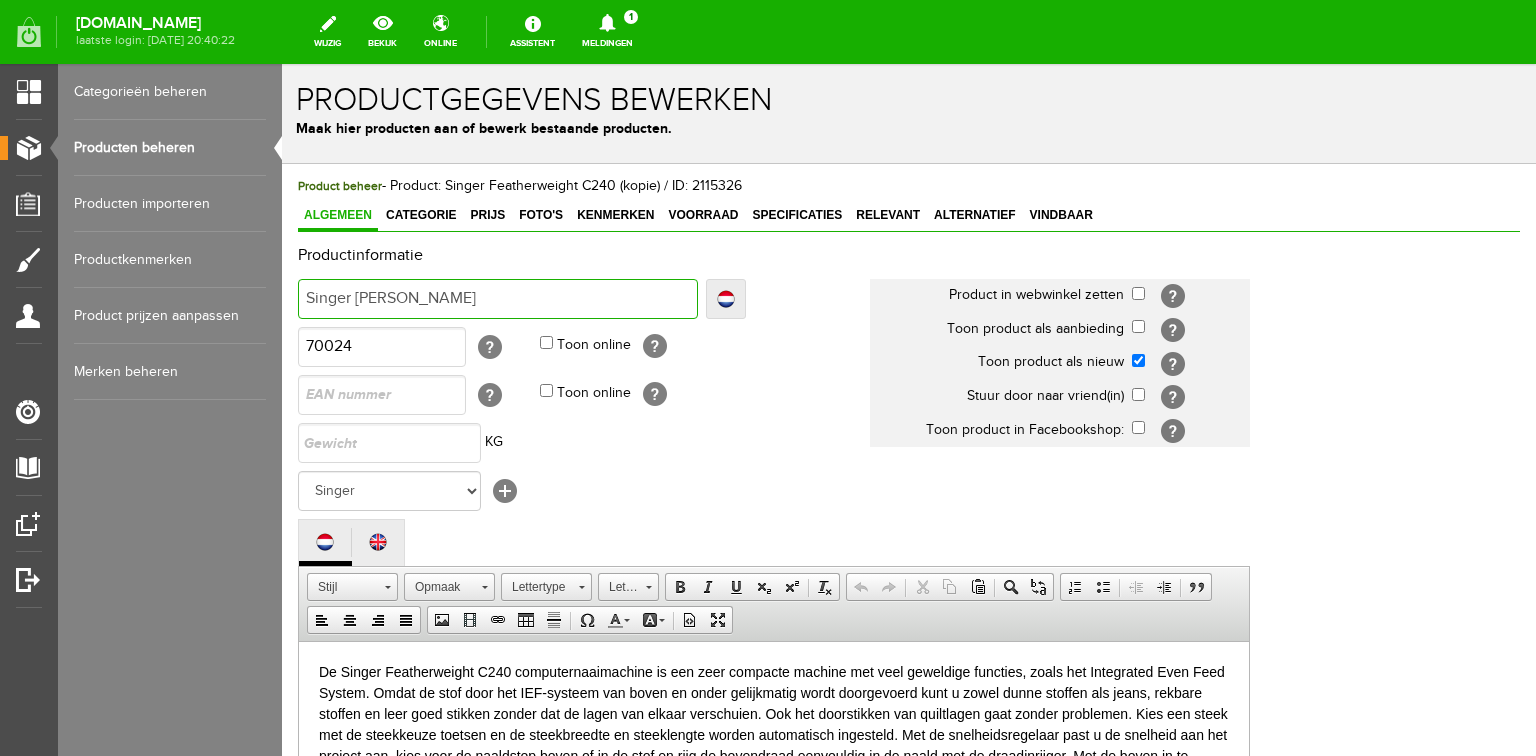 type on "Singer [PERSON_NAME]" 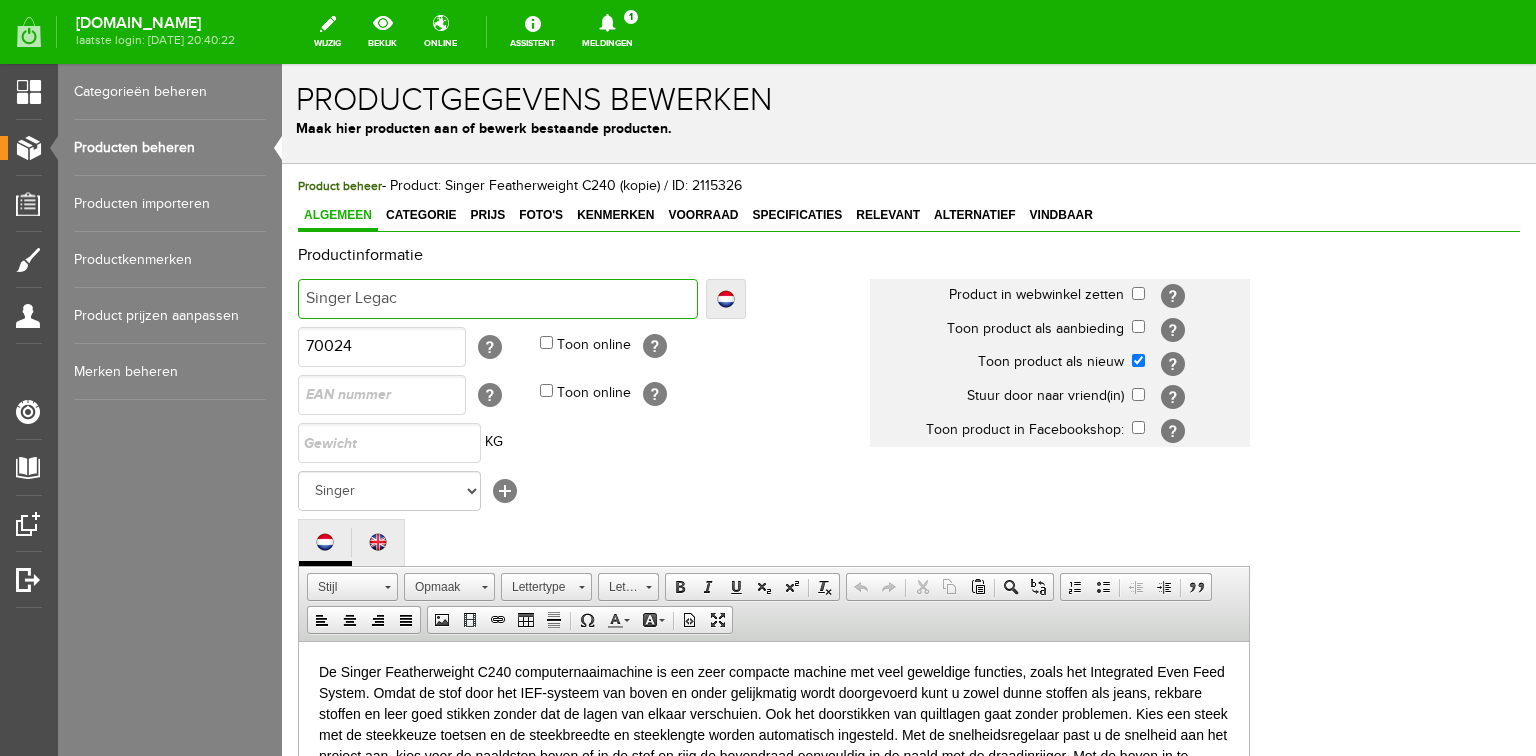 type on "Singer Legac" 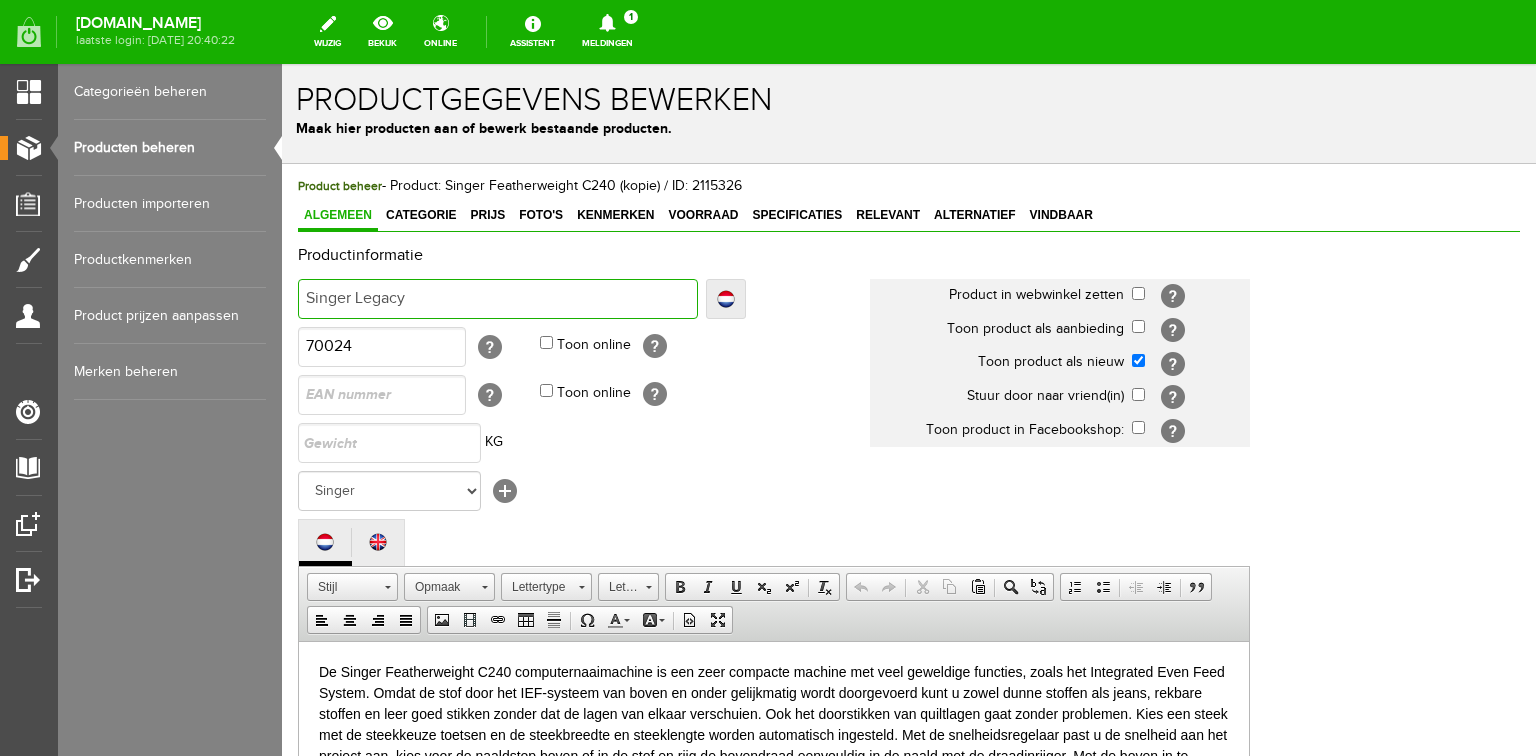 type on "Singer Legacy" 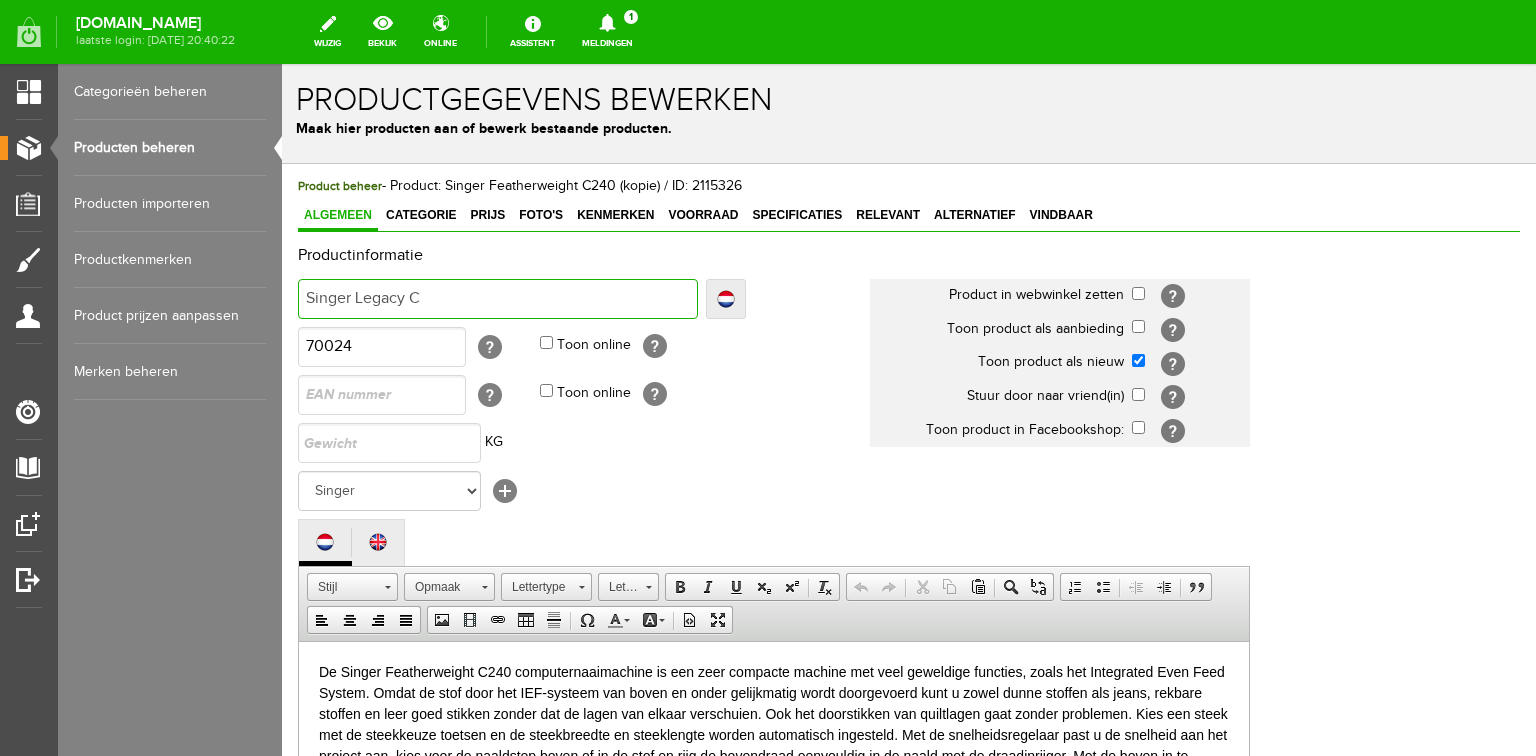 type on "Singer Legacy C" 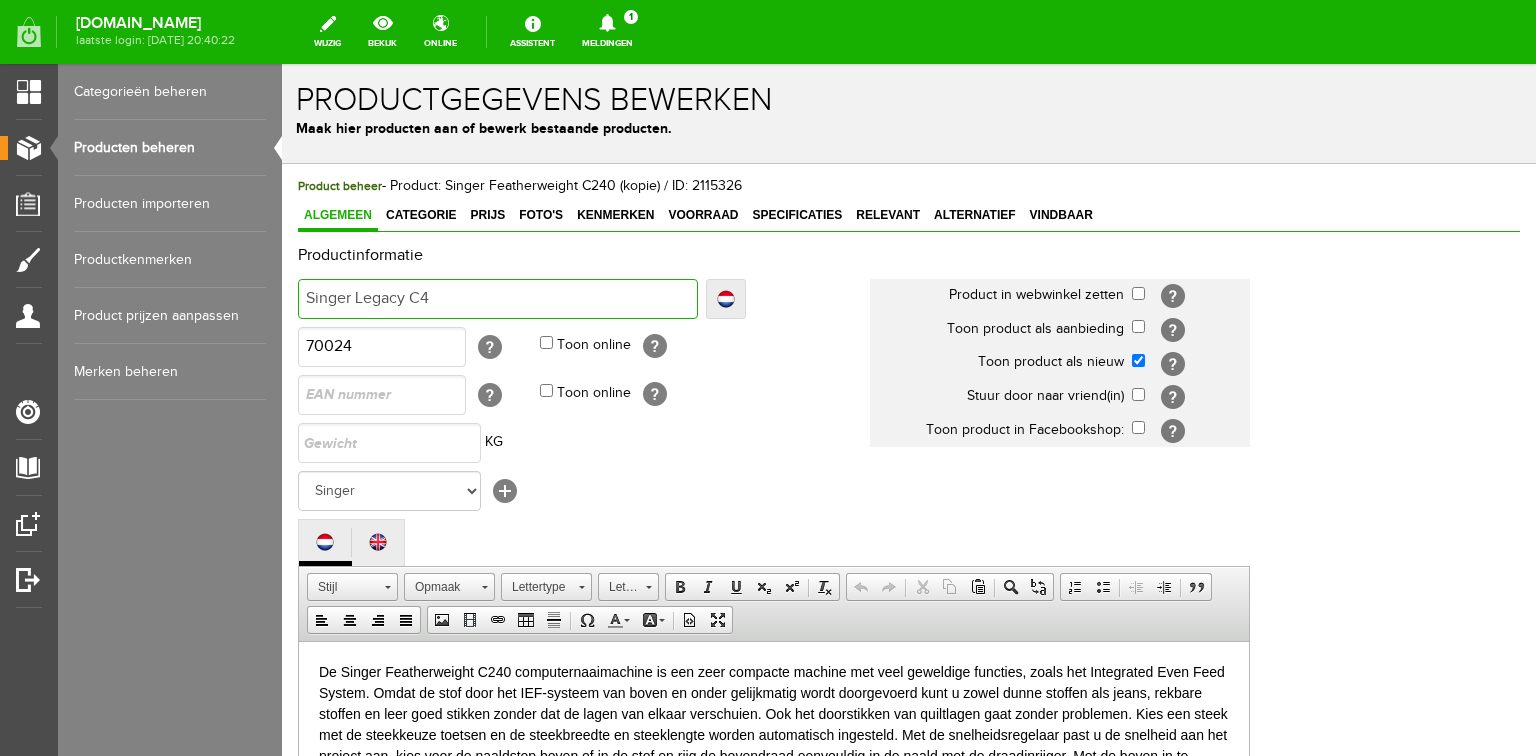 type on "Singer Legacy C4" 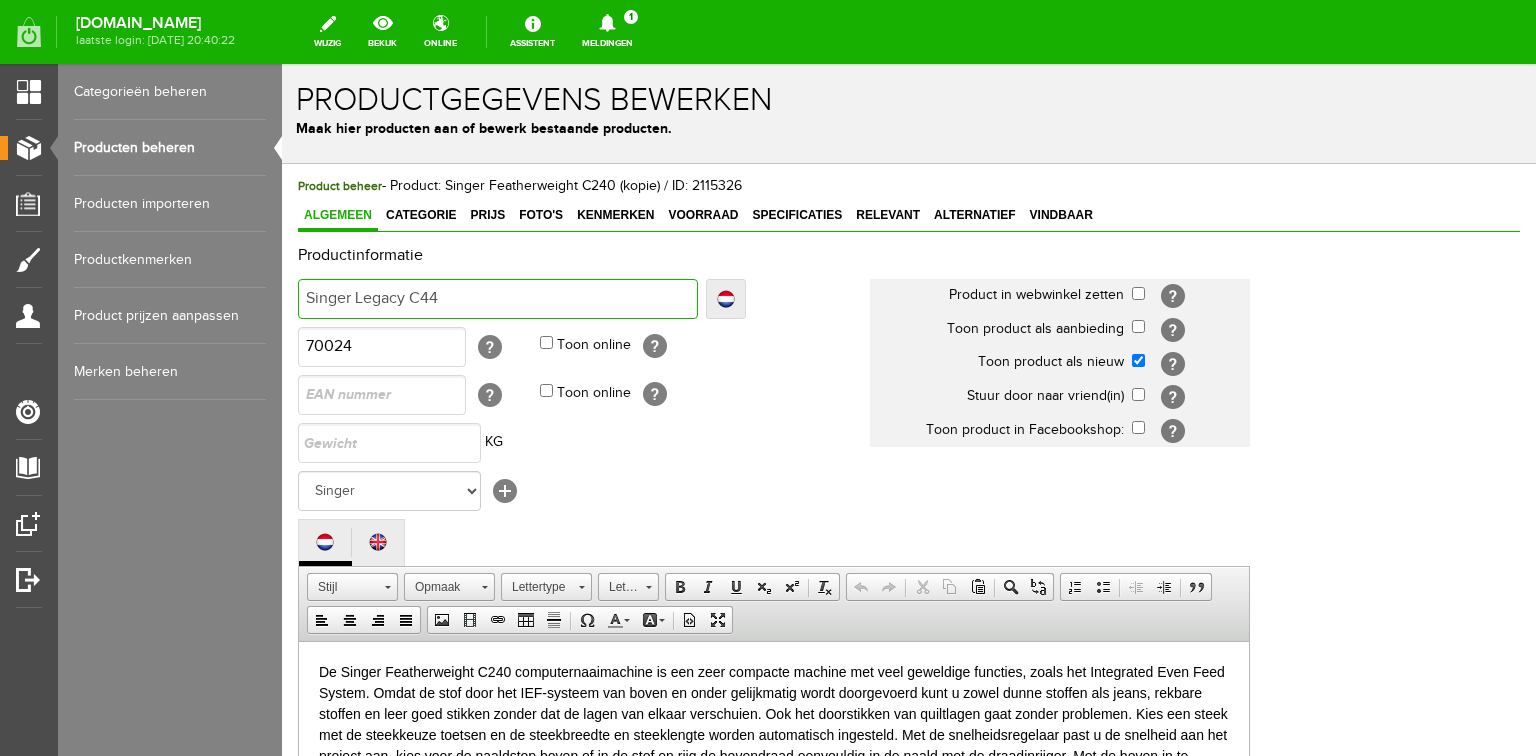 type on "Singer Legacy C44" 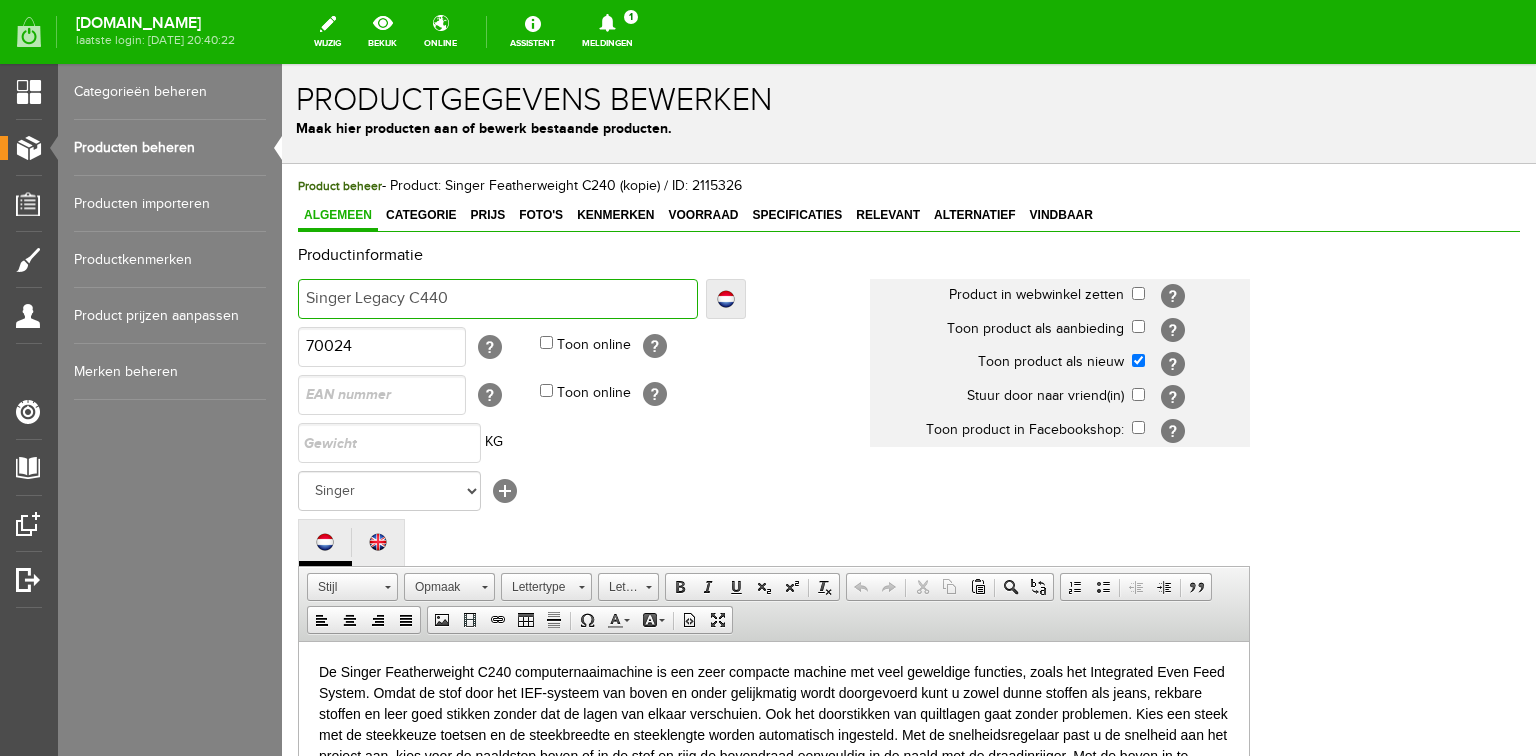 type on "Singer Legacy C440" 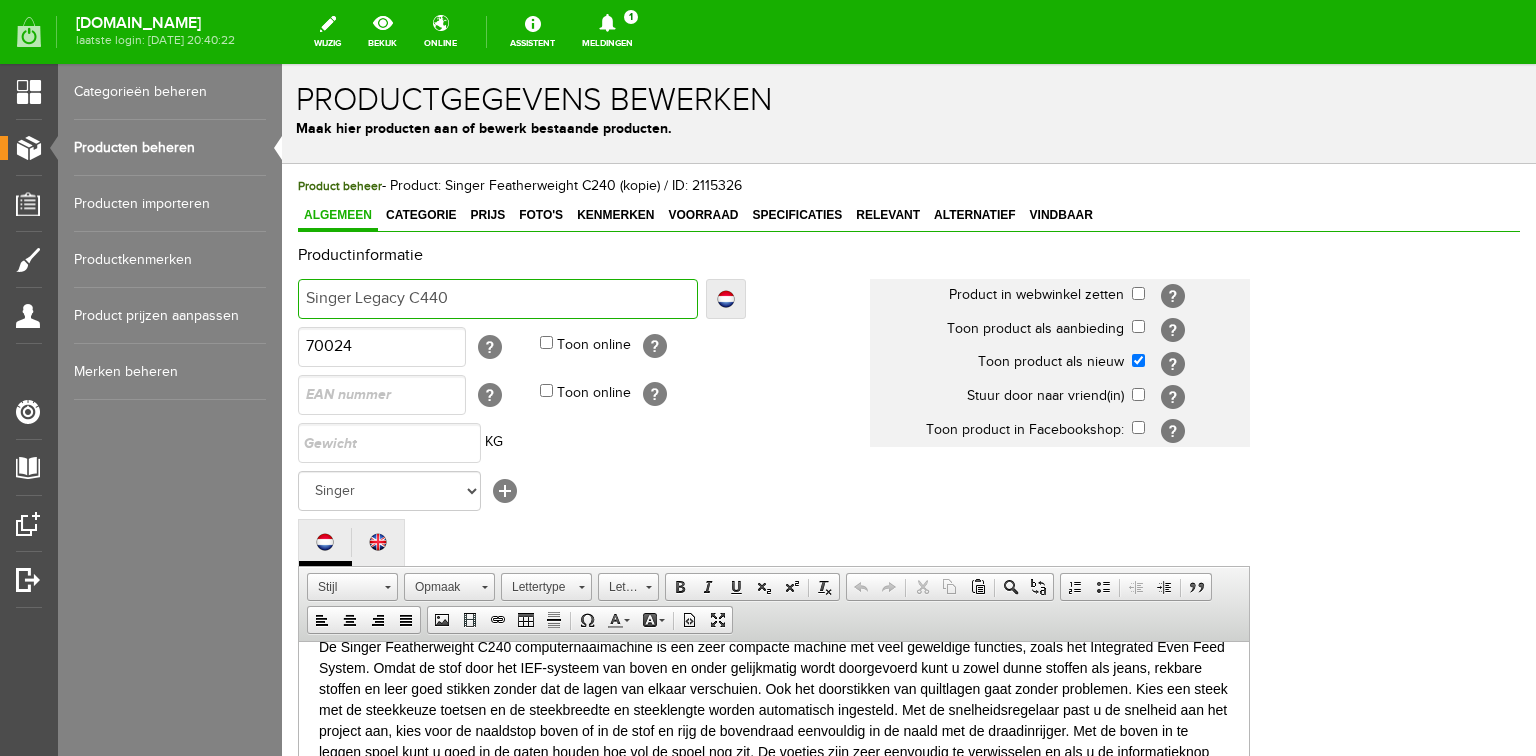 scroll, scrollTop: 0, scrollLeft: 0, axis: both 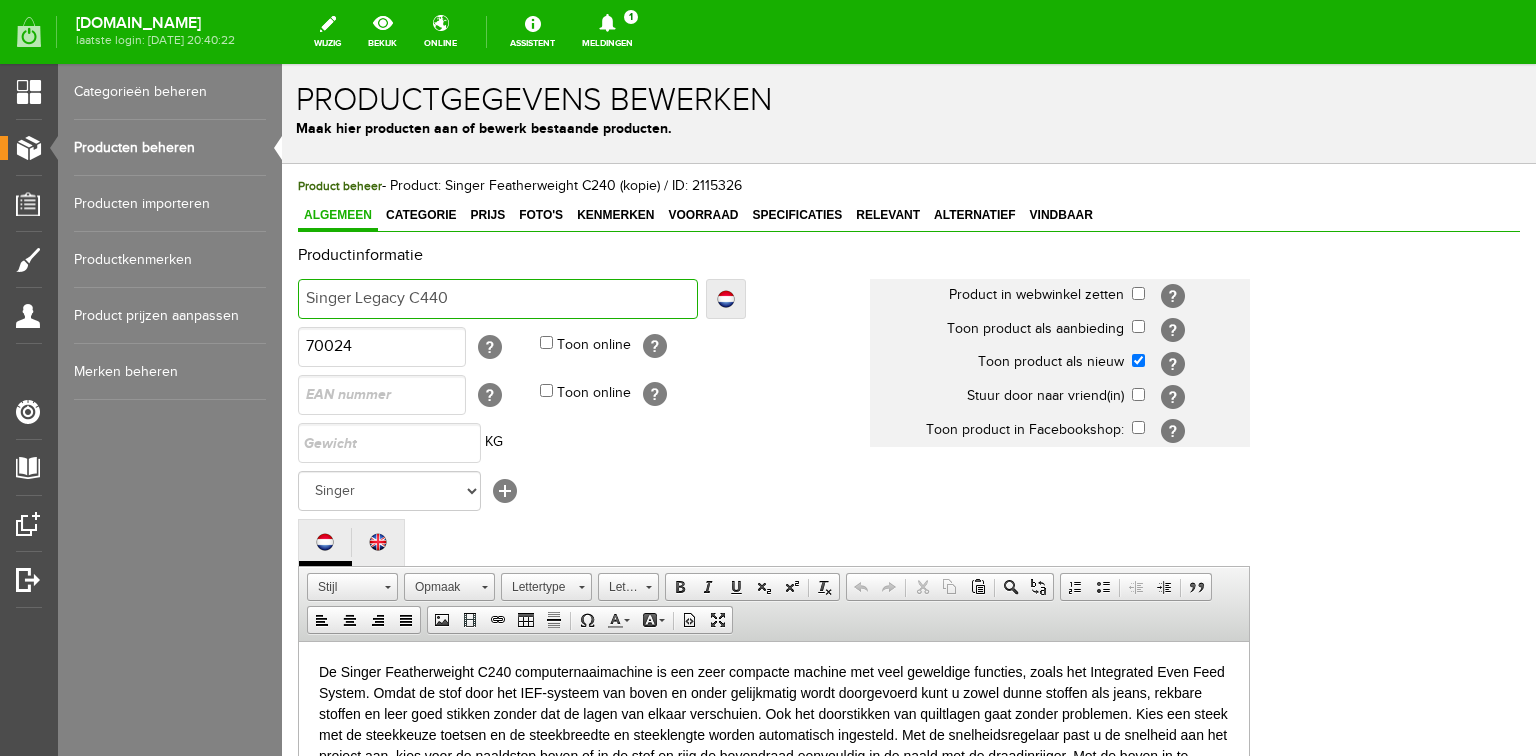 type on "Singer Legacy C440" 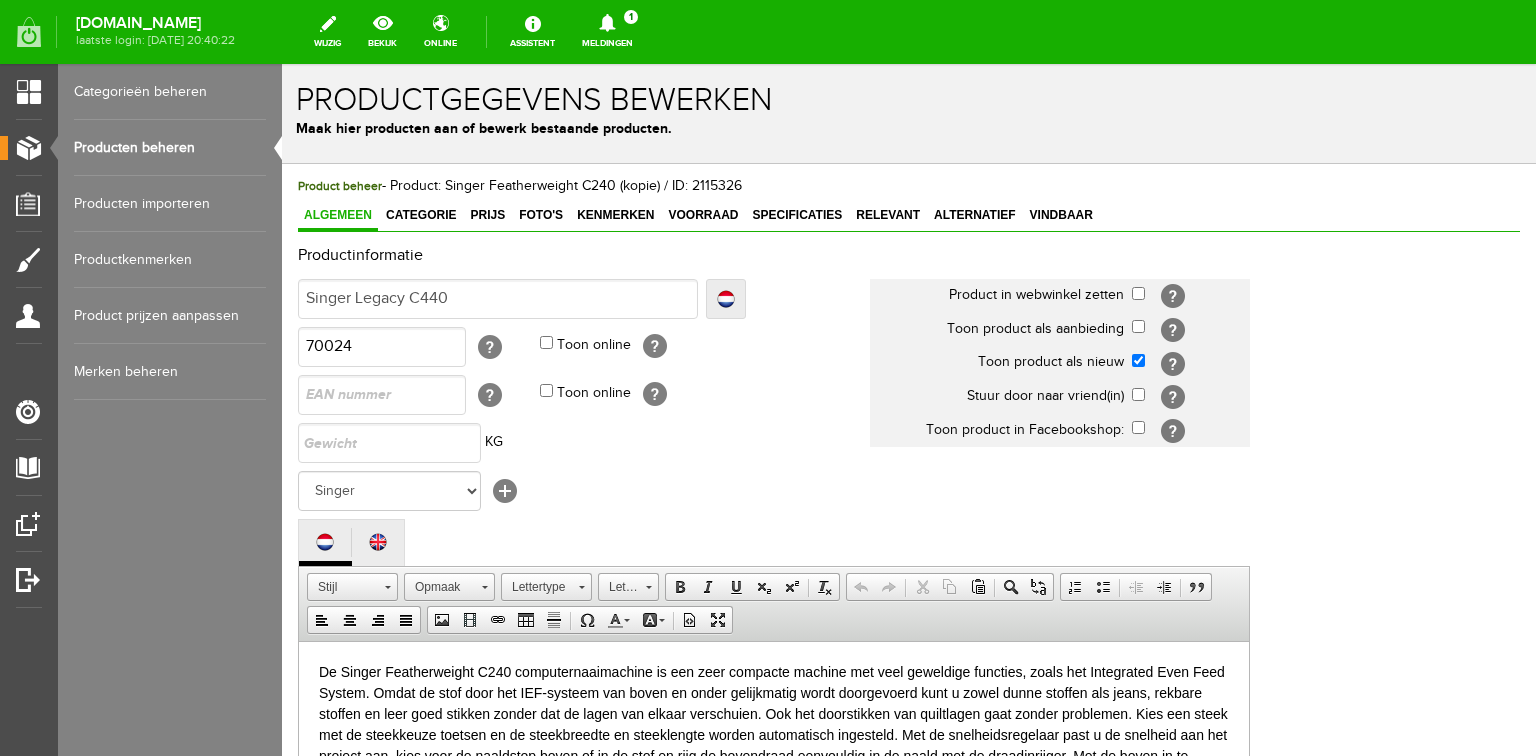 click on "De Singer Featherweight C240 computernaaimachine is een zeer compacte machine met veel geweldige functies, zoals het Integrated Even Feed System. Omdat de stof door het IEF-systeem van boven en onder gelijkmatig wordt doorgevoerd kunt u zowel dunne stoffen als jeans, rekbare stoffen en leer goed stikken zonder dat de lagen van elkaar verschuien. Ook het doorstikken van quiltlagen gaat zonder problemen. Kies een steek met de steekkeuze toetsen en de steekbreedte en steeklengte worden automatisch ingesteld. Met de snelheidsregelaar past u de snelheid aan het project aan, kies voor de naaldstop boven of in de stof en rijg de bovendraad eenvouldig in de naald met de draadinrijger. Met de boven in te leggen spoel kunt u goed in de gaten houden hoe vol de spoel nog zit. De voetjes zijn zeer eenvoudig te verwisselen en als u de informatieknop intoetst wordt de geadviseerde naaivoet aangegeven. Een ideale machine om mee te nemen naar naailes of workshop!" at bounding box center [774, 734] 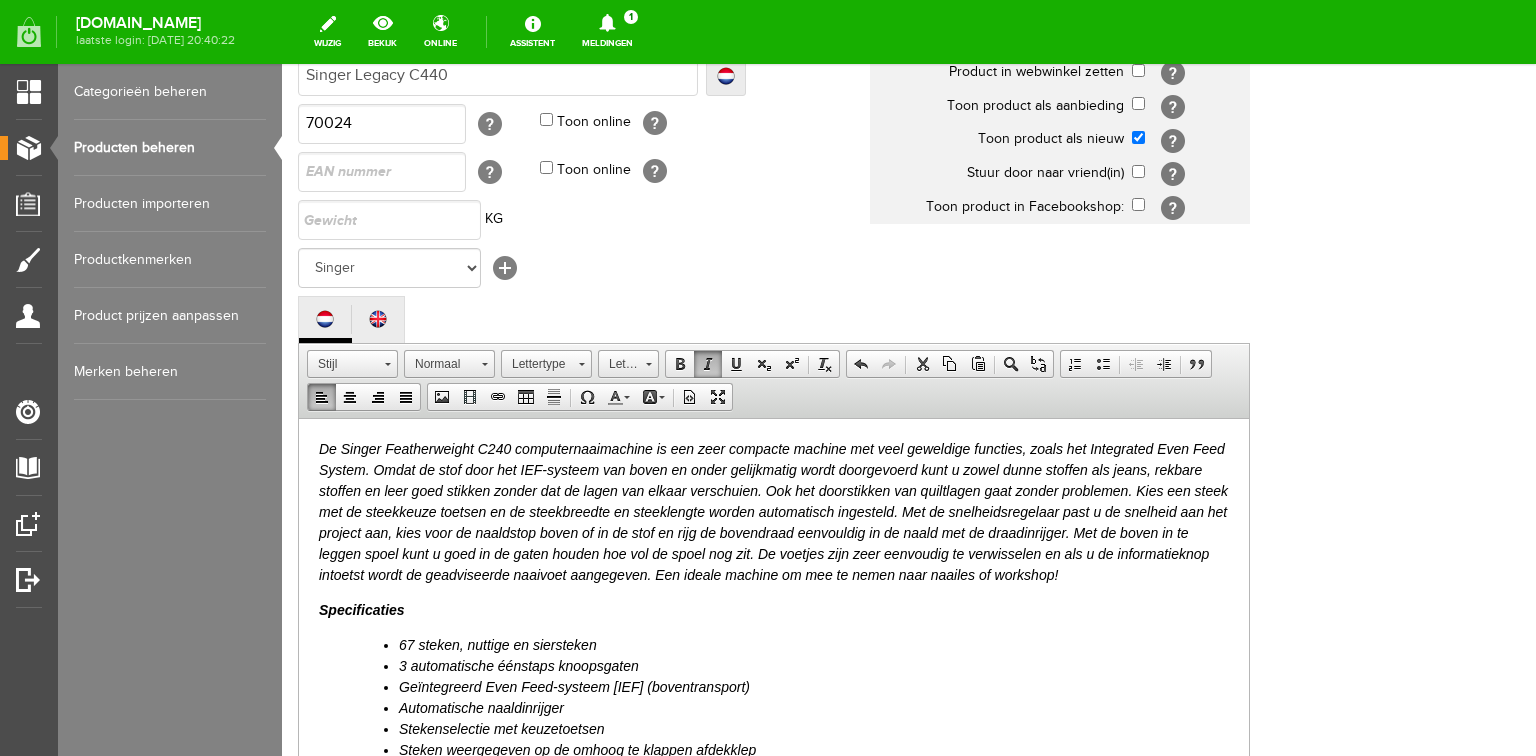 scroll, scrollTop: 240, scrollLeft: 0, axis: vertical 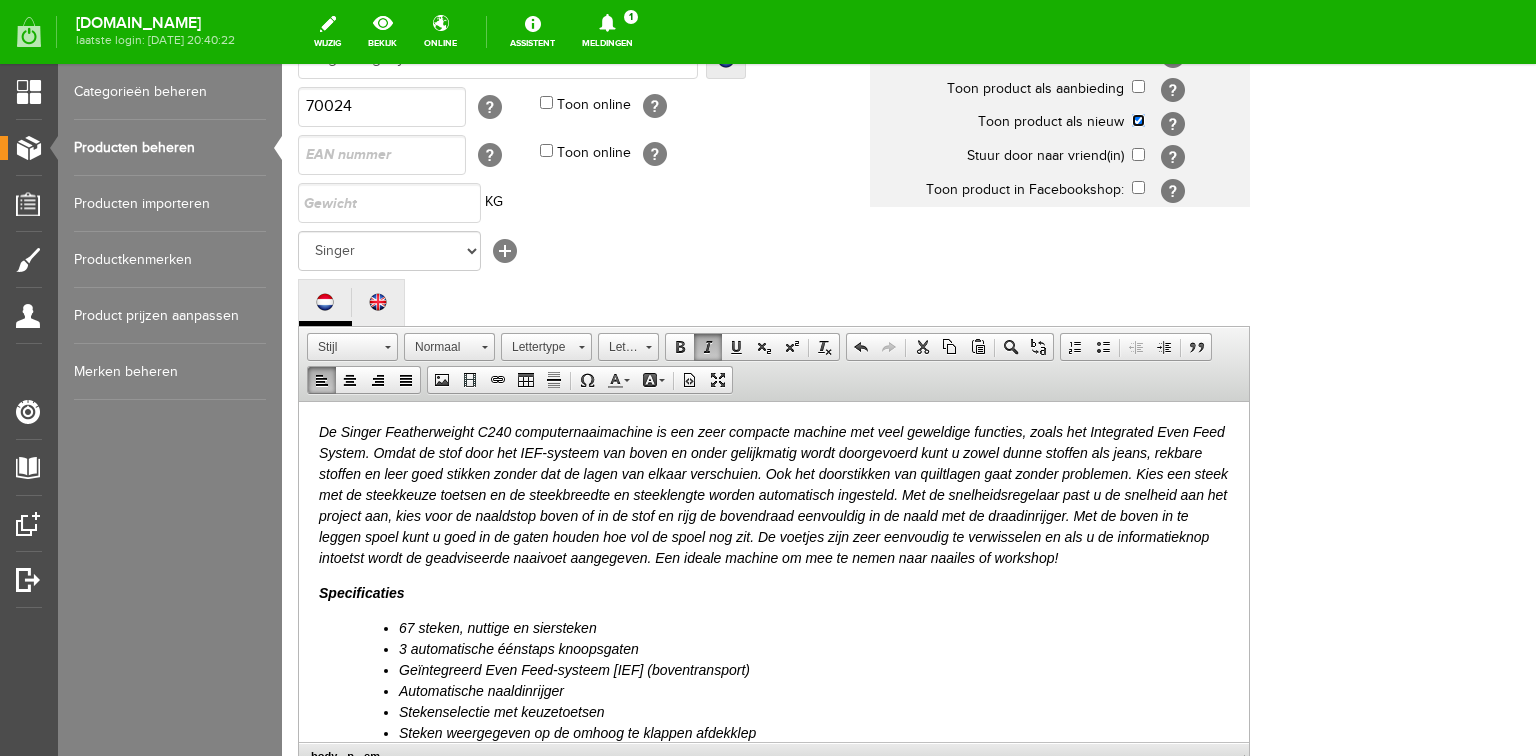click at bounding box center [1138, 120] 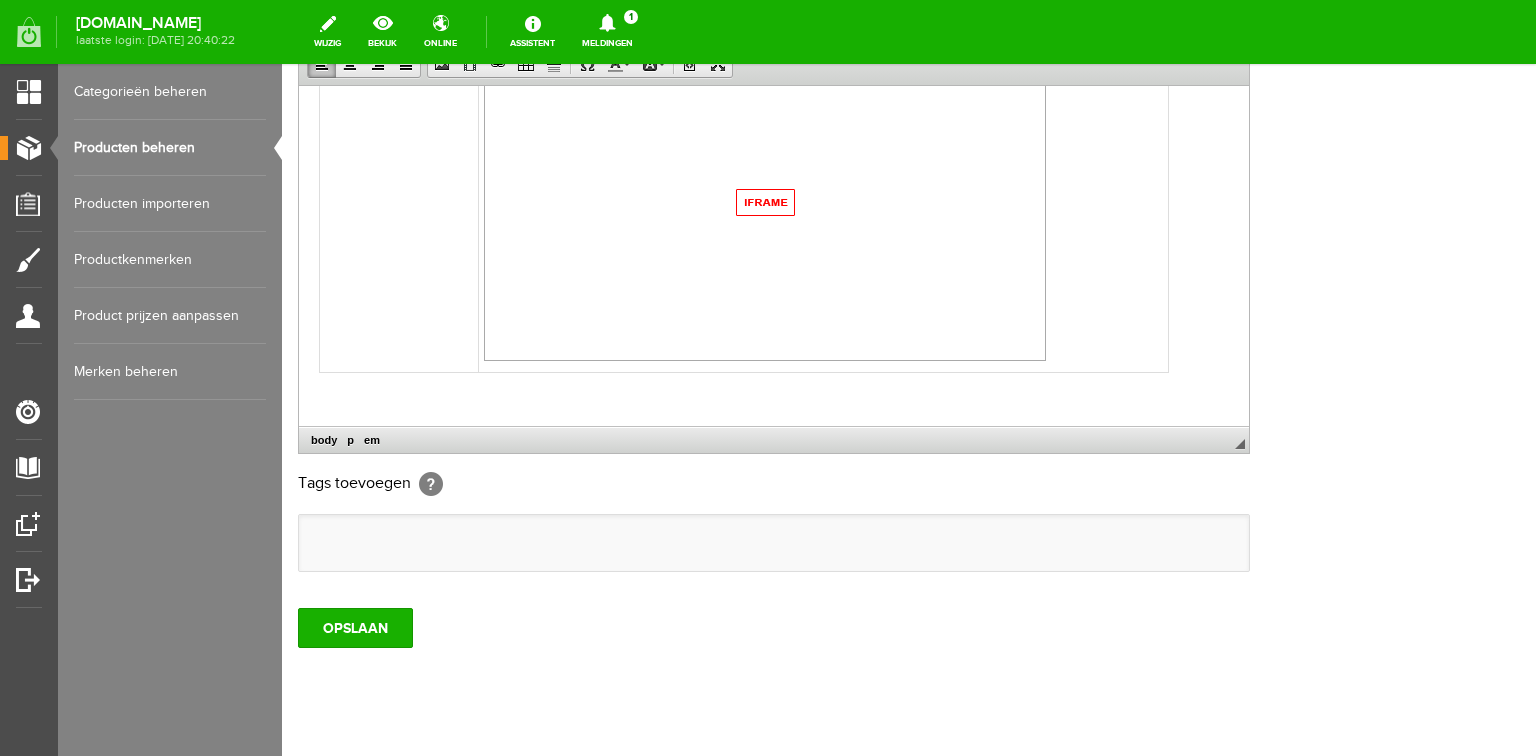 scroll, scrollTop: 592, scrollLeft: 0, axis: vertical 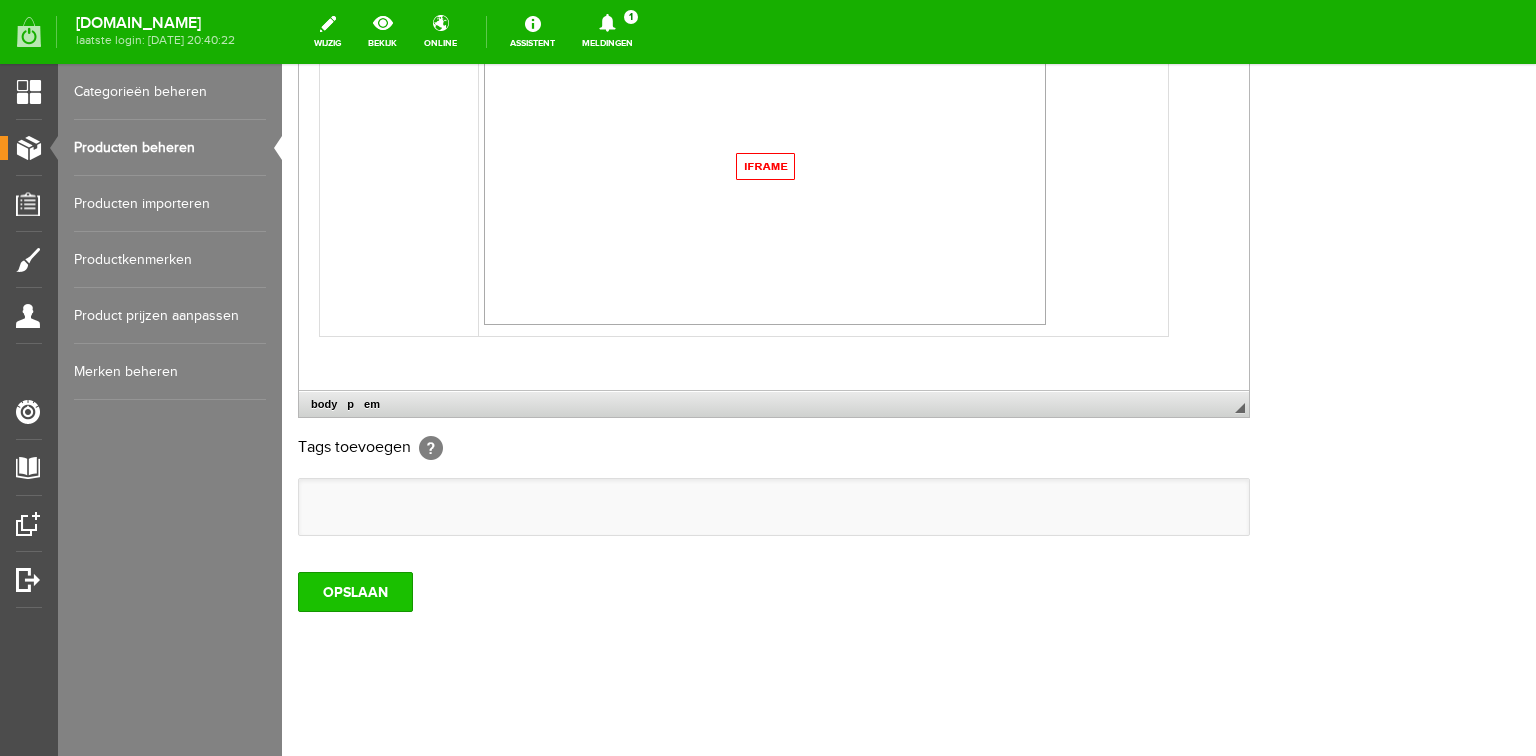 click on "OPSLAAN" at bounding box center [355, 592] 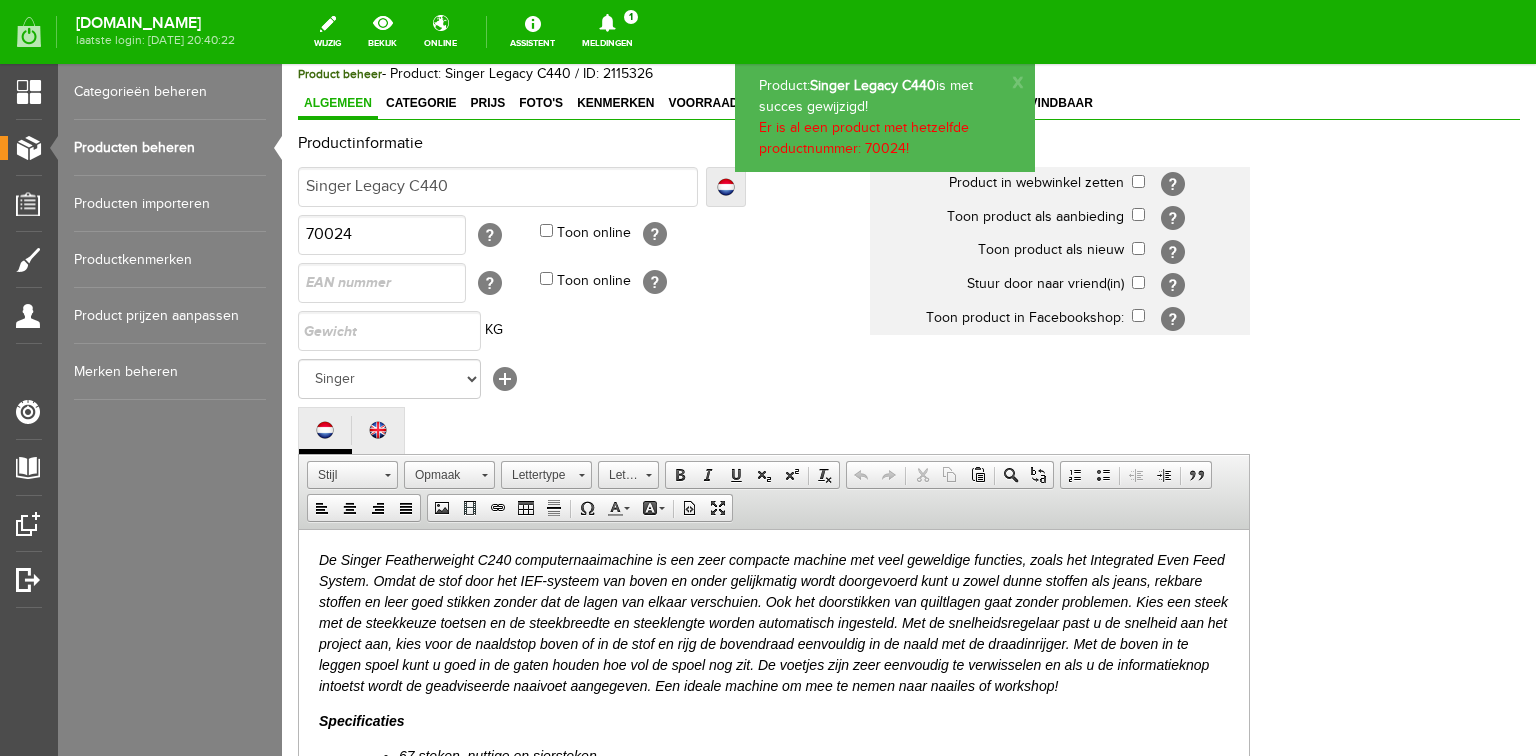 scroll, scrollTop: 0, scrollLeft: 0, axis: both 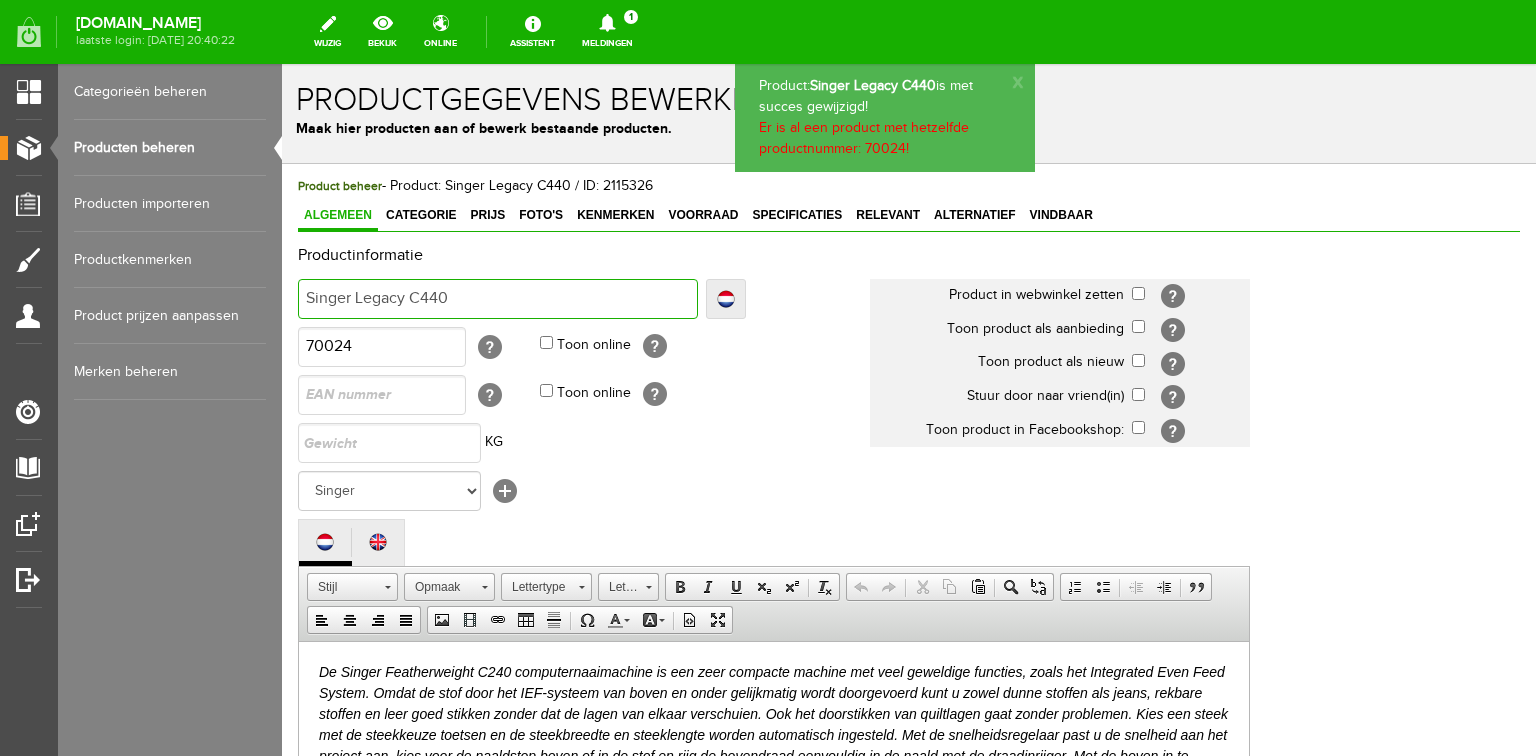 click on "Singer Legacy C440" at bounding box center [498, 299] 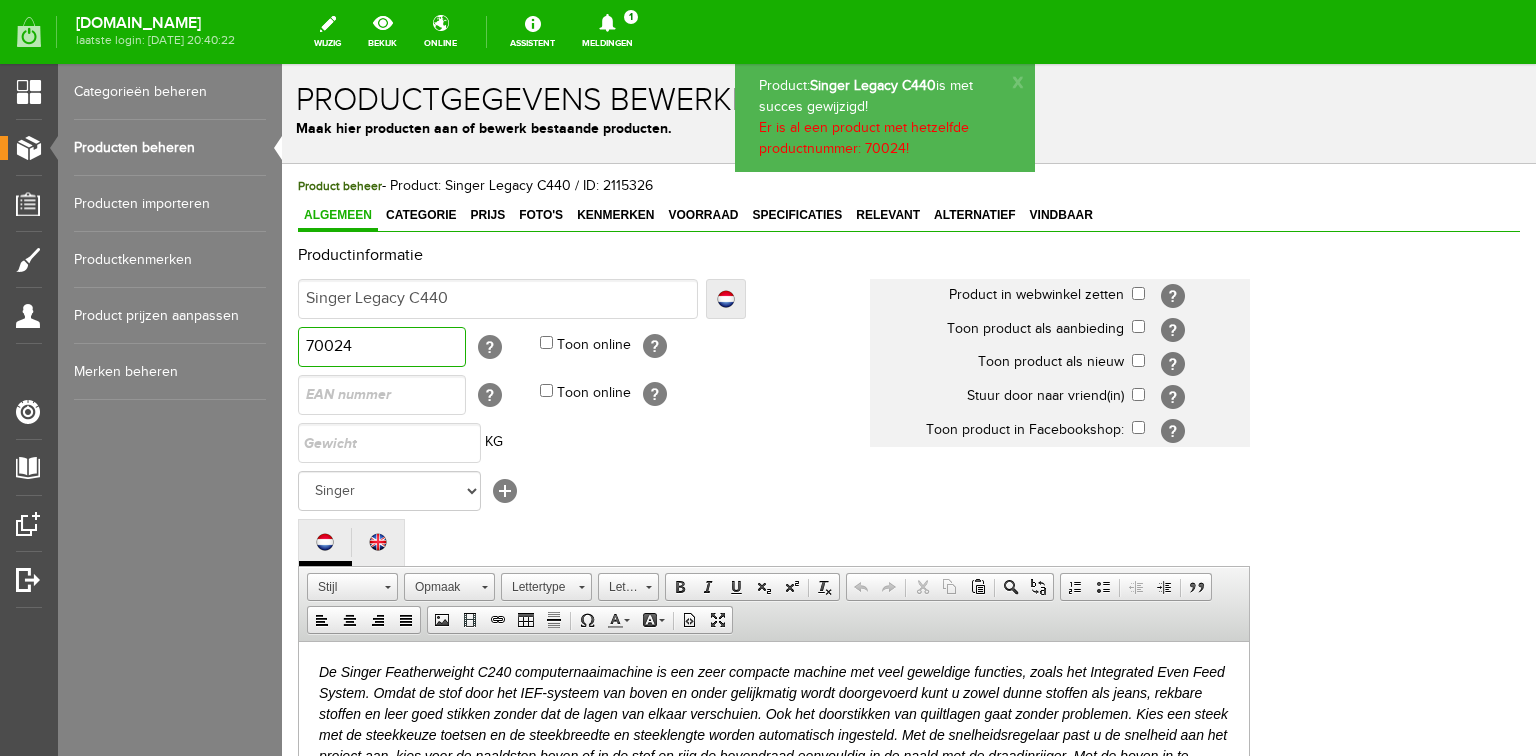click on "70024" at bounding box center (382, 347) 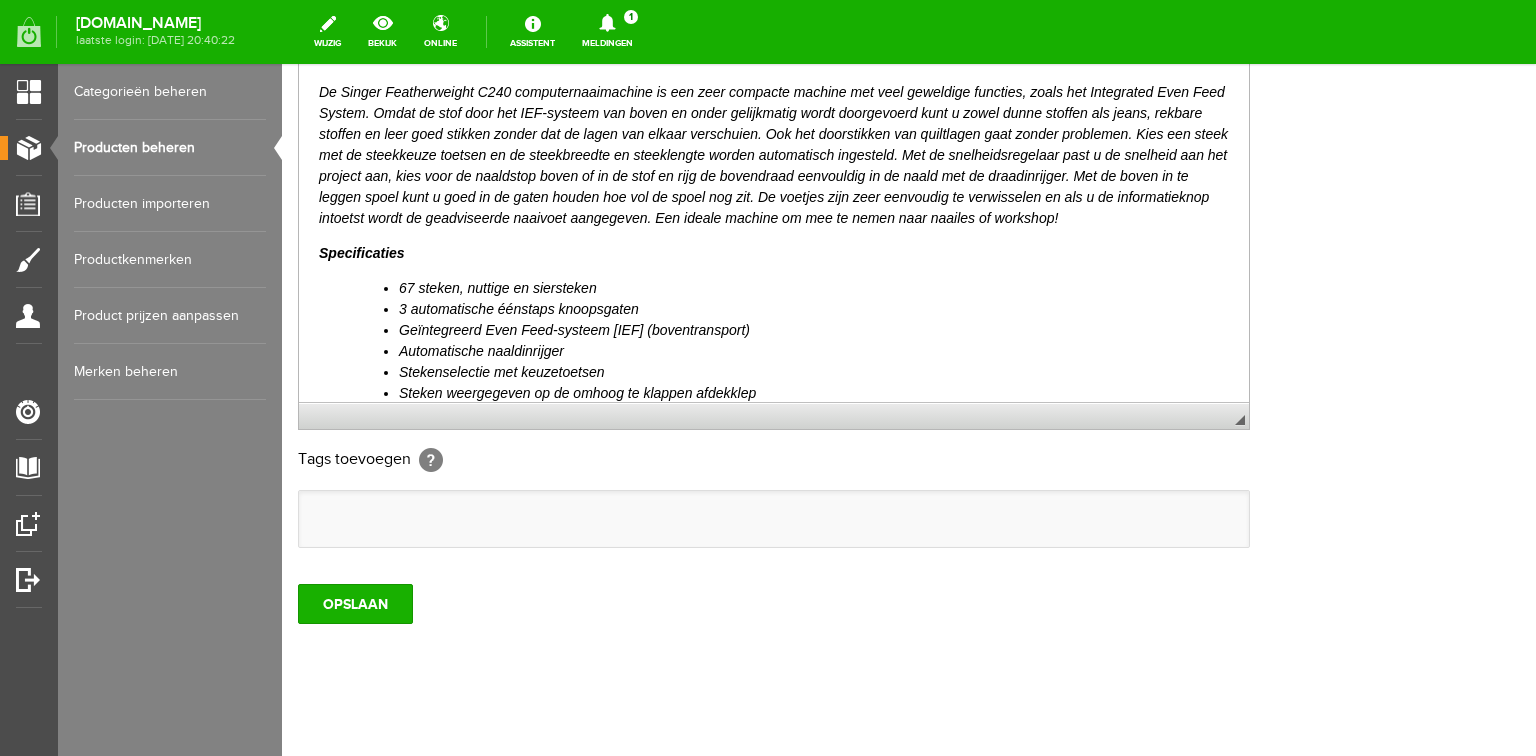 scroll, scrollTop: 592, scrollLeft: 0, axis: vertical 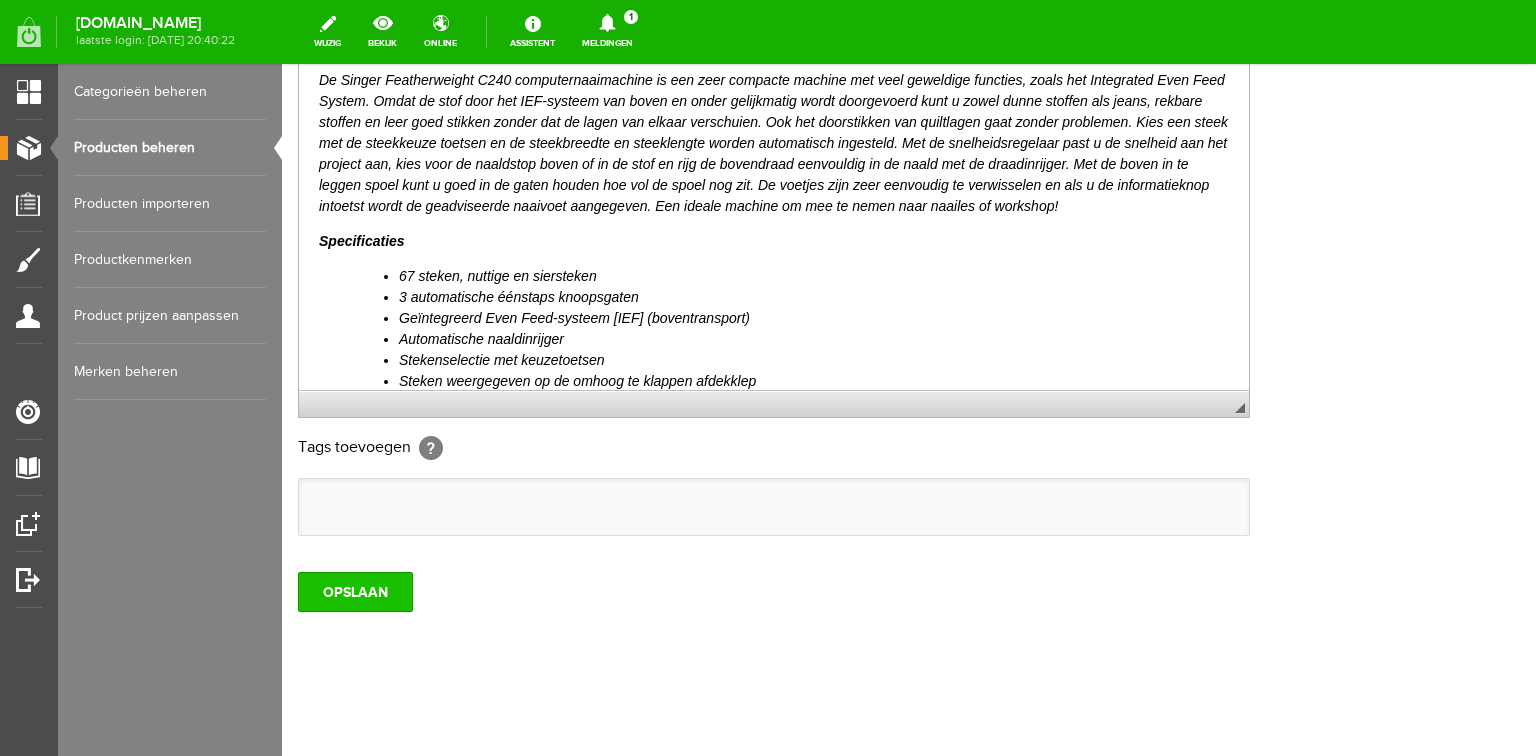 type on "70029" 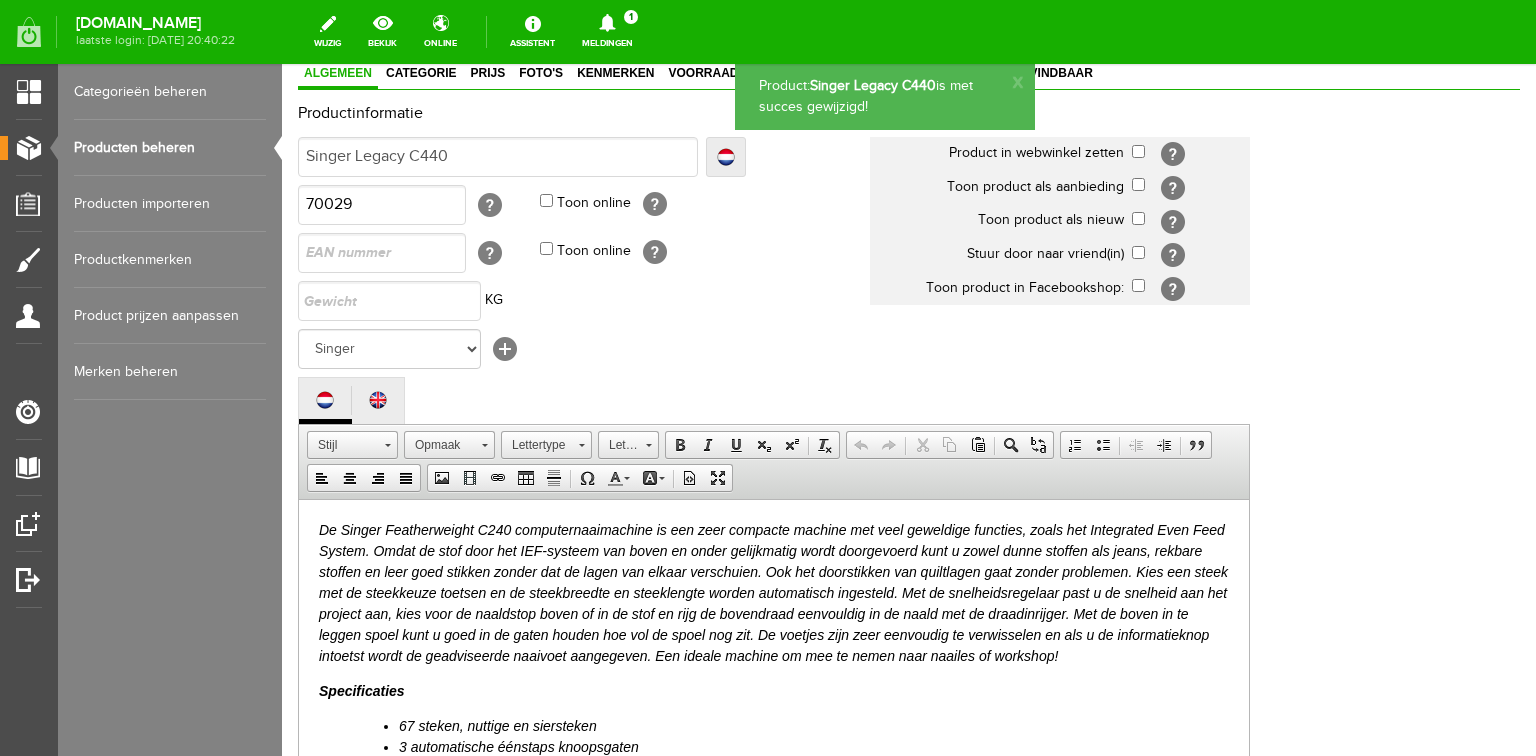 scroll, scrollTop: 112, scrollLeft: 0, axis: vertical 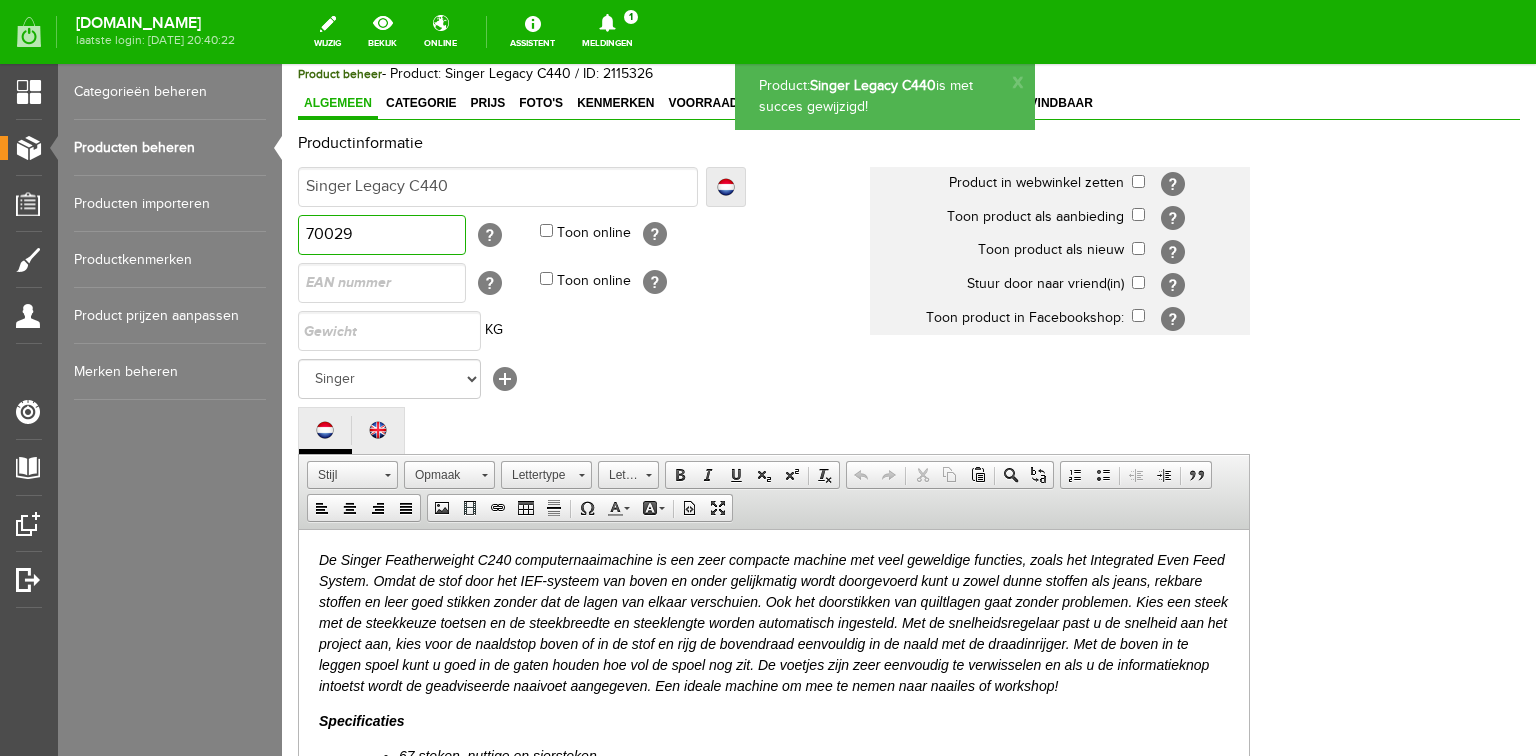 click on "70029" at bounding box center [382, 235] 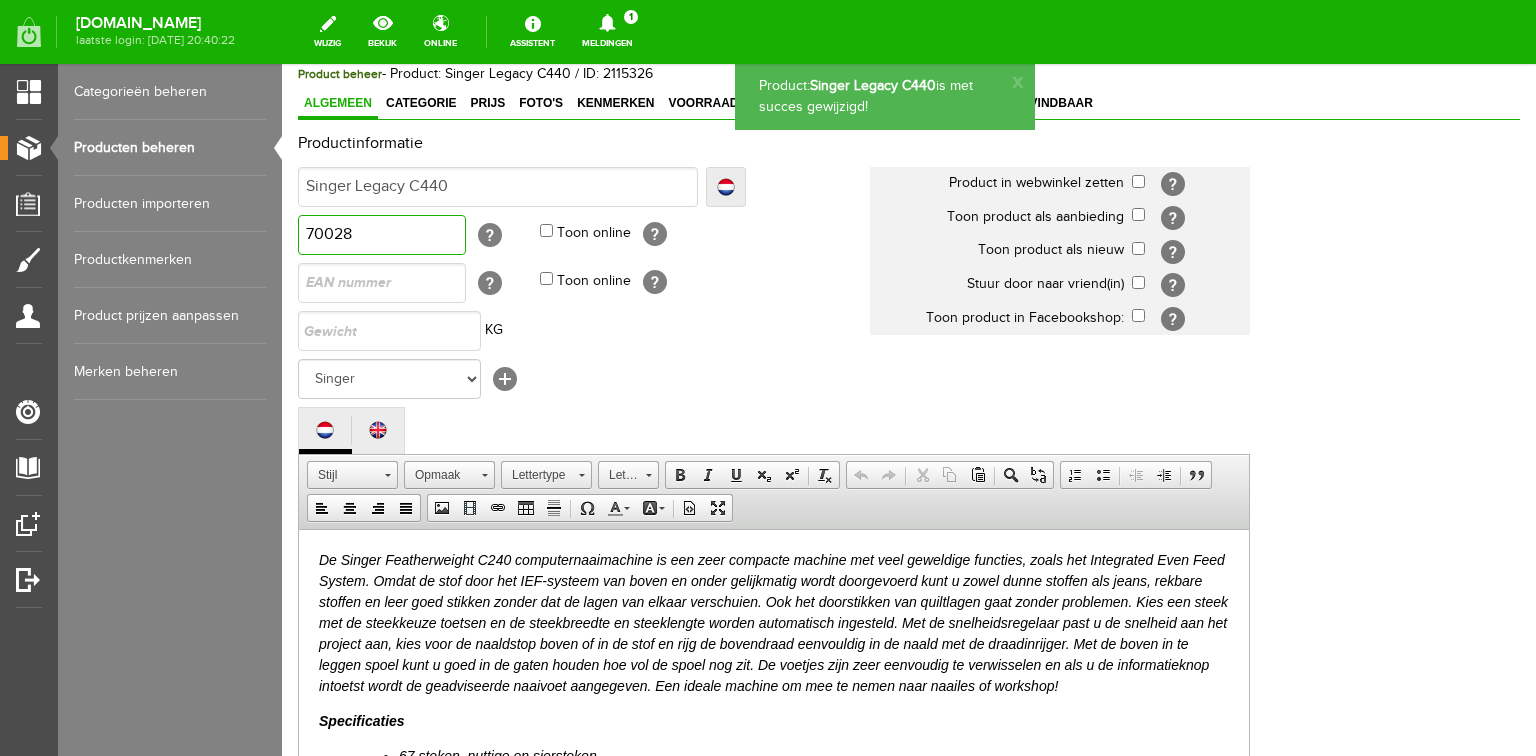 type on "70028" 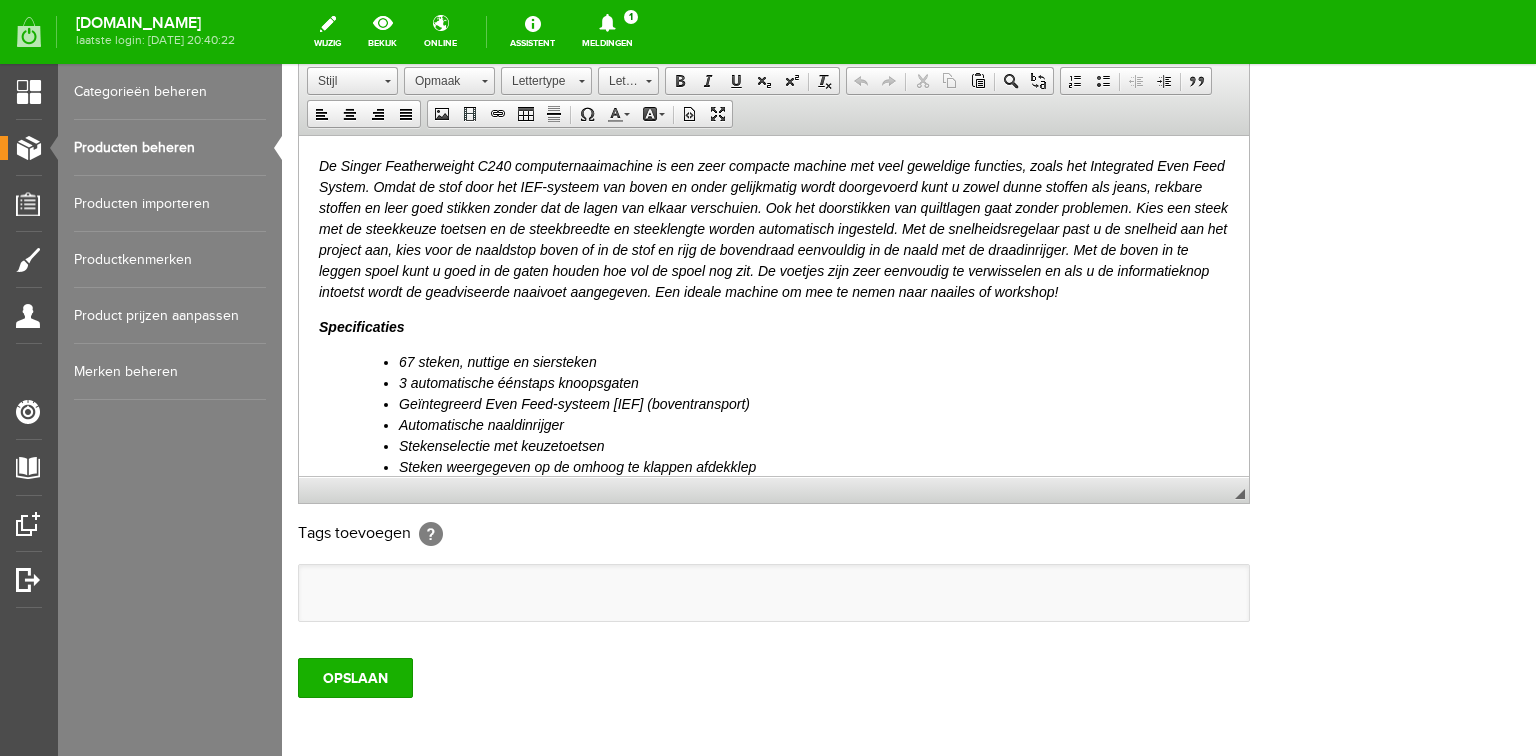 scroll, scrollTop: 592, scrollLeft: 0, axis: vertical 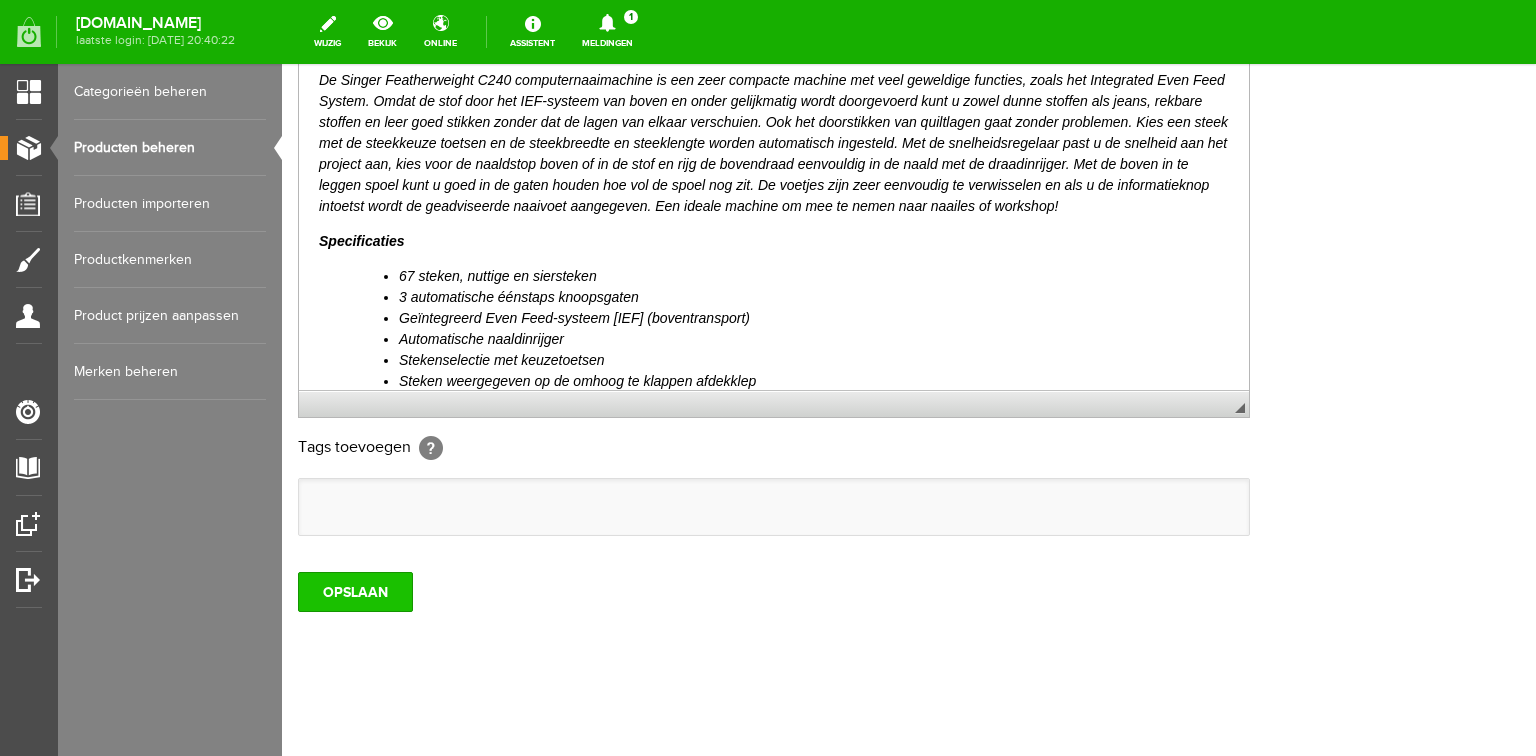 click on "OPSLAAN" at bounding box center (355, 592) 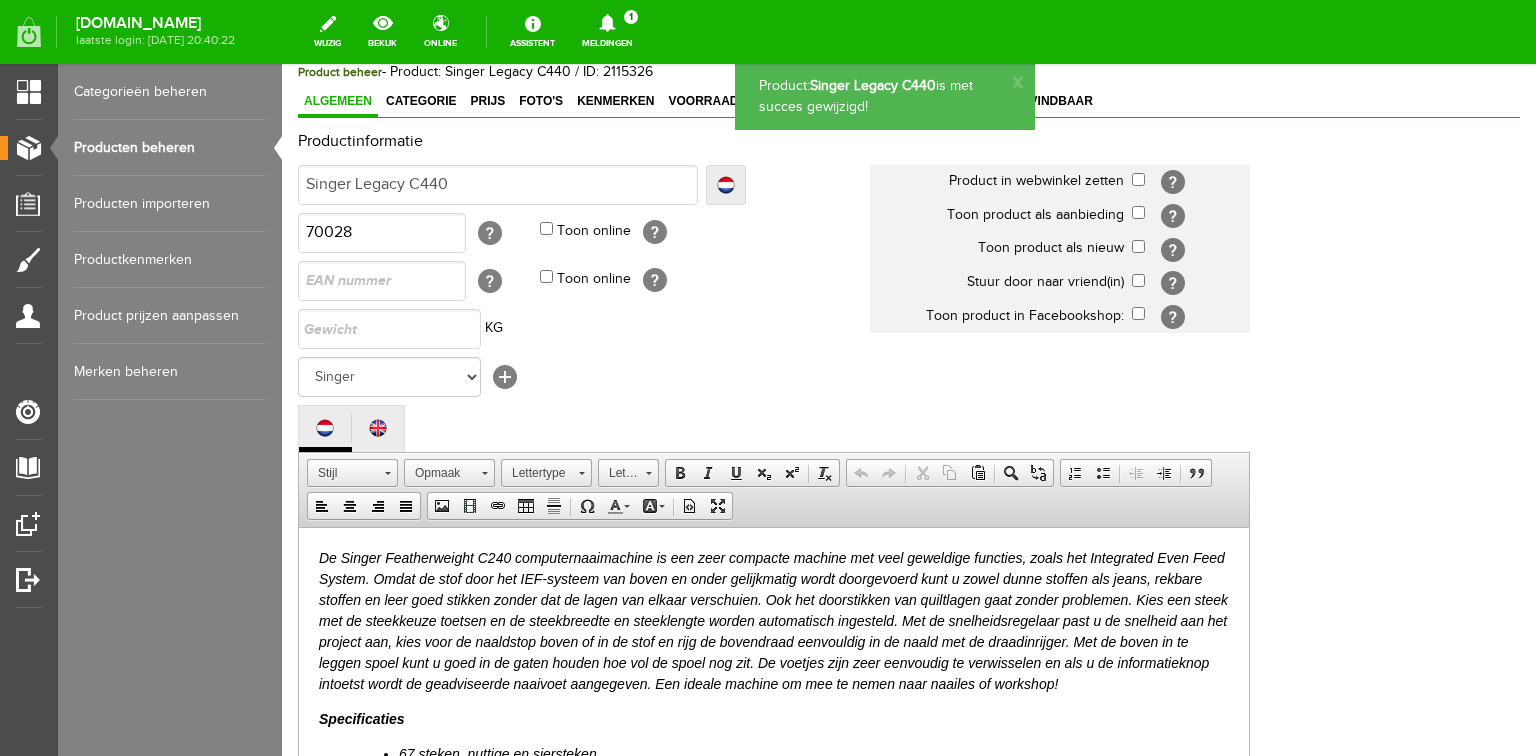 scroll, scrollTop: 112, scrollLeft: 0, axis: vertical 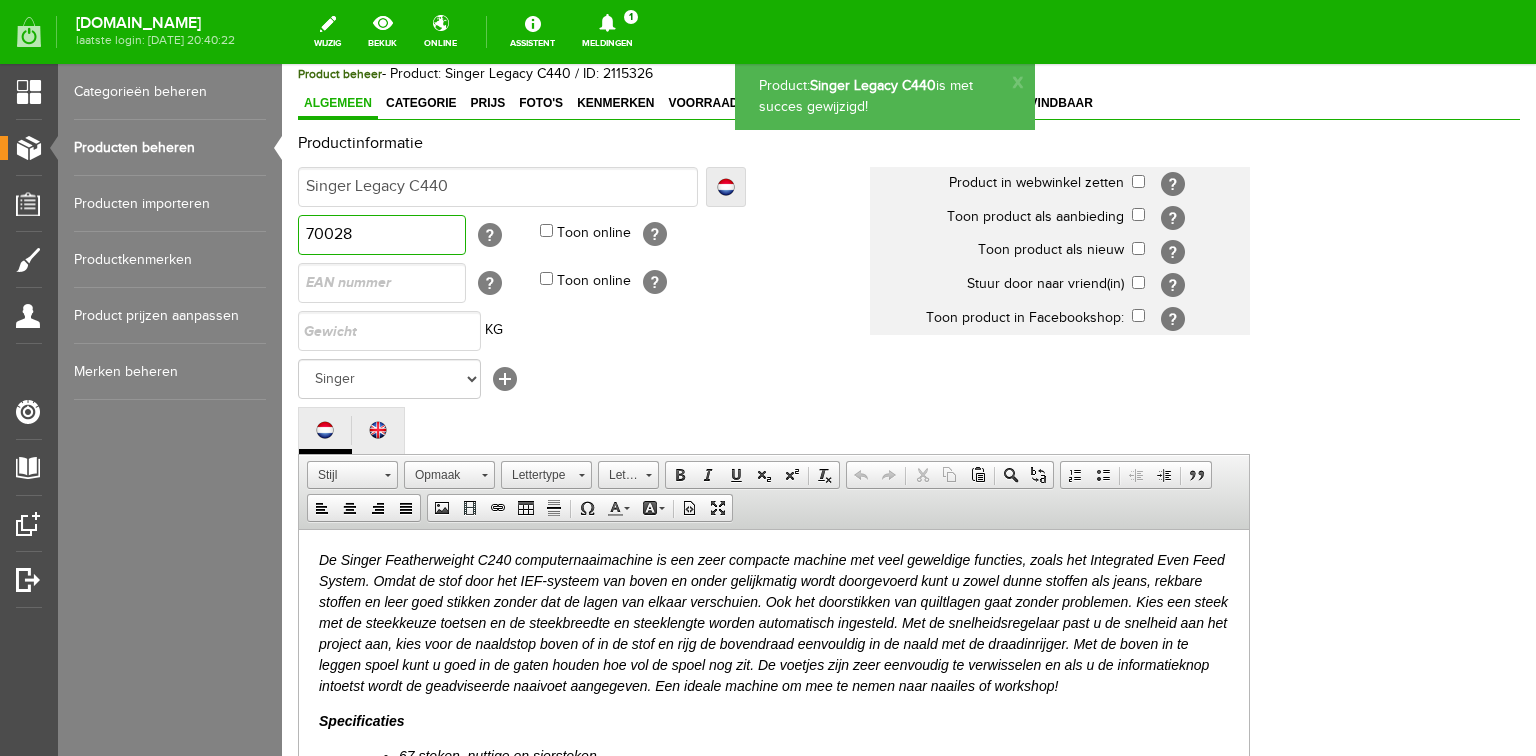 click on "70028" at bounding box center (382, 235) 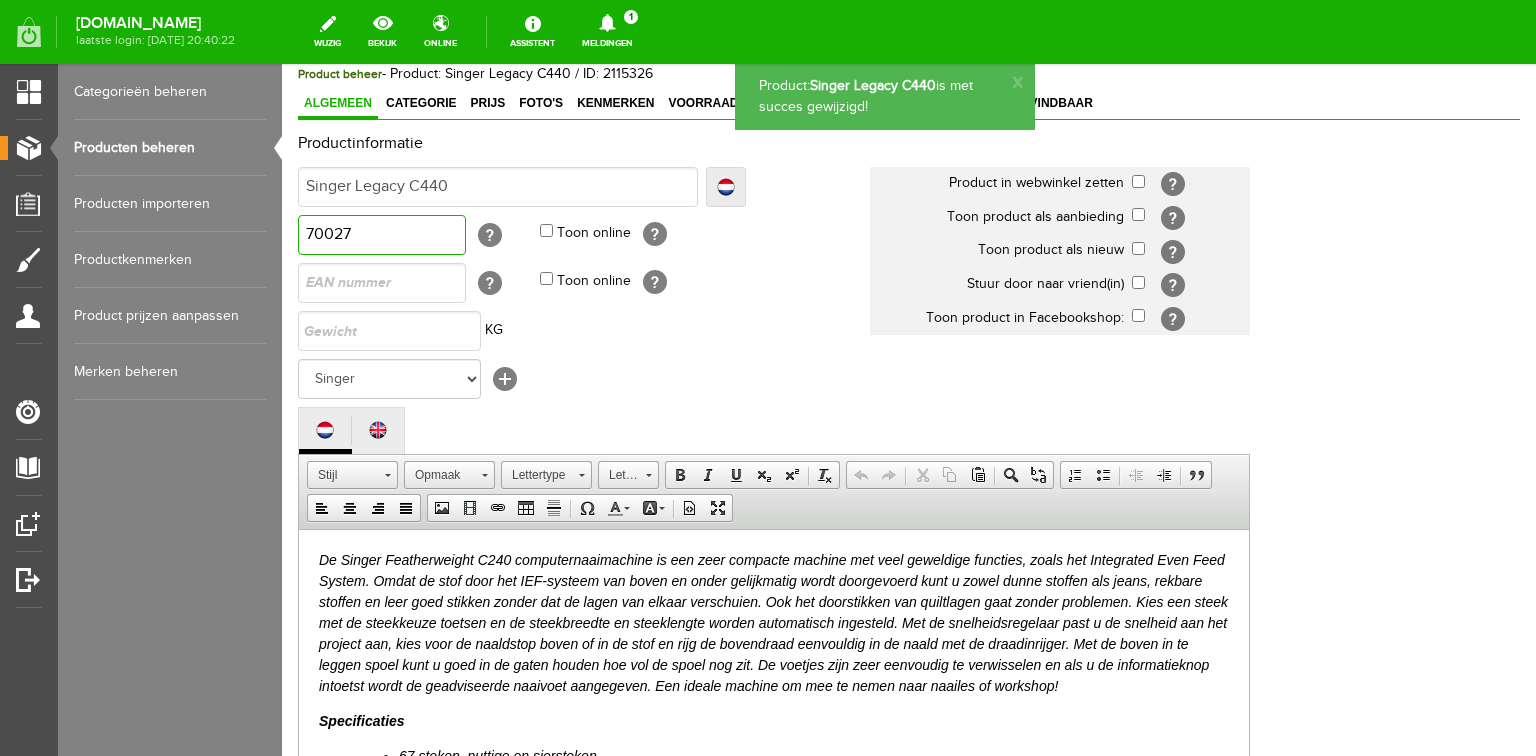 type on "70027" 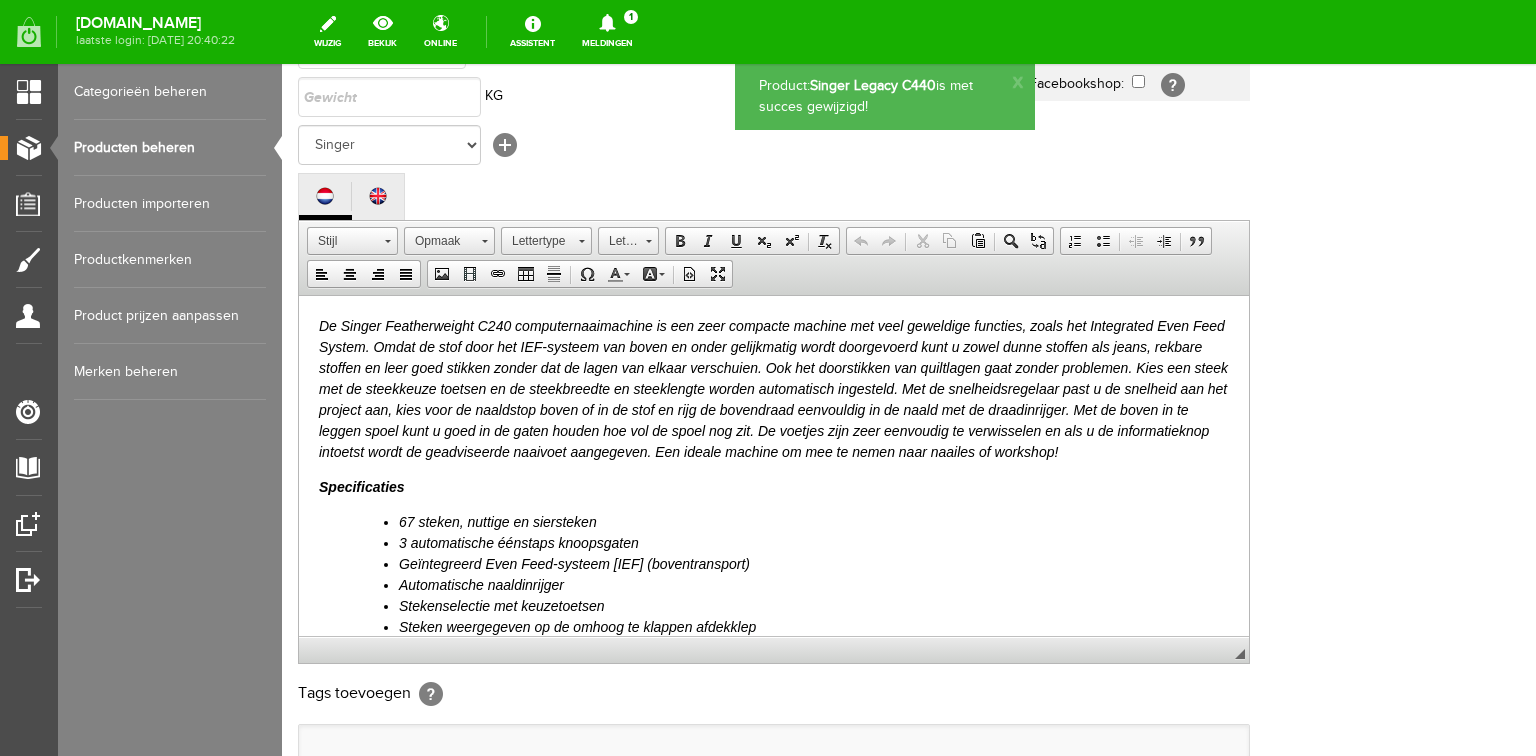 scroll, scrollTop: 592, scrollLeft: 0, axis: vertical 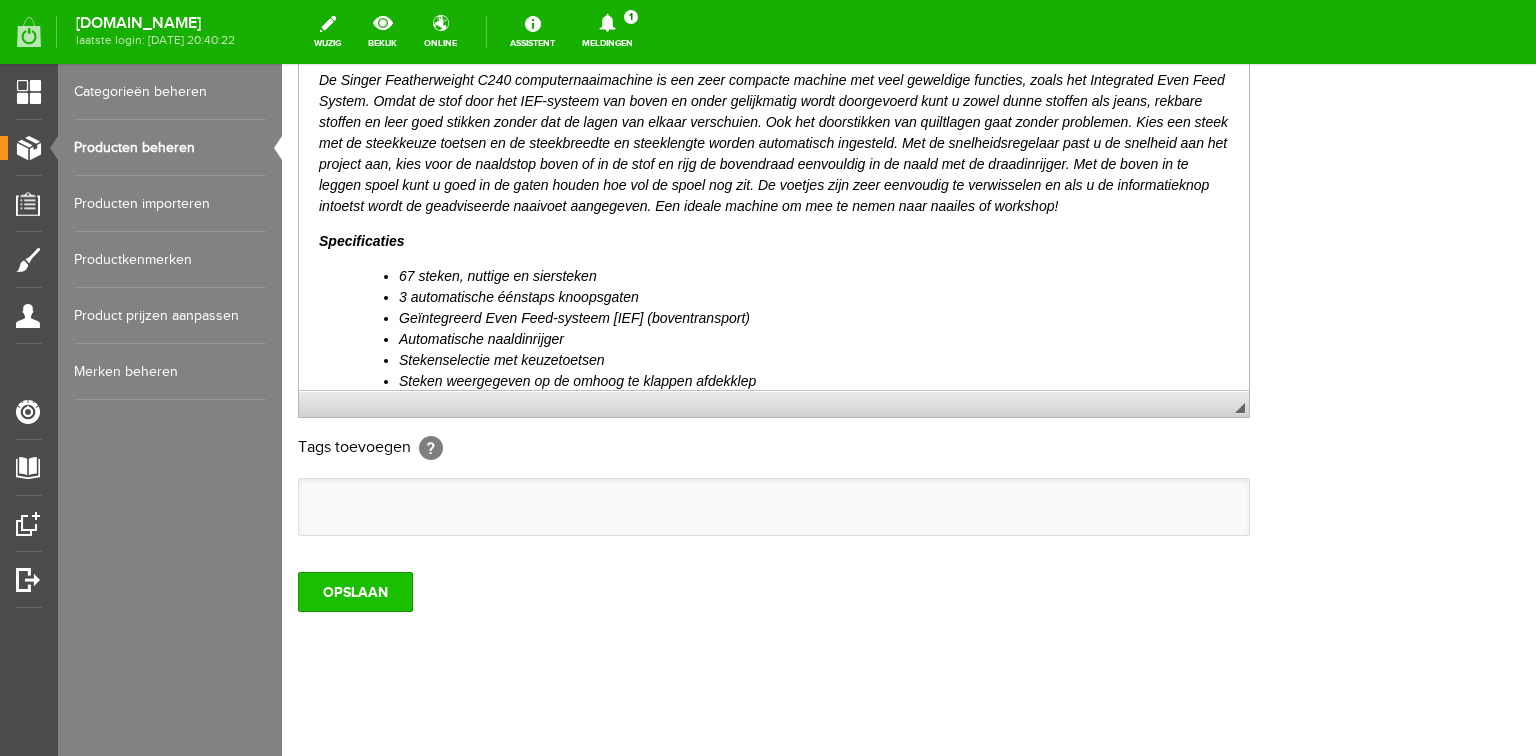 click on "OPSLAAN" at bounding box center (355, 592) 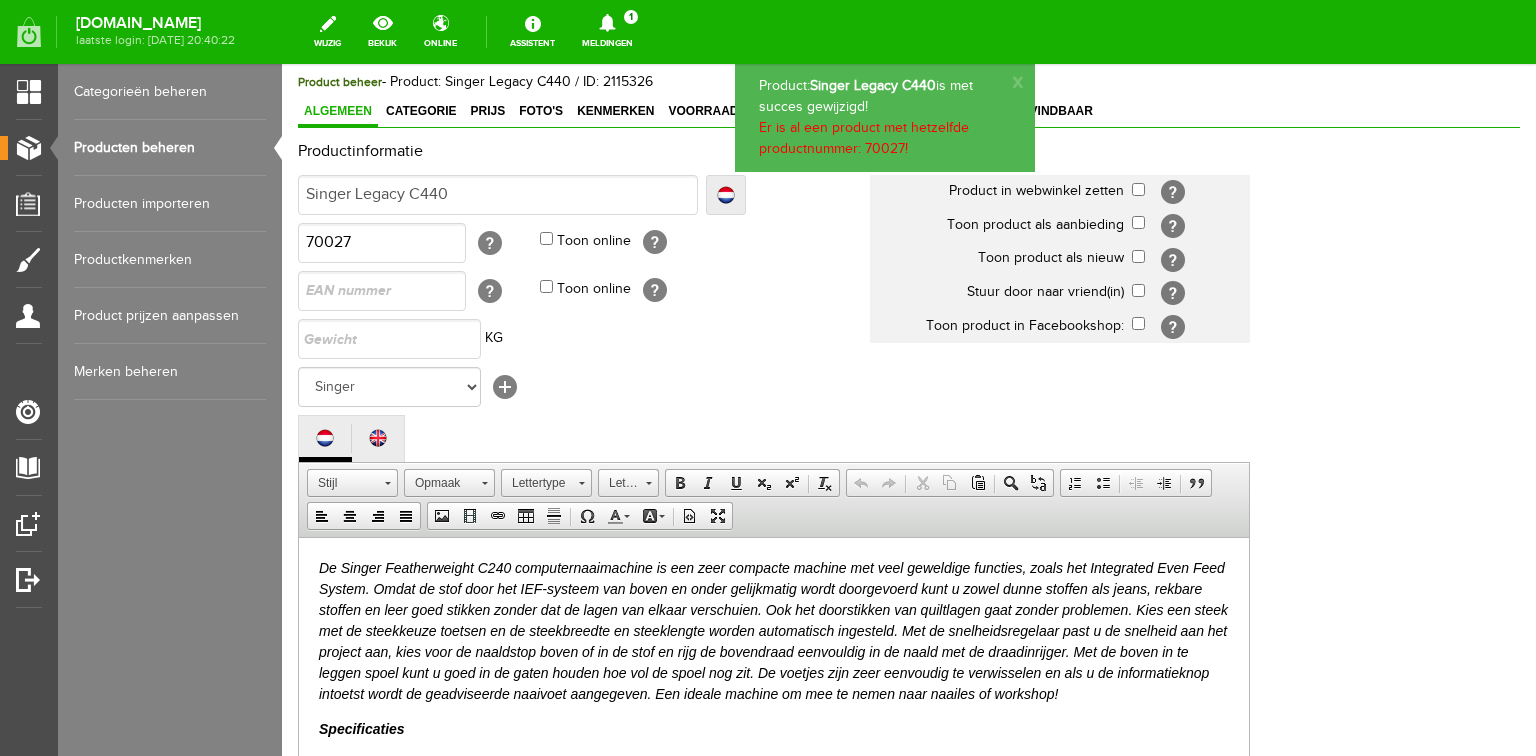 scroll, scrollTop: 0, scrollLeft: 0, axis: both 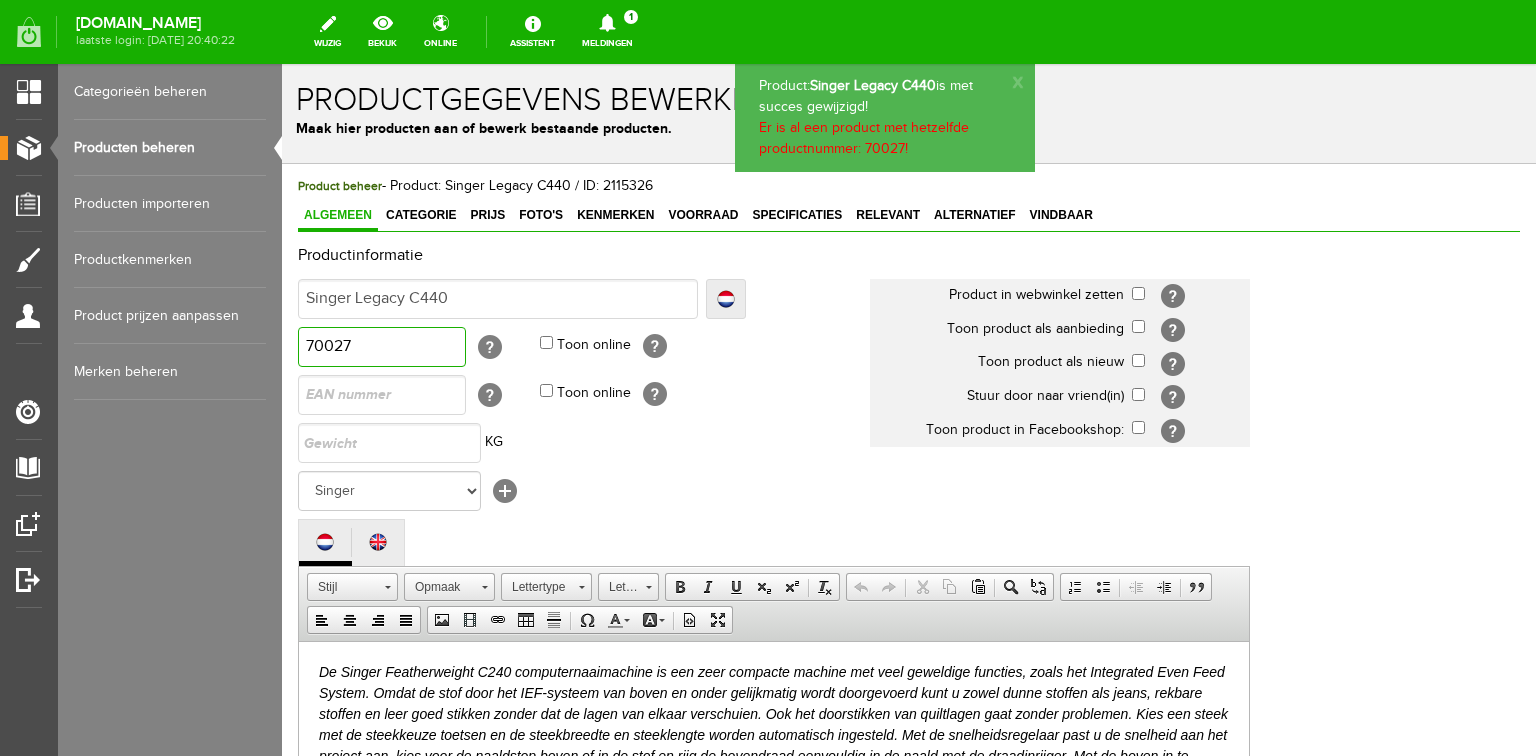 click on "70027" at bounding box center [382, 347] 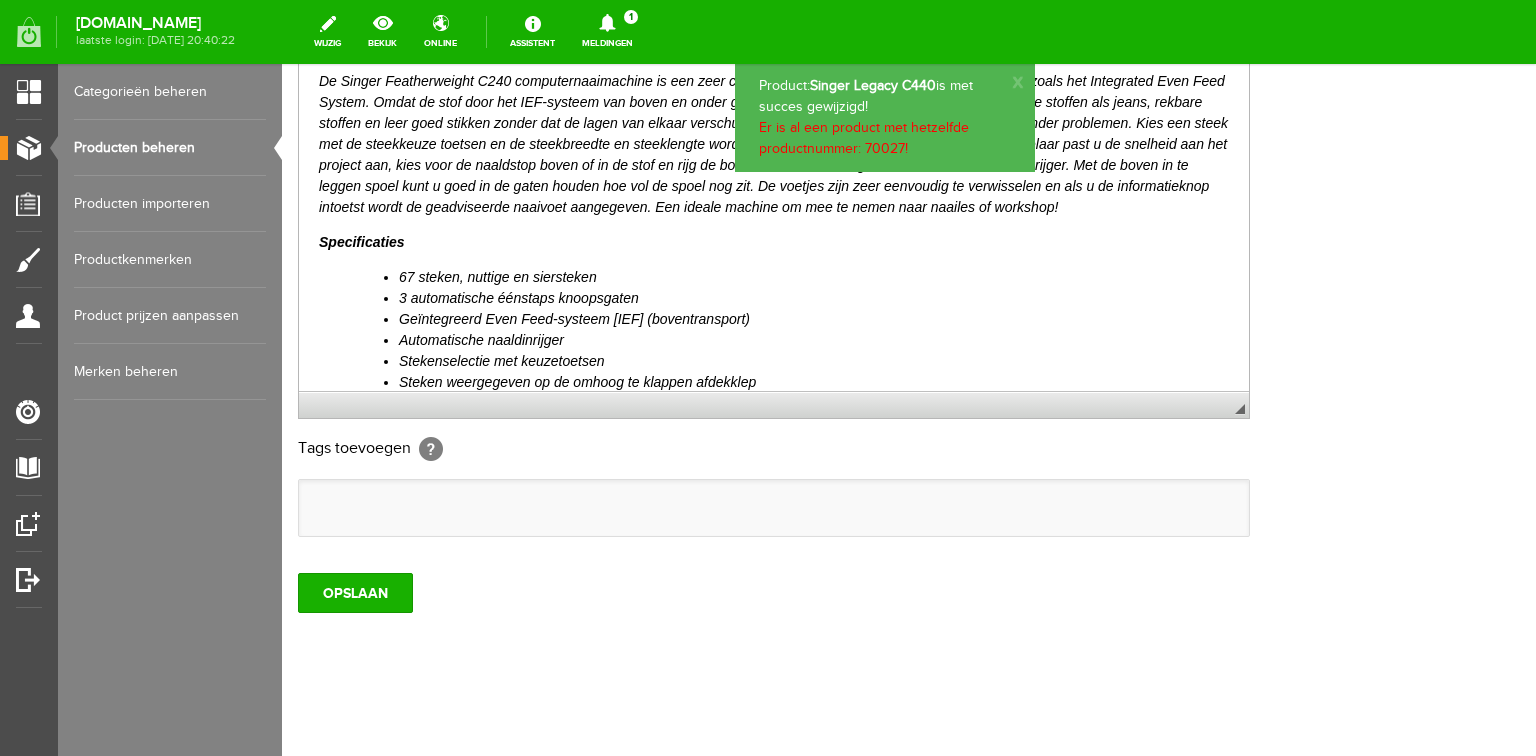 scroll, scrollTop: 592, scrollLeft: 0, axis: vertical 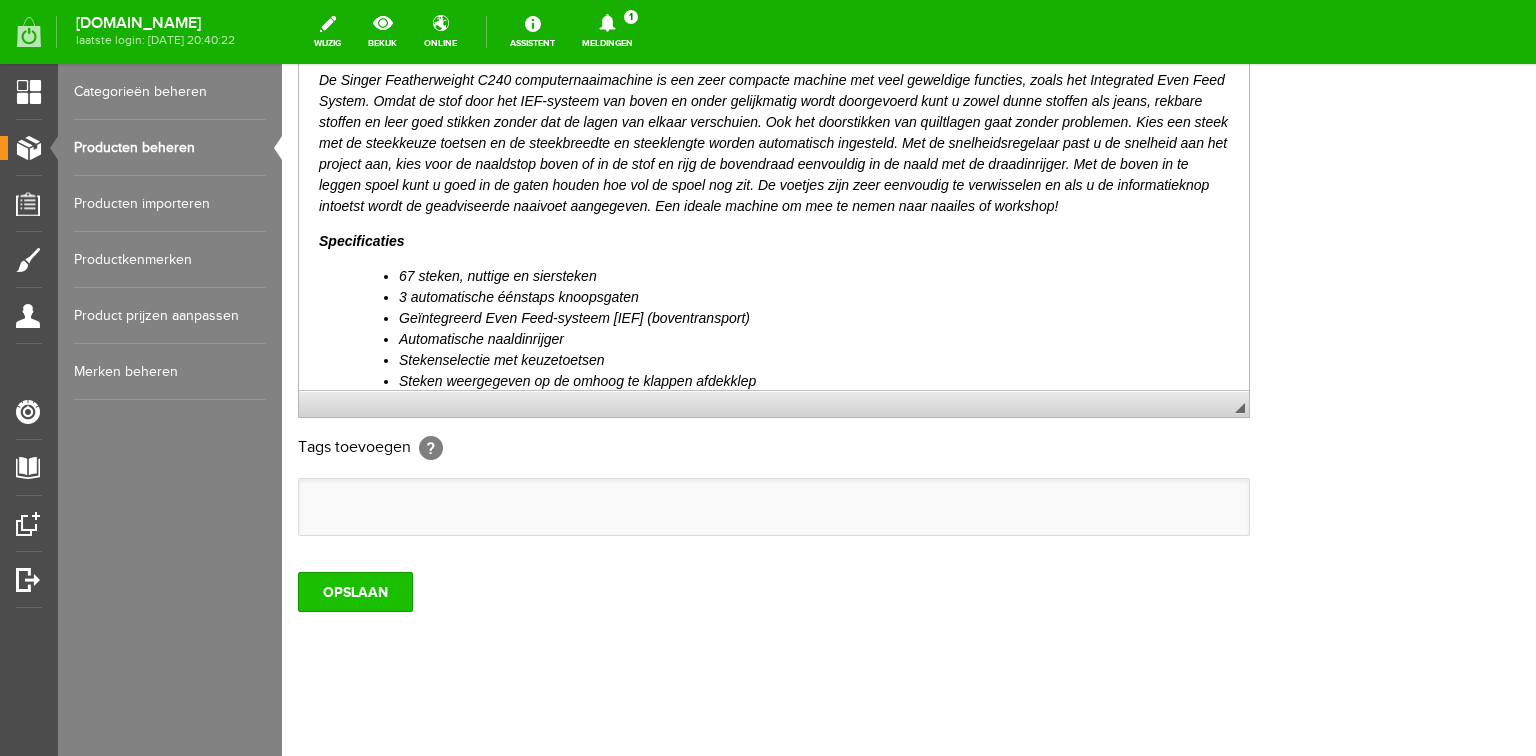 type on "70028" 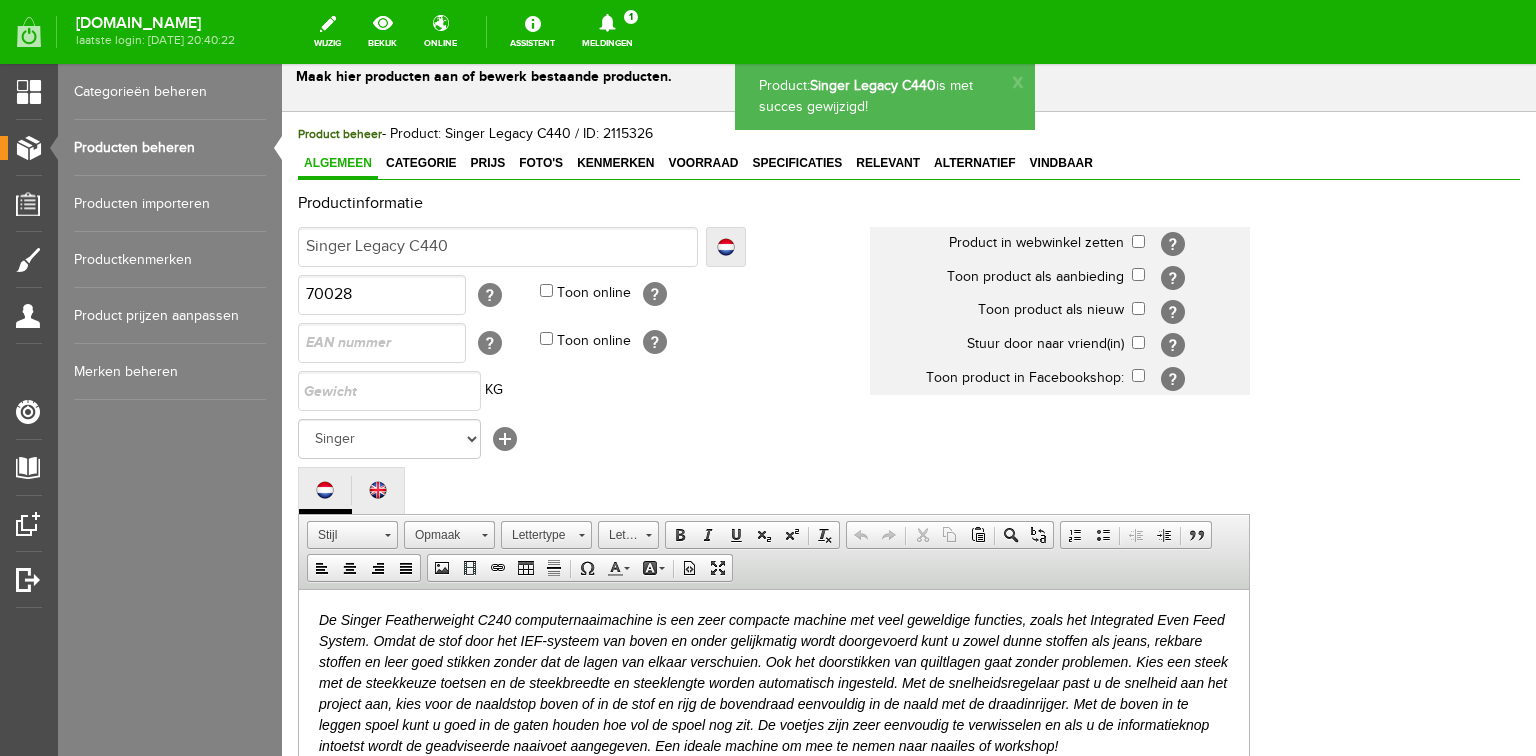 scroll, scrollTop: 0, scrollLeft: 0, axis: both 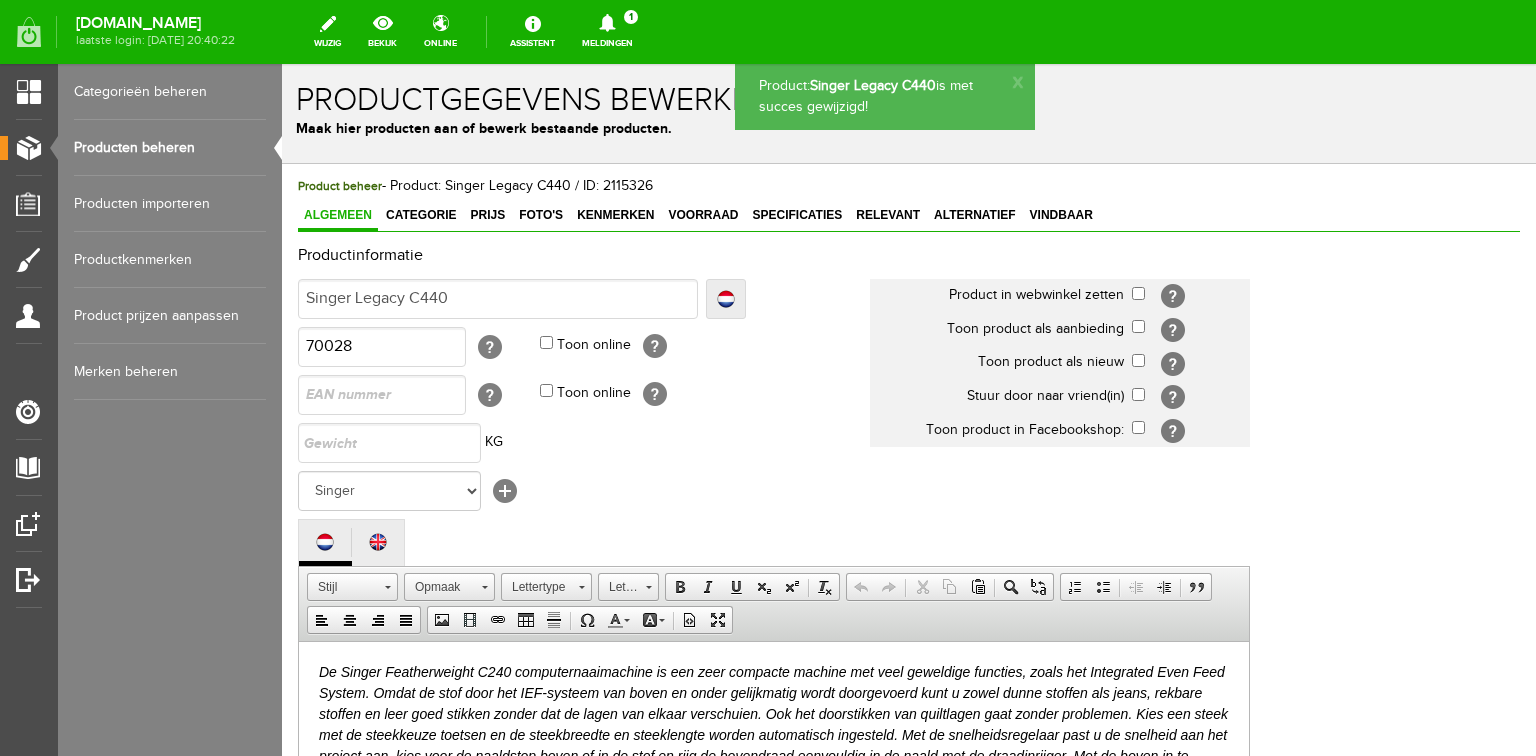 drag, startPoint x: 544, startPoint y: 213, endPoint x: 568, endPoint y: 239, distance: 35.383614 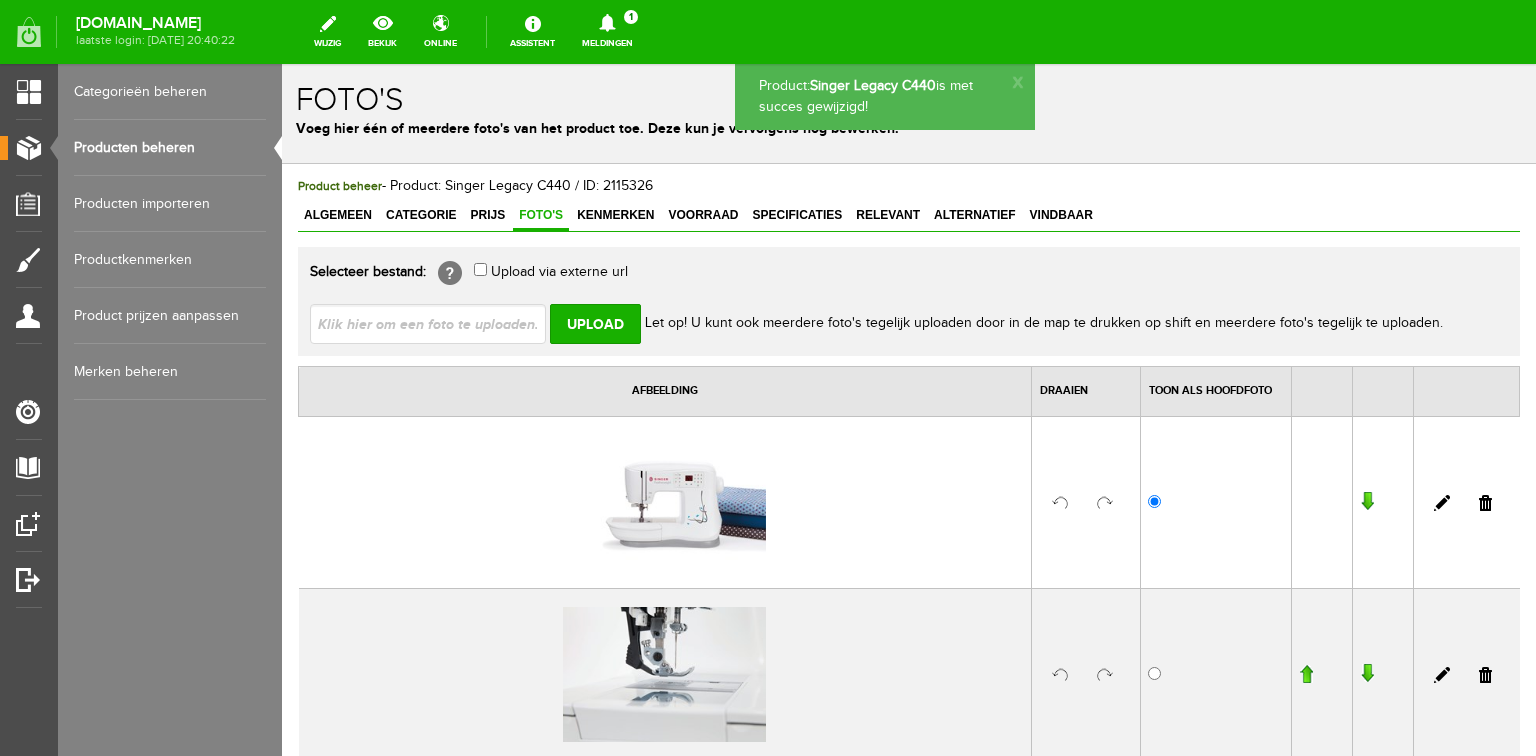 click at bounding box center (1485, 675) 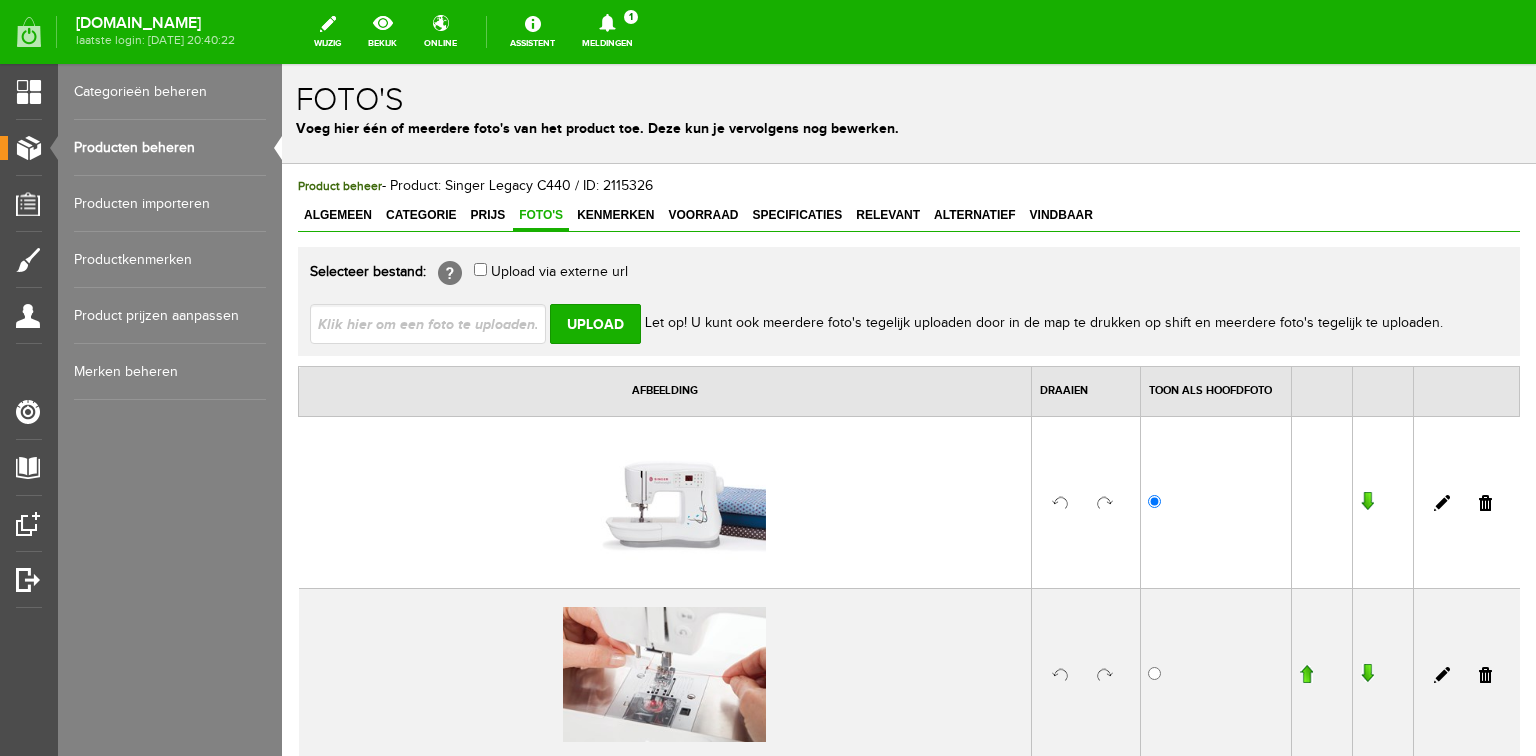 click at bounding box center [1485, 503] 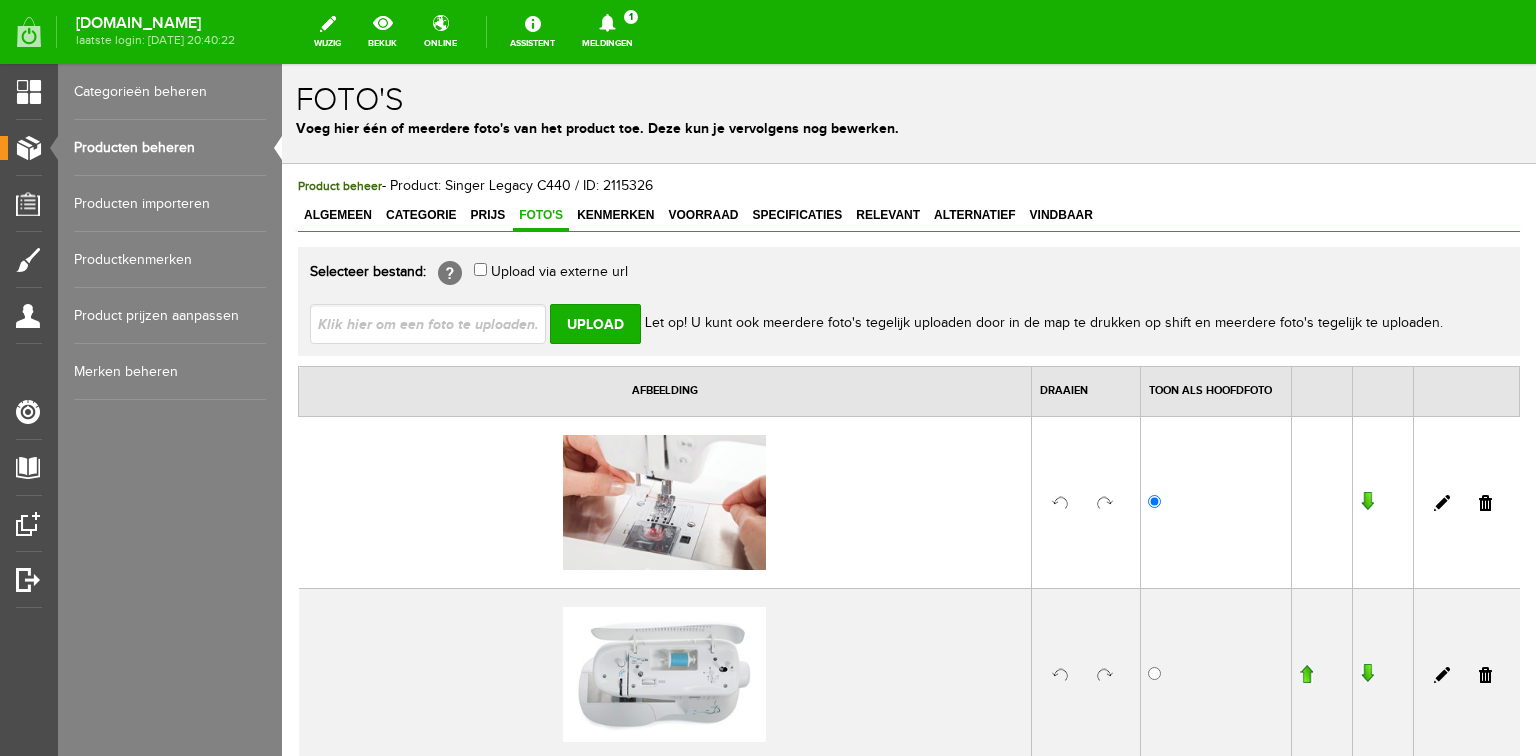 click at bounding box center [1485, 503] 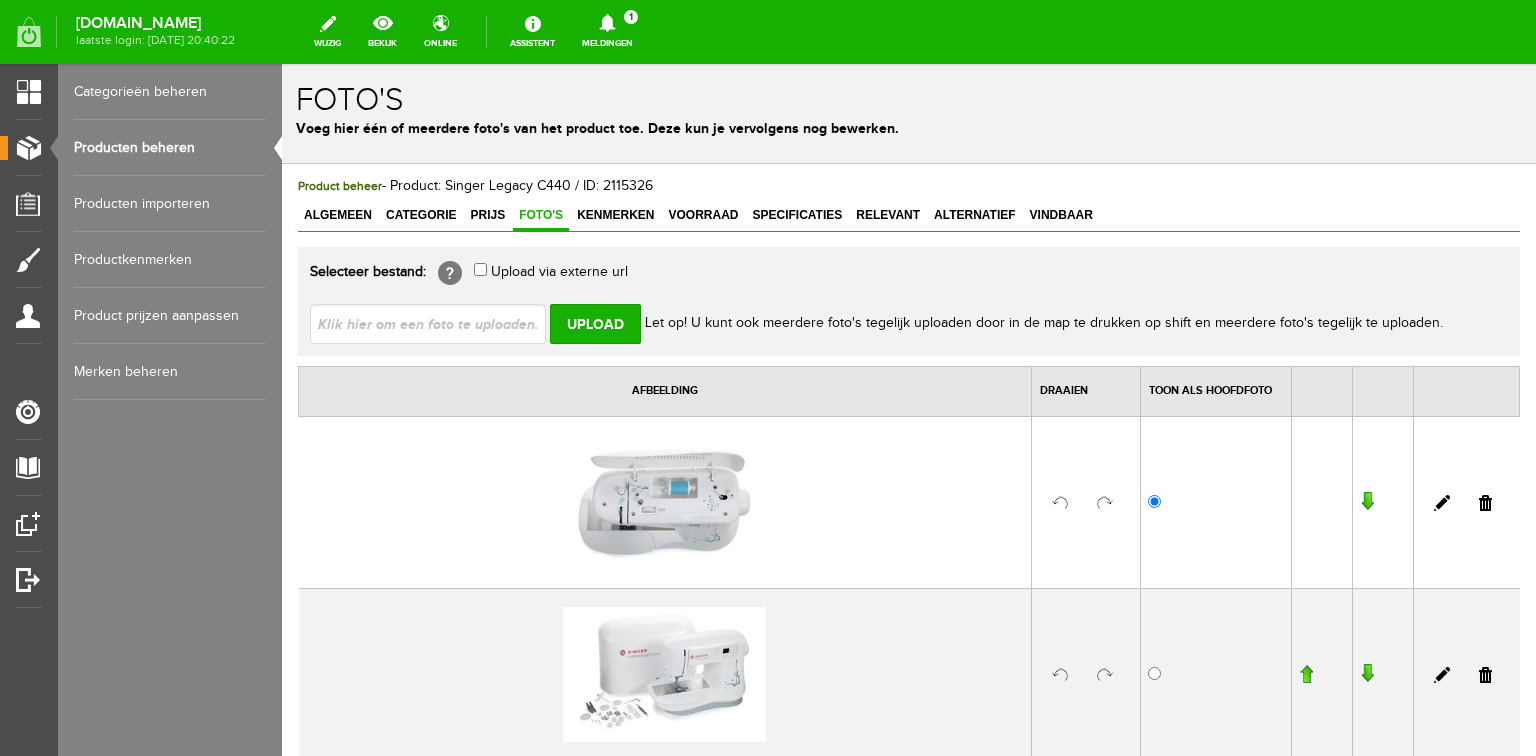 click at bounding box center (1485, 503) 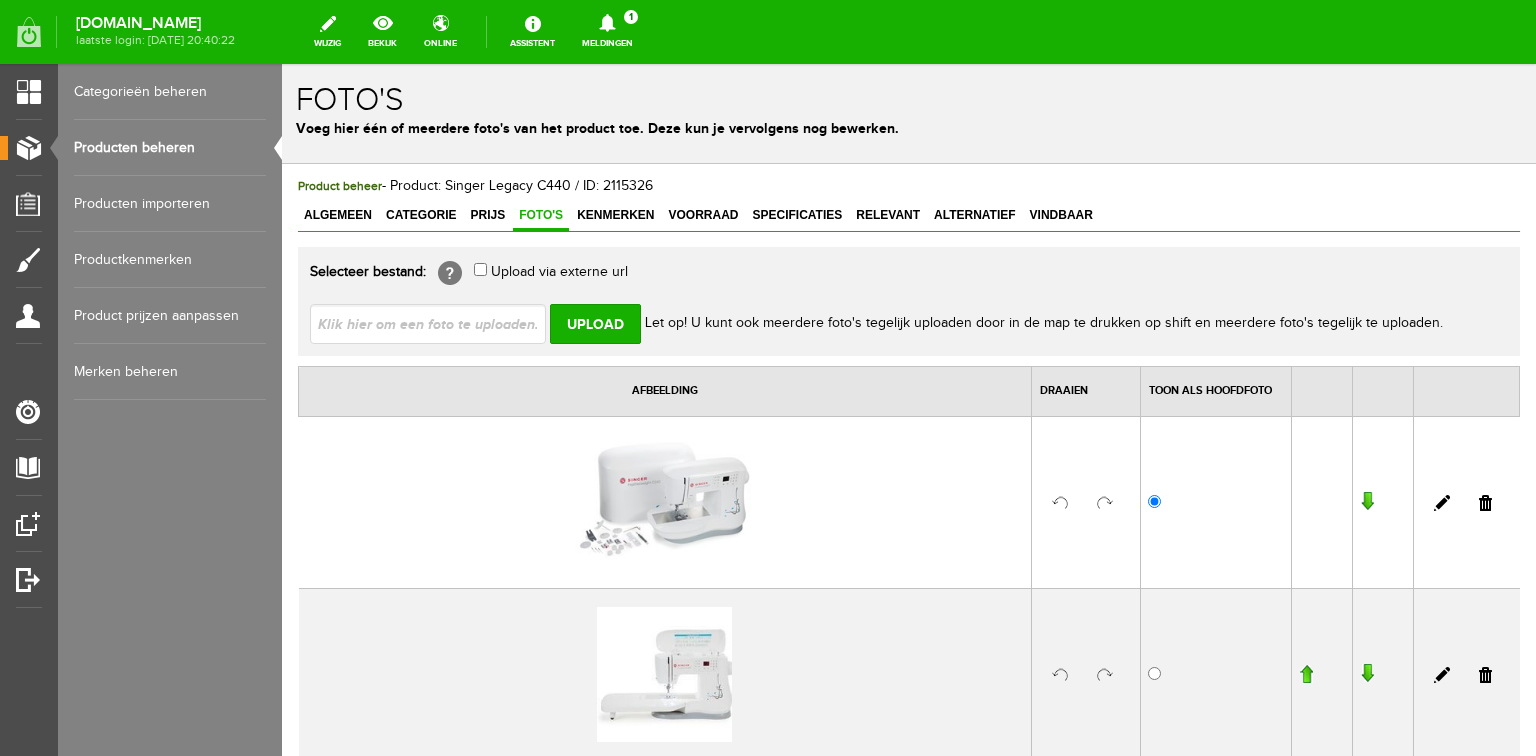 click at bounding box center [1485, 503] 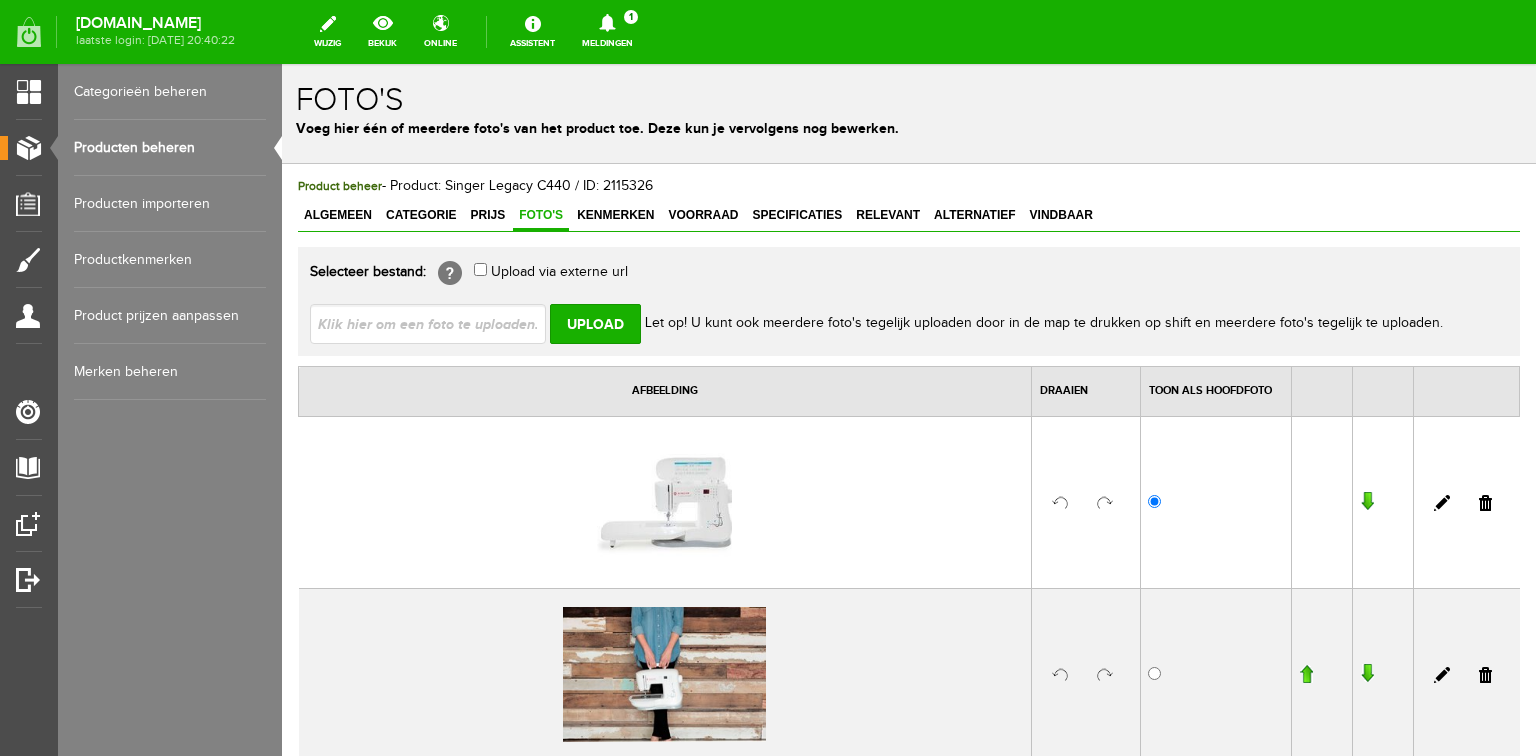 click at bounding box center [1485, 503] 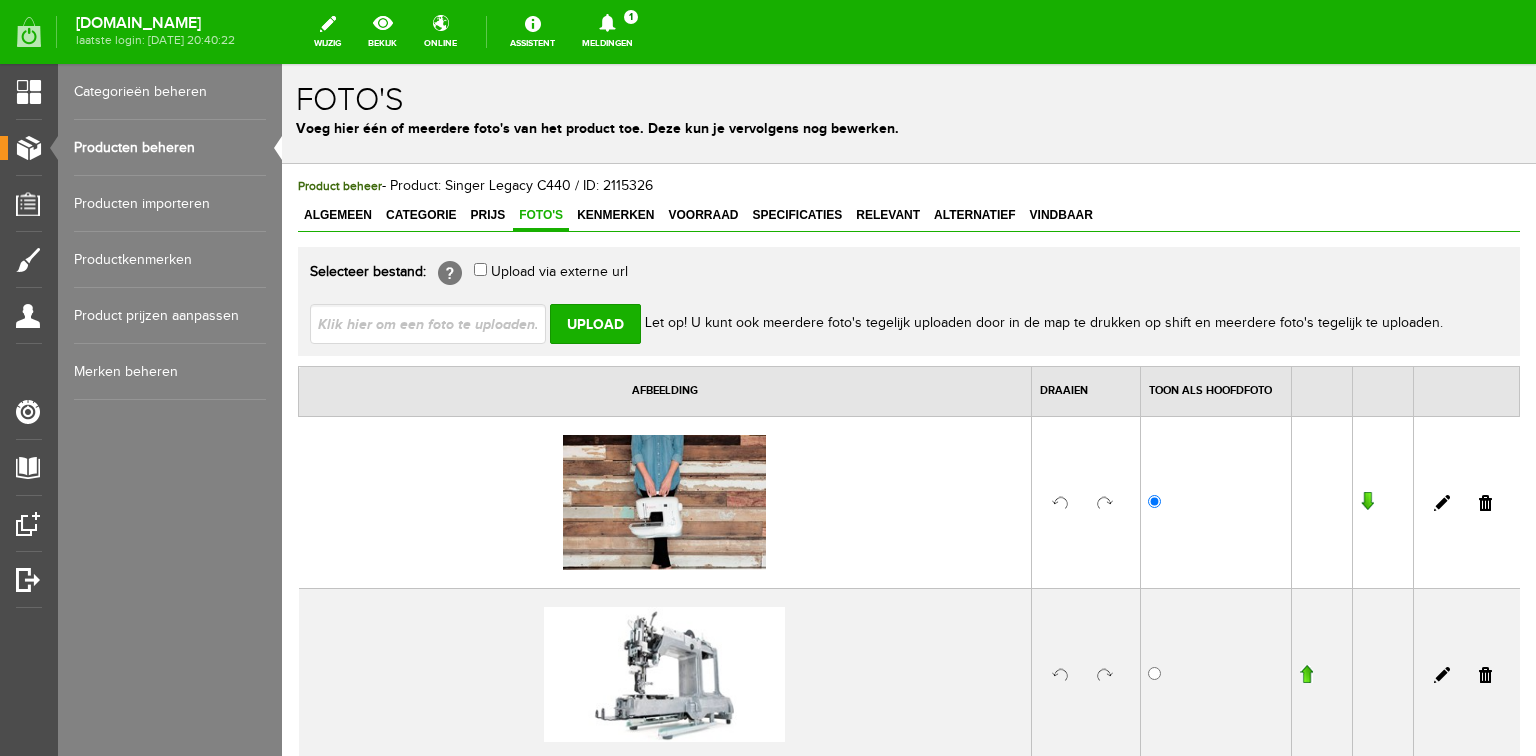 click at bounding box center [1485, 503] 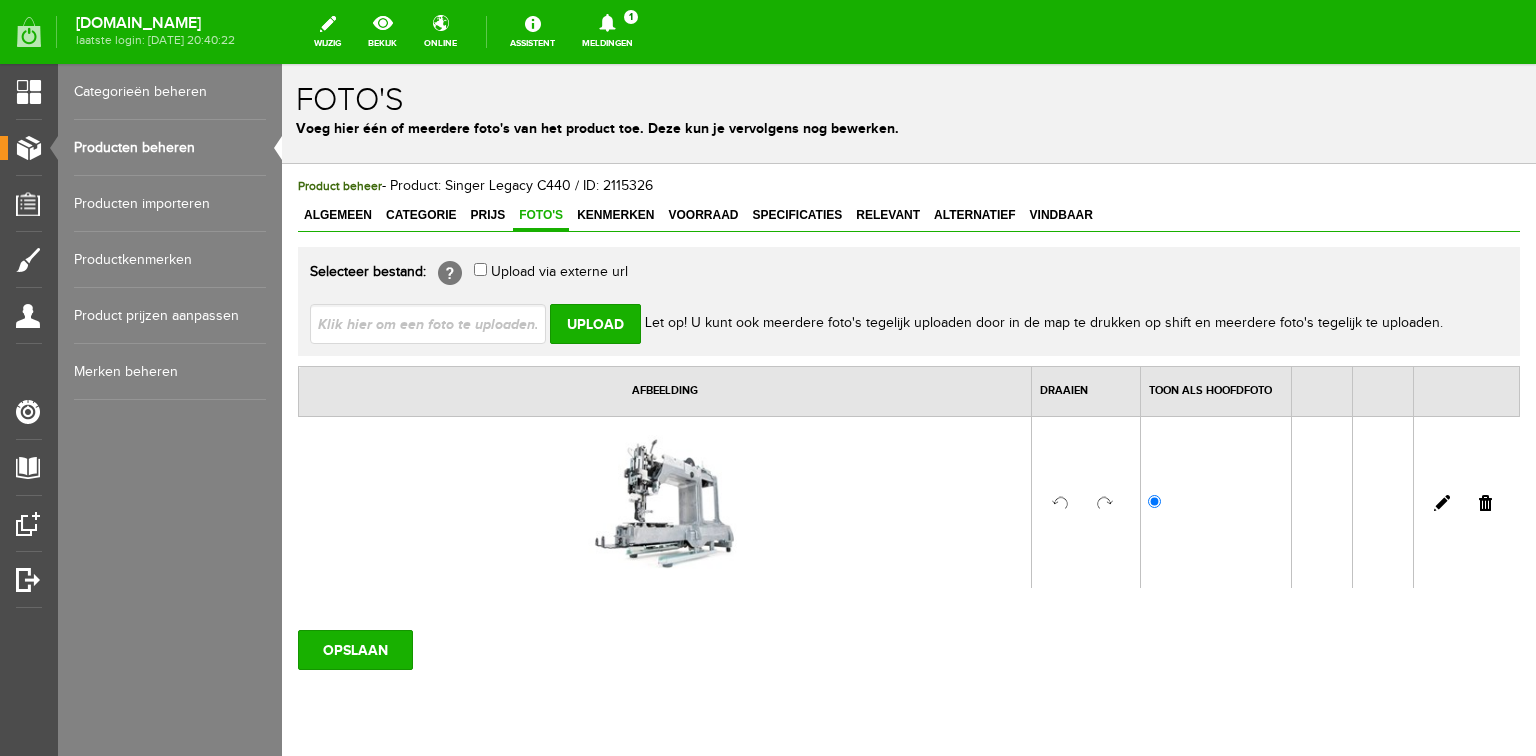 click at bounding box center (1485, 503) 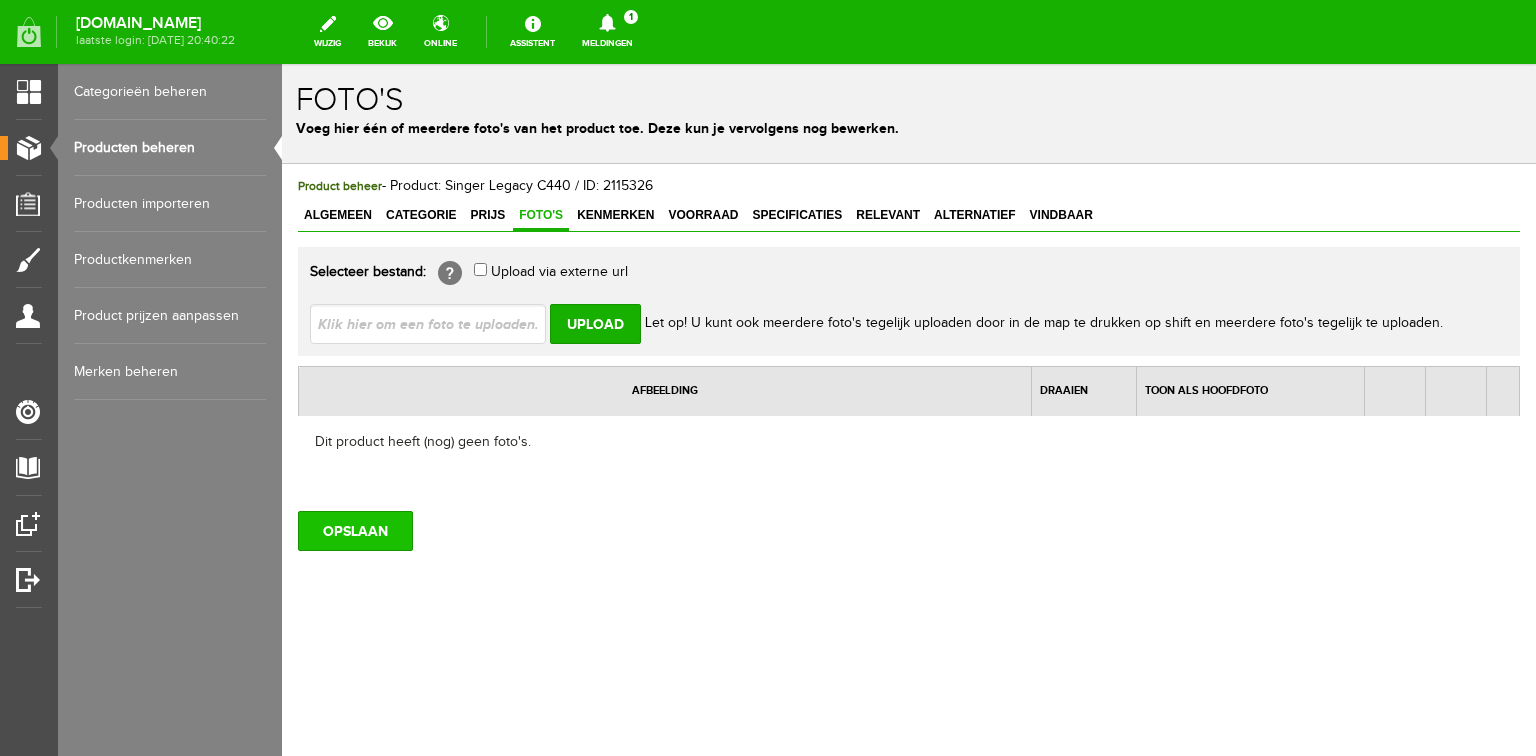 click on "OPSLAAN" at bounding box center [355, 531] 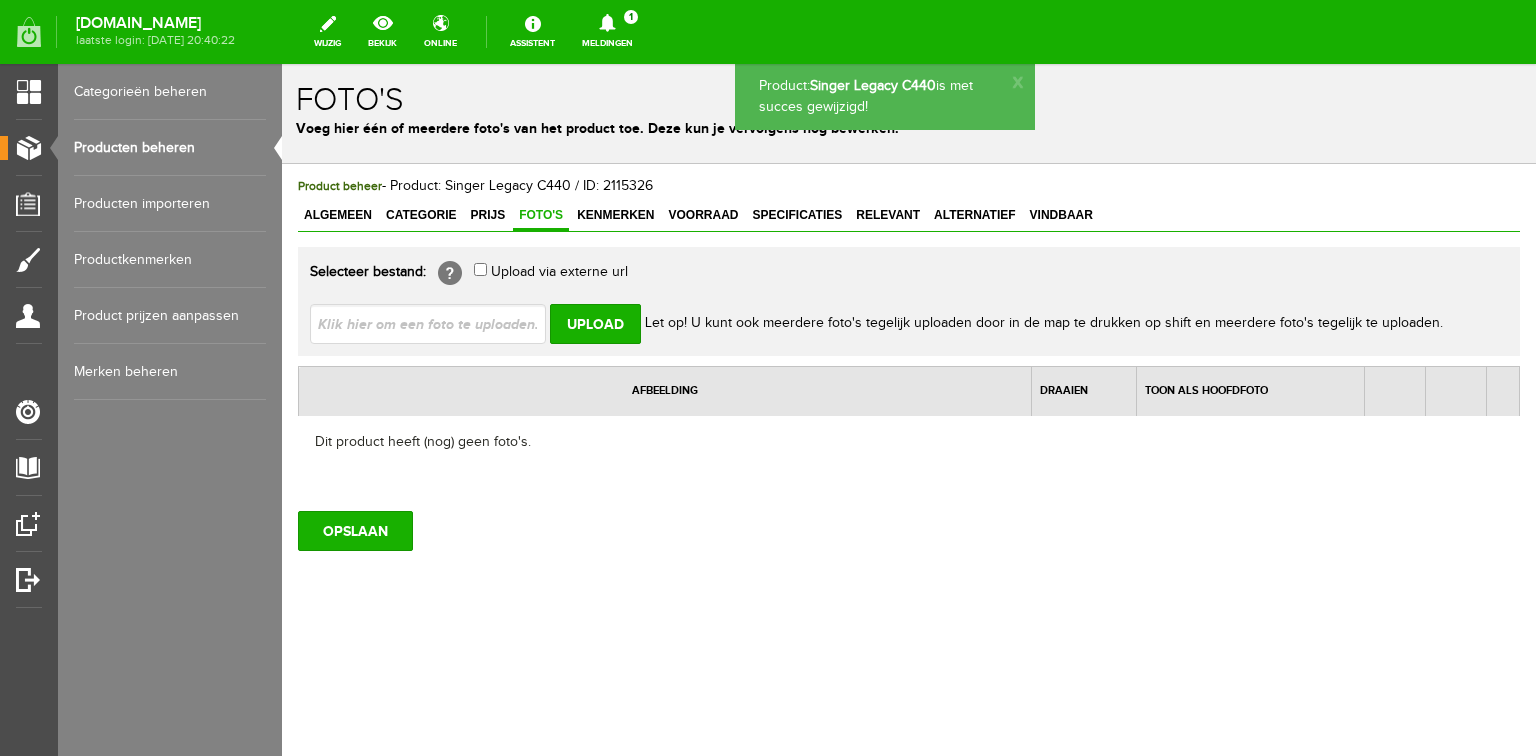 scroll, scrollTop: 0, scrollLeft: 0, axis: both 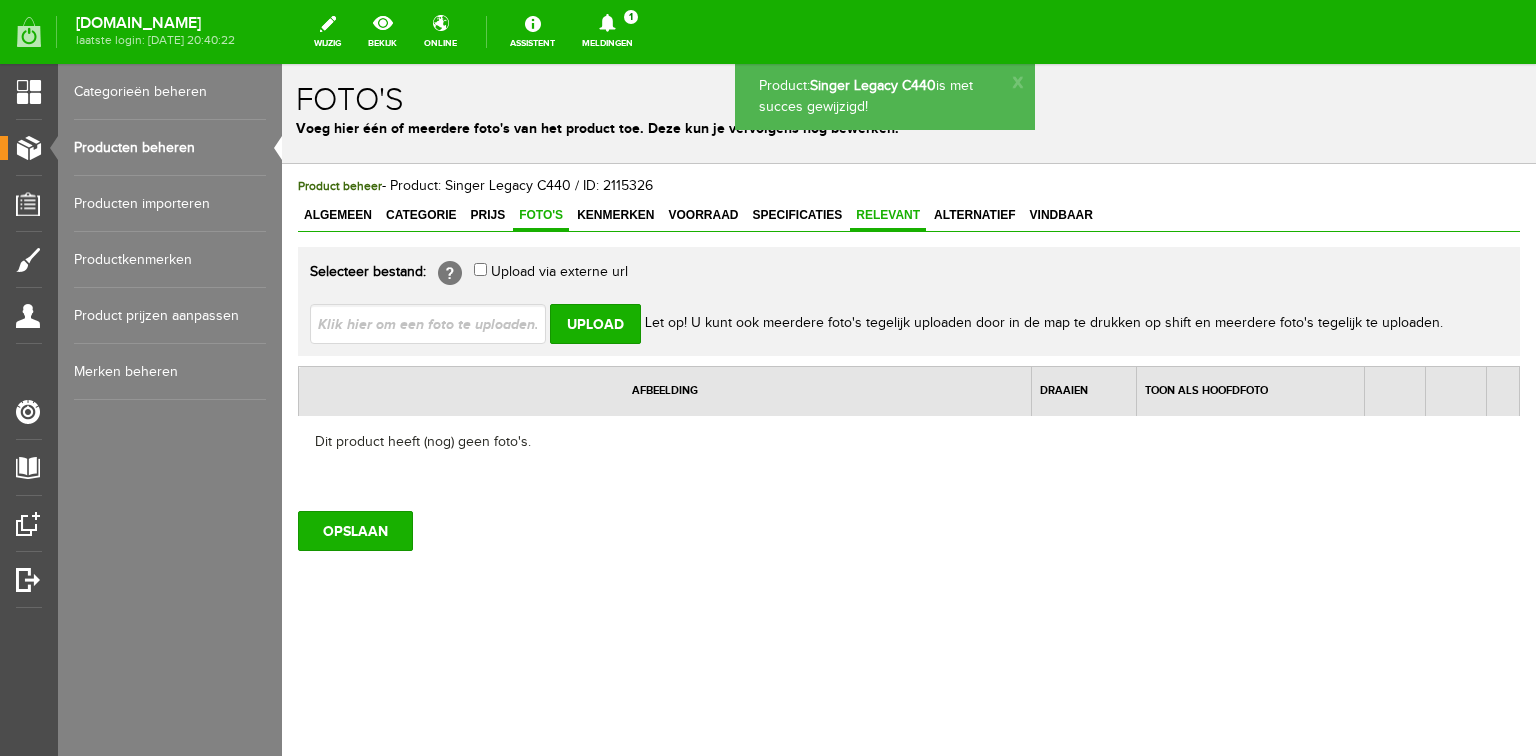 click on "Relevant" at bounding box center (888, 215) 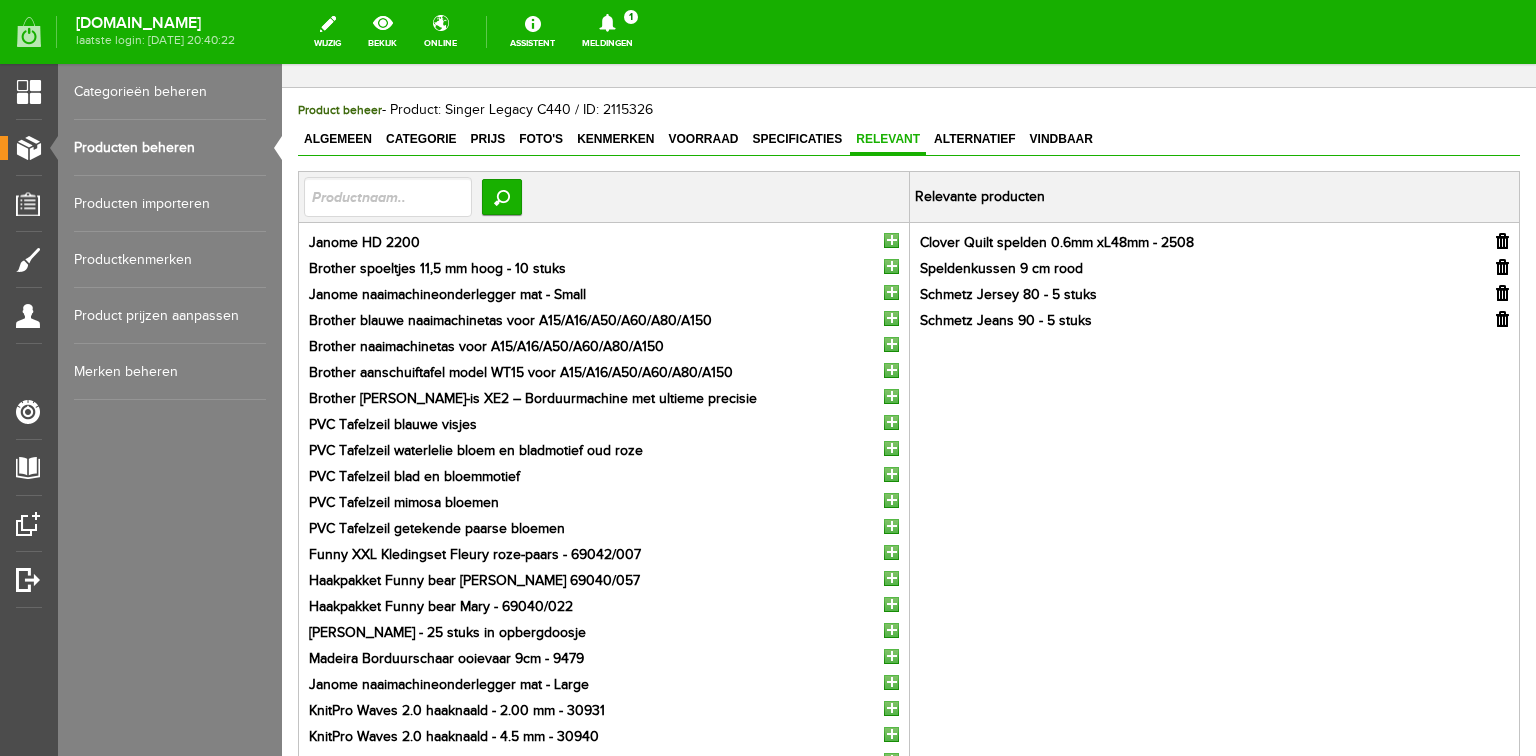 scroll, scrollTop: 0, scrollLeft: 0, axis: both 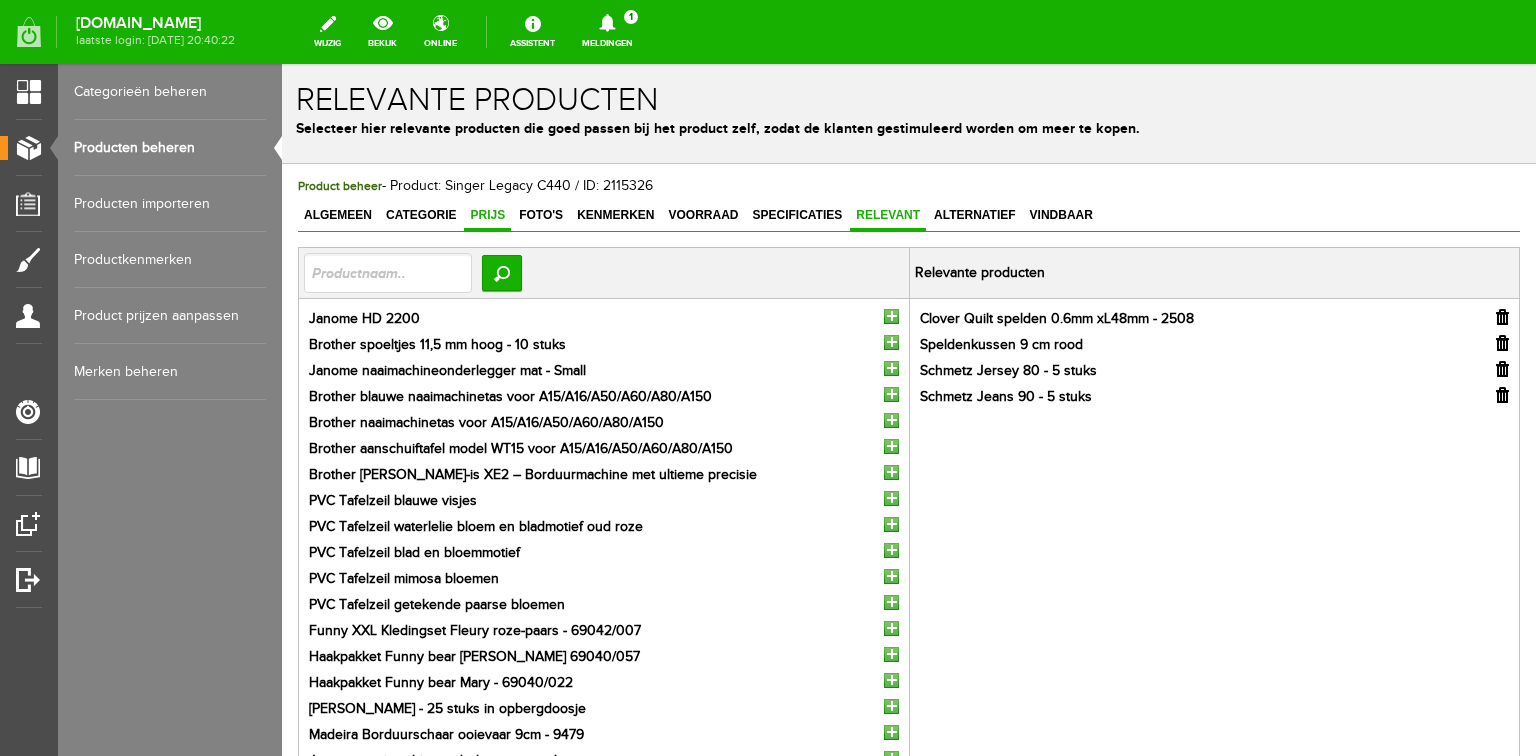 click on "Prijs" at bounding box center [487, 215] 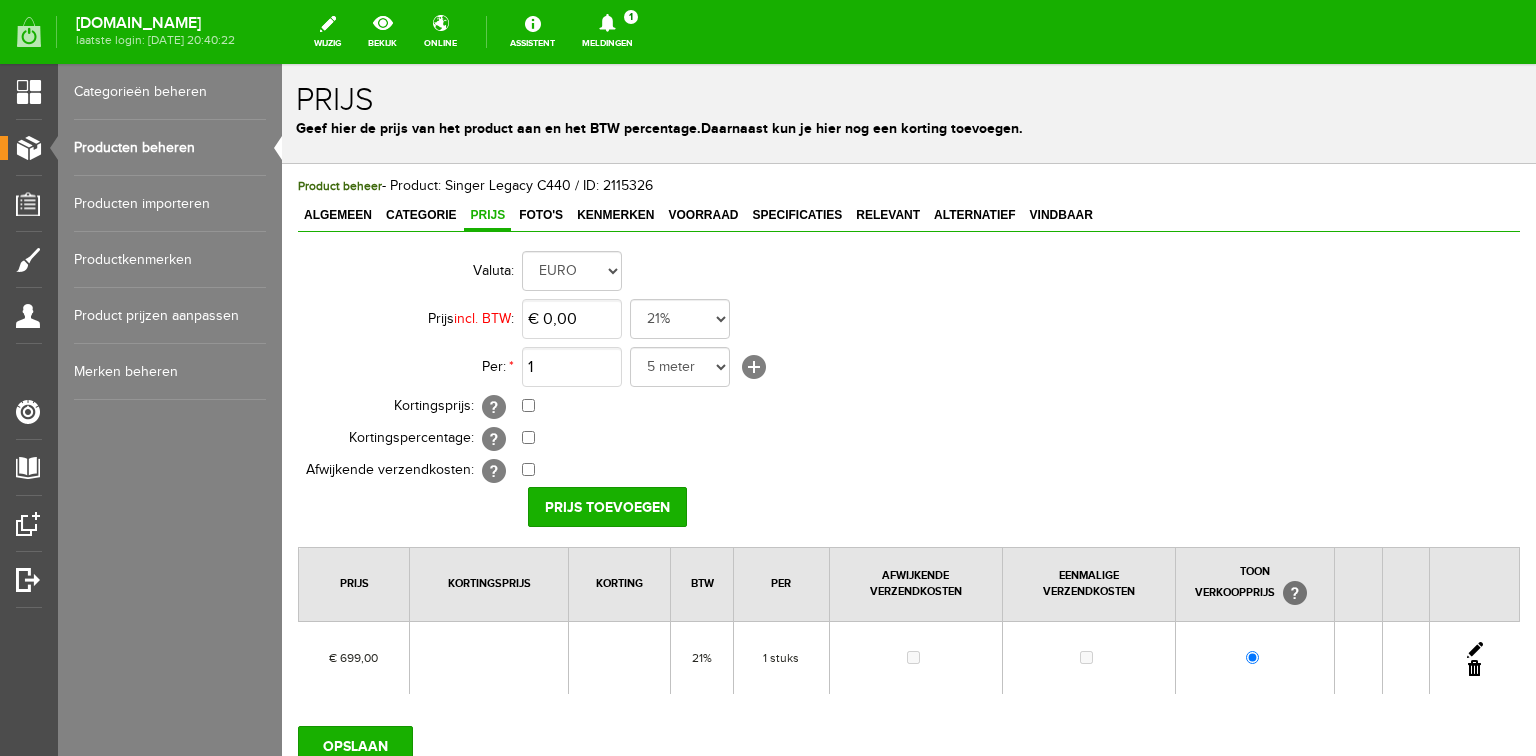 click at bounding box center [1475, 650] 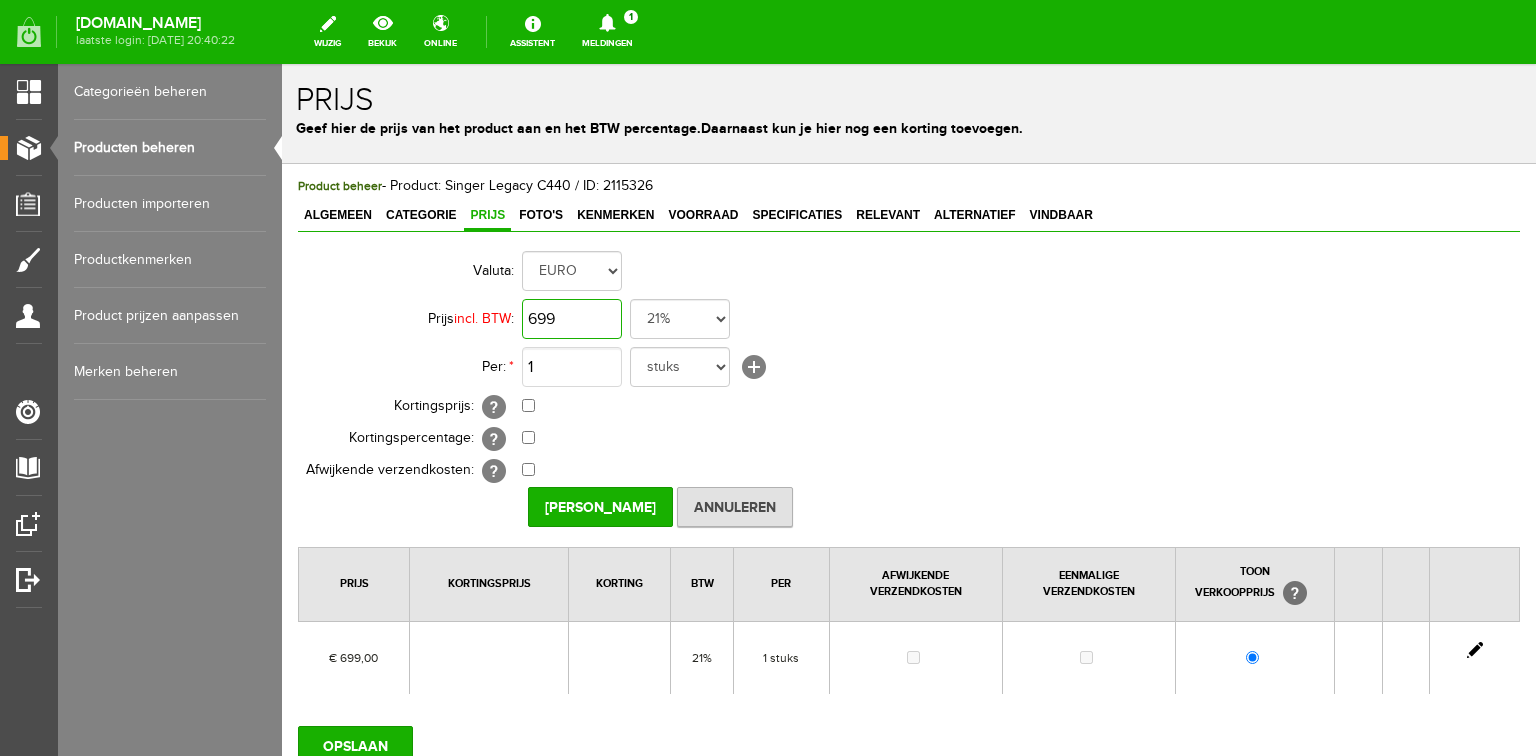 click on "699" at bounding box center (572, 319) 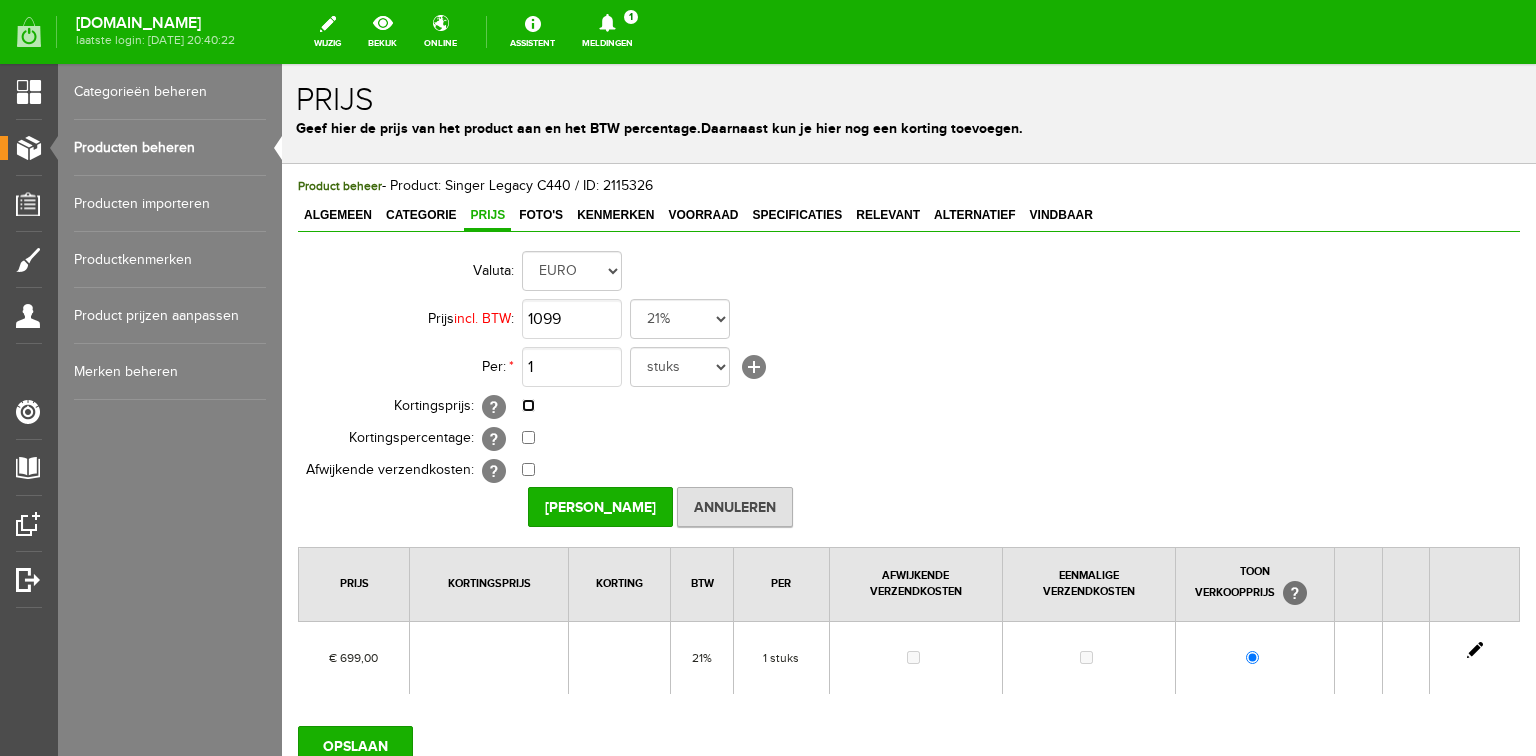 type on "€ 1.099,00" 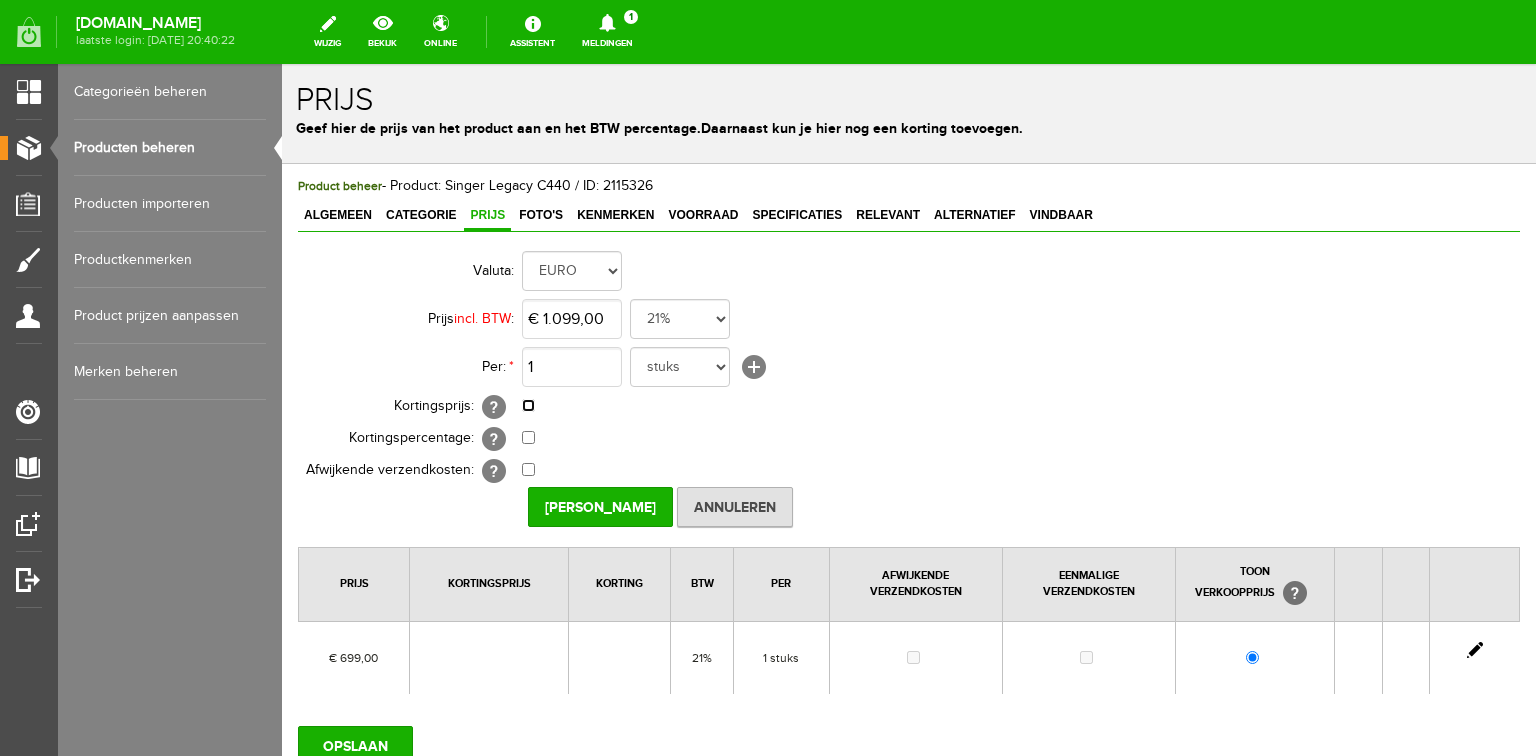 click at bounding box center [528, 405] 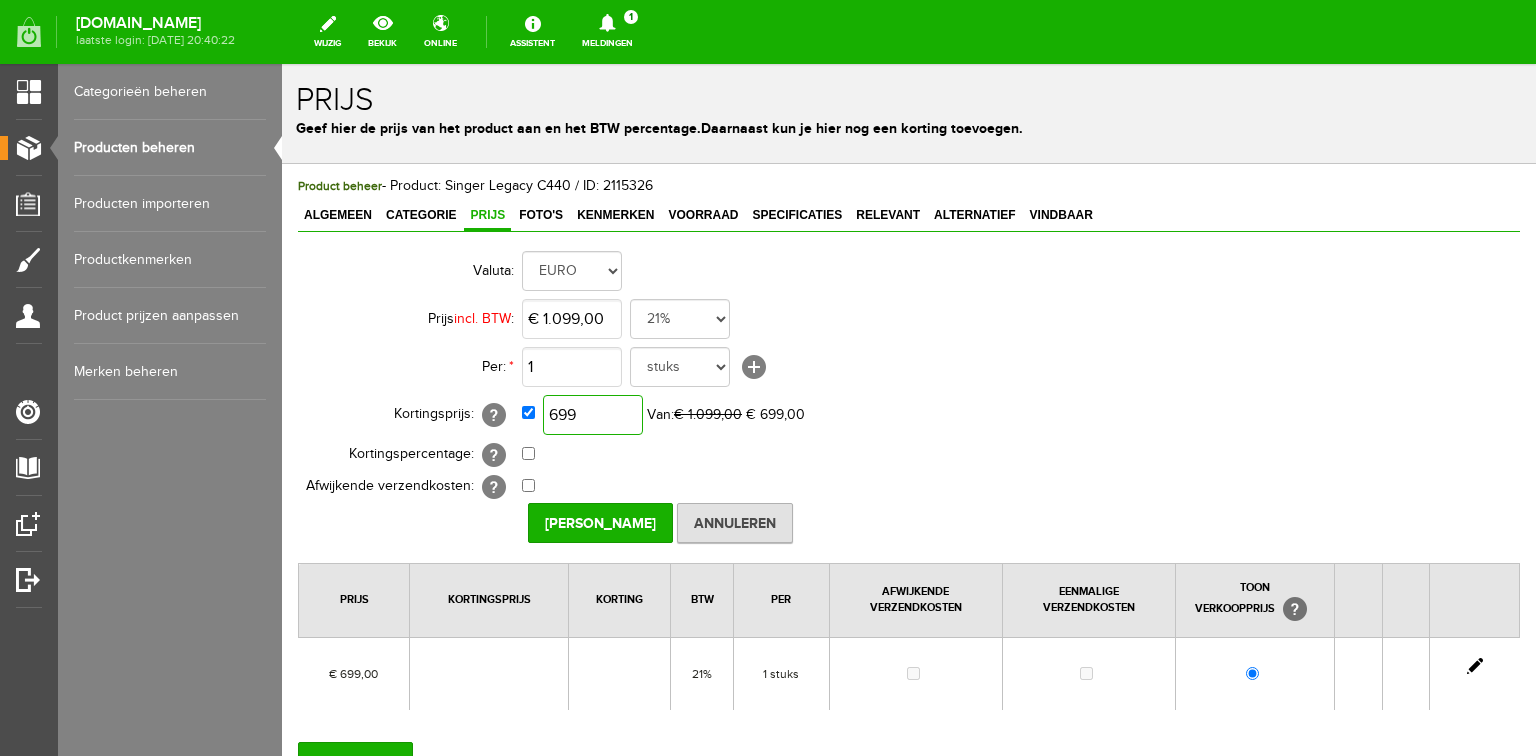 click on "699" at bounding box center (593, 415) 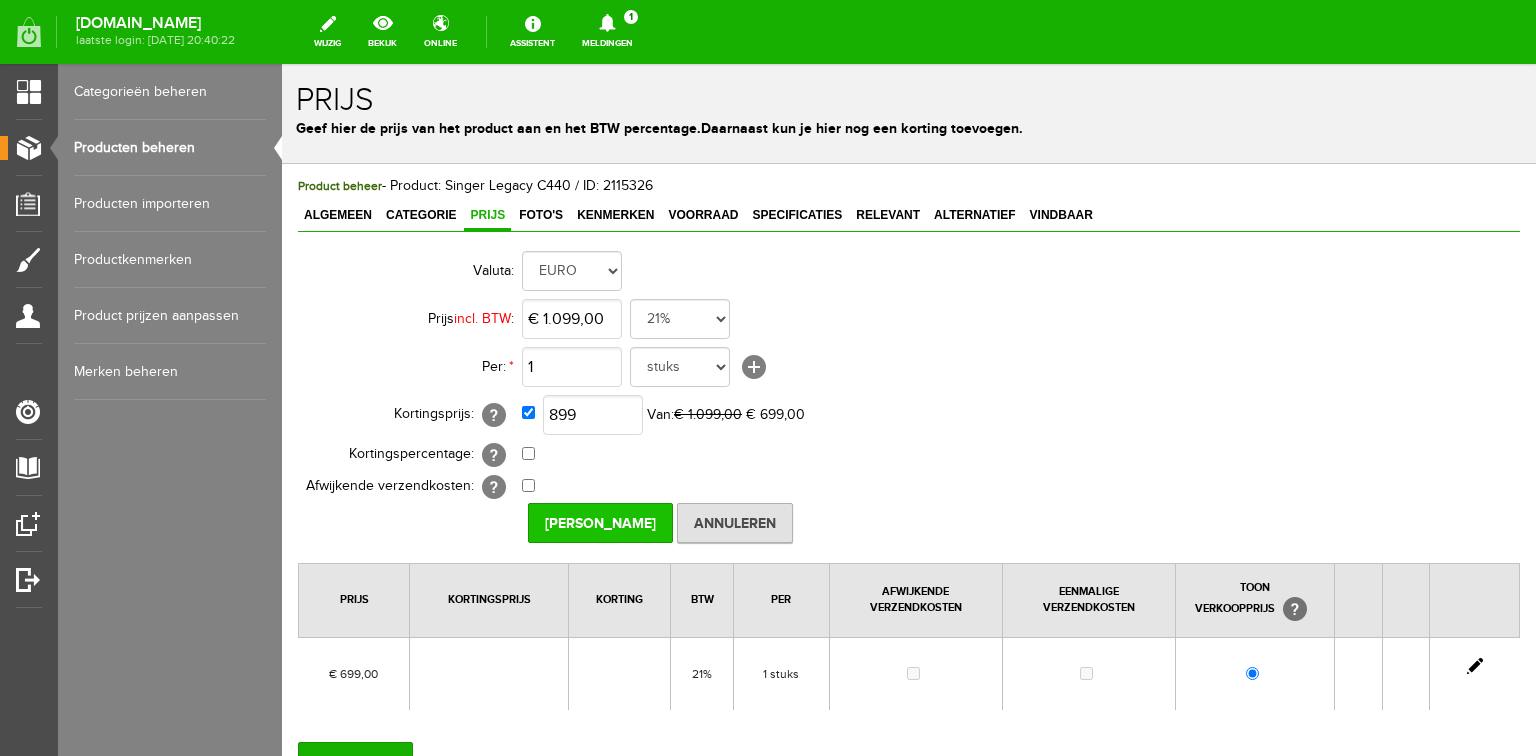 type on "€ 899,00" 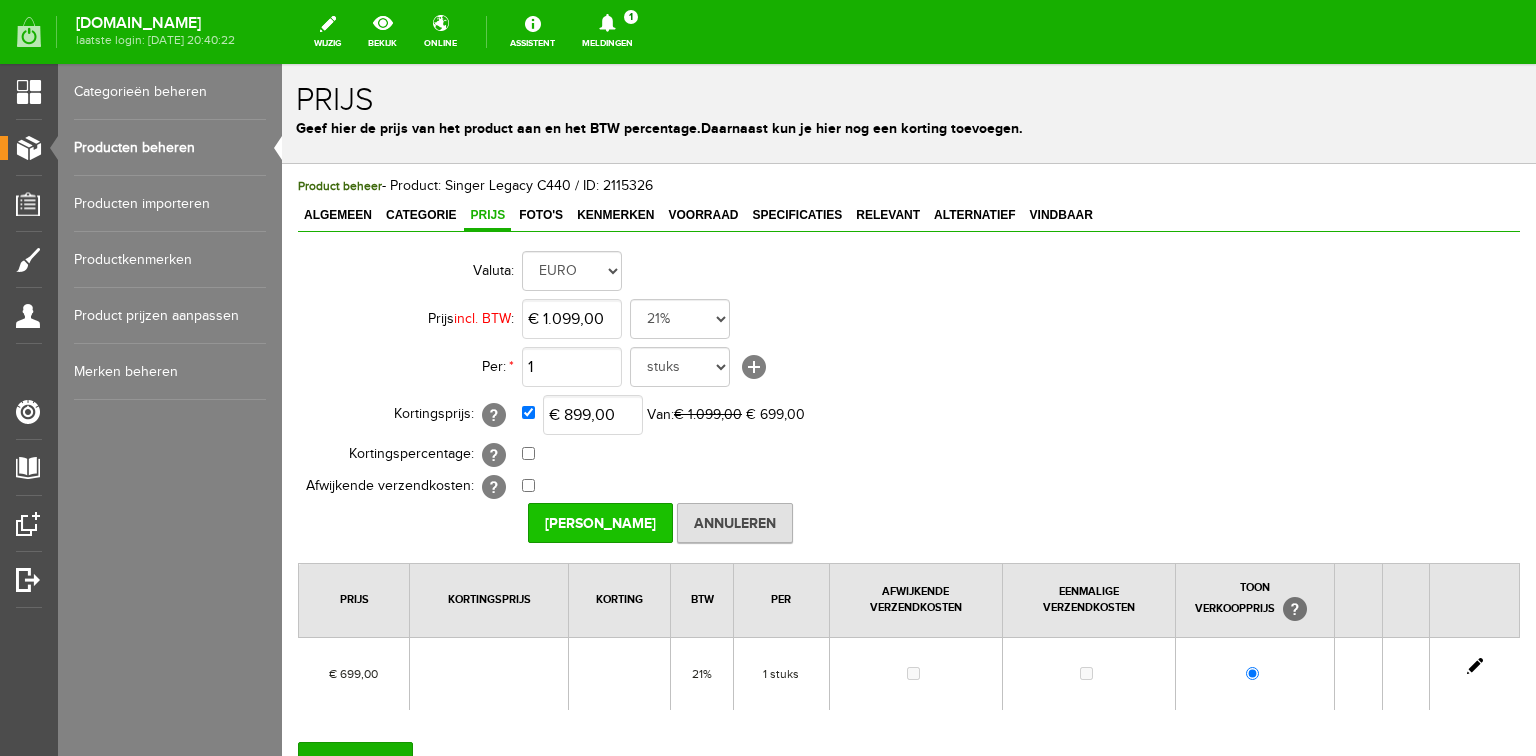 click on "[PERSON_NAME]" at bounding box center [600, 523] 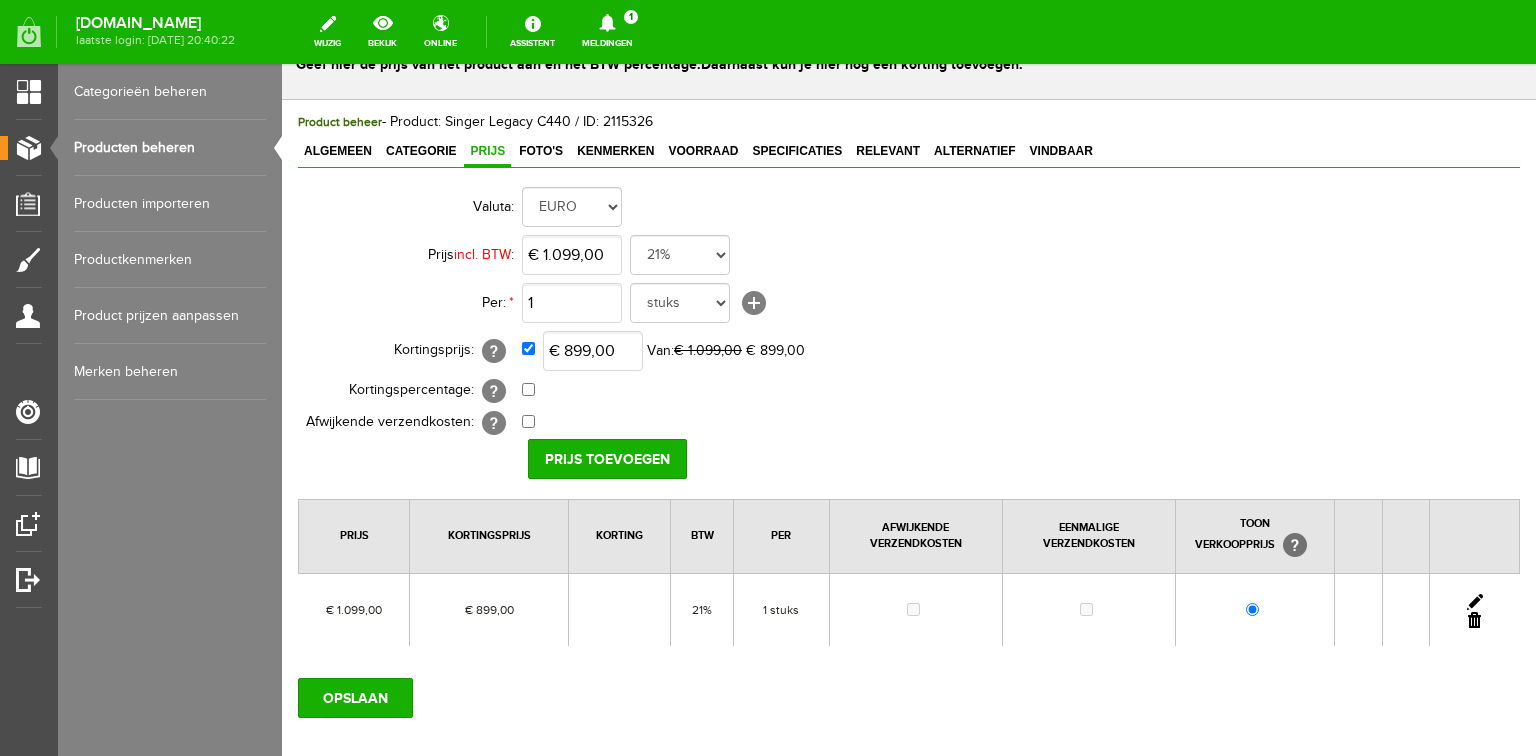 scroll, scrollTop: 160, scrollLeft: 0, axis: vertical 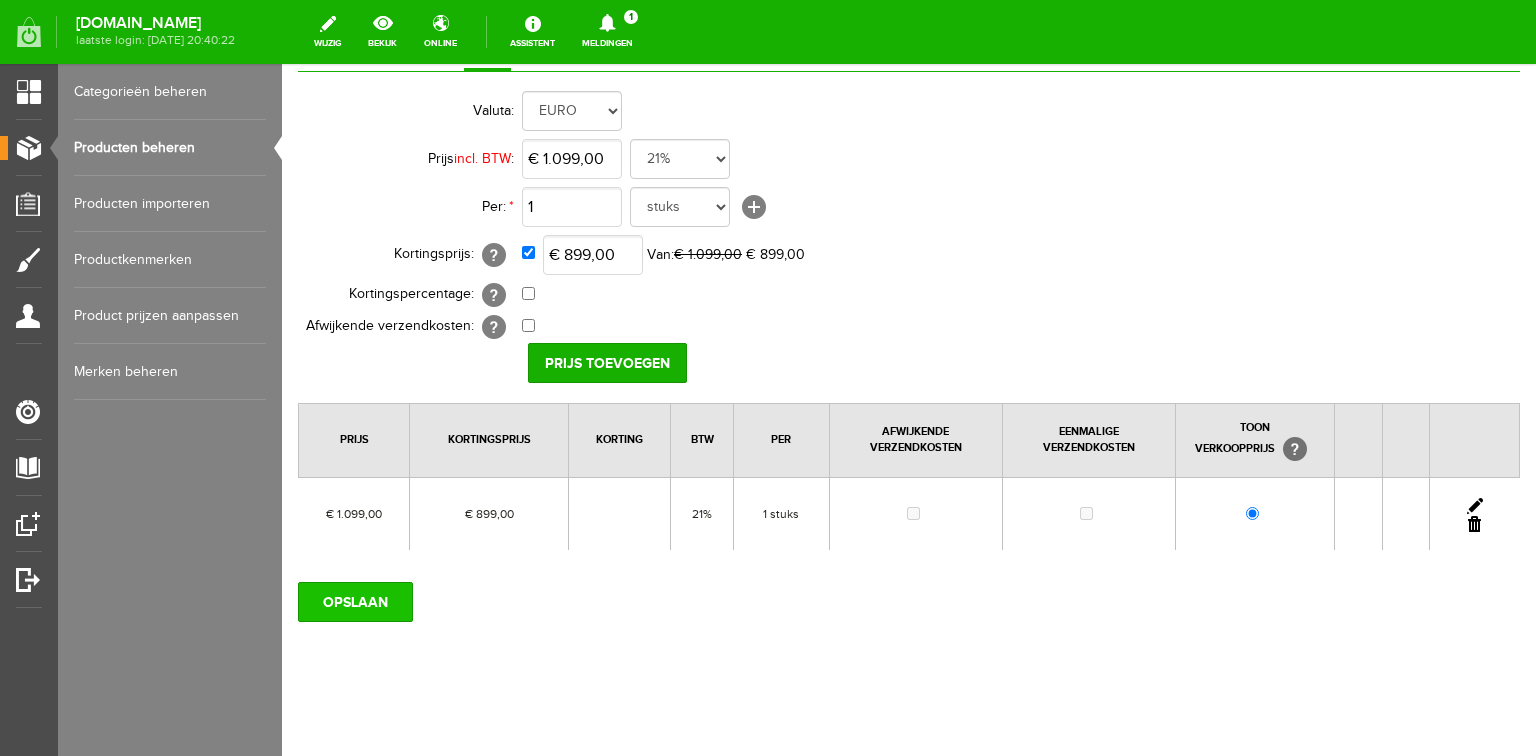 click on "OPSLAAN" at bounding box center (355, 602) 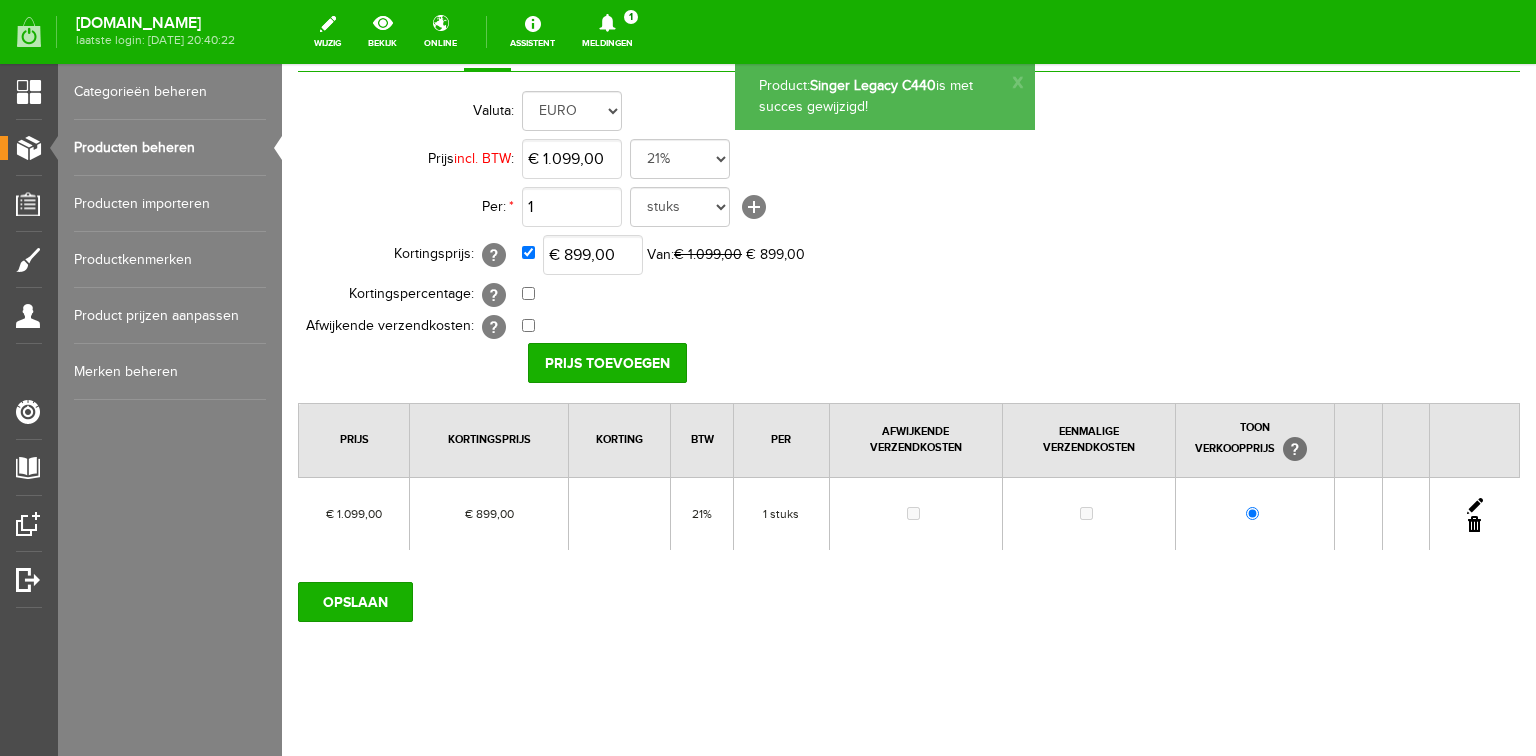 scroll, scrollTop: 0, scrollLeft: 0, axis: both 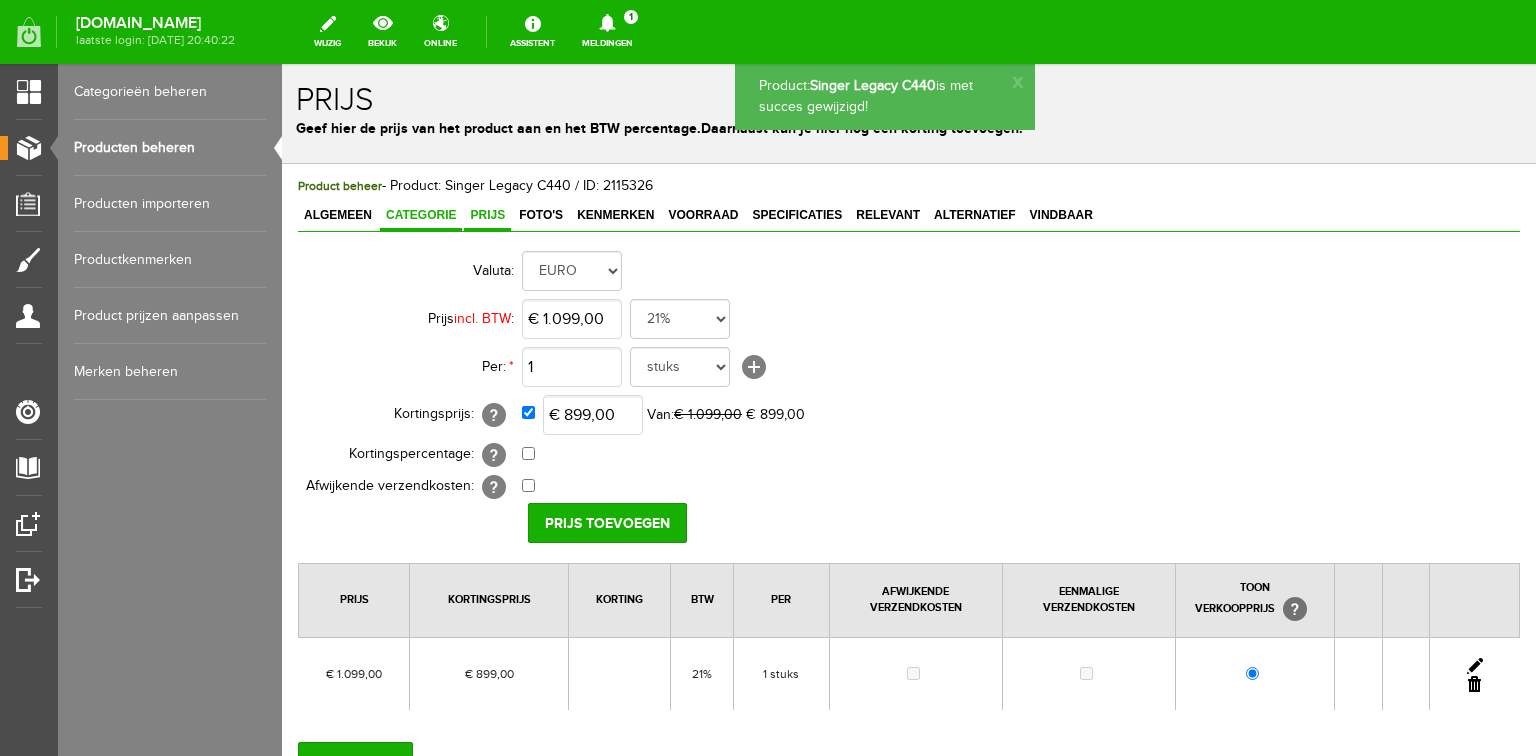 click on "Categorie" at bounding box center (421, 215) 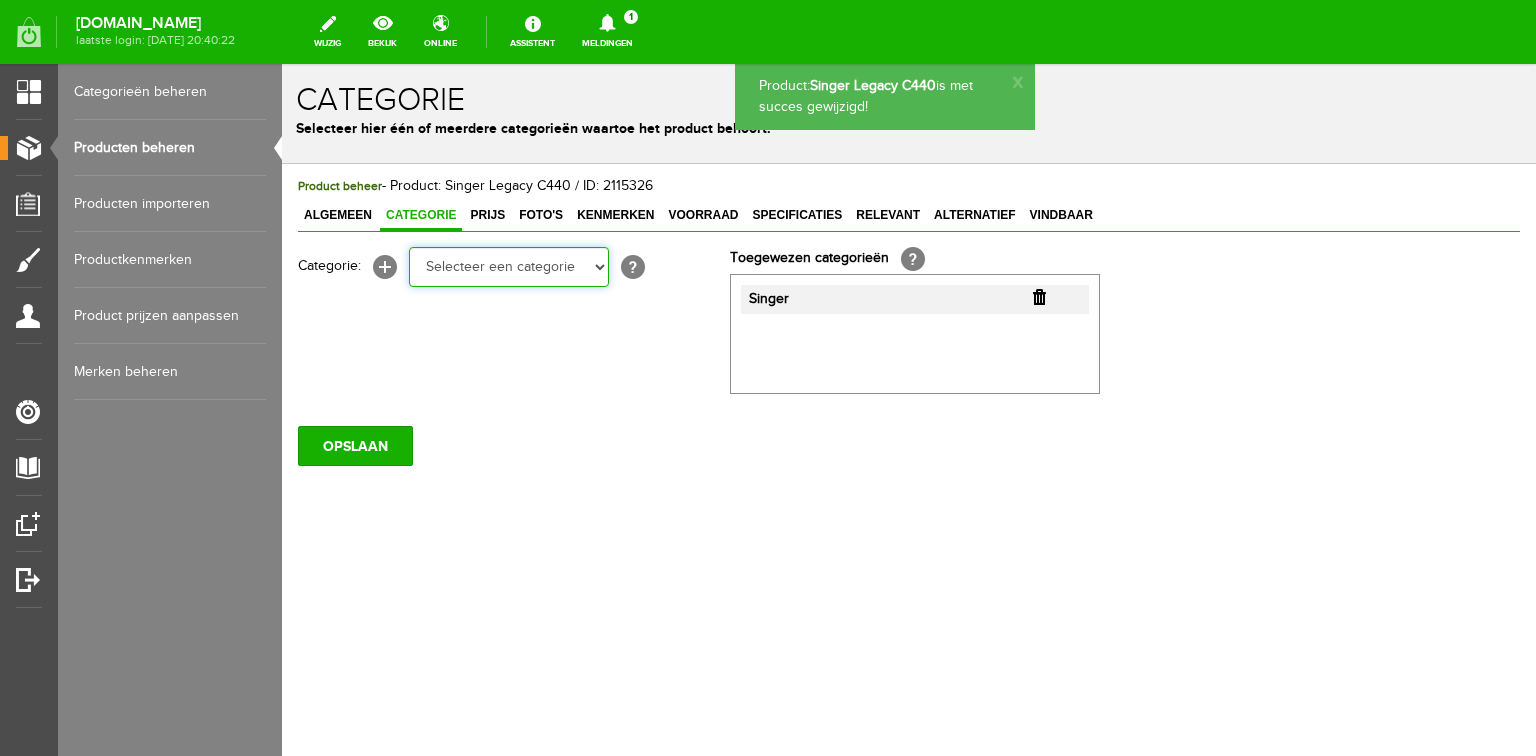 click on "Selecteer een categorie
Cadeaubon
[DATE][DATE] AANBIEDINGEN!
Naai Tips en video's
NAAIMACHINES
Babylock
Bernina
Brother
[PERSON_NAME]
Husqvarna Viking
[PERSON_NAME]
Pfaff
Singer
BORDUURMACHINES
Bernina
Brother
Husqvarna Viking
[PERSON_NAME]
Singer
INDUSTRIEMACHINES
LOCKMACHINES
Baby lock
Bernina
Brother
Husqvarna Viking
[PERSON_NAME]
Juki
Pfaff
Singer
QUILTMACHINES
Brother
Husqvarna Viking
JANOME
PFAFF
ACCESSOIRES
Tassen en koffers
Babylock accessoires
Babylock compendium HOBBY" at bounding box center [509, 267] 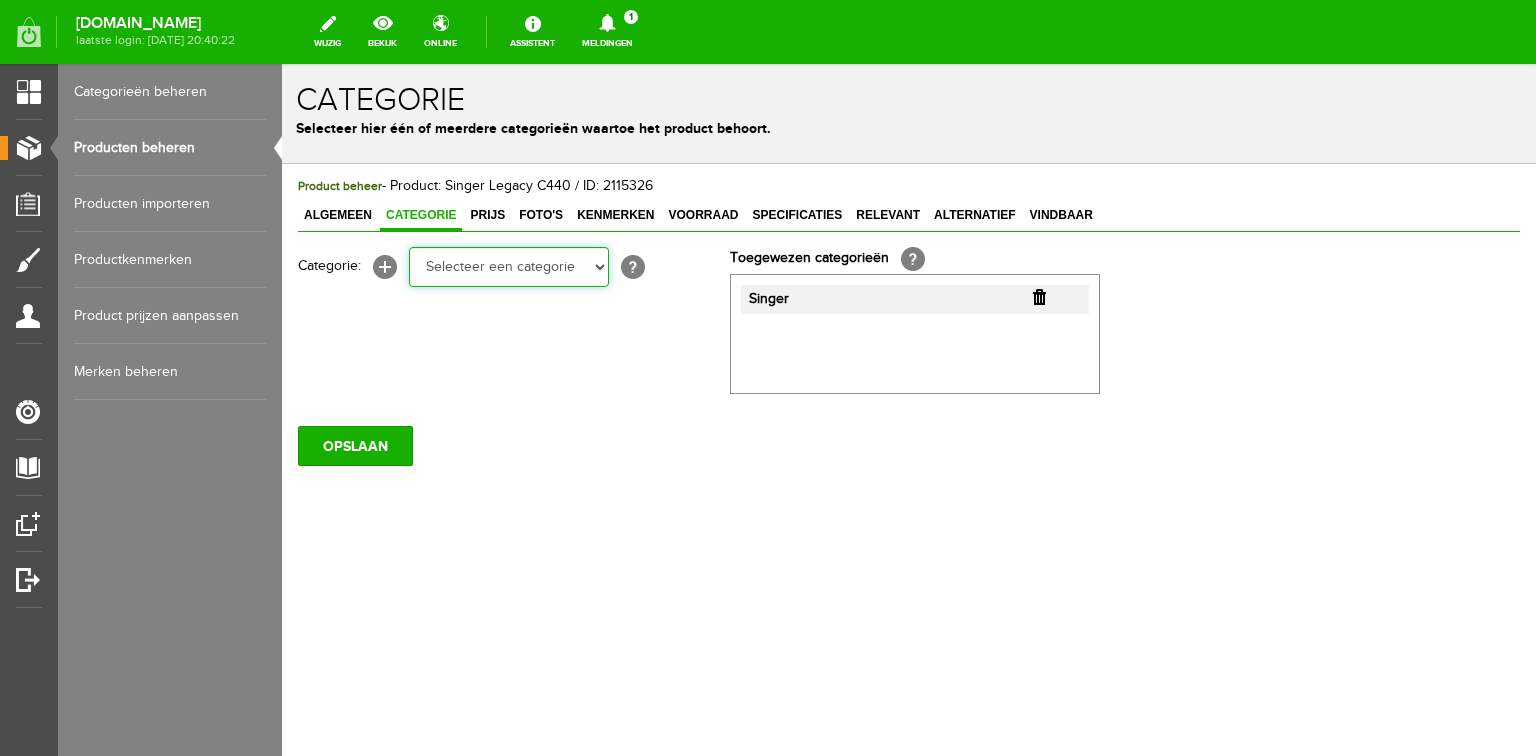 select on "38825" 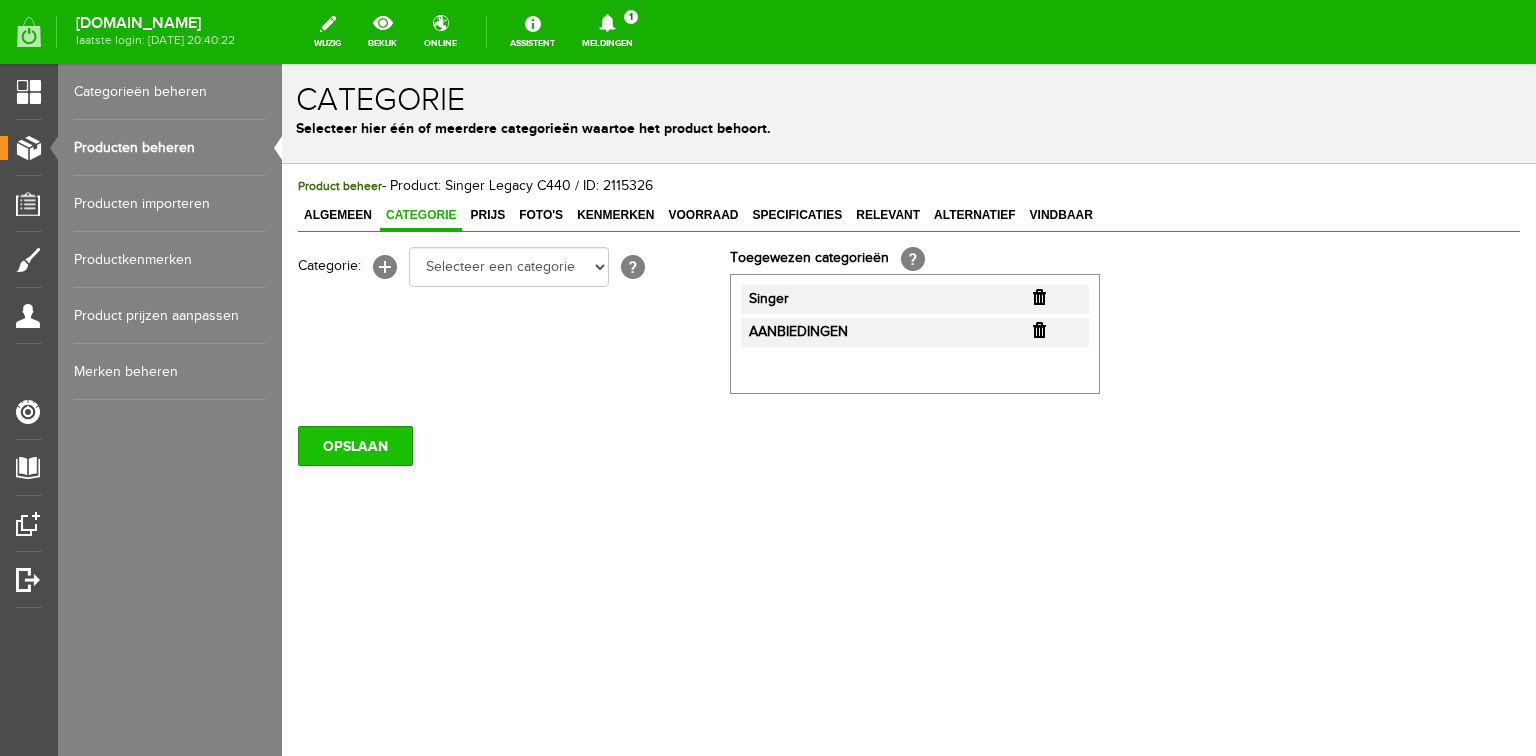 click on "OPSLAAN" at bounding box center [355, 446] 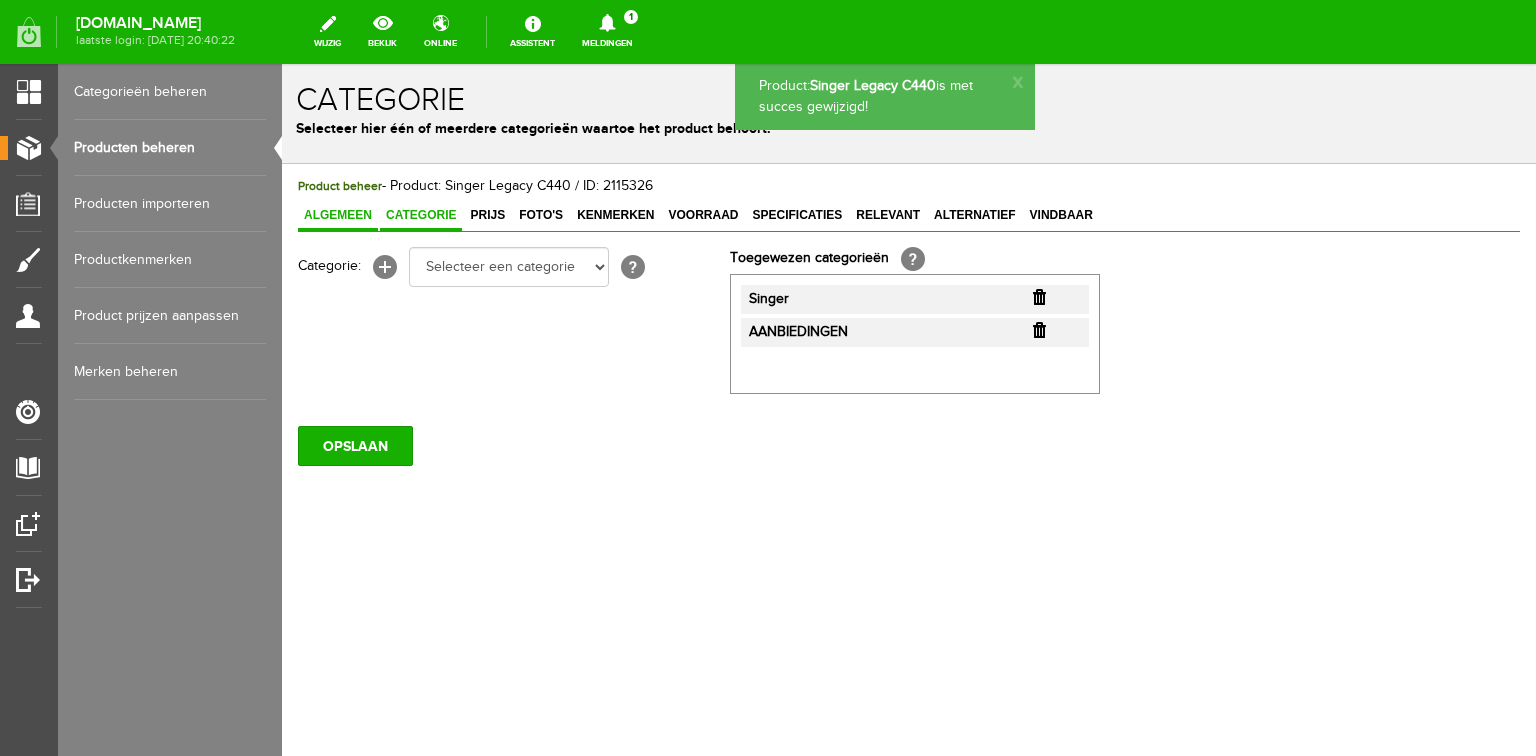 scroll, scrollTop: 0, scrollLeft: 0, axis: both 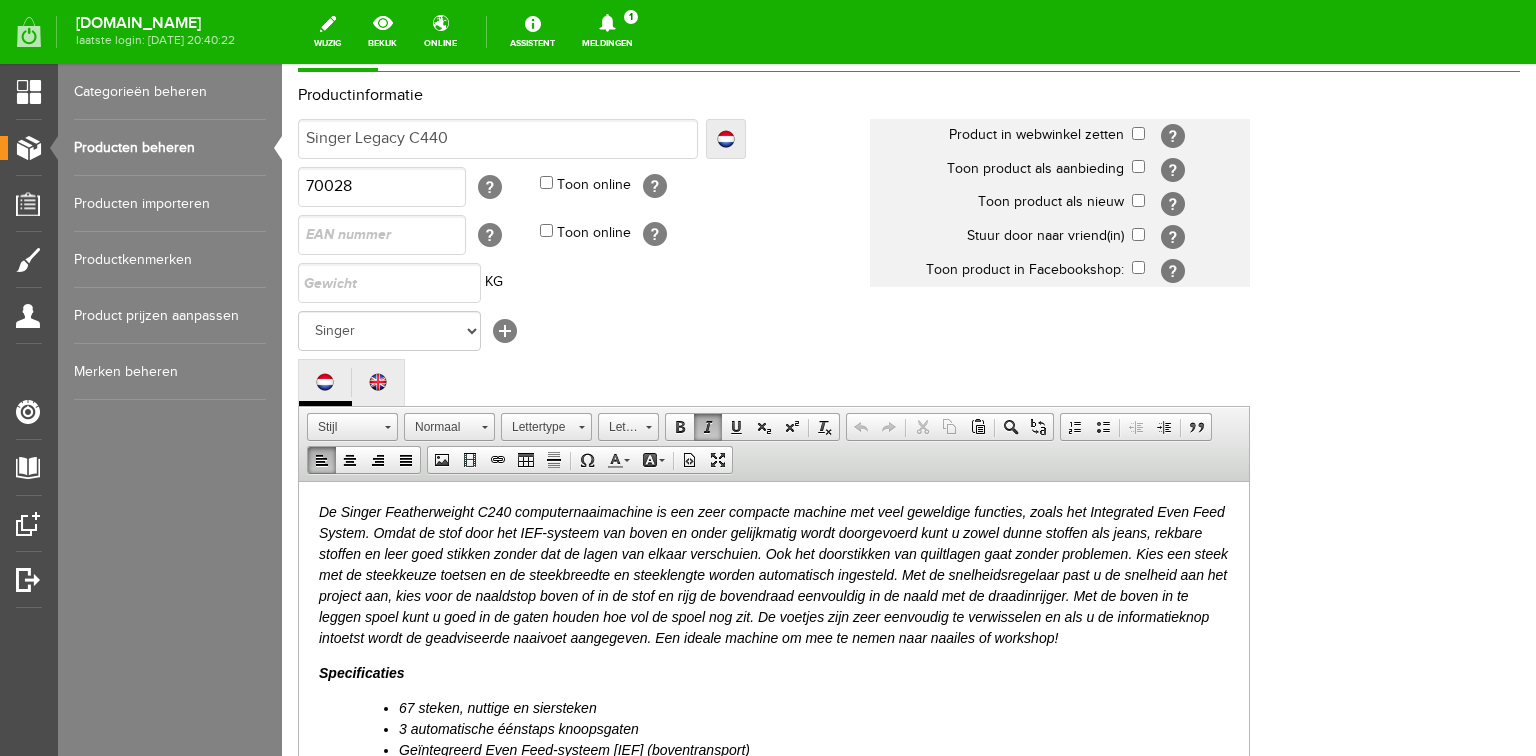 click on "De Singer Featherweight C240 computernaaimachine is een zeer compacte machine met veel geweldige functies, zoals het Integrated Even Feed System. Omdat de stof door het IEF-systeem van boven en onder gelijkmatig wordt doorgevoerd kunt u zowel dunne stoffen als jeans, rekbare stoffen en leer goed stikken zonder dat de lagen van elkaar verschuien. Ook het doorstikken van quiltlagen gaat zonder problemen. Kies een steek met de steekkeuze toetsen en de steekbreedte en steeklengte worden automatisch ingesteld. Met de snelheidsregelaar past u de snelheid aan het project aan, kies voor de naaldstop boven of in de stof en rijg de bovendraad eenvouldig in de naald met de draadinrijger. Met de boven in te leggen spoel kunt u goed in de gaten houden hoe vol de spoel nog zit. De voetjes zijn zeer eenvoudig te verwisselen en als u de informatieknop intoetst wordt de geadviseerde naaivoet aangegeven. Een ideale machine om mee te nemen naar naailes of workshop!" at bounding box center (773, 574) 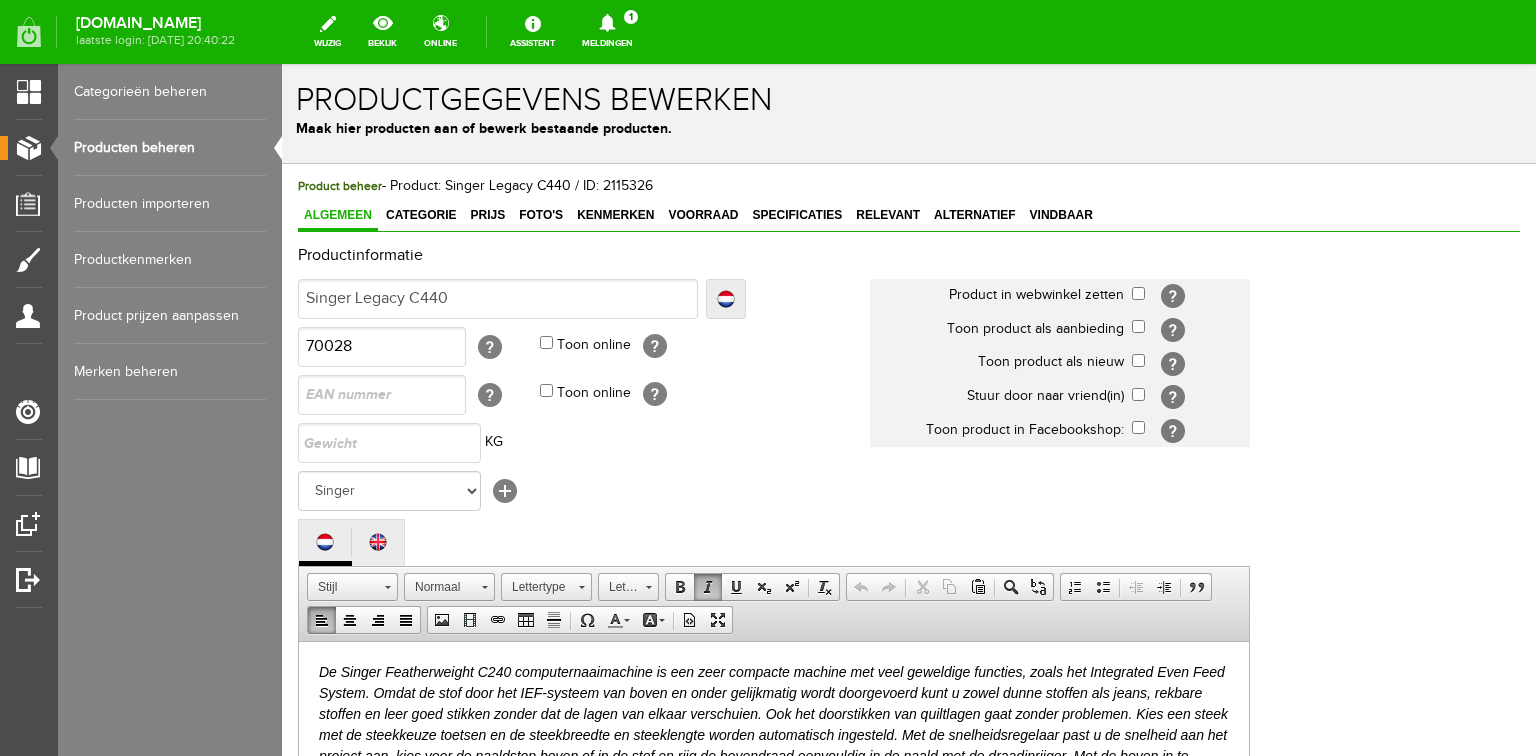 scroll, scrollTop: 0, scrollLeft: 0, axis: both 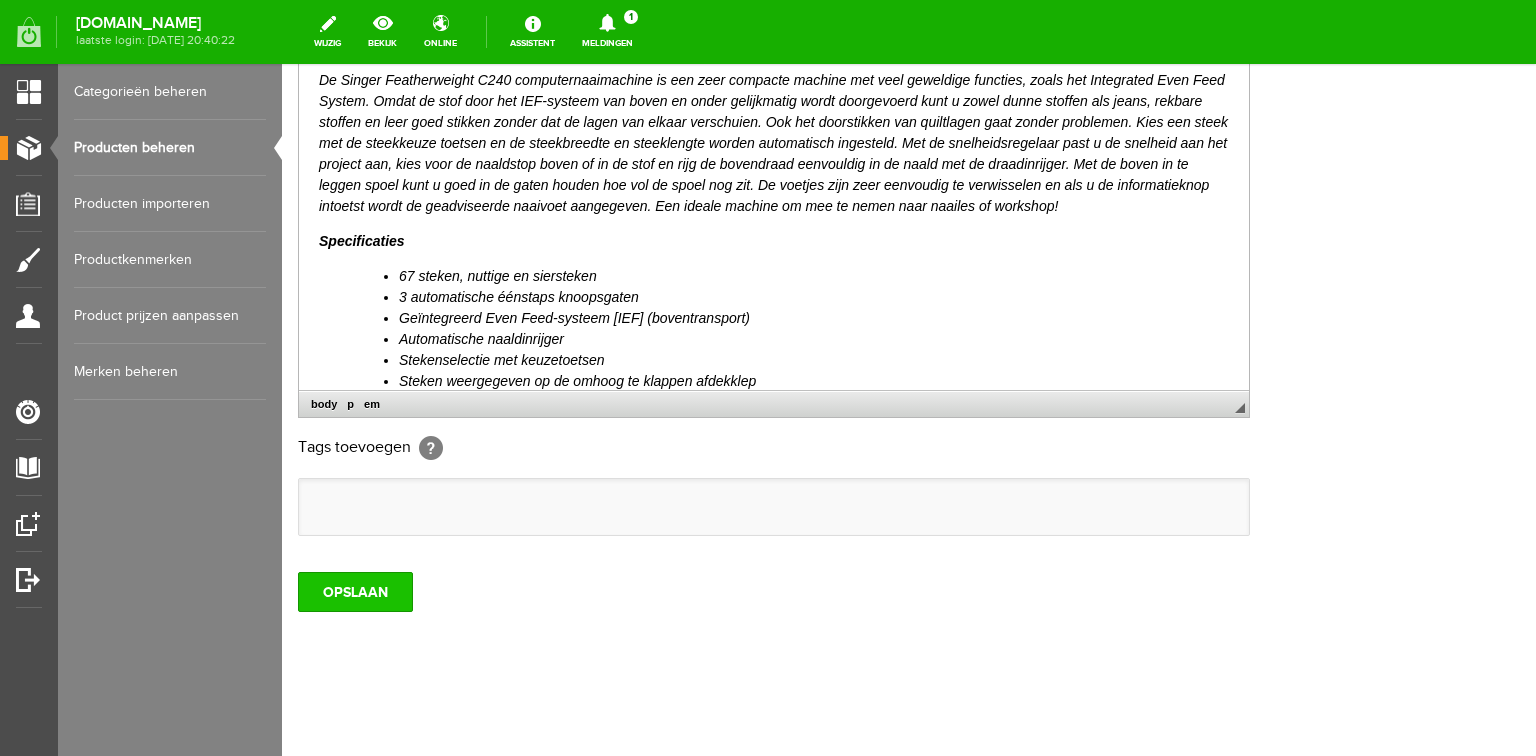click on "OPSLAAN" at bounding box center (355, 592) 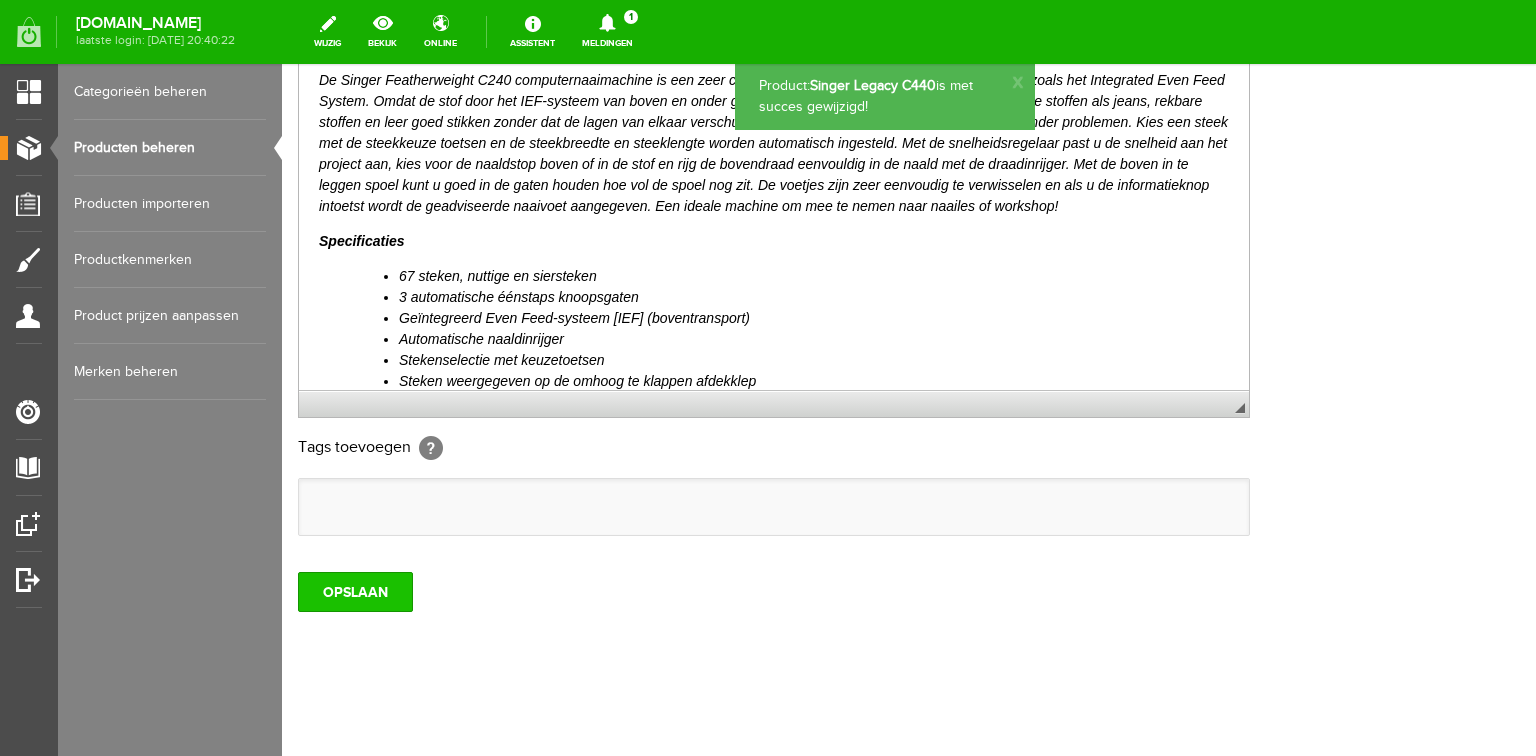 scroll, scrollTop: 0, scrollLeft: 0, axis: both 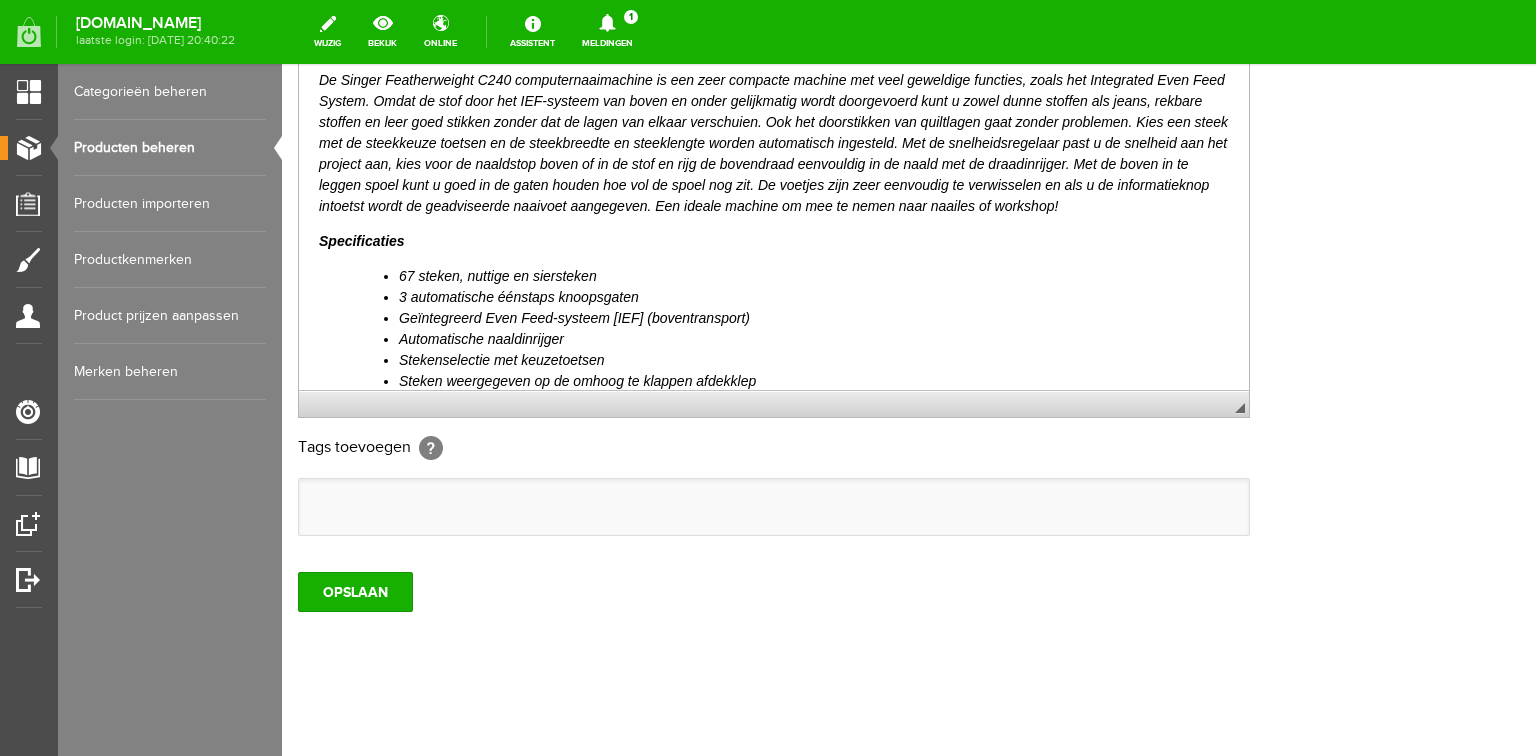 click on "Producten beheren" at bounding box center (170, 148) 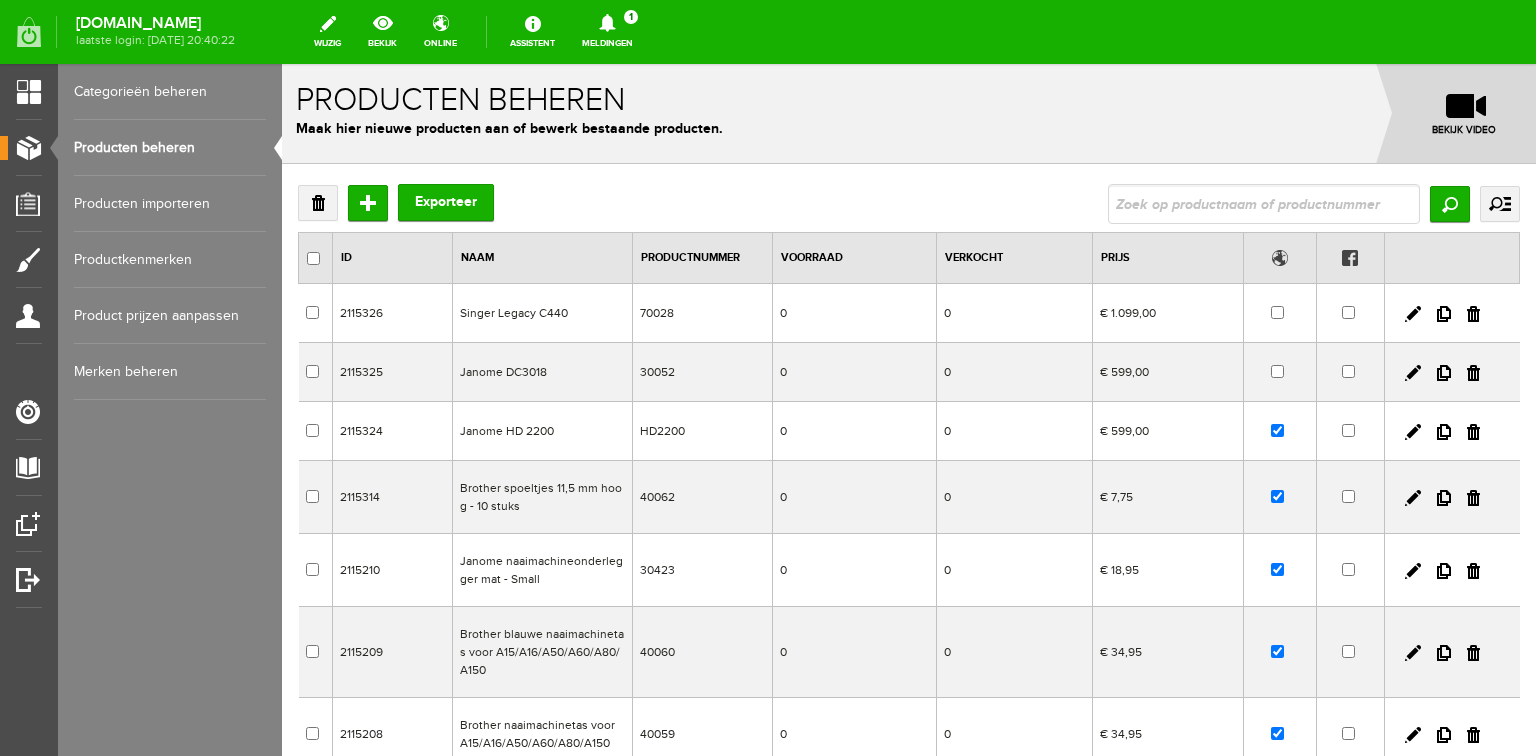scroll, scrollTop: 0, scrollLeft: 0, axis: both 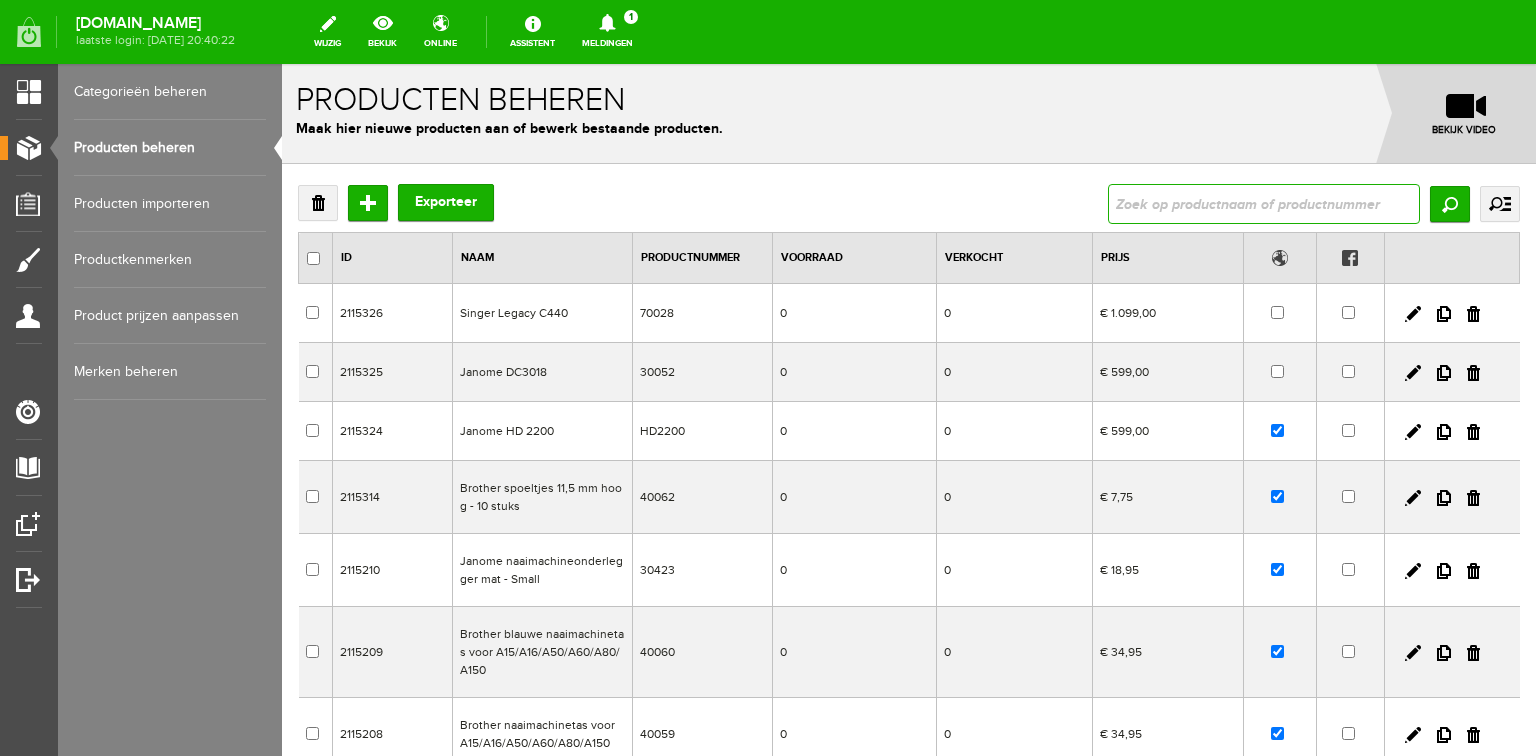 click at bounding box center [1264, 204] 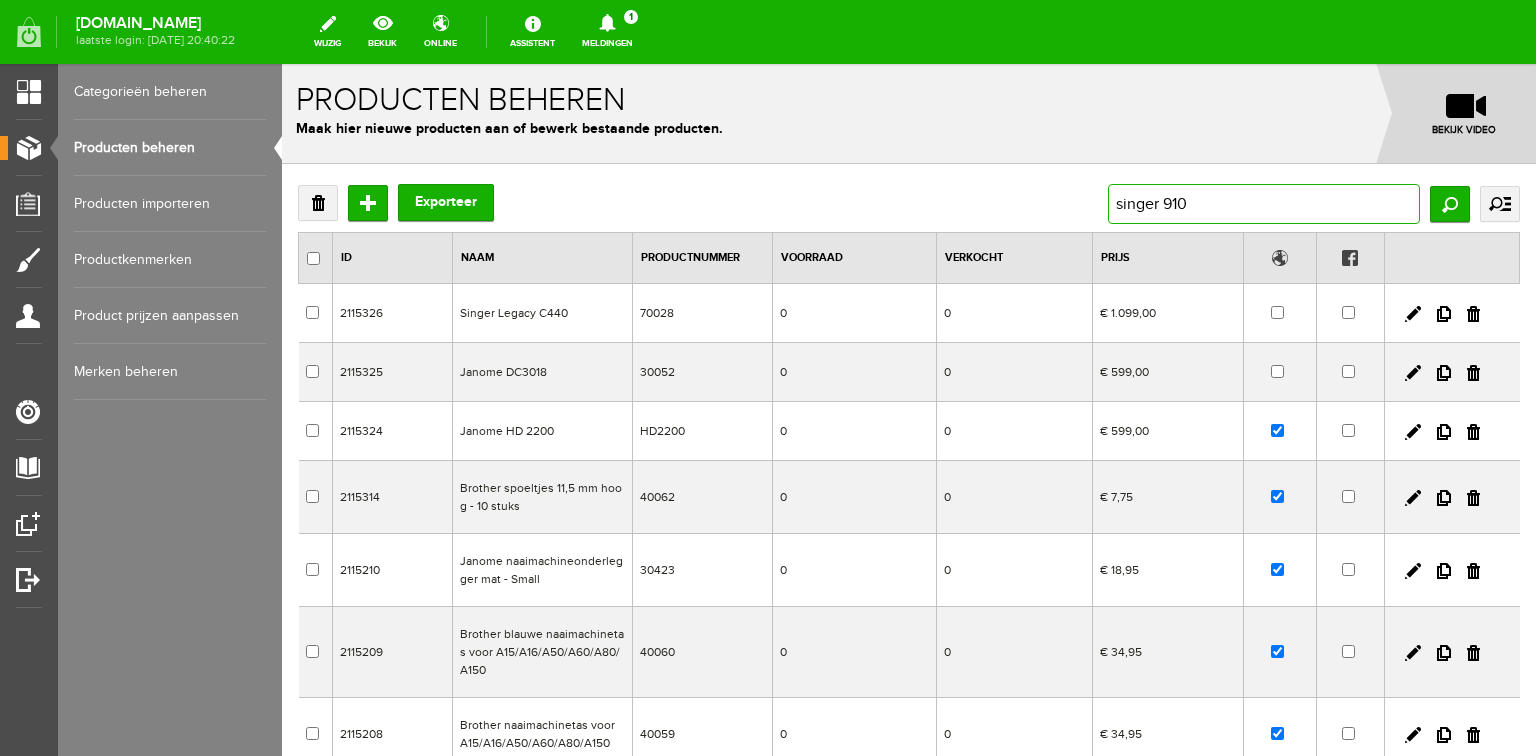 type on "singer 9100" 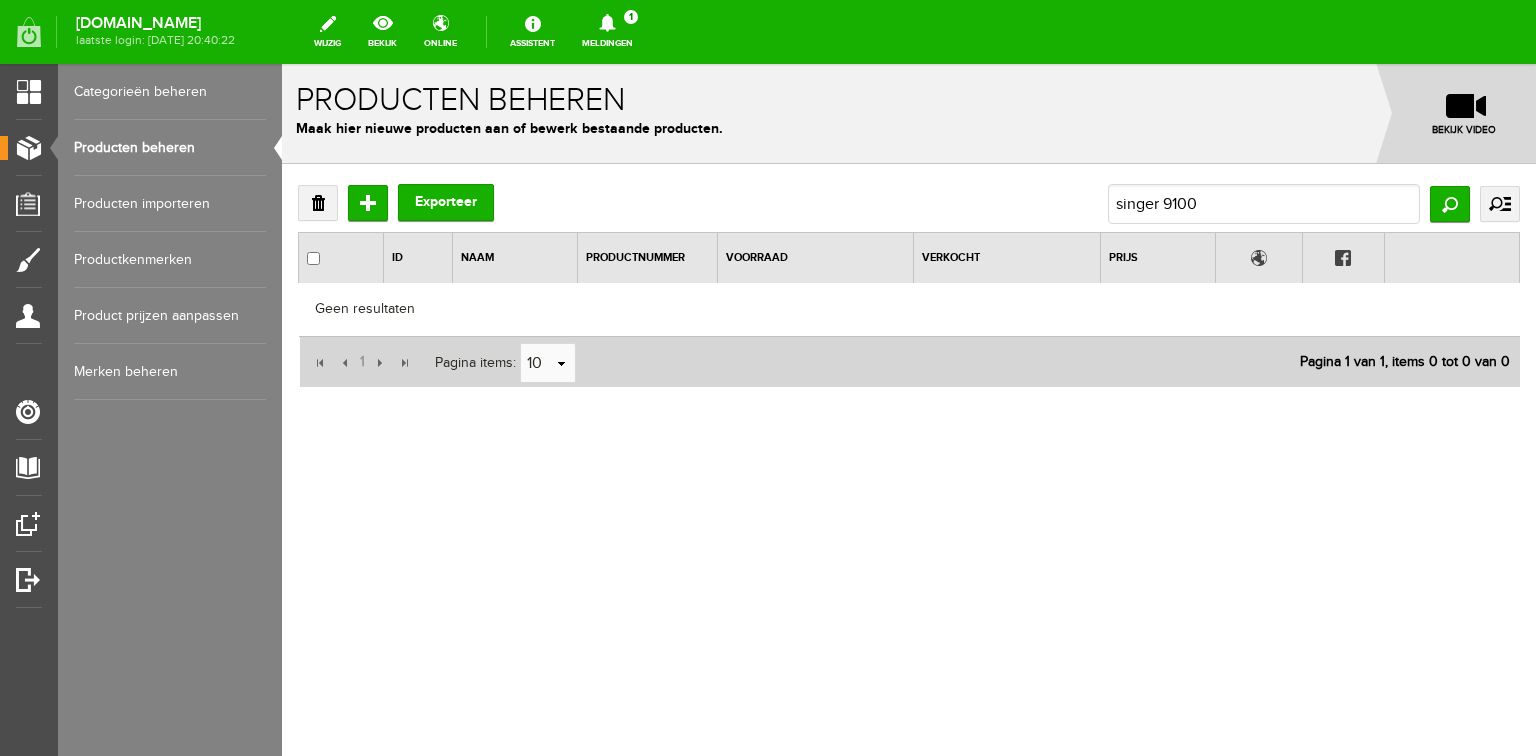 click on "Producten beheren" at bounding box center (170, 148) 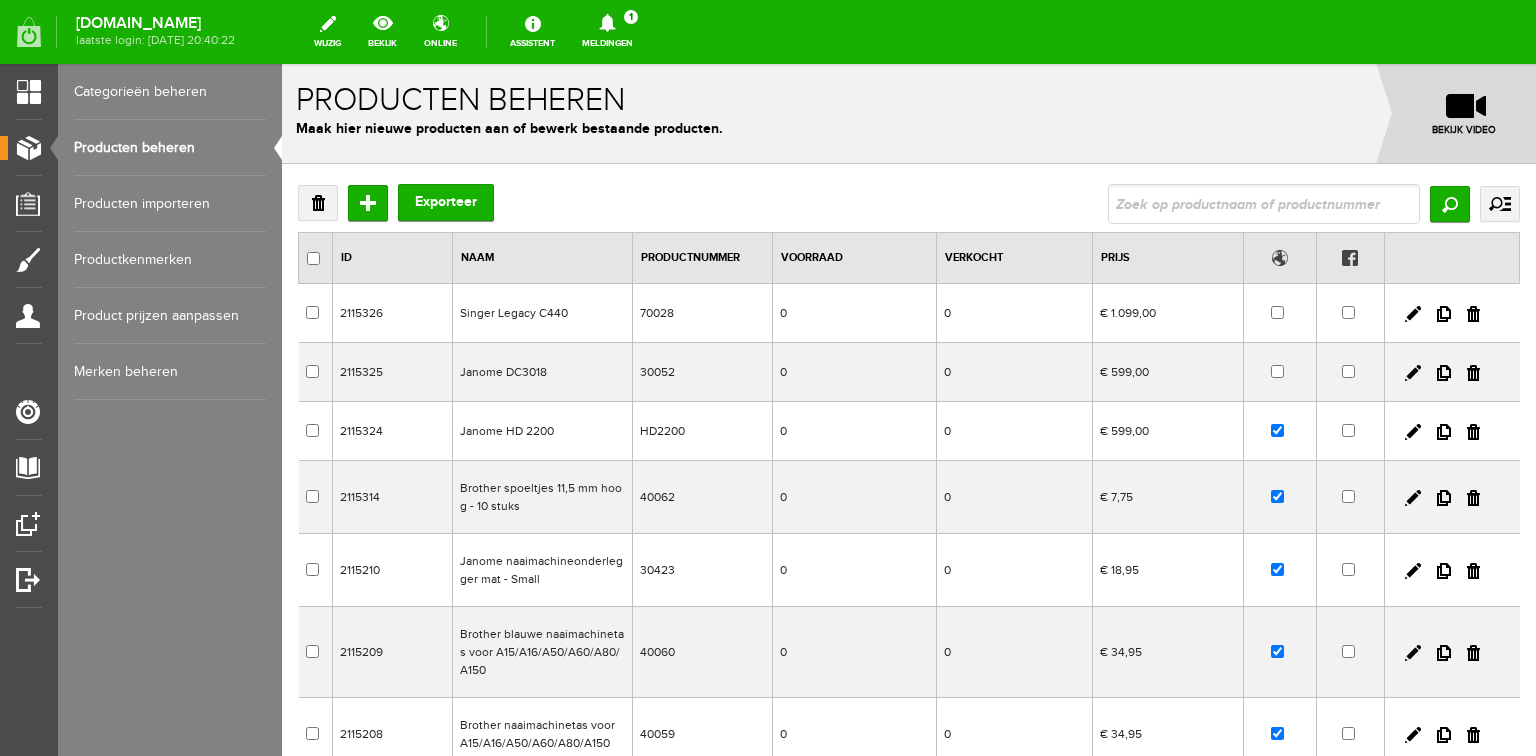 scroll, scrollTop: 0, scrollLeft: 0, axis: both 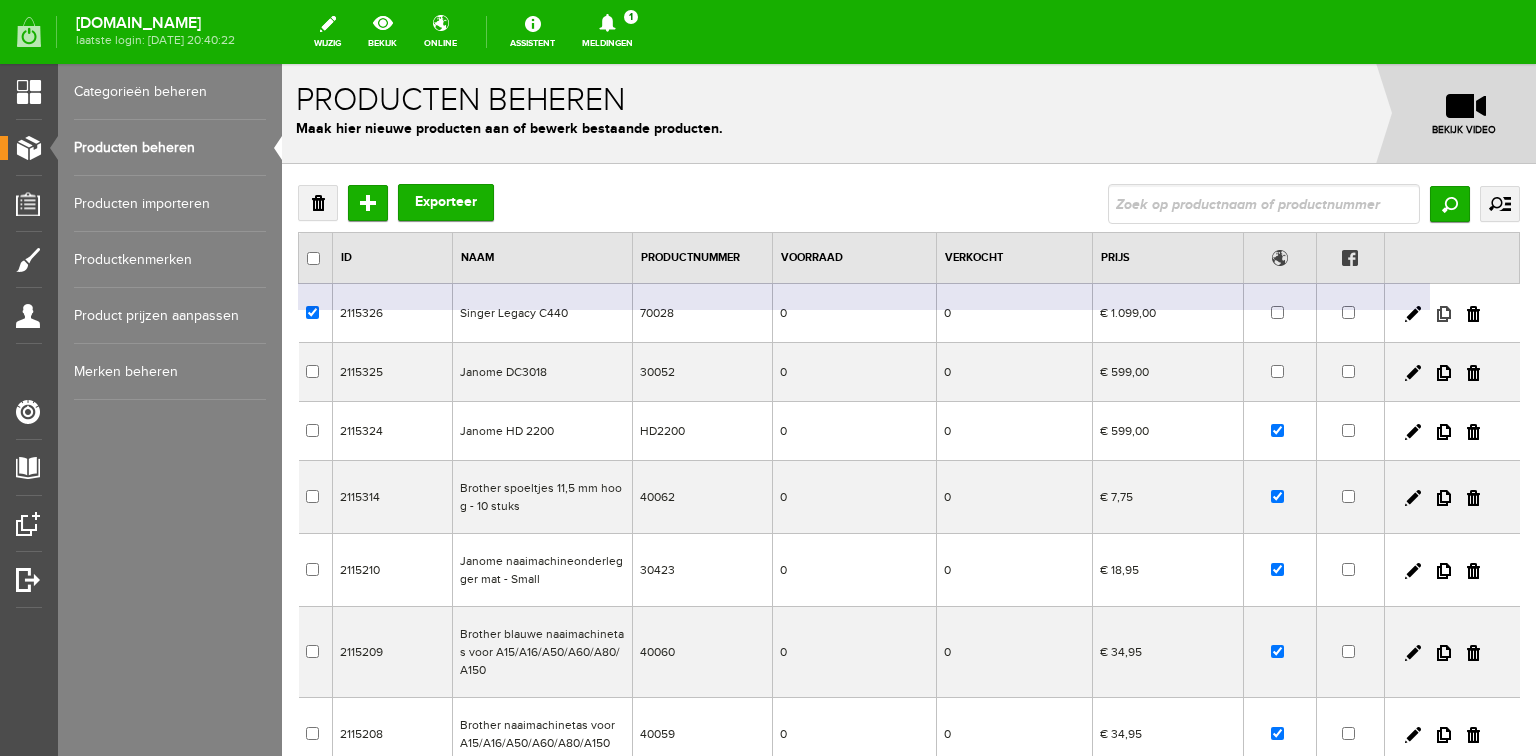 click at bounding box center [1444, 314] 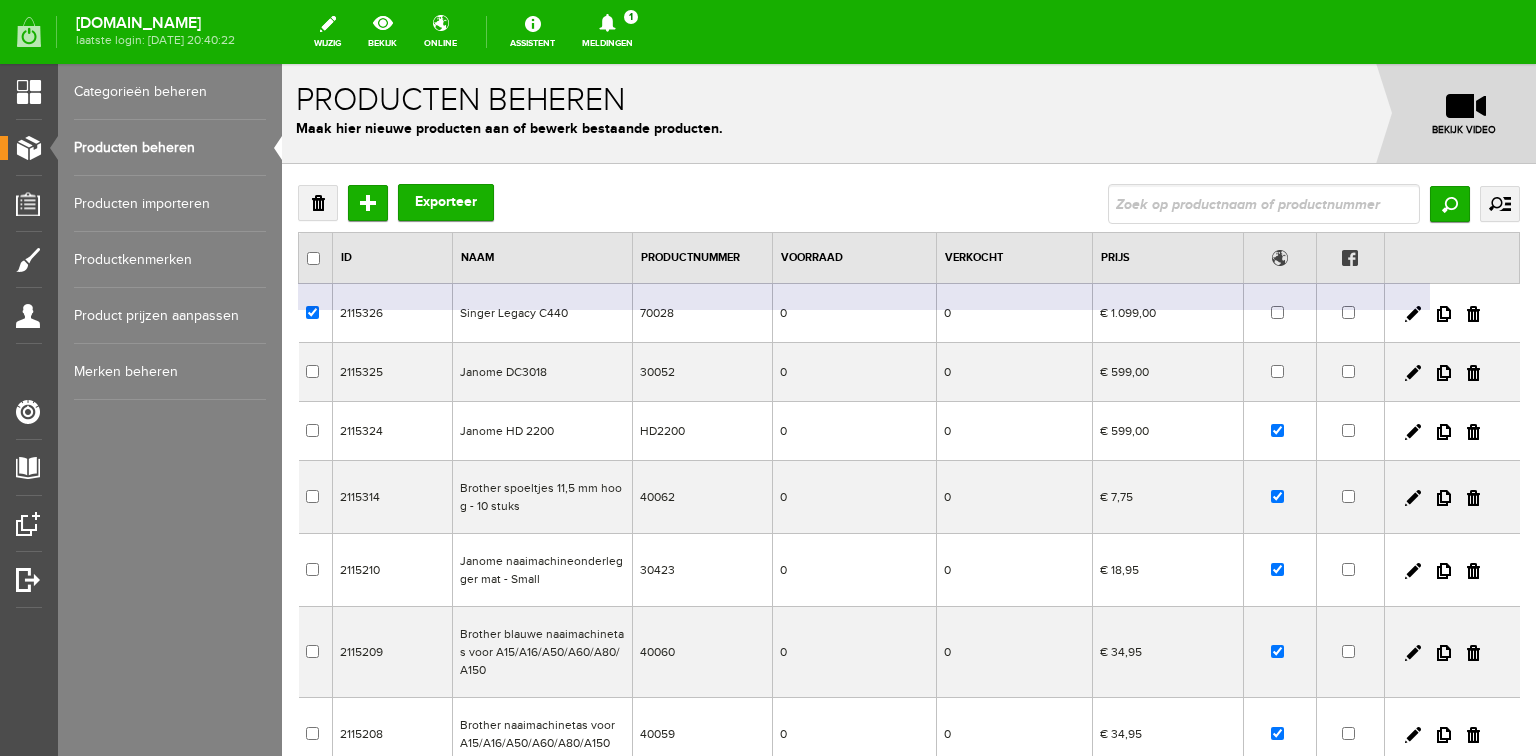 checkbox on "true" 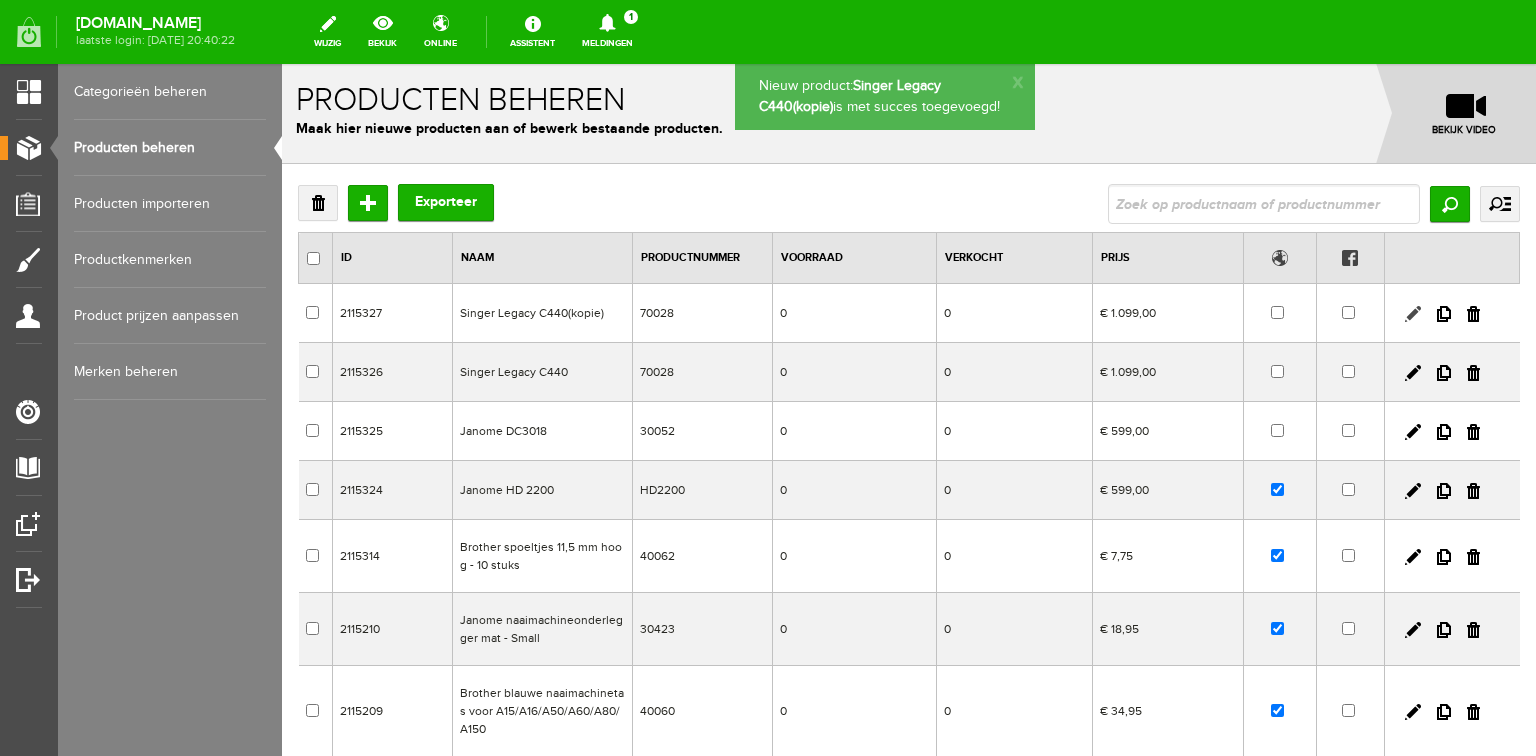 click at bounding box center (1413, 314) 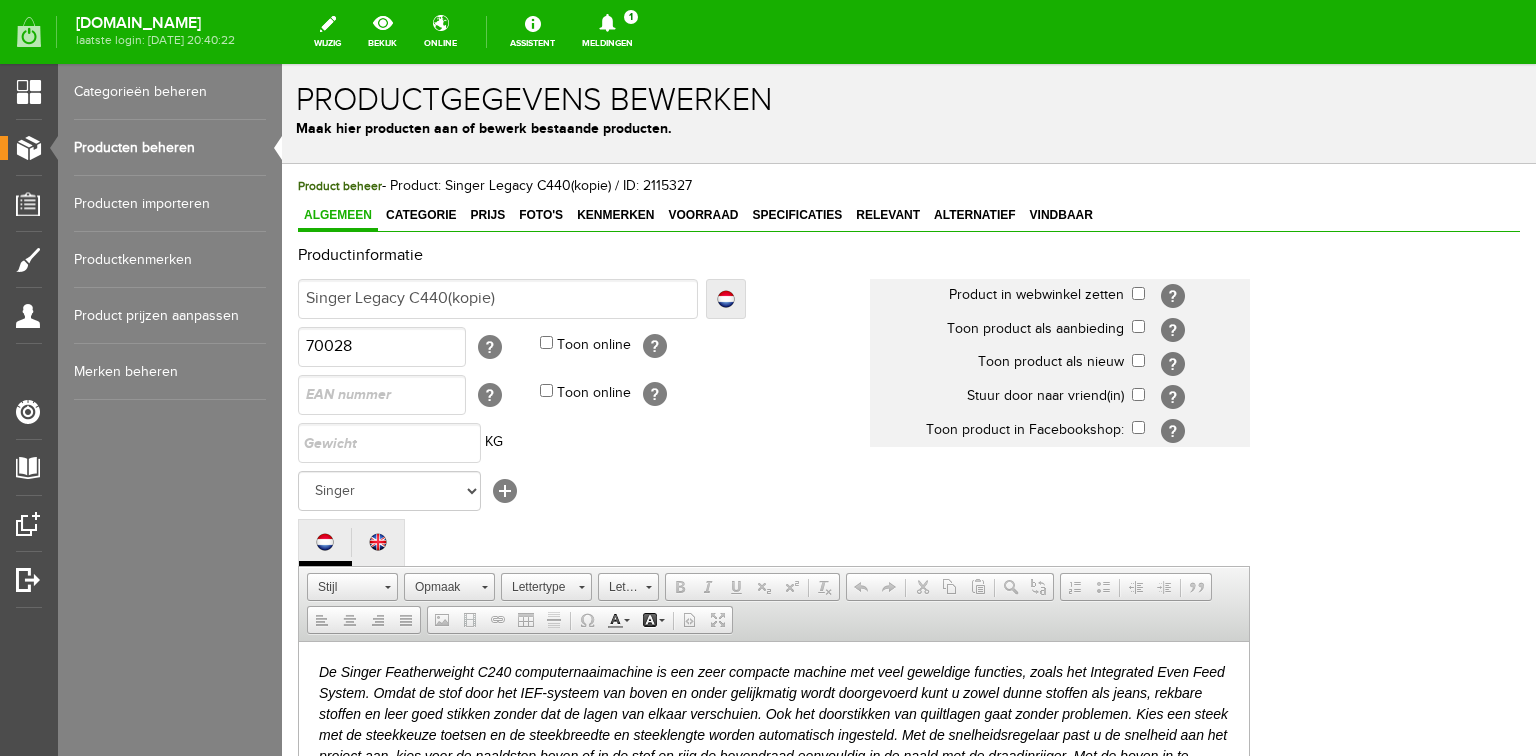 scroll, scrollTop: 0, scrollLeft: 0, axis: both 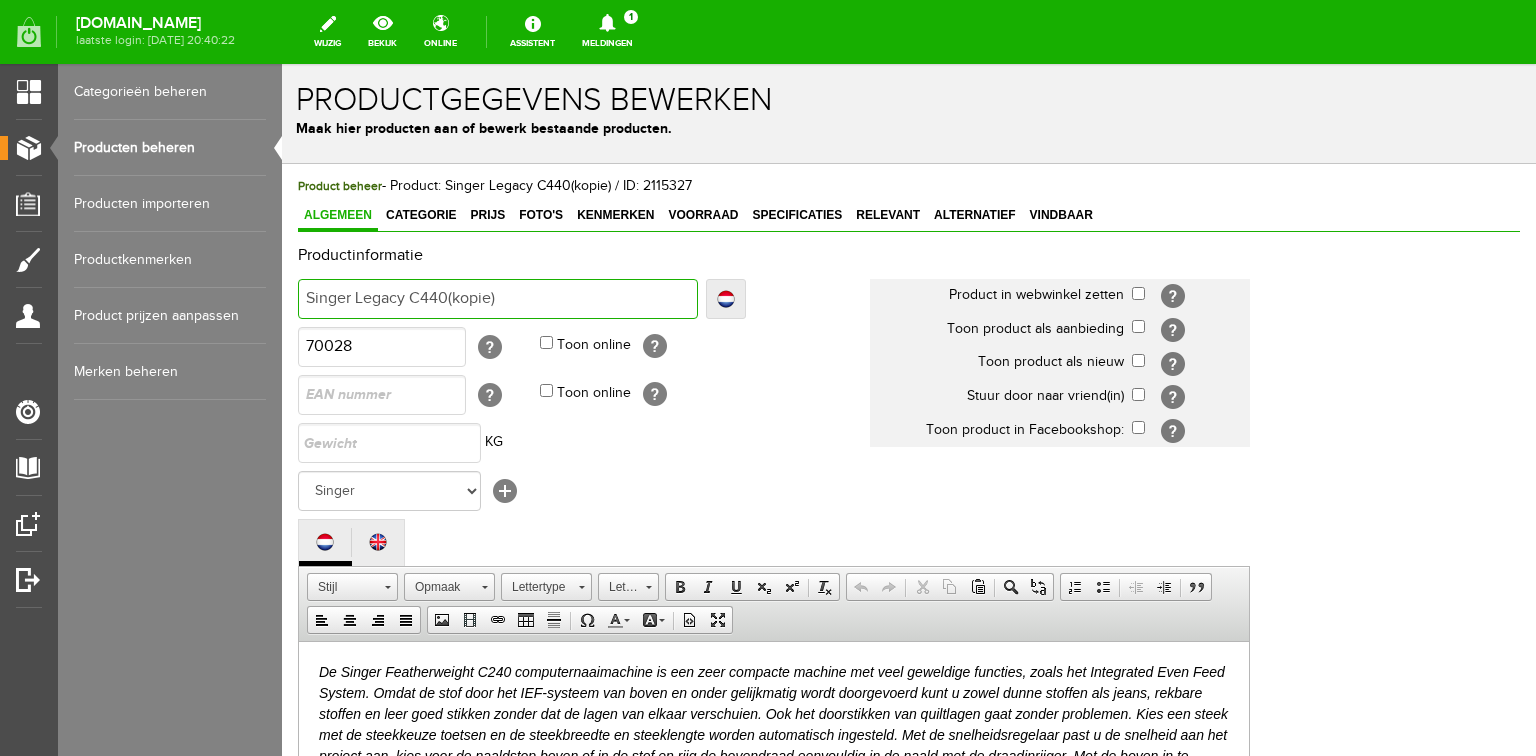 drag, startPoint x: 356, startPoint y: 300, endPoint x: 546, endPoint y: 301, distance: 190.00262 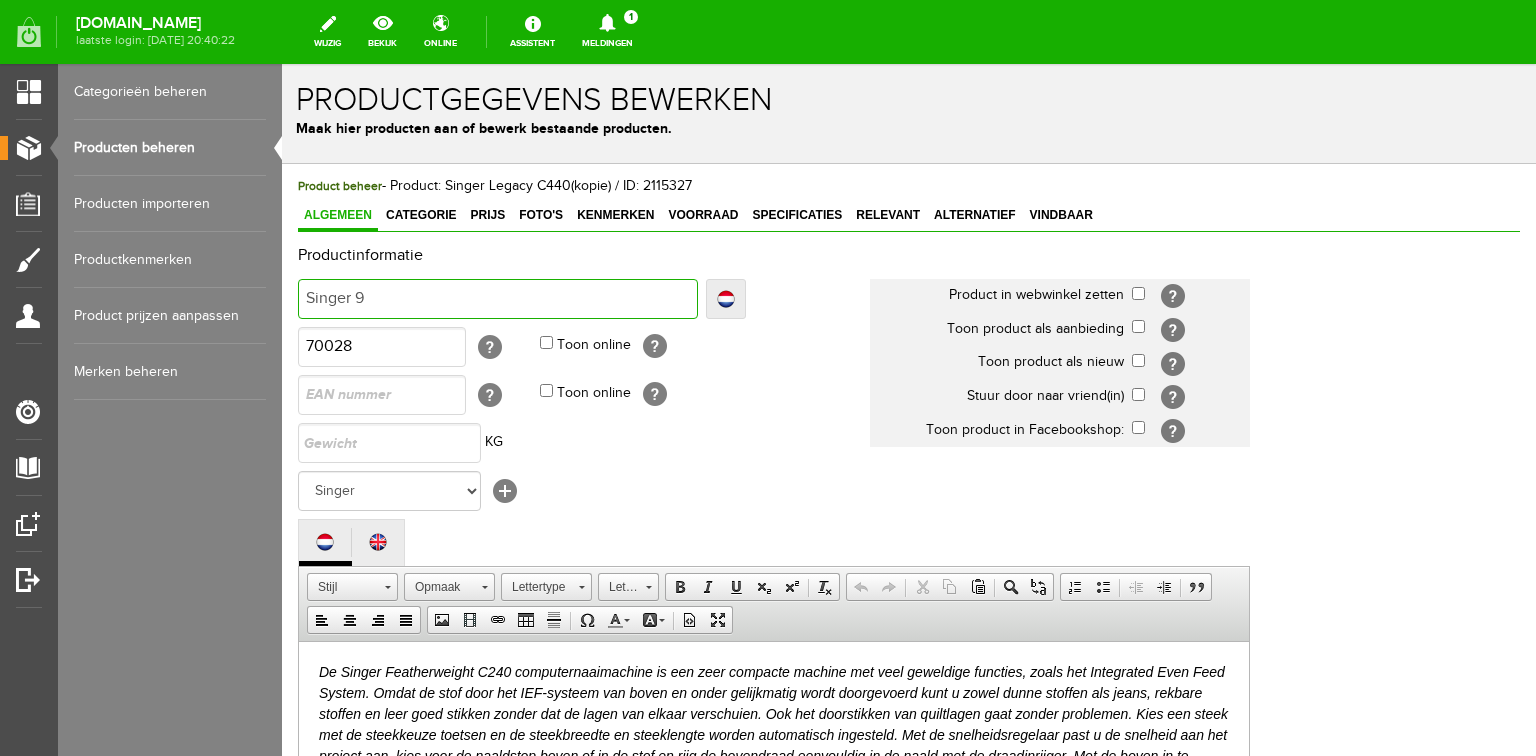 type on "Singer 9" 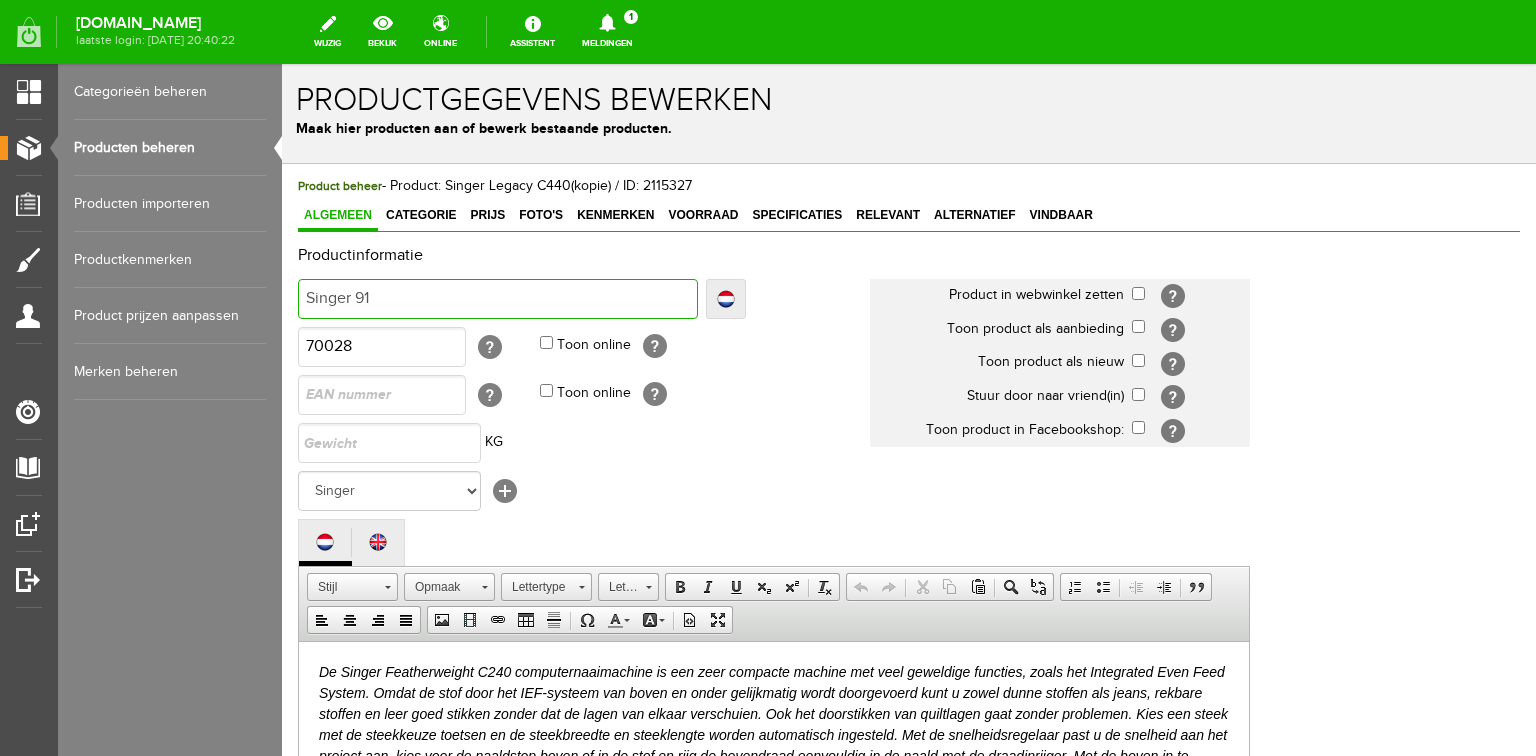 type on "Singer 91" 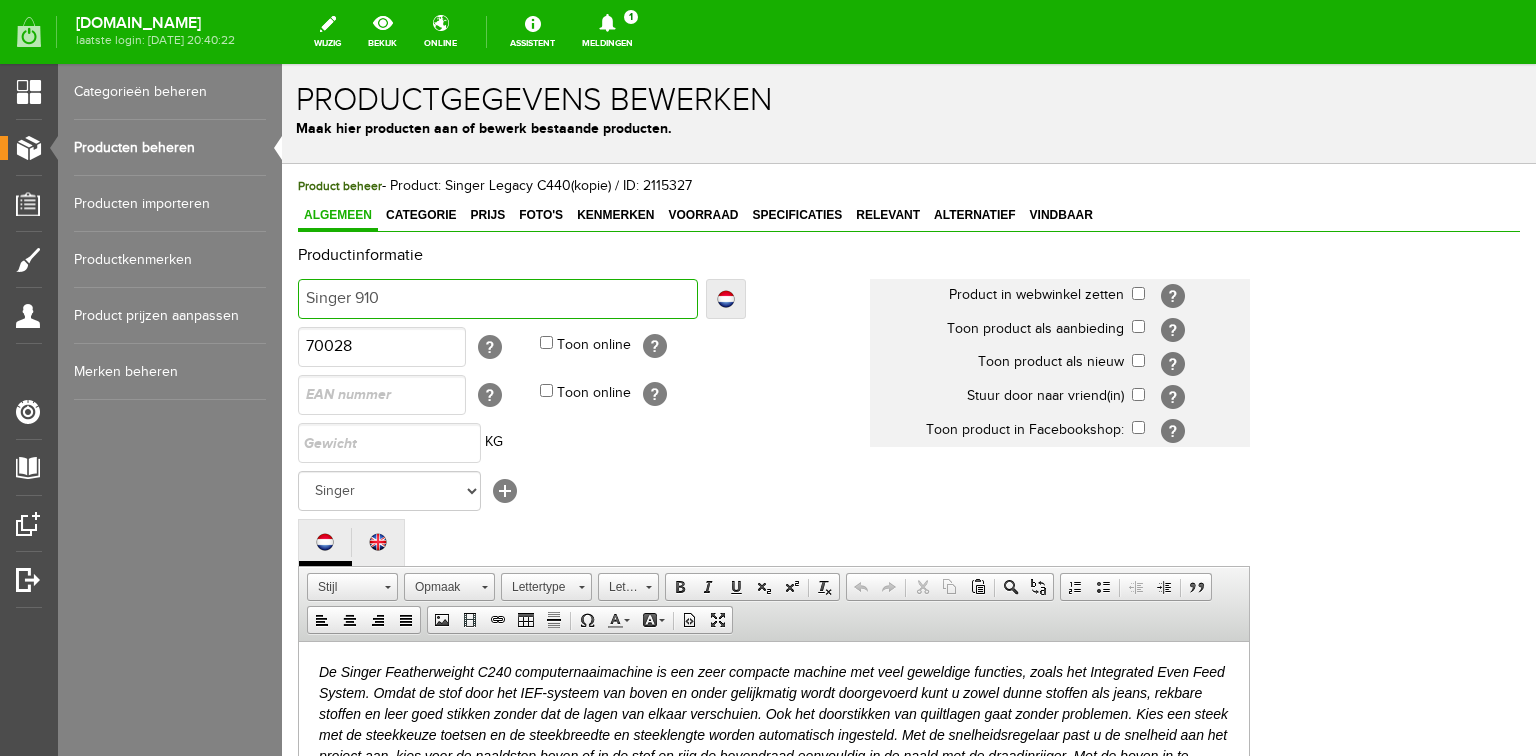 type on "Singer 910" 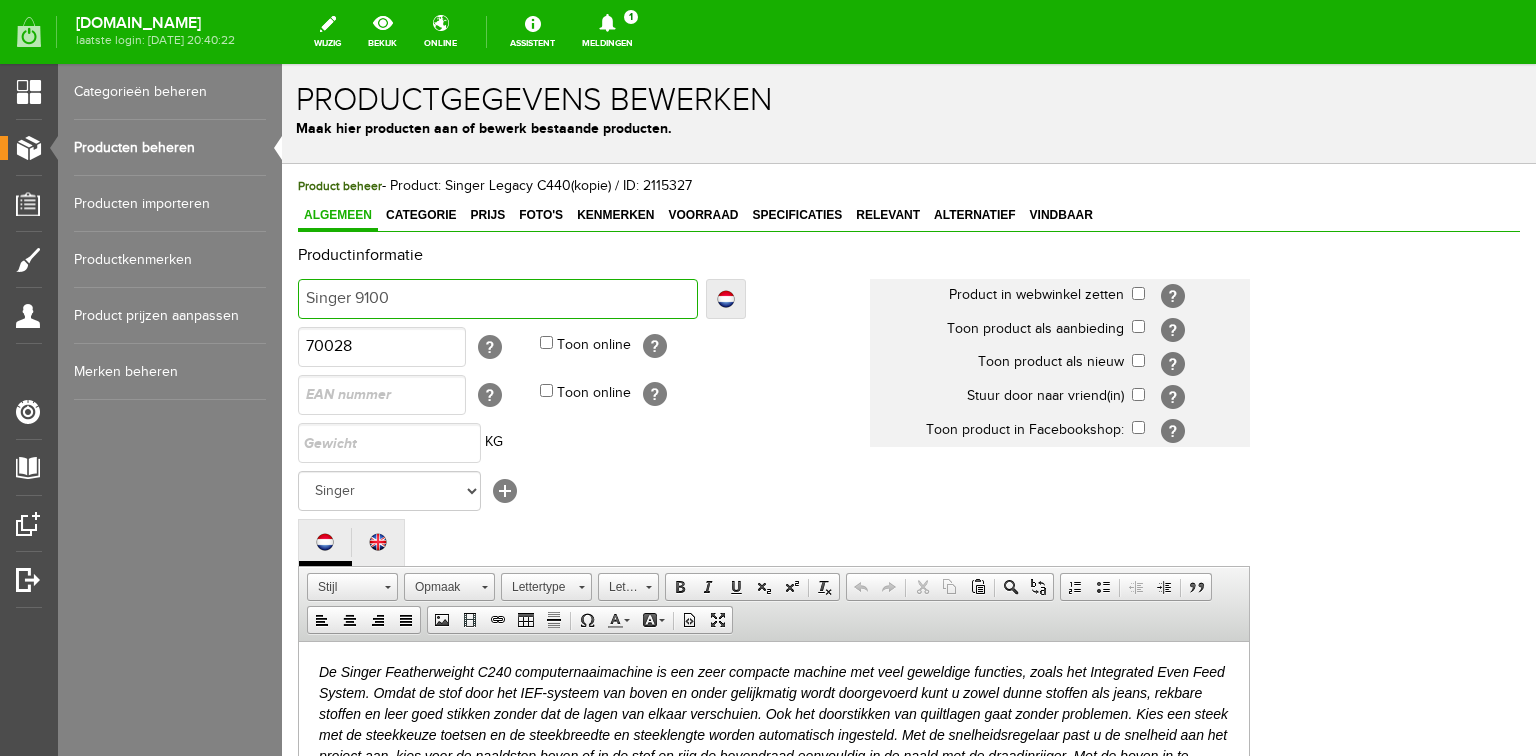 type on "Singer 9100" 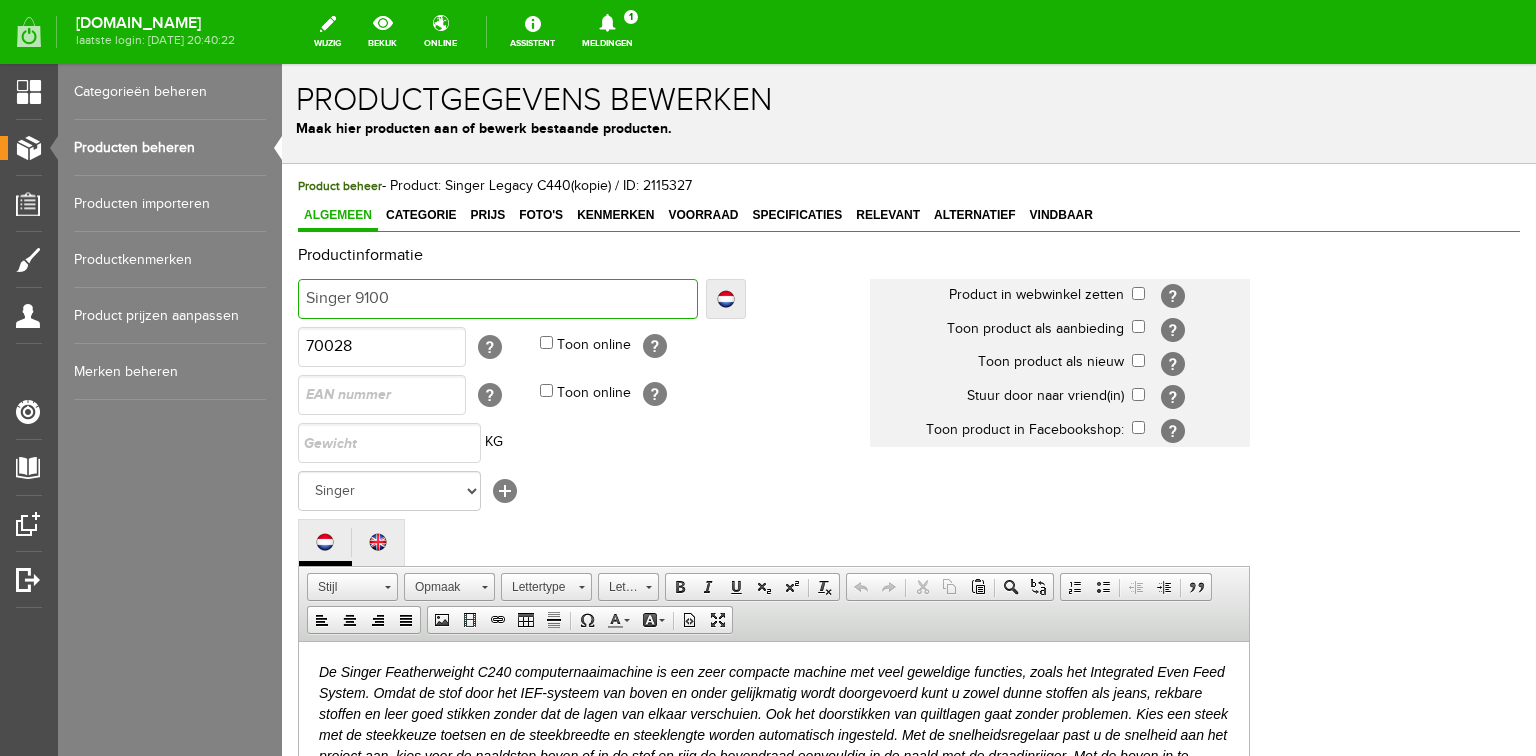 type on "Singer 9100" 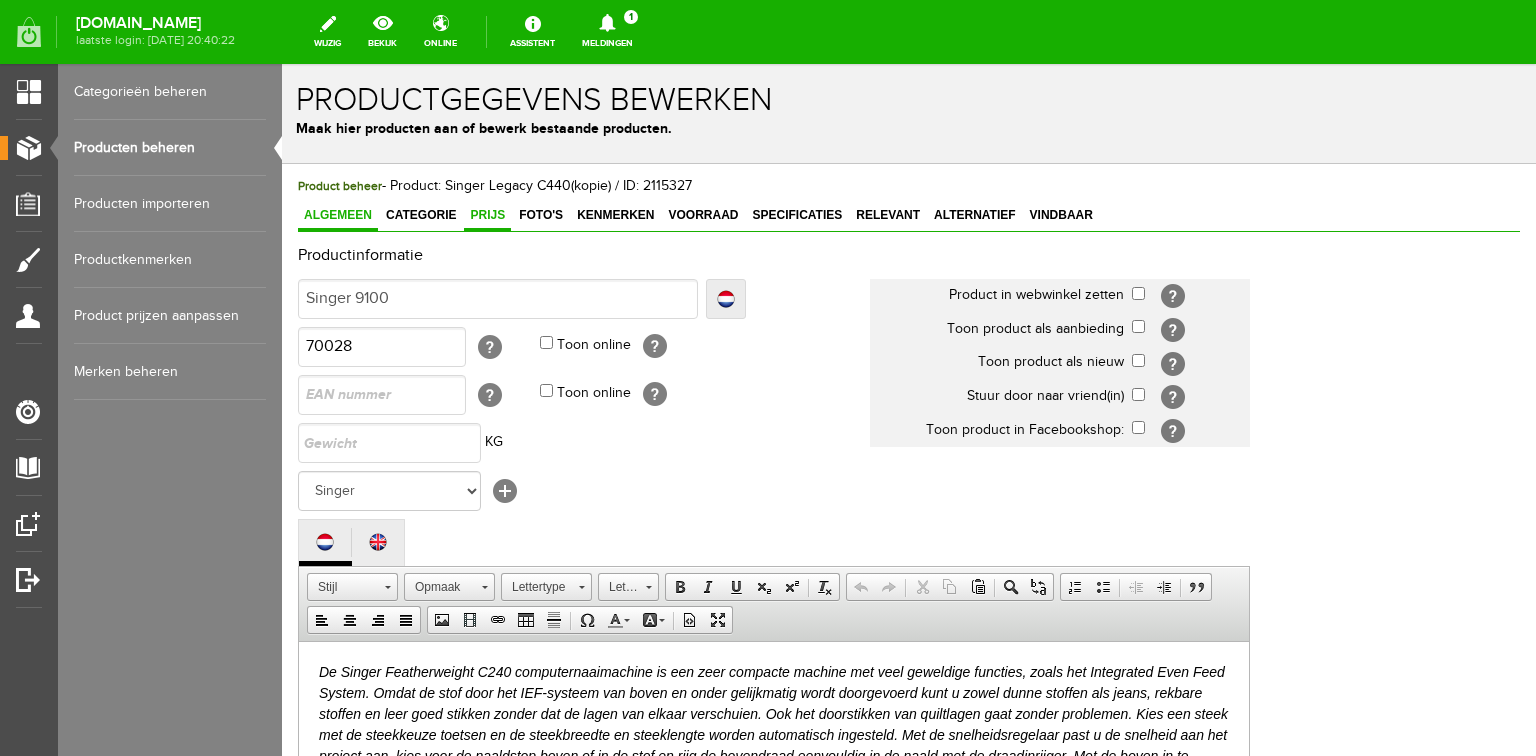 click on "Prijs" at bounding box center (487, 215) 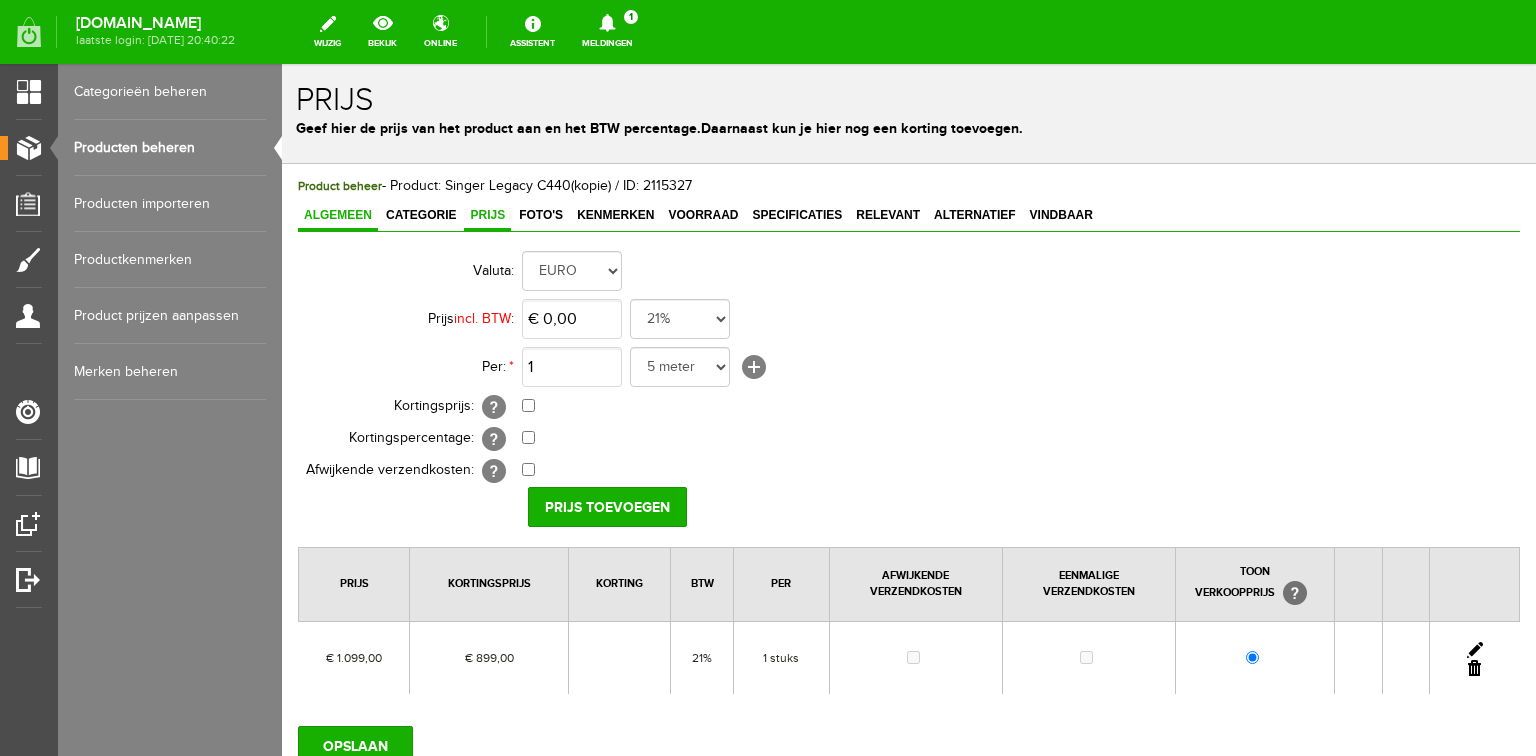 click on "Algemeen" at bounding box center (338, 215) 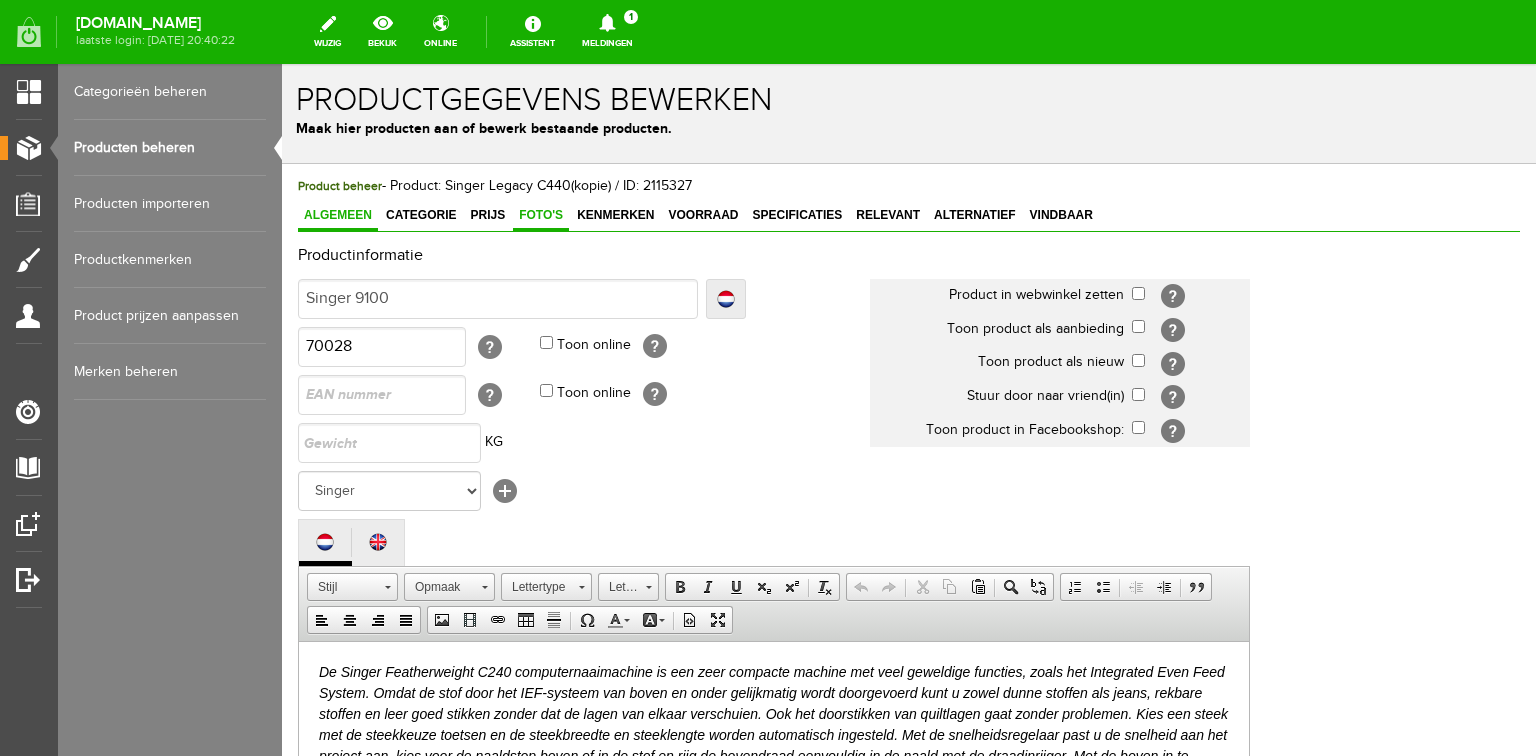 click on "Foto's" at bounding box center (541, 215) 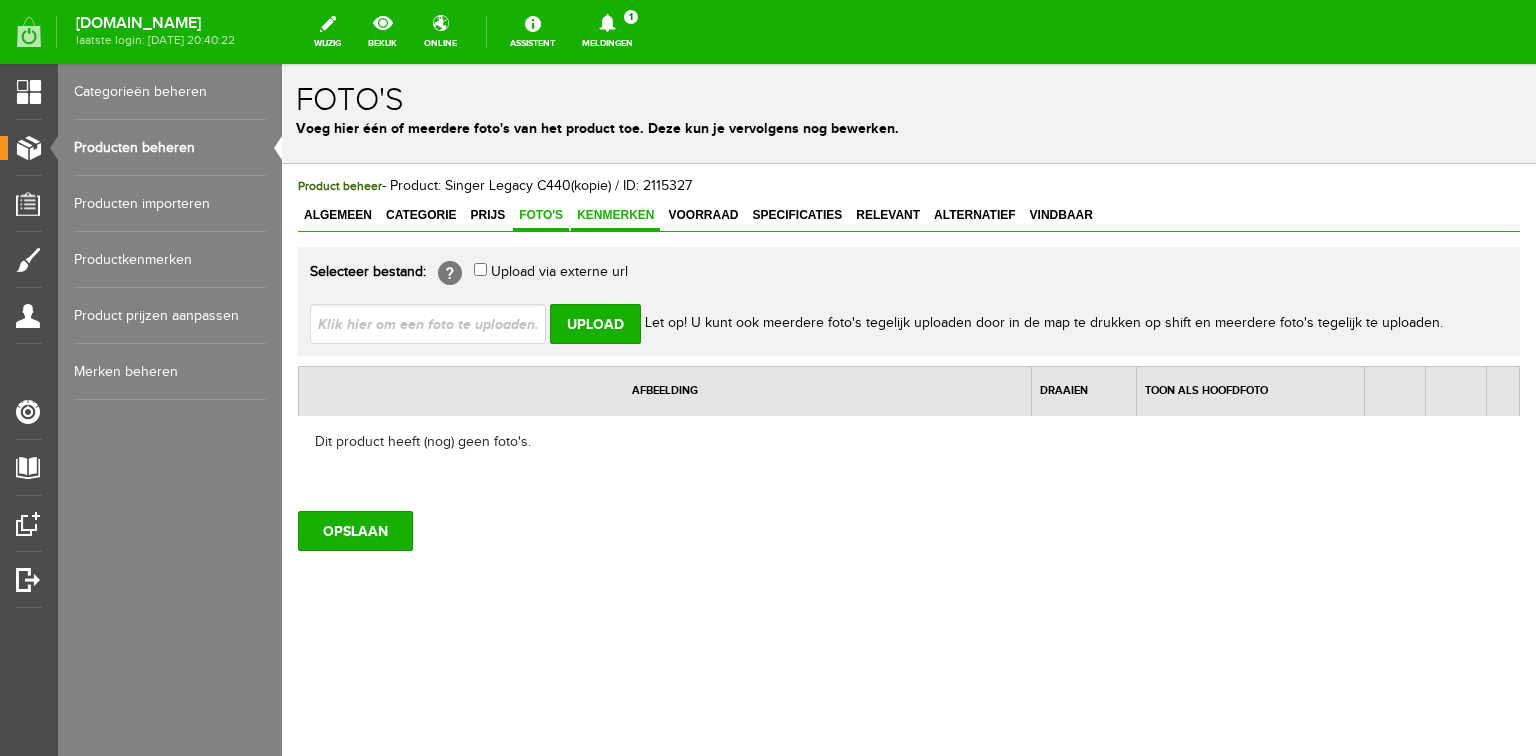 click on "Kenmerken" at bounding box center [615, 215] 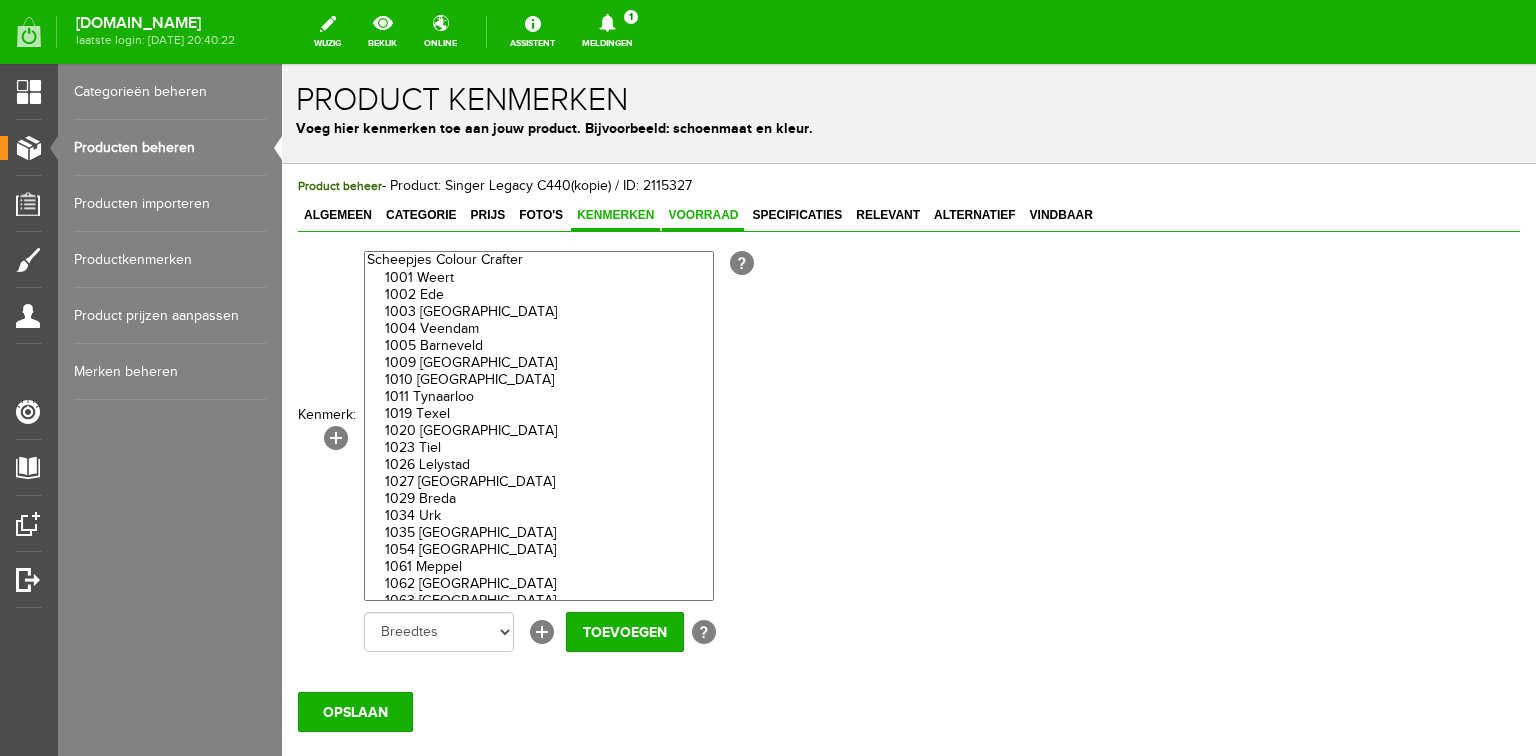 click on "Voorraad" at bounding box center [703, 215] 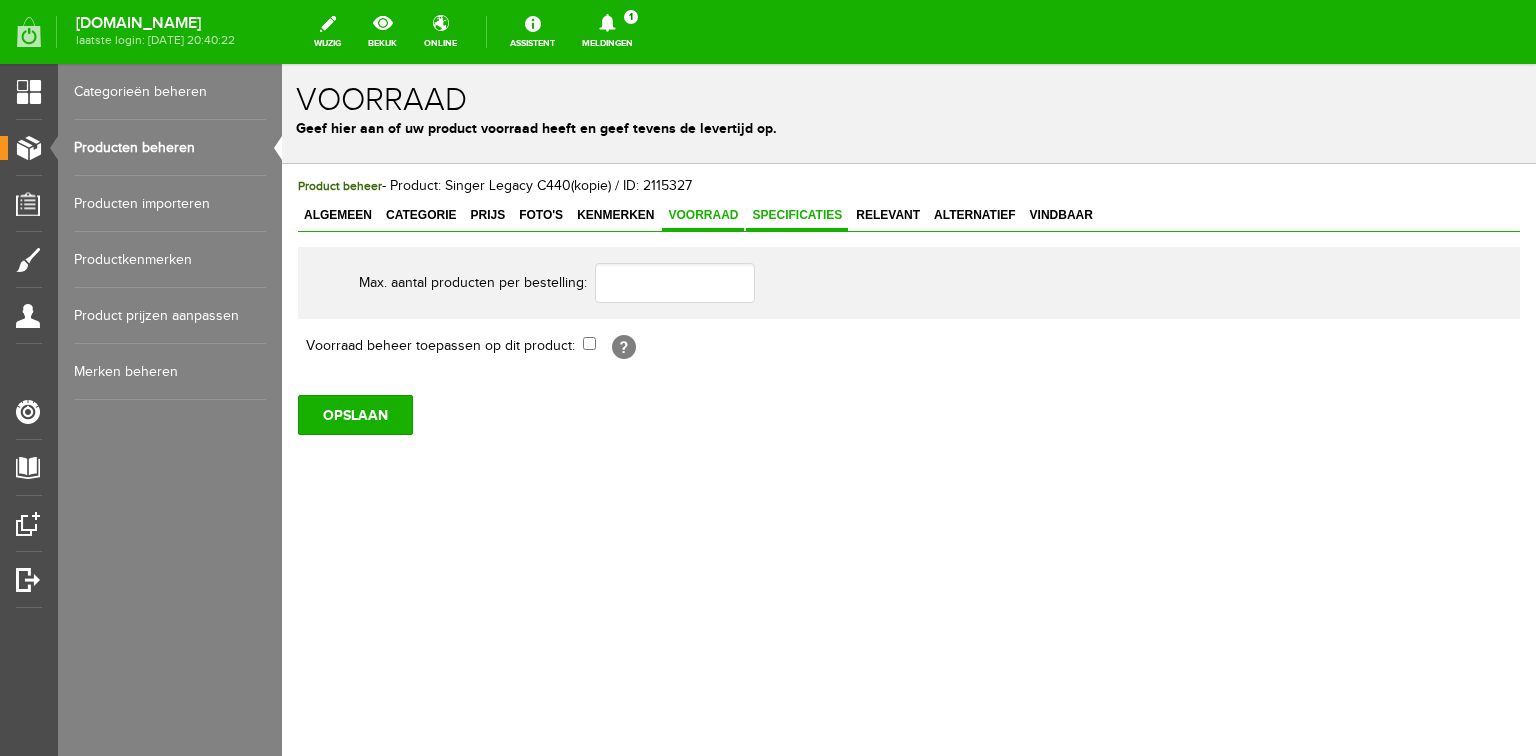 click on "Specificaties" at bounding box center [797, 215] 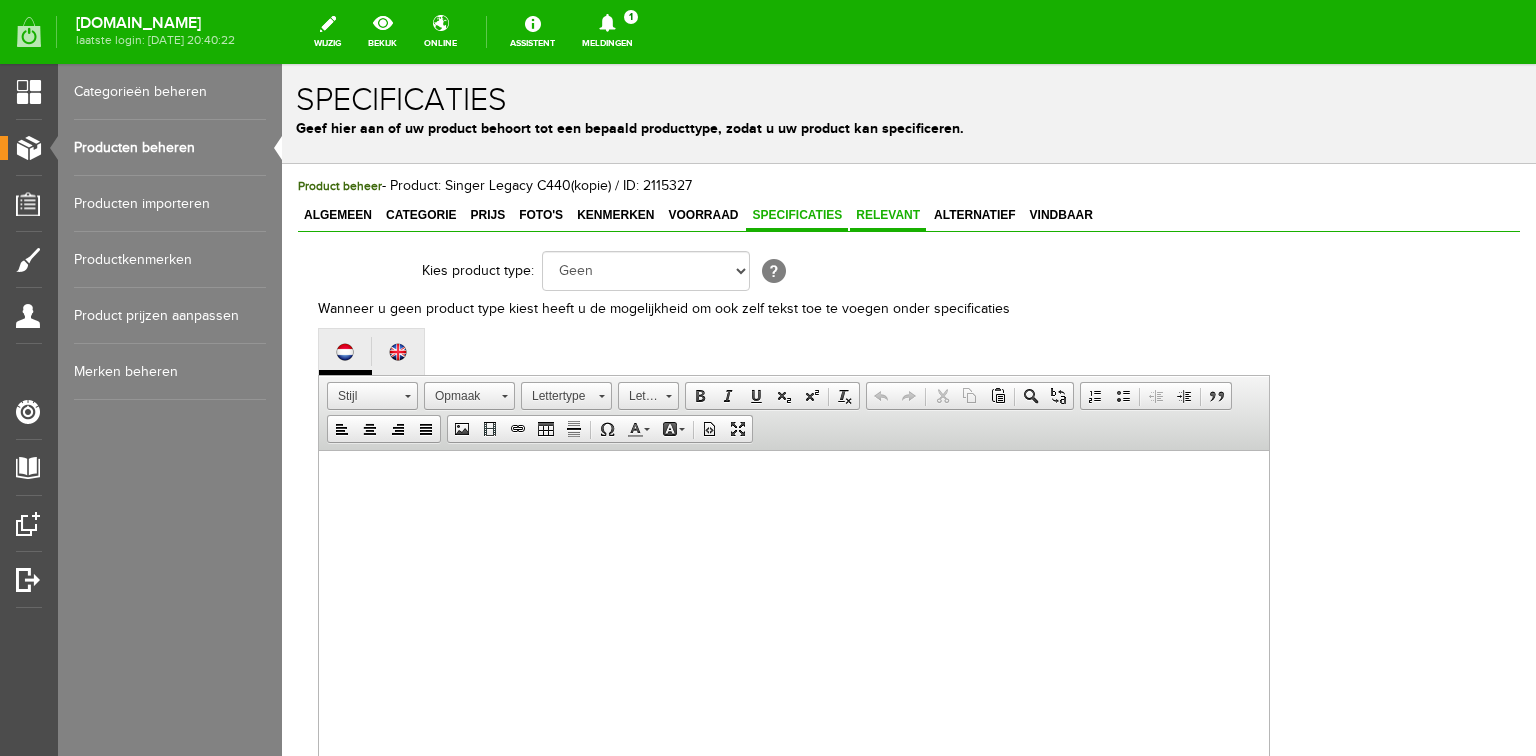 drag, startPoint x: 913, startPoint y: 212, endPoint x: 900, endPoint y: 215, distance: 13.341664 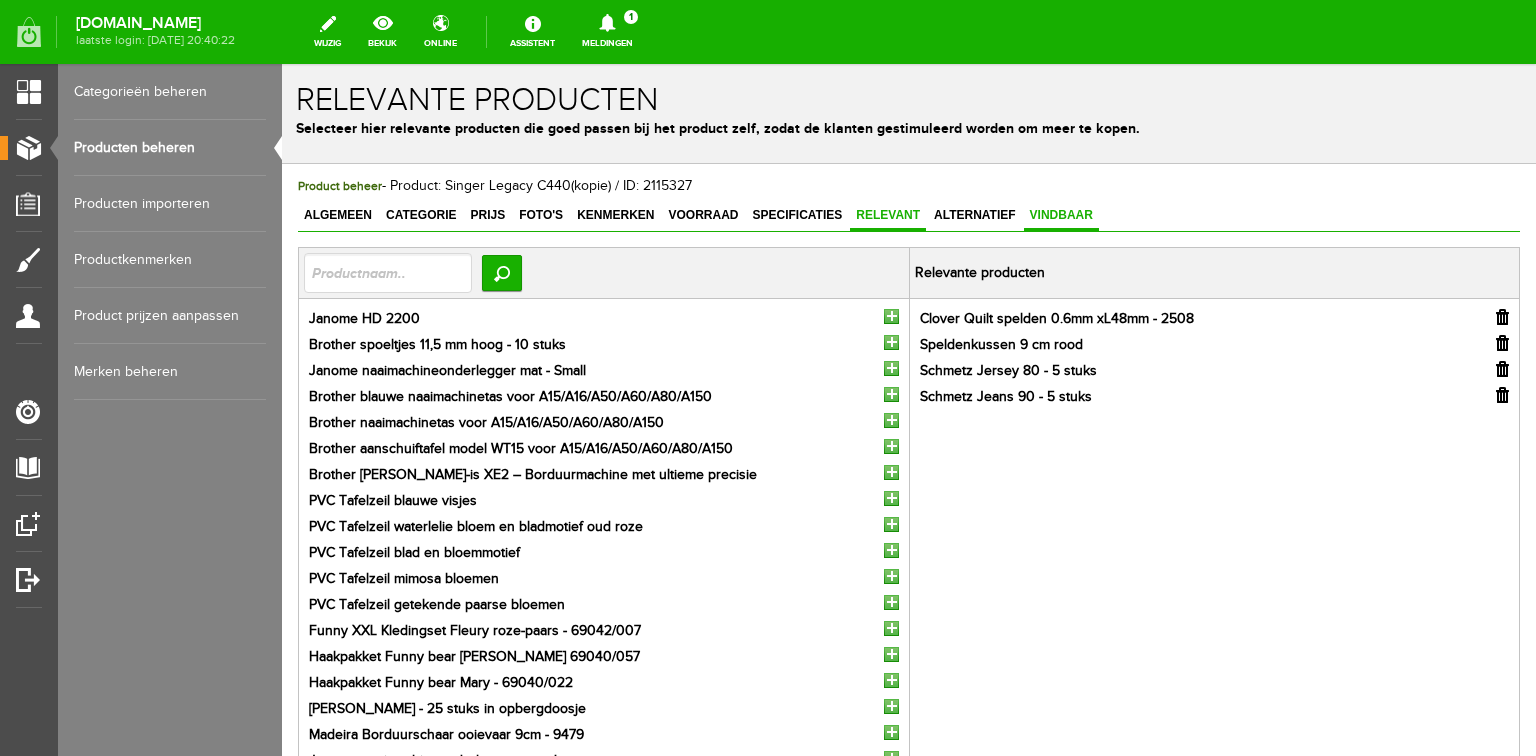 click on "Vindbaar" at bounding box center (1061, 215) 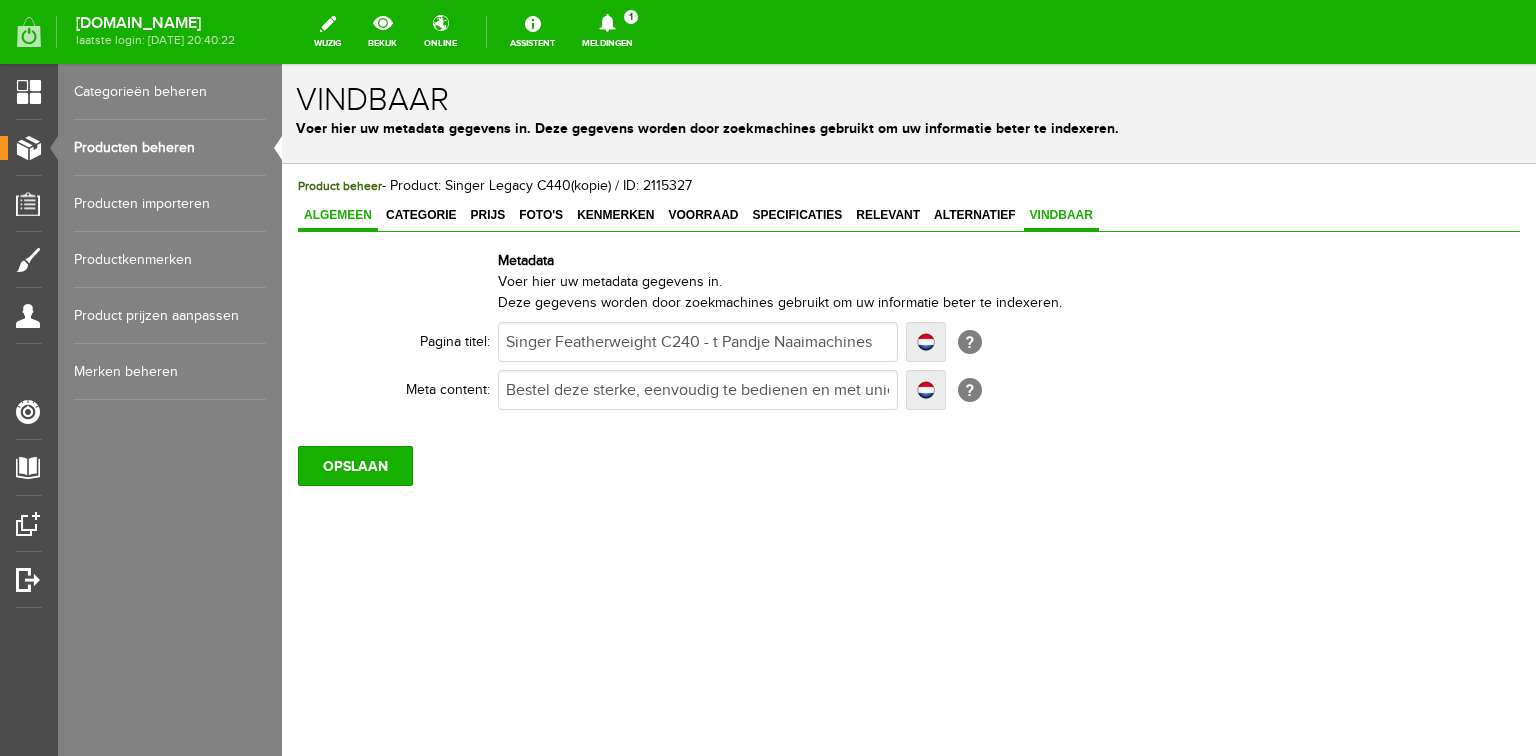 drag, startPoint x: 325, startPoint y: 211, endPoint x: 363, endPoint y: 212, distance: 38.013157 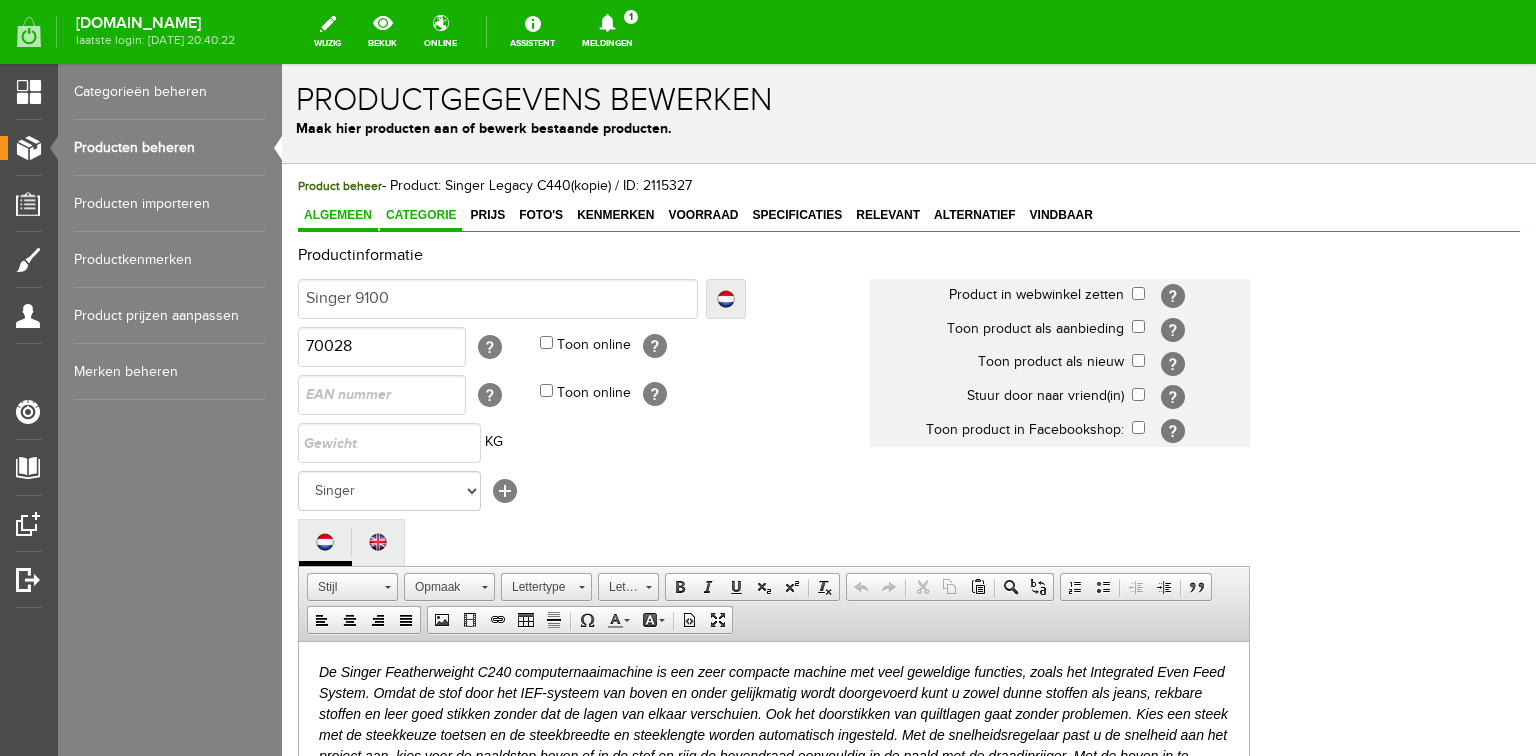 click on "Categorie" at bounding box center [421, 215] 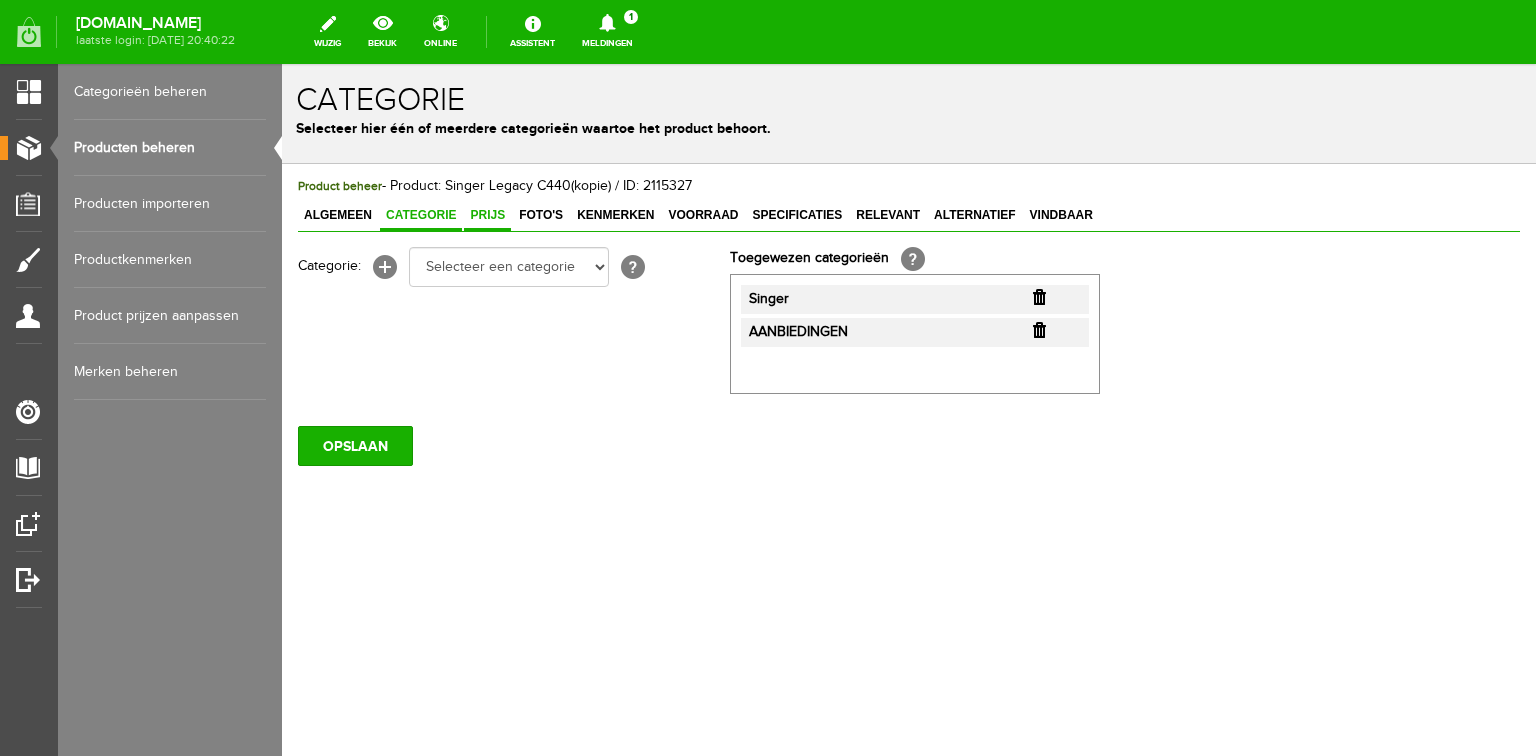 click on "Prijs" at bounding box center [487, 215] 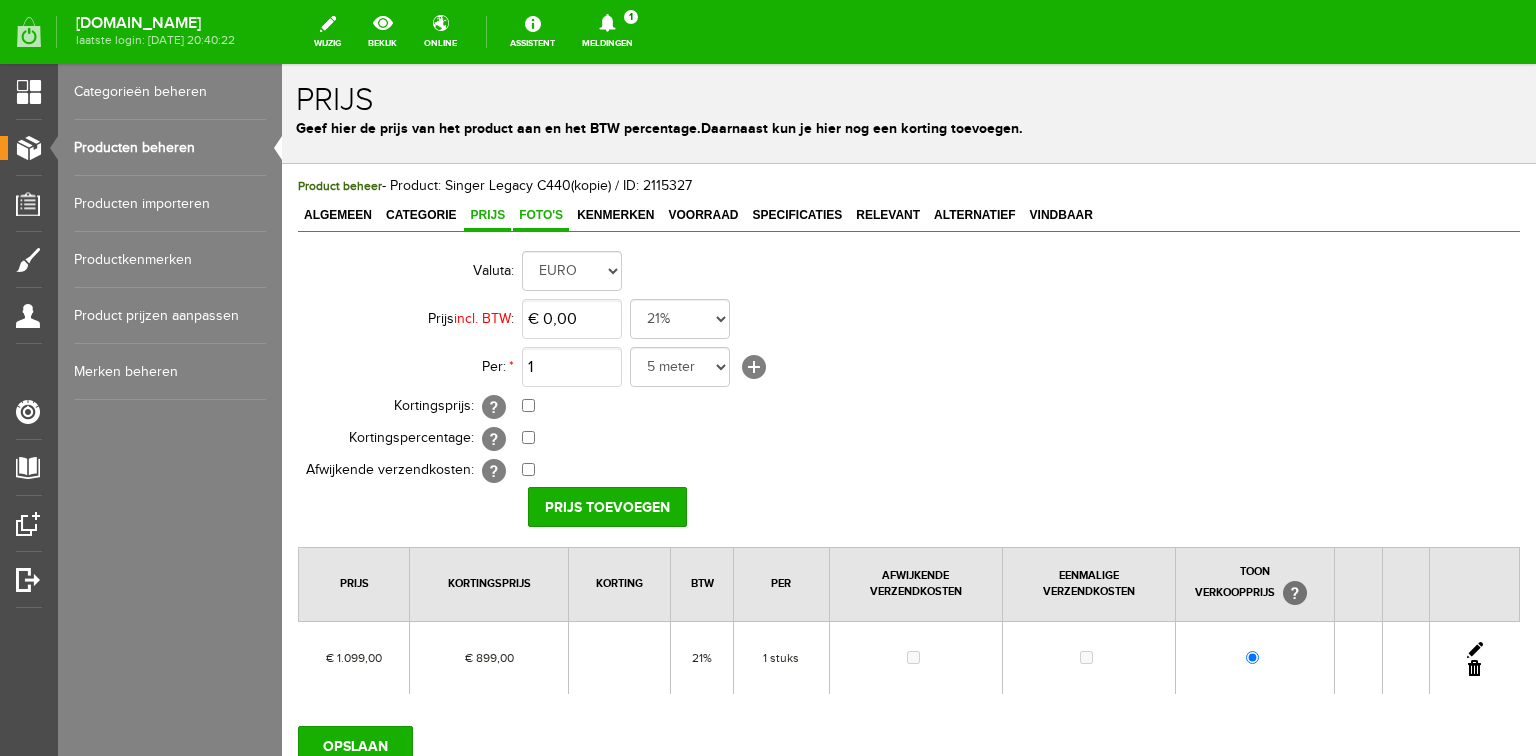 click on "Foto's" at bounding box center [541, 215] 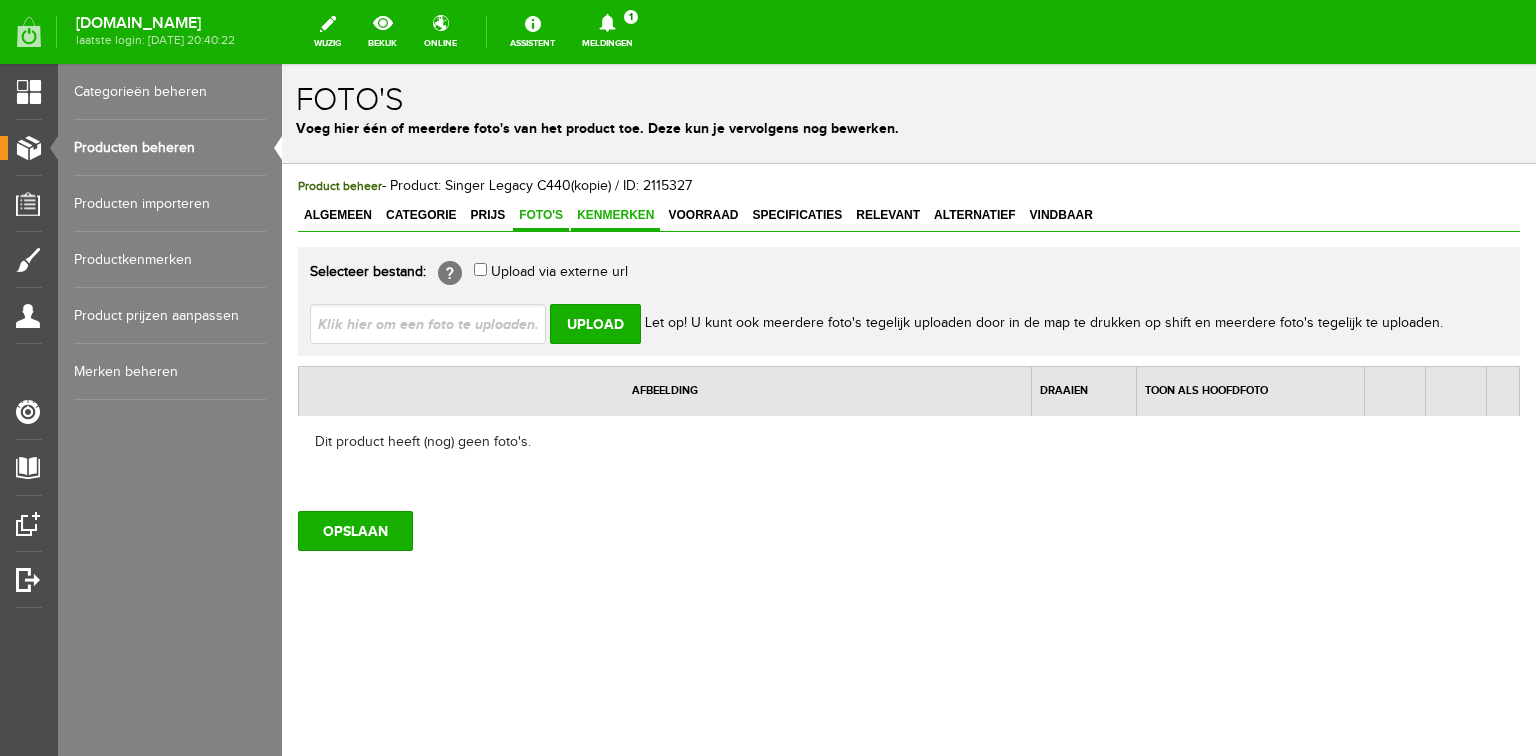 click on "Kenmerken" at bounding box center (615, 215) 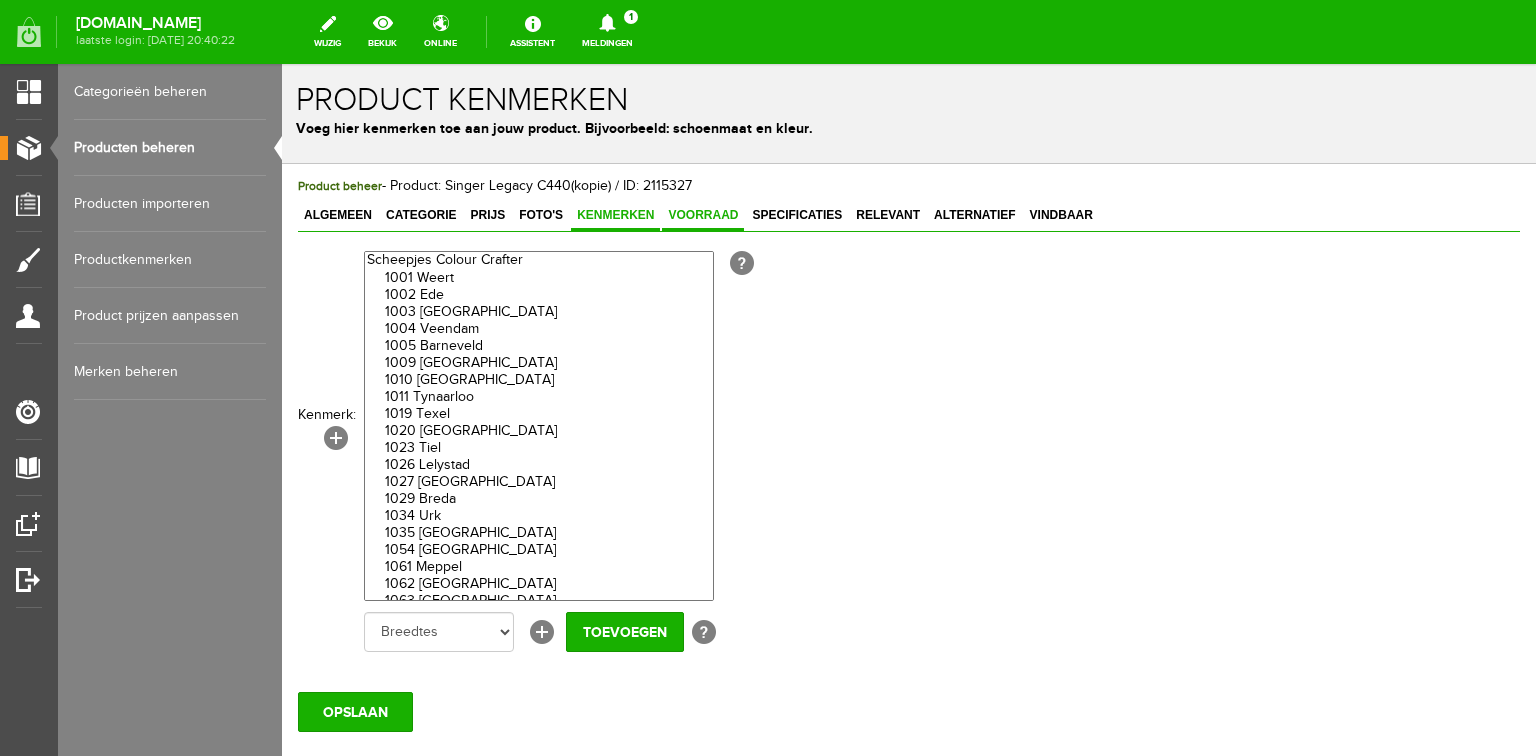 click on "Voorraad" at bounding box center (703, 215) 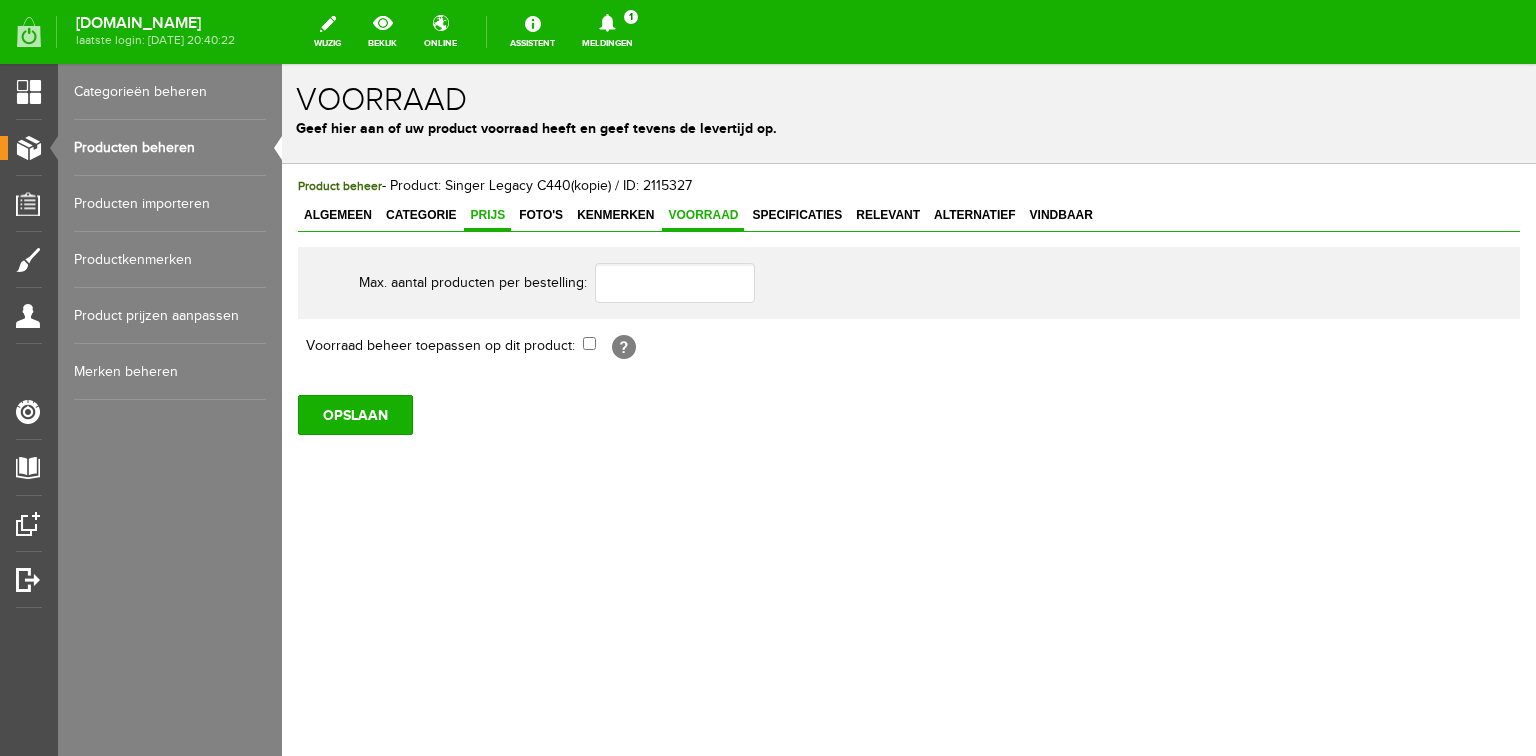 click on "Prijs" at bounding box center (487, 215) 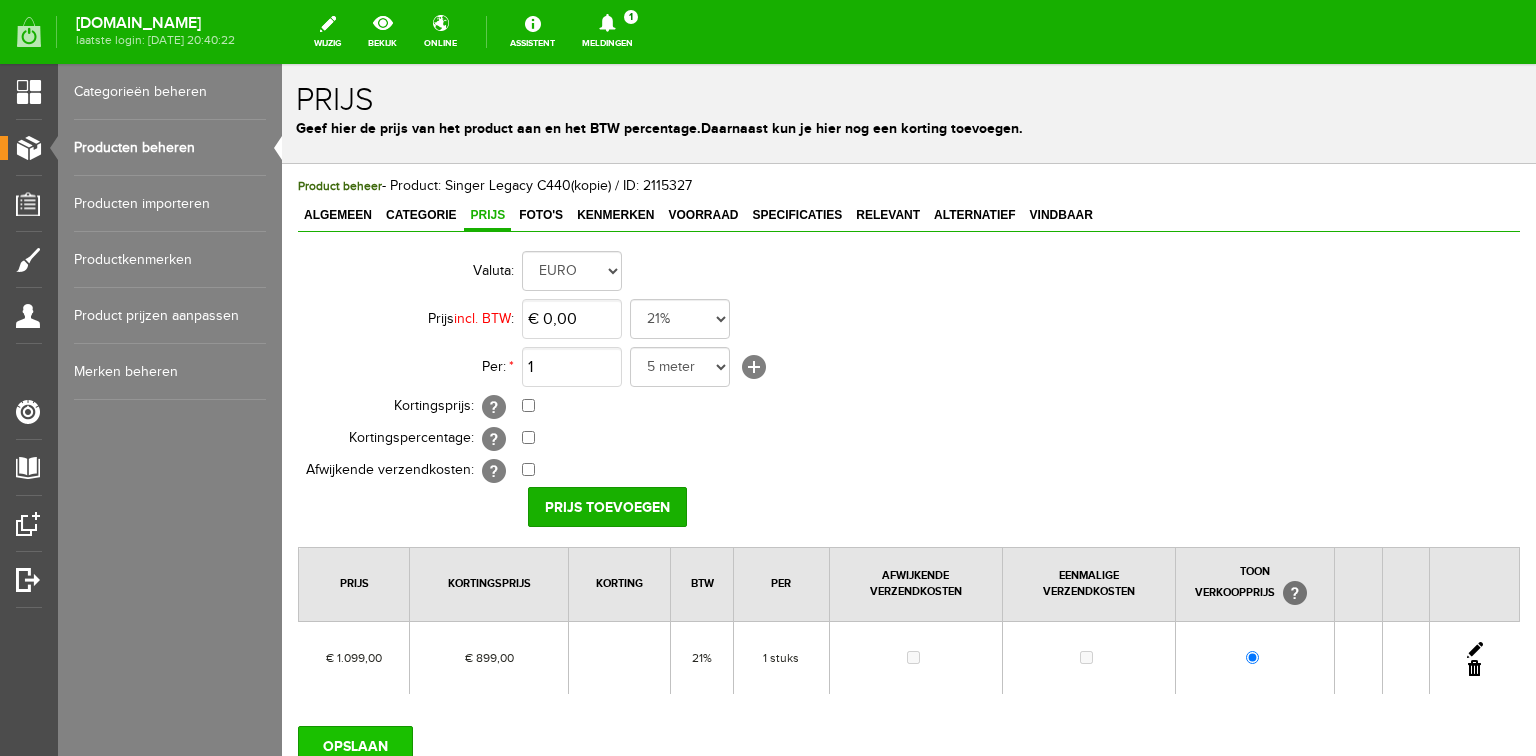 click on "OPSLAAN" at bounding box center (355, 746) 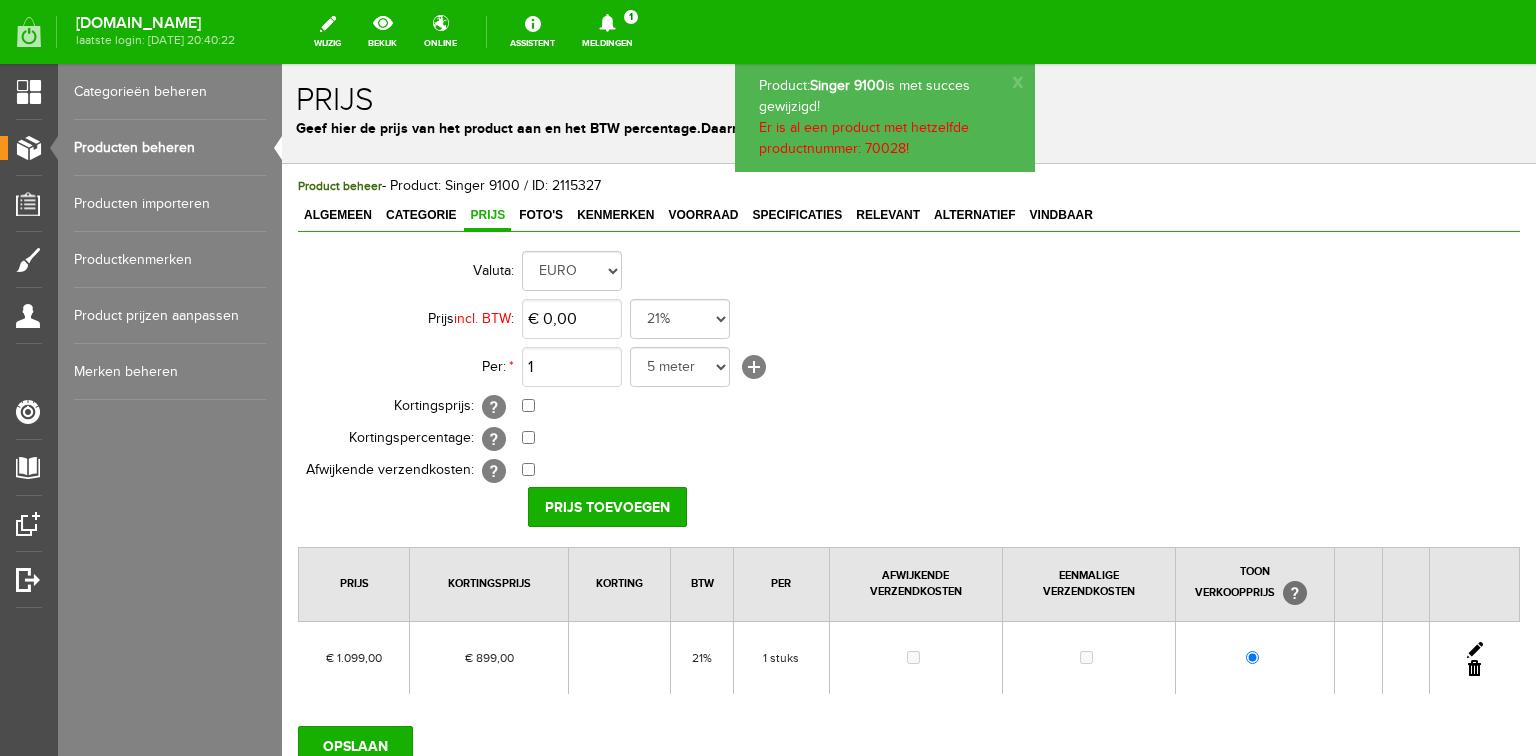 scroll, scrollTop: 0, scrollLeft: 0, axis: both 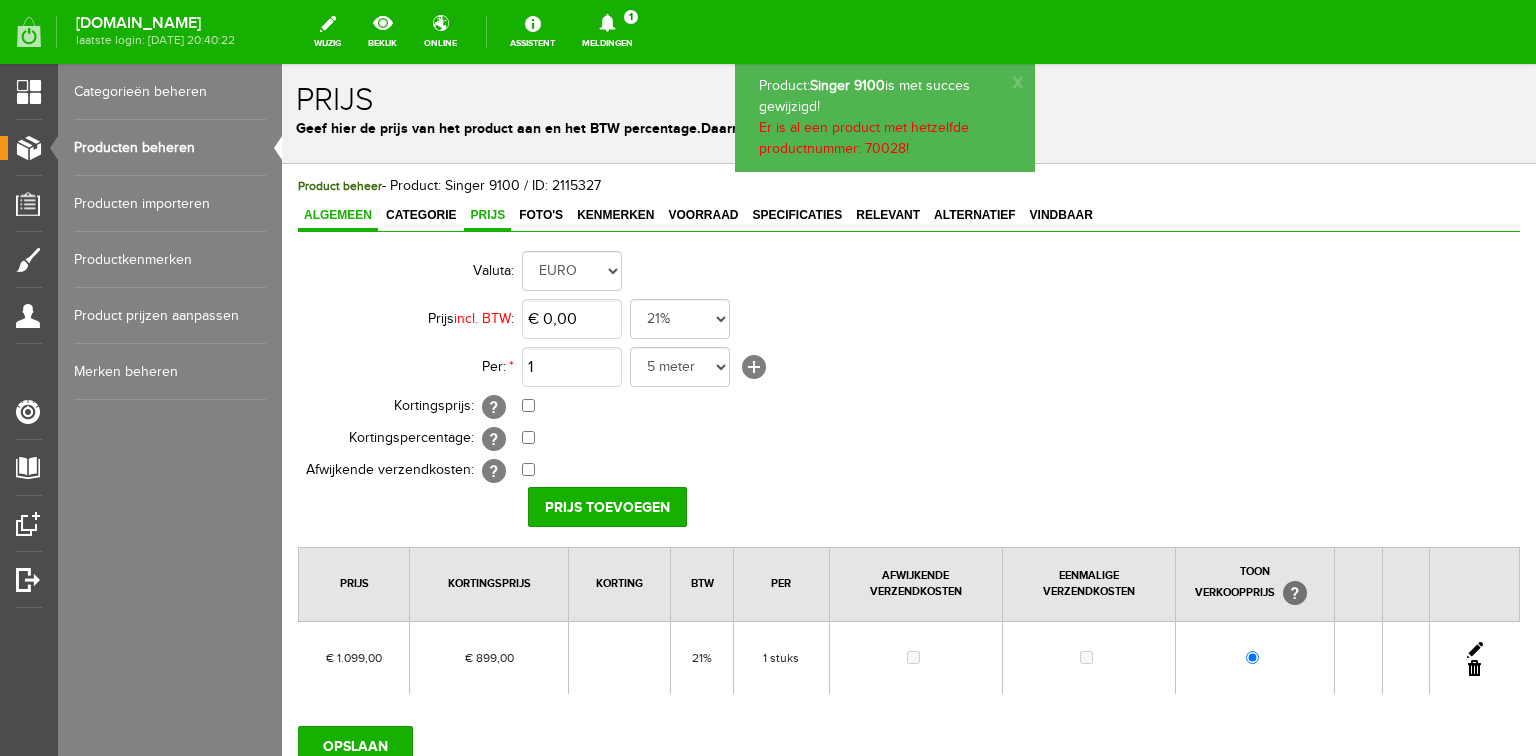 click on "Algemeen" at bounding box center (338, 215) 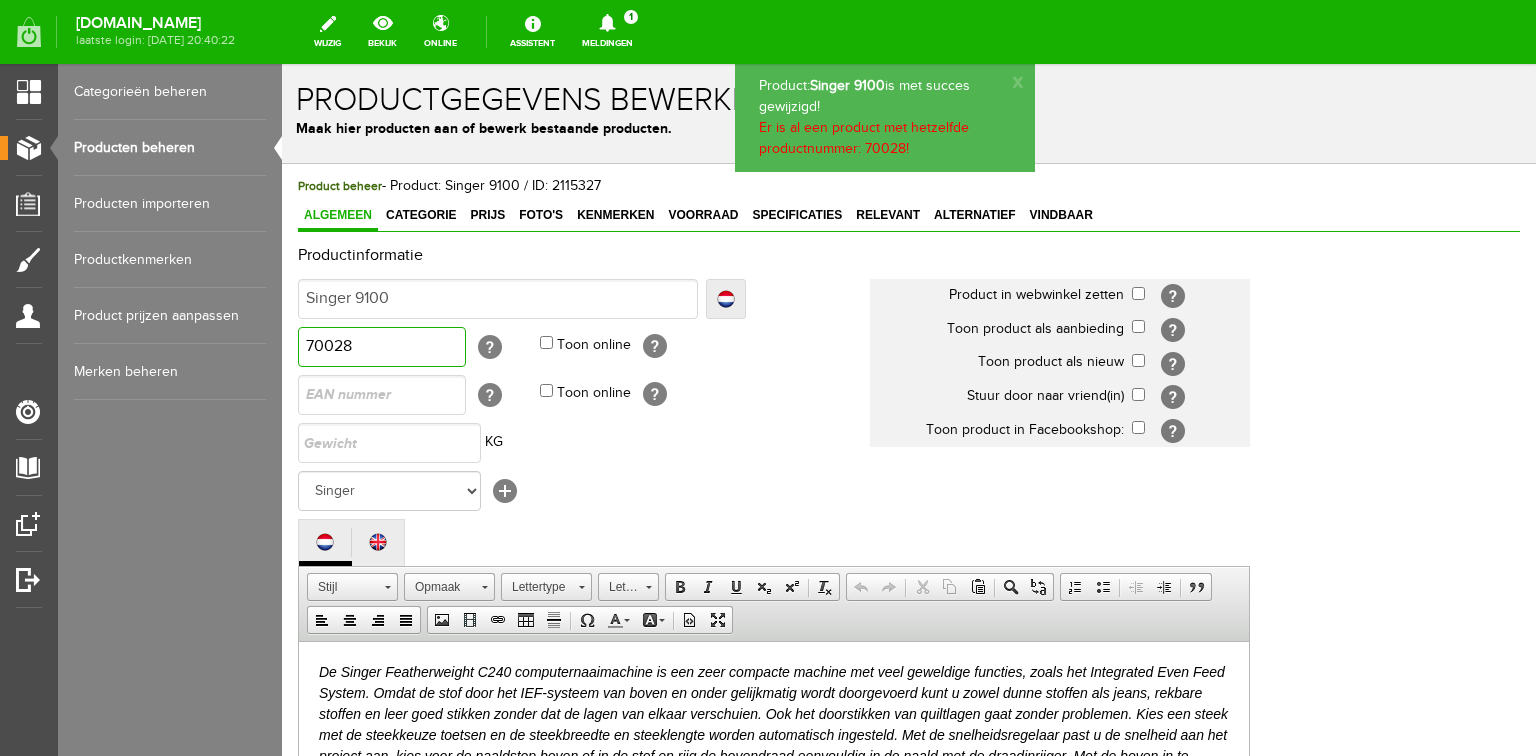 click on "70028" at bounding box center (382, 347) 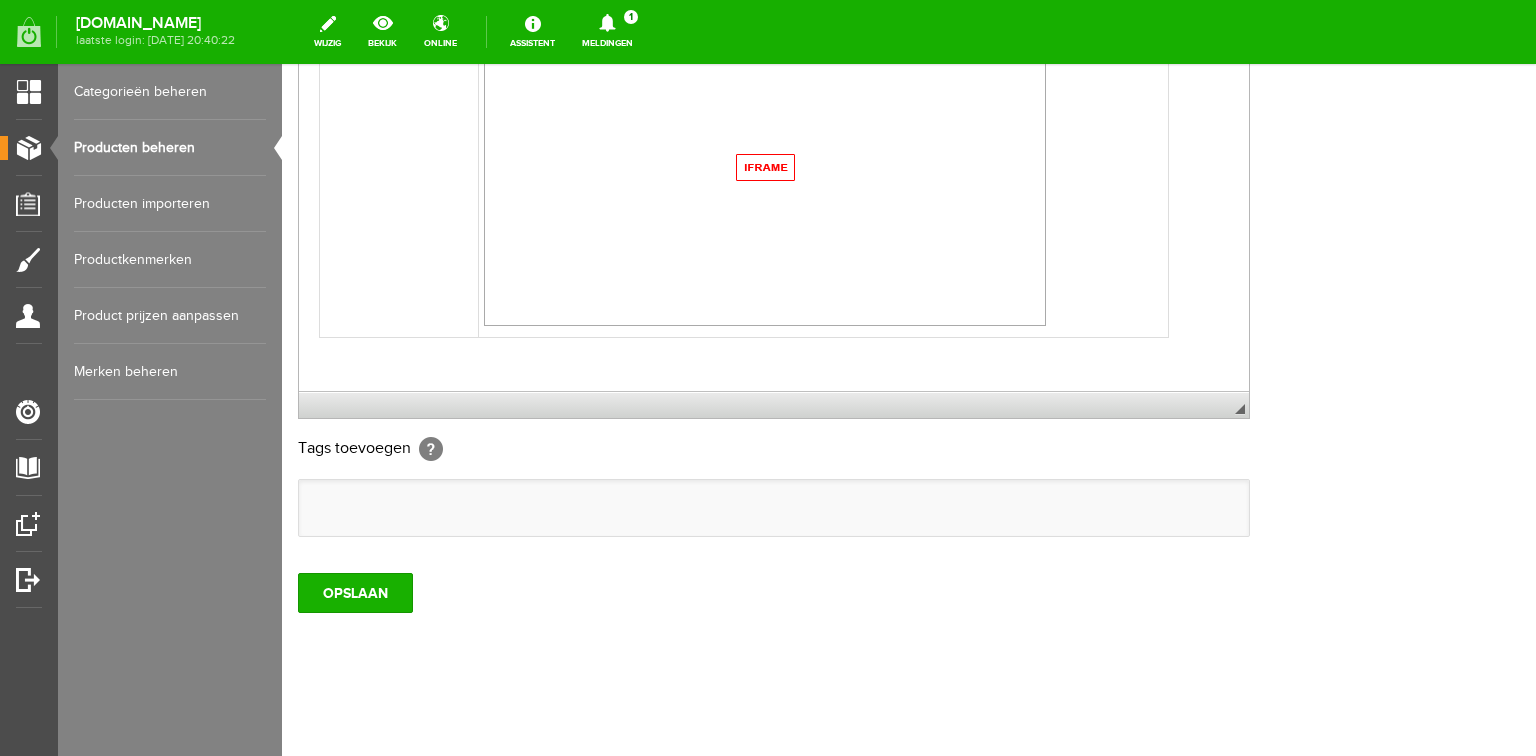 scroll, scrollTop: 592, scrollLeft: 0, axis: vertical 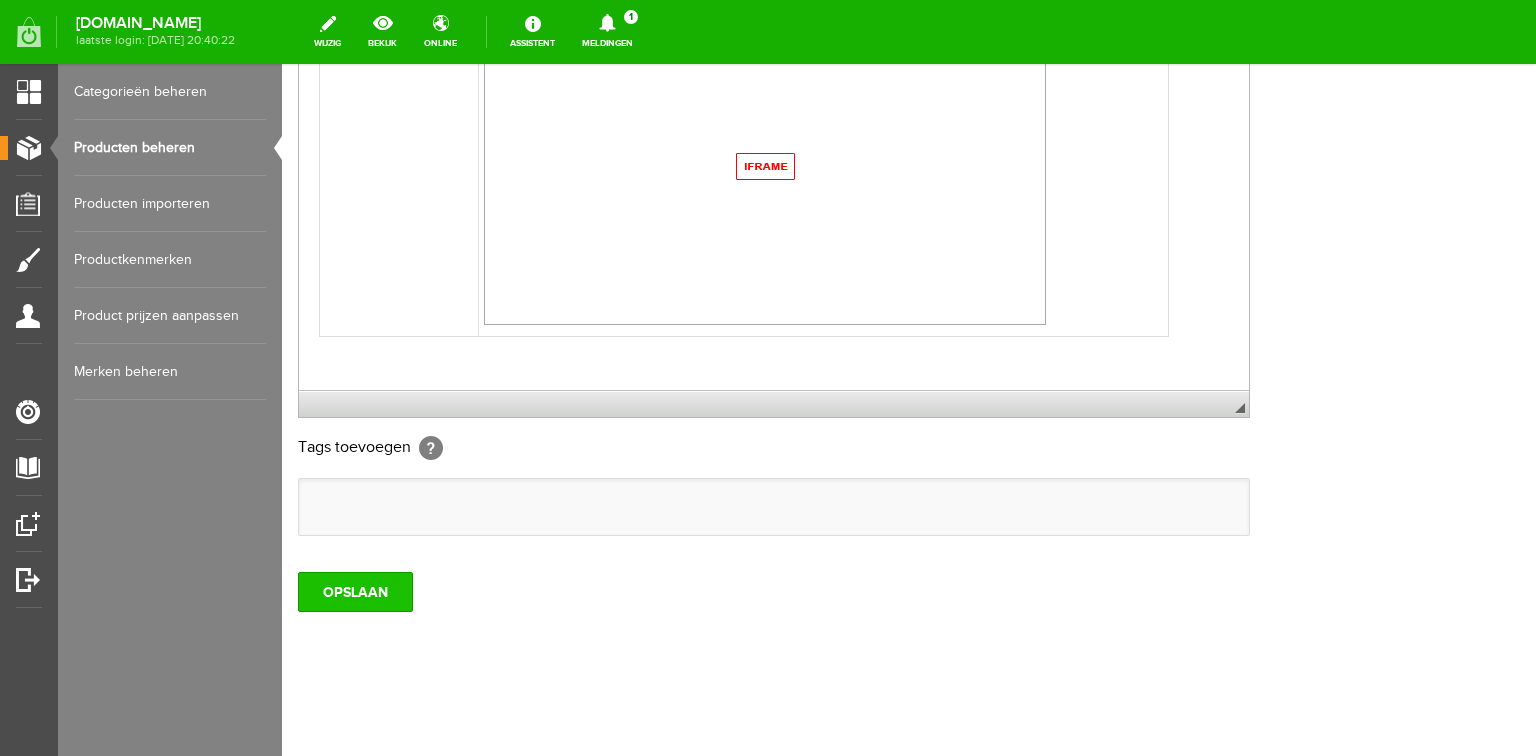 type on "70029" 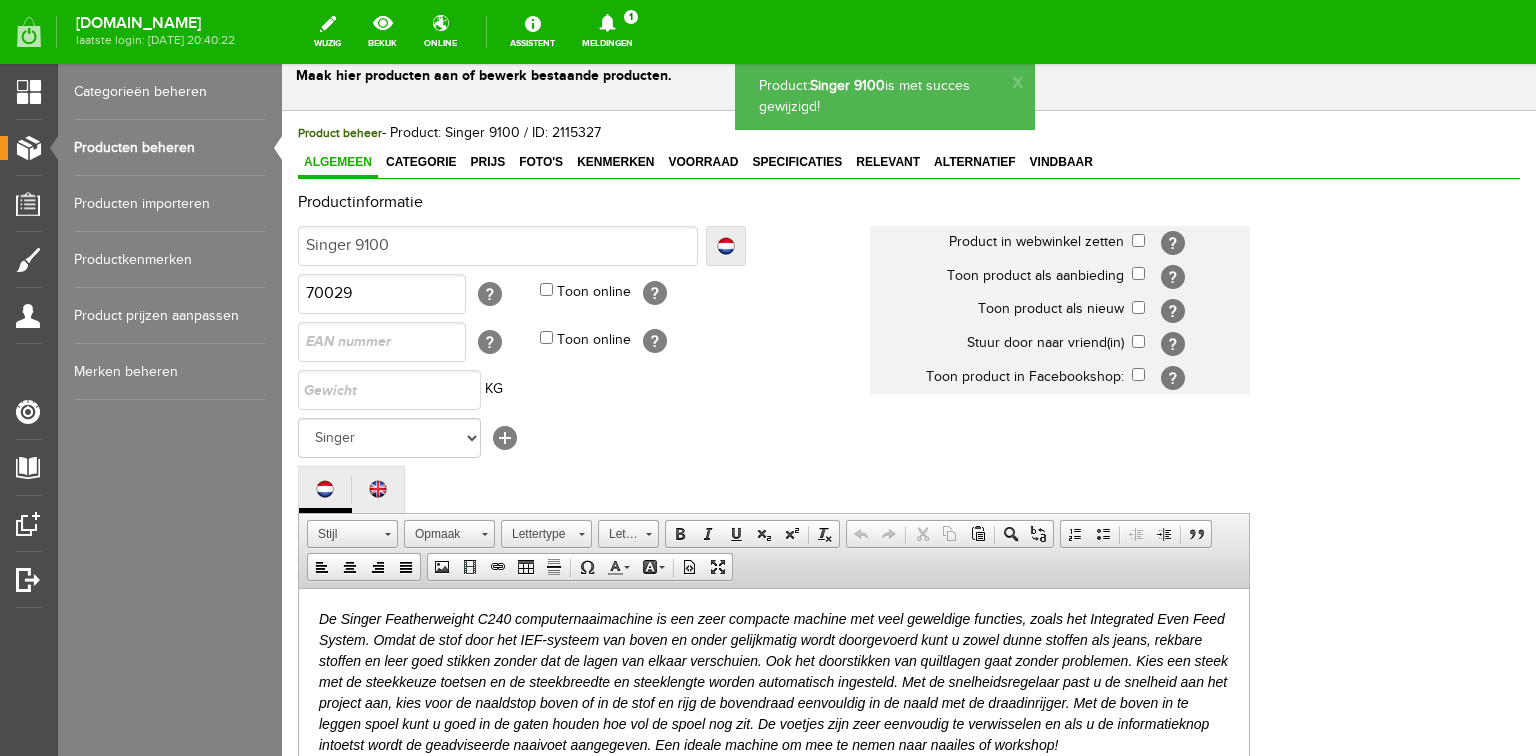scroll, scrollTop: 0, scrollLeft: 0, axis: both 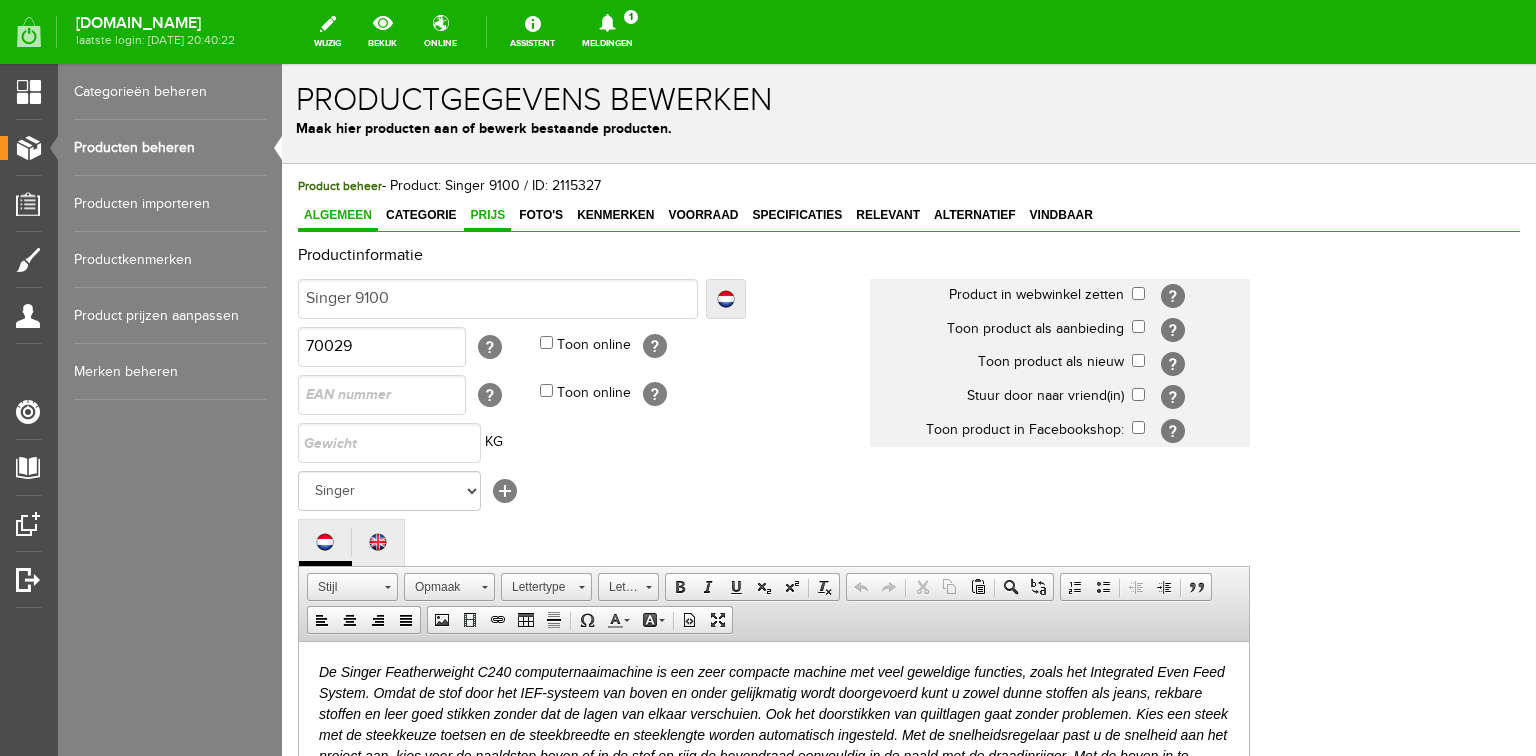 click on "Prijs" at bounding box center (487, 215) 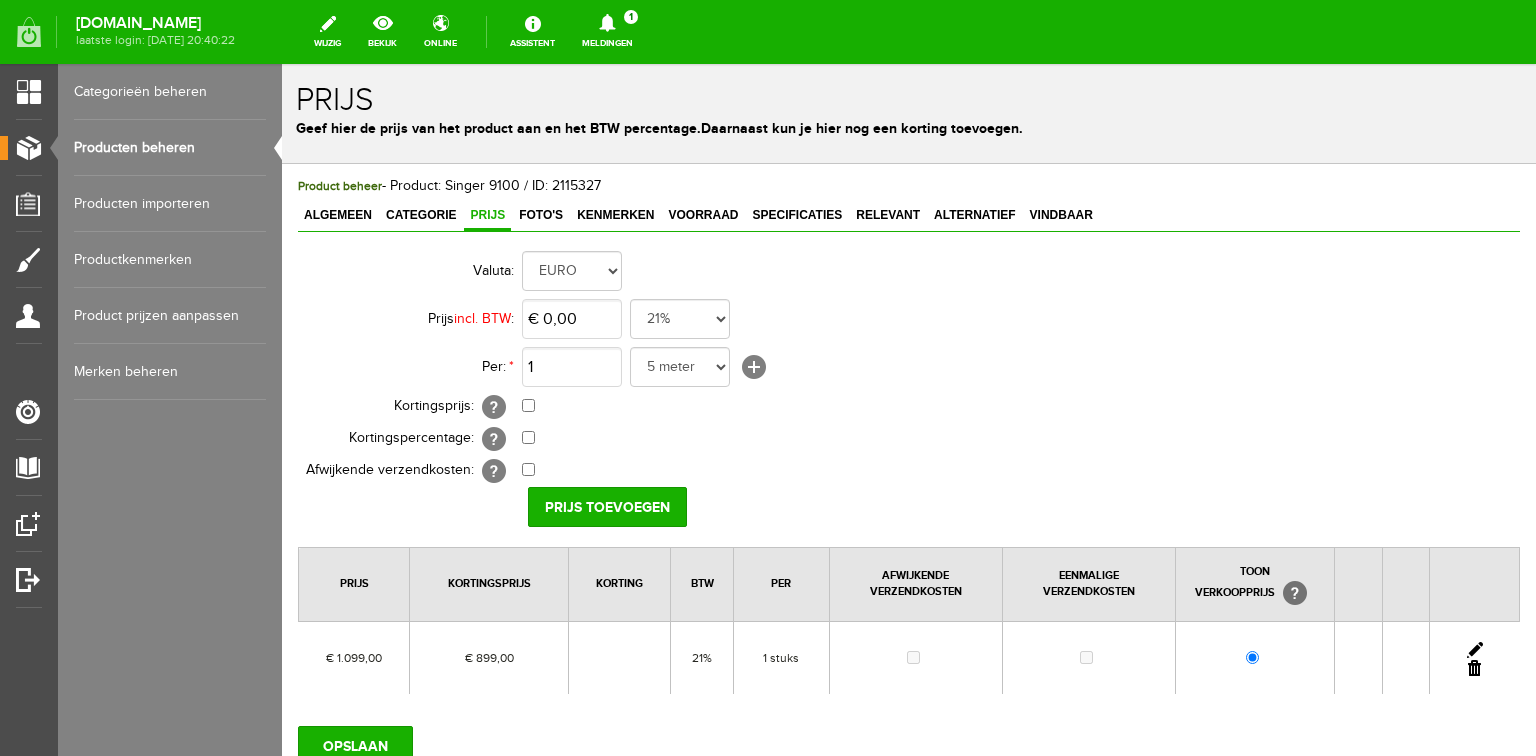 click at bounding box center (1475, 650) 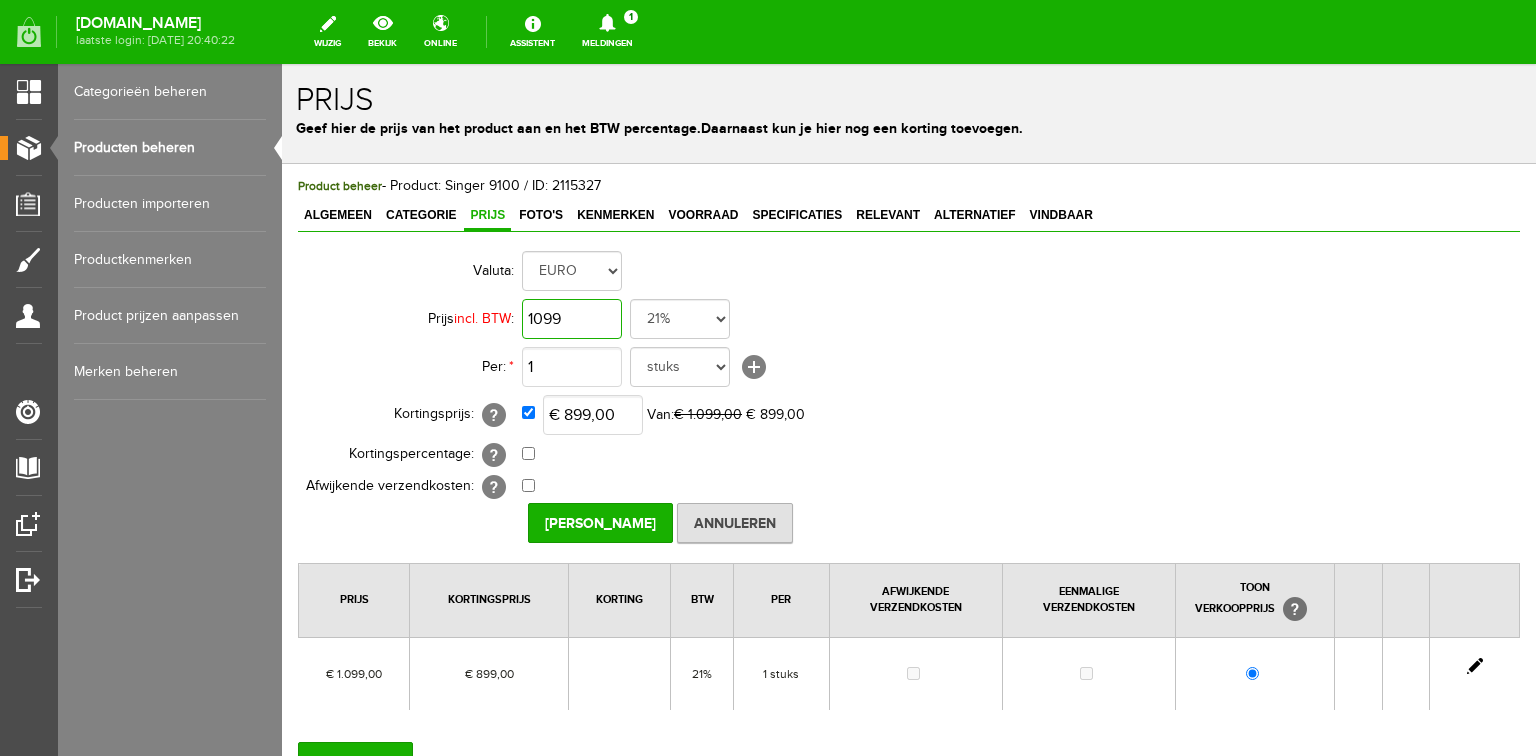 click on "1099" at bounding box center (572, 319) 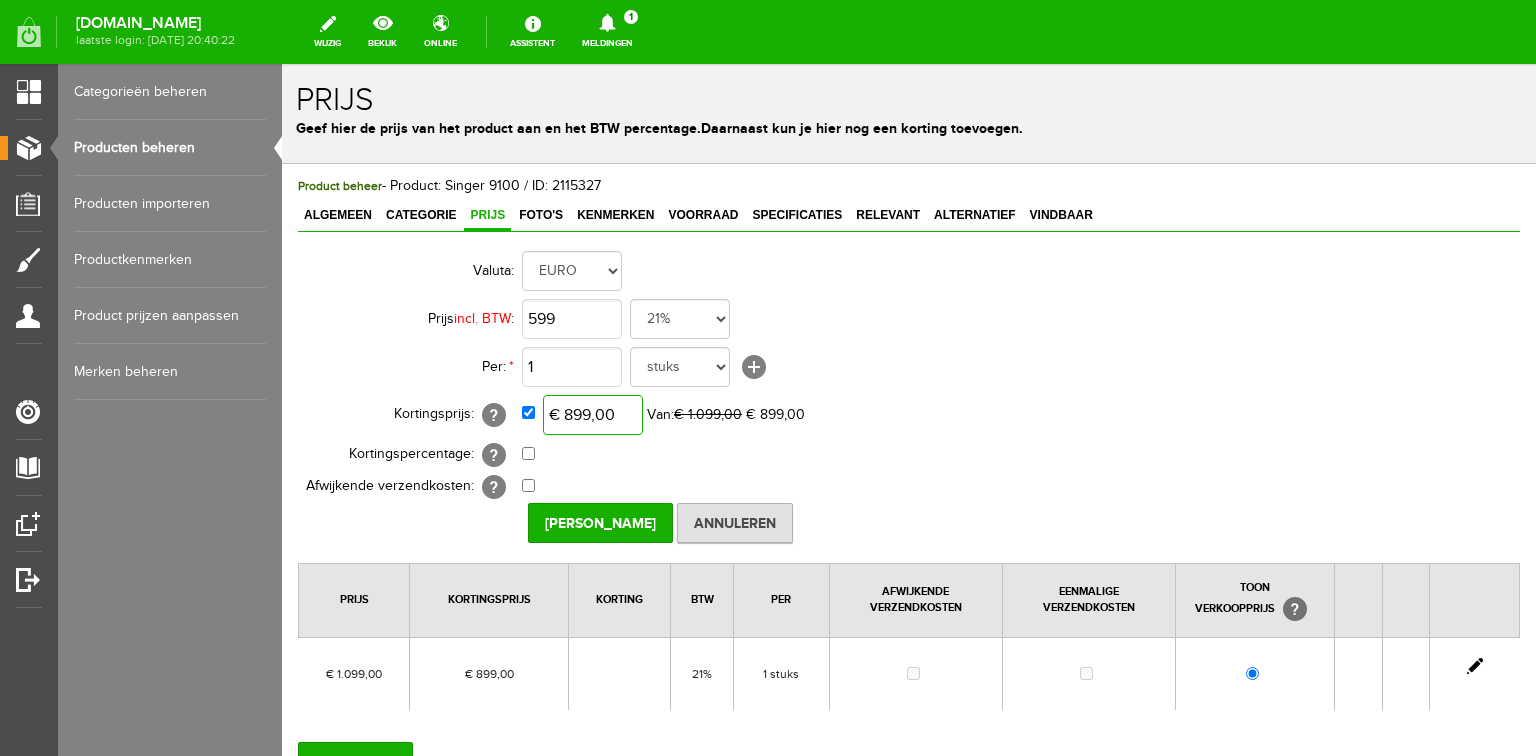 type on "€ 599,00" 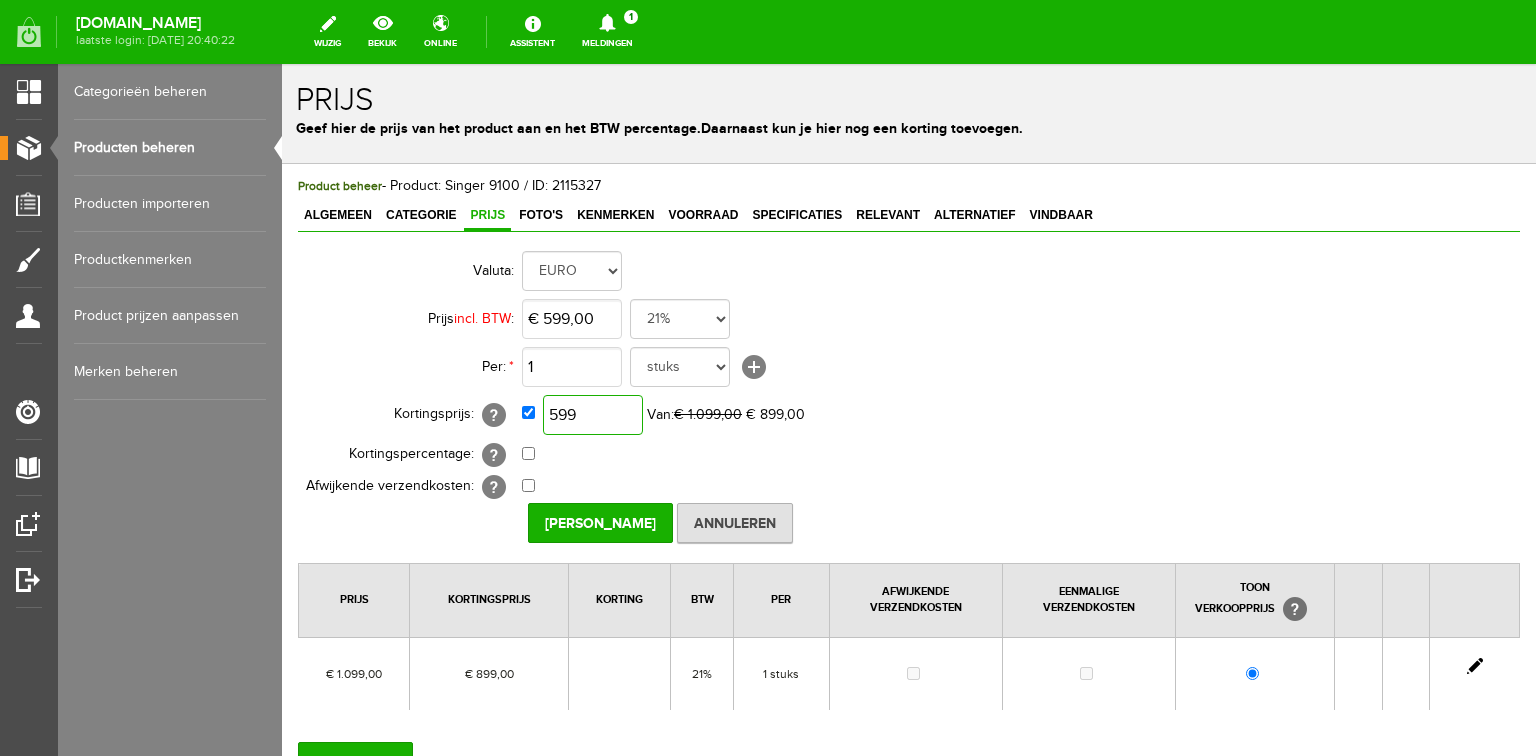 click on "599" at bounding box center (593, 415) 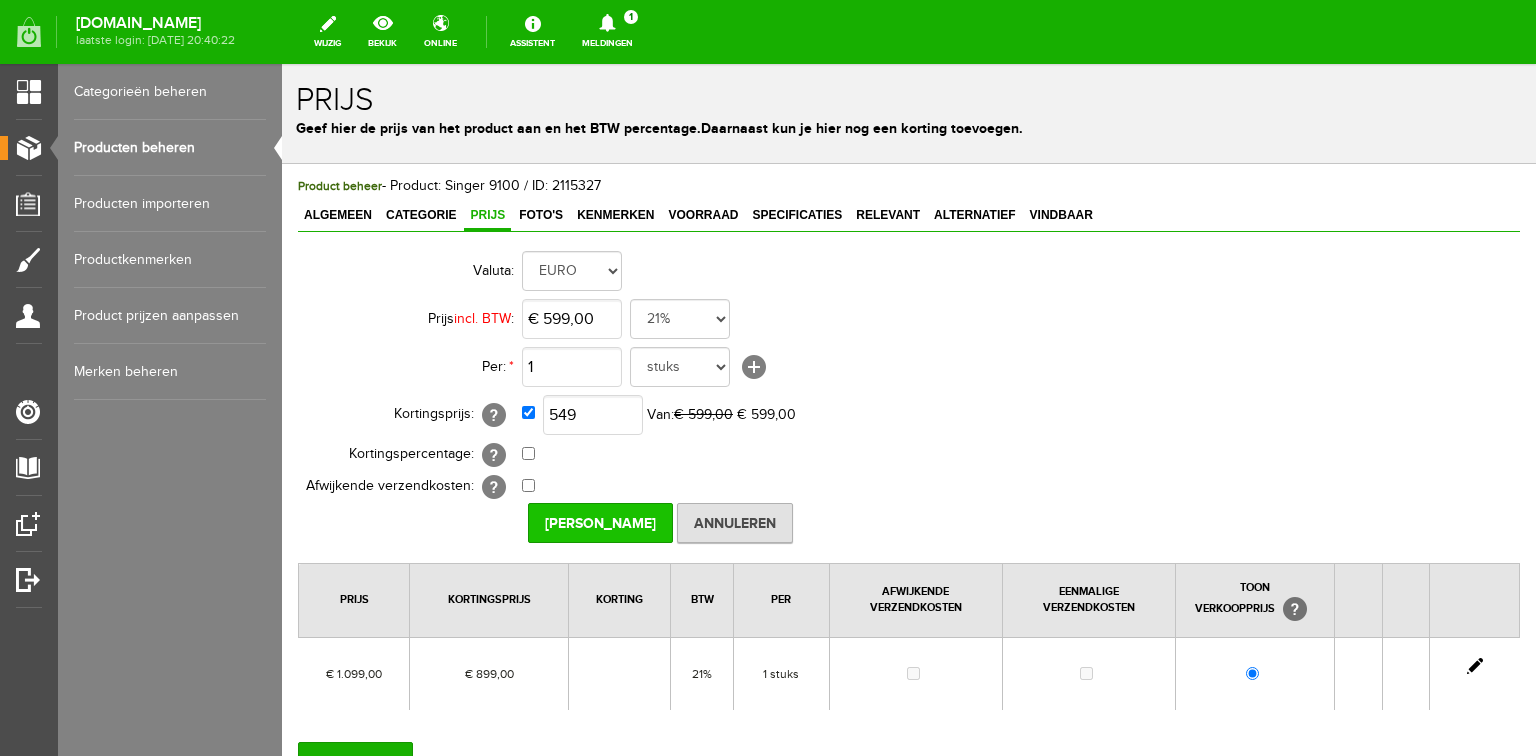 type on "€ 549,00" 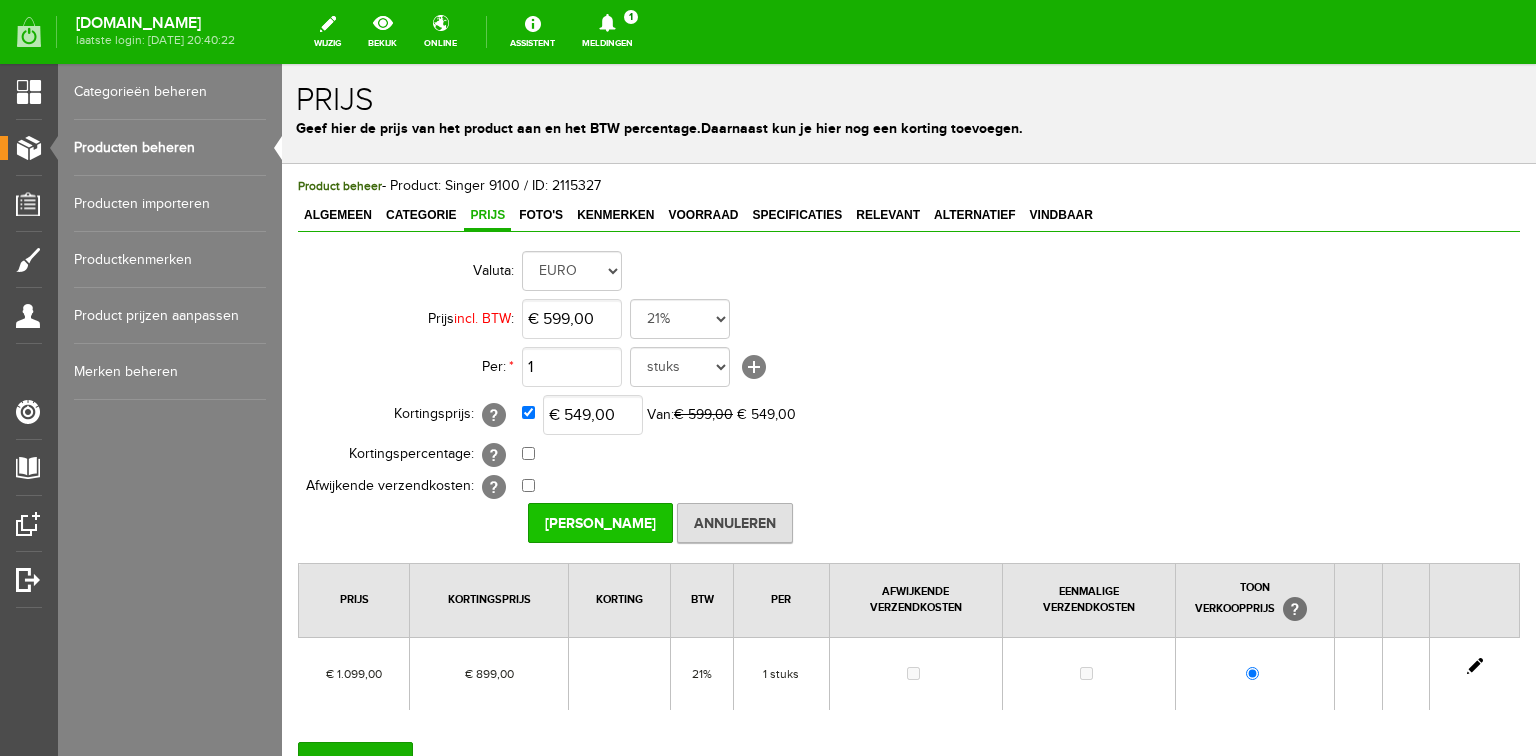 click on "[PERSON_NAME]" at bounding box center (600, 523) 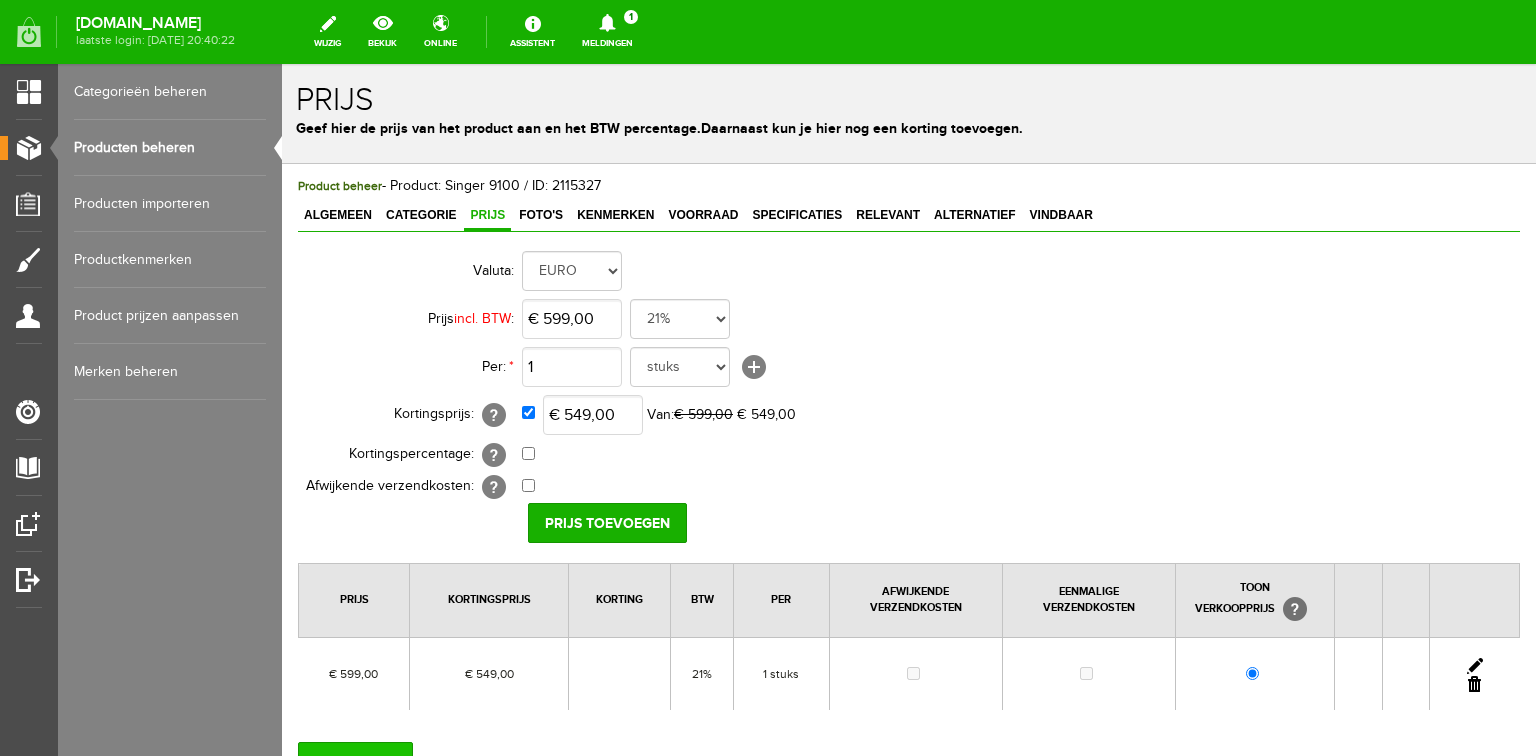 click on "OPSLAAN" at bounding box center [355, 762] 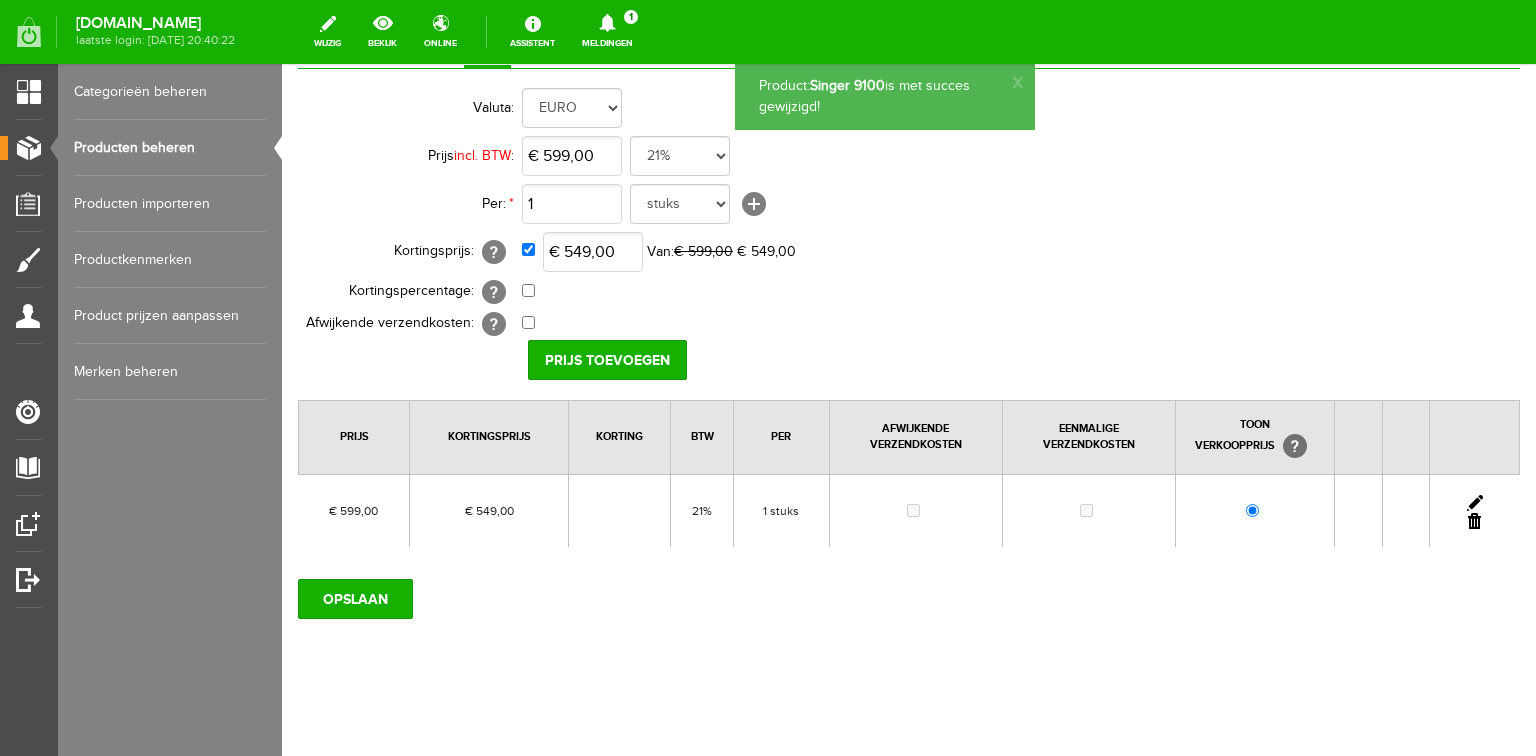 scroll, scrollTop: 172, scrollLeft: 0, axis: vertical 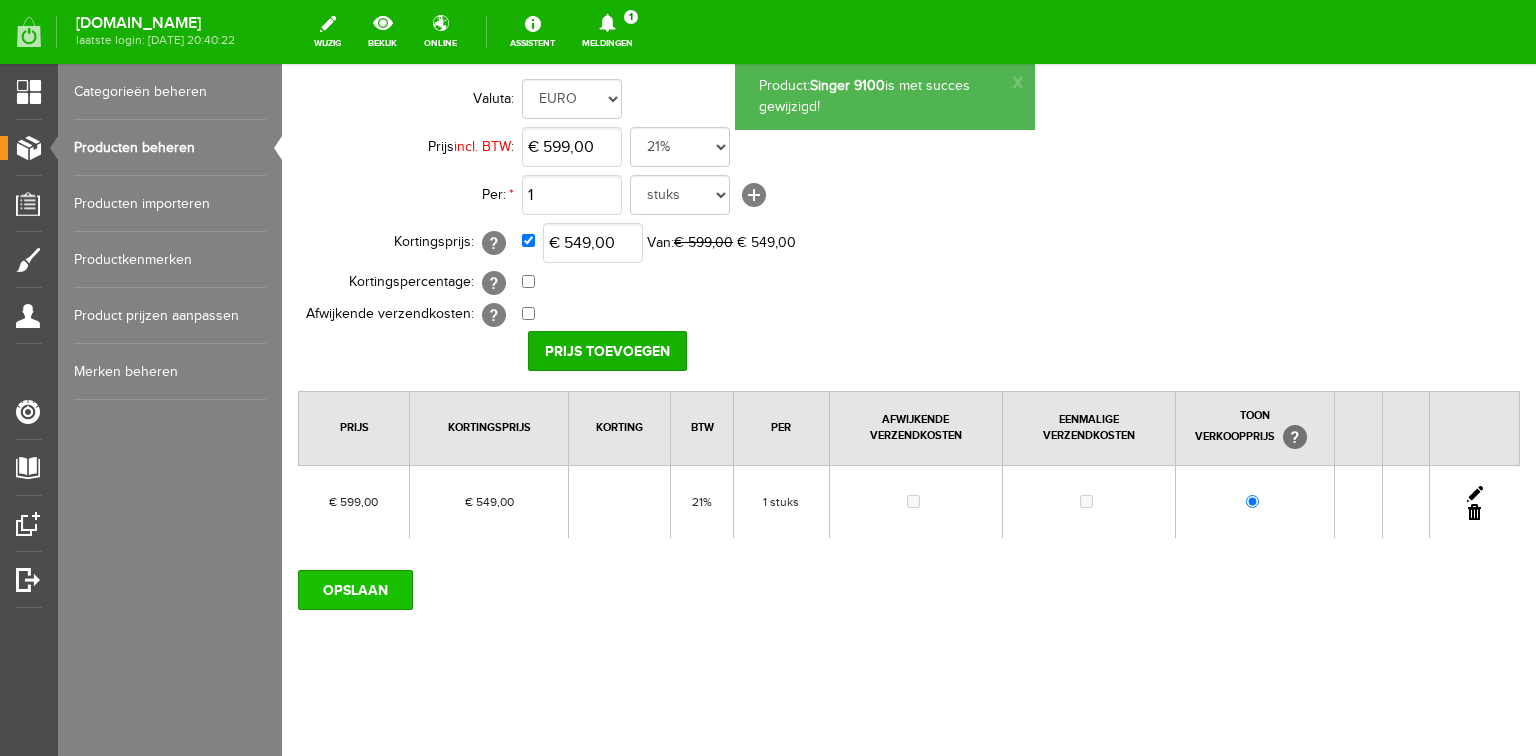 click on "OPSLAAN" at bounding box center (355, 590) 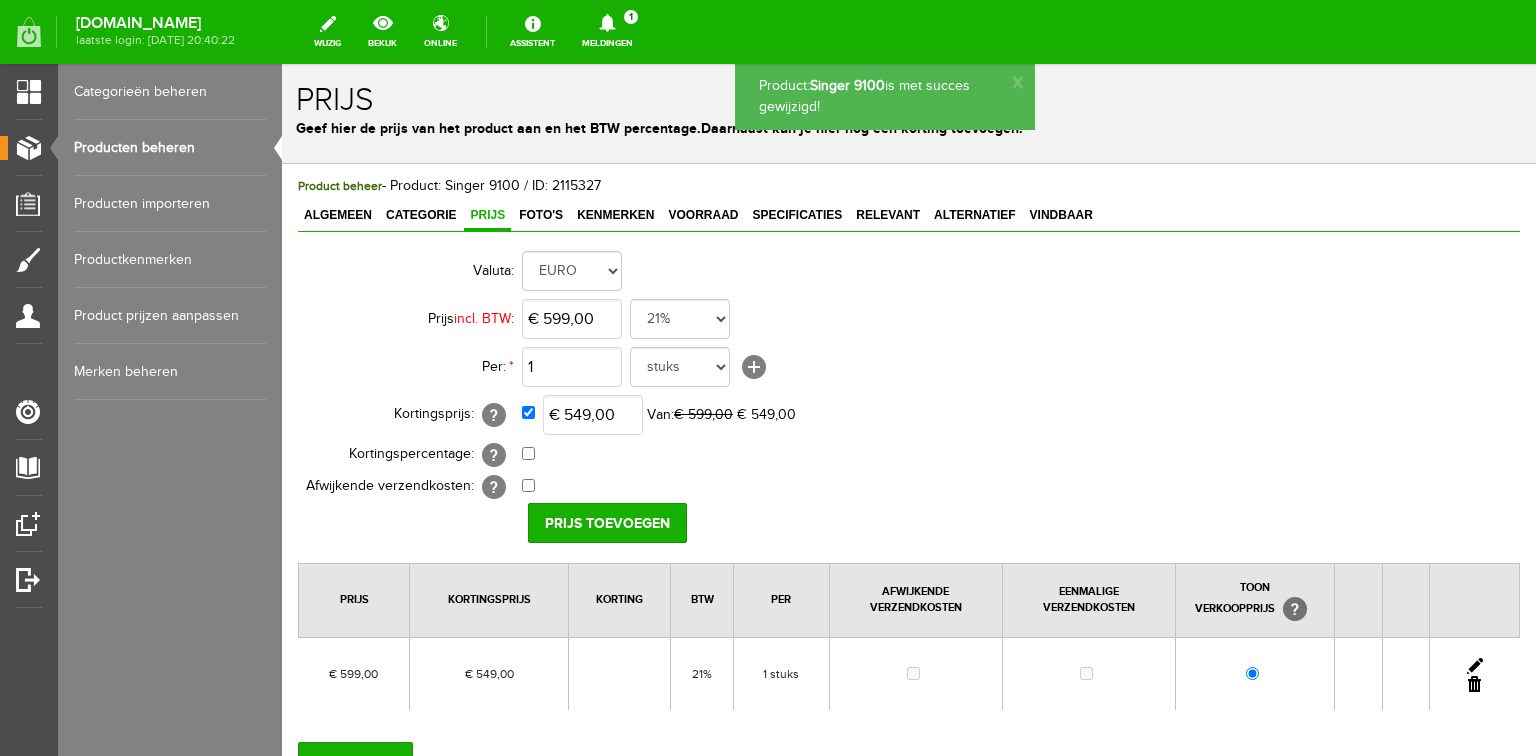 scroll, scrollTop: 0, scrollLeft: 0, axis: both 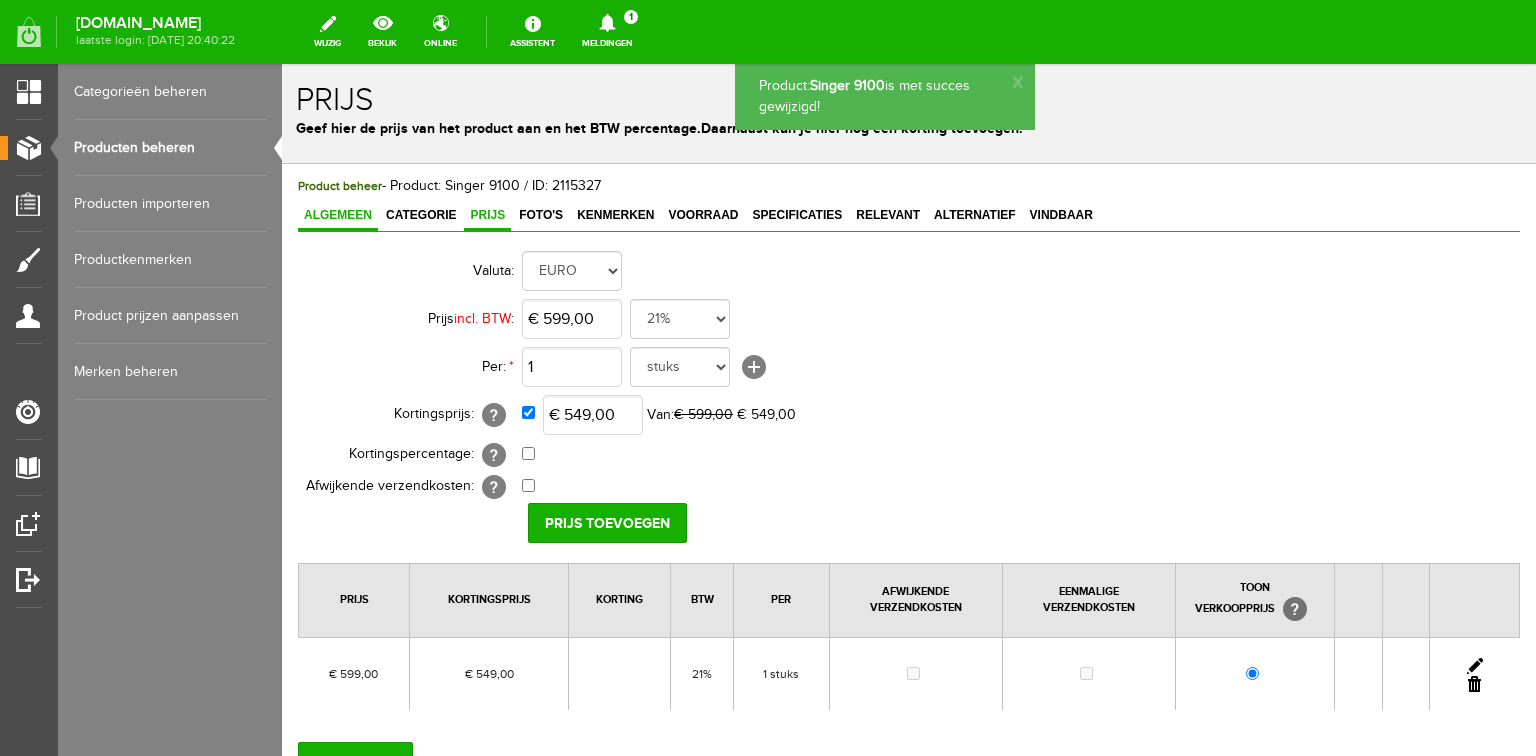 click on "Algemeen" at bounding box center (338, 215) 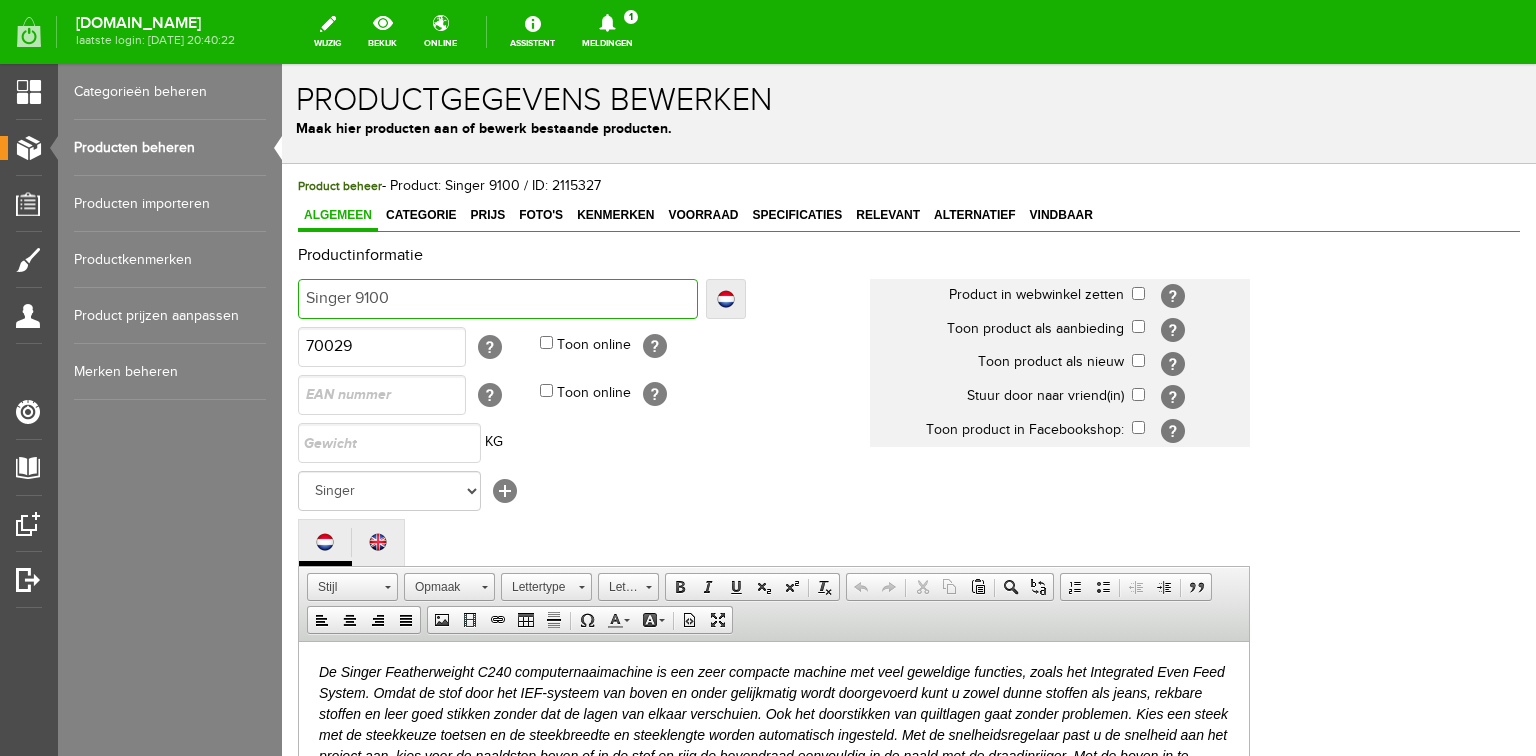 click on "Singer 9100" at bounding box center [498, 299] 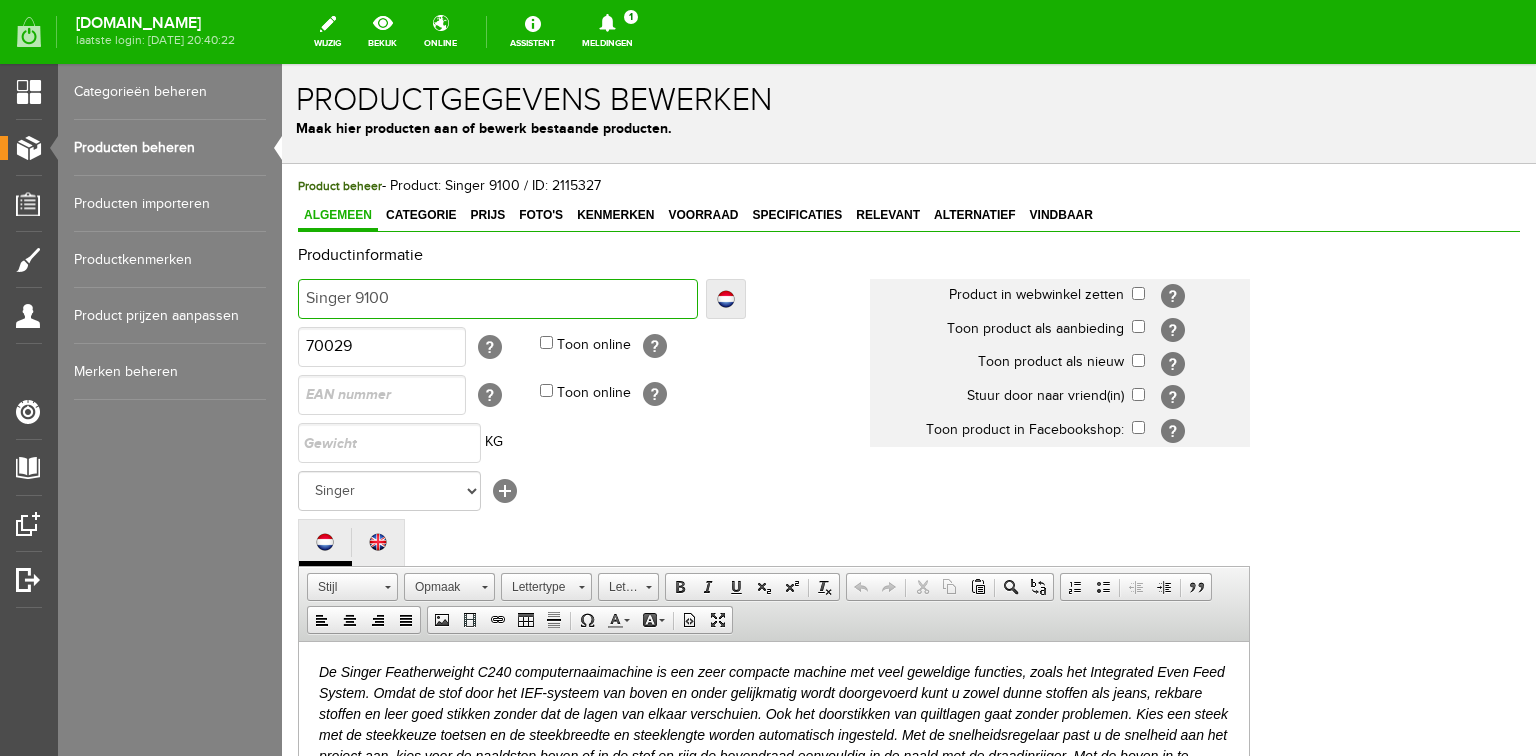 click on "Singer 9100" at bounding box center (498, 299) 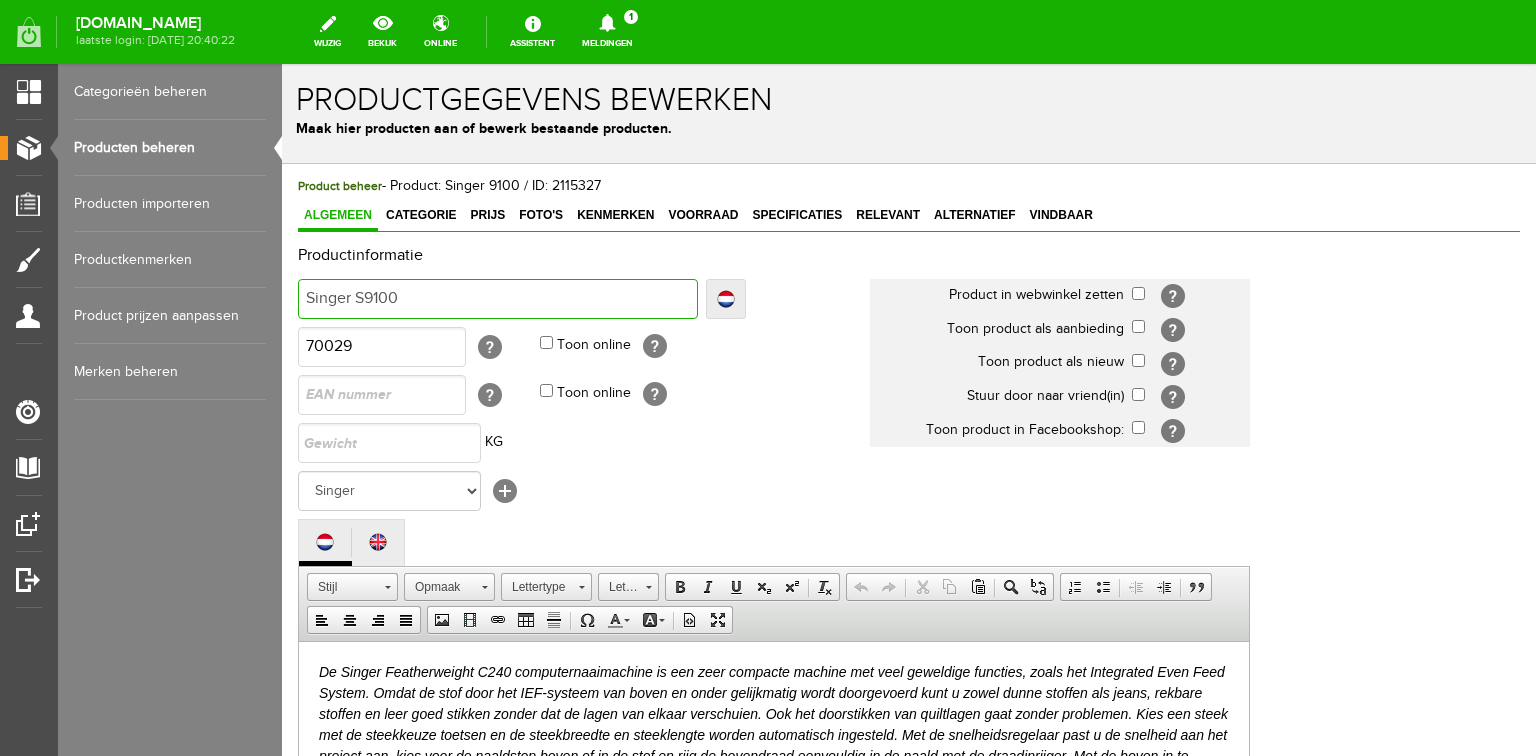 type on "Singer S9100" 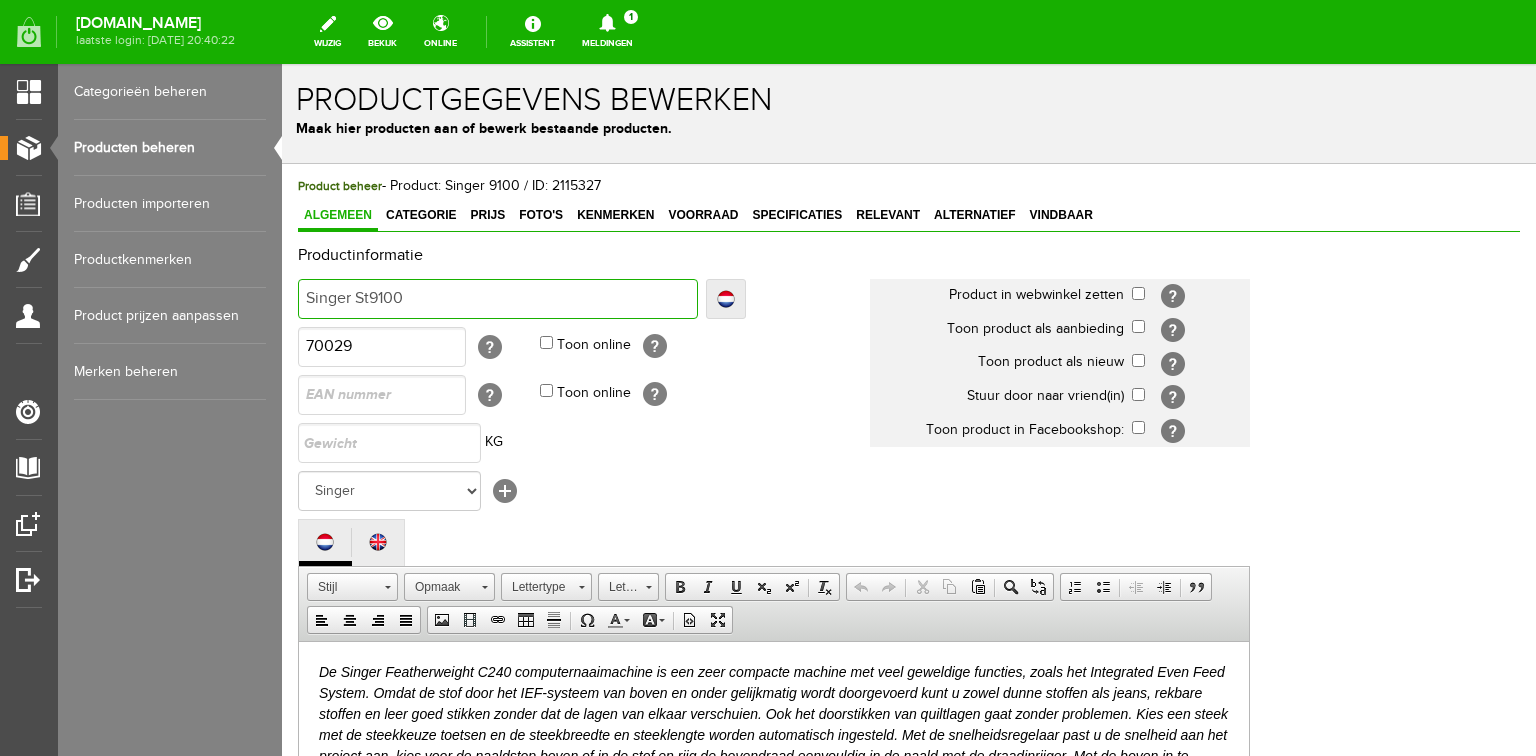 type on "Singer St9100" 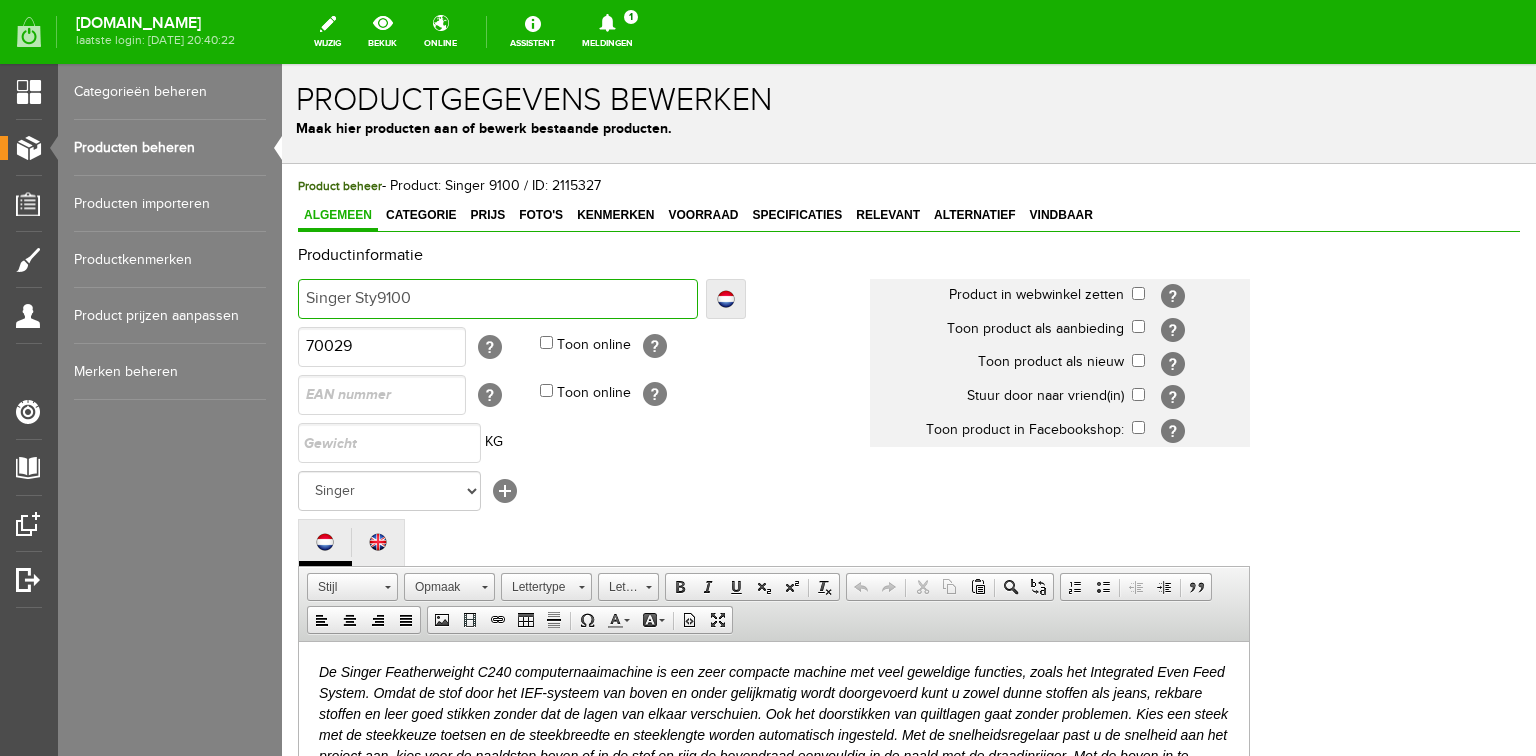 type on "Singer Sty9100" 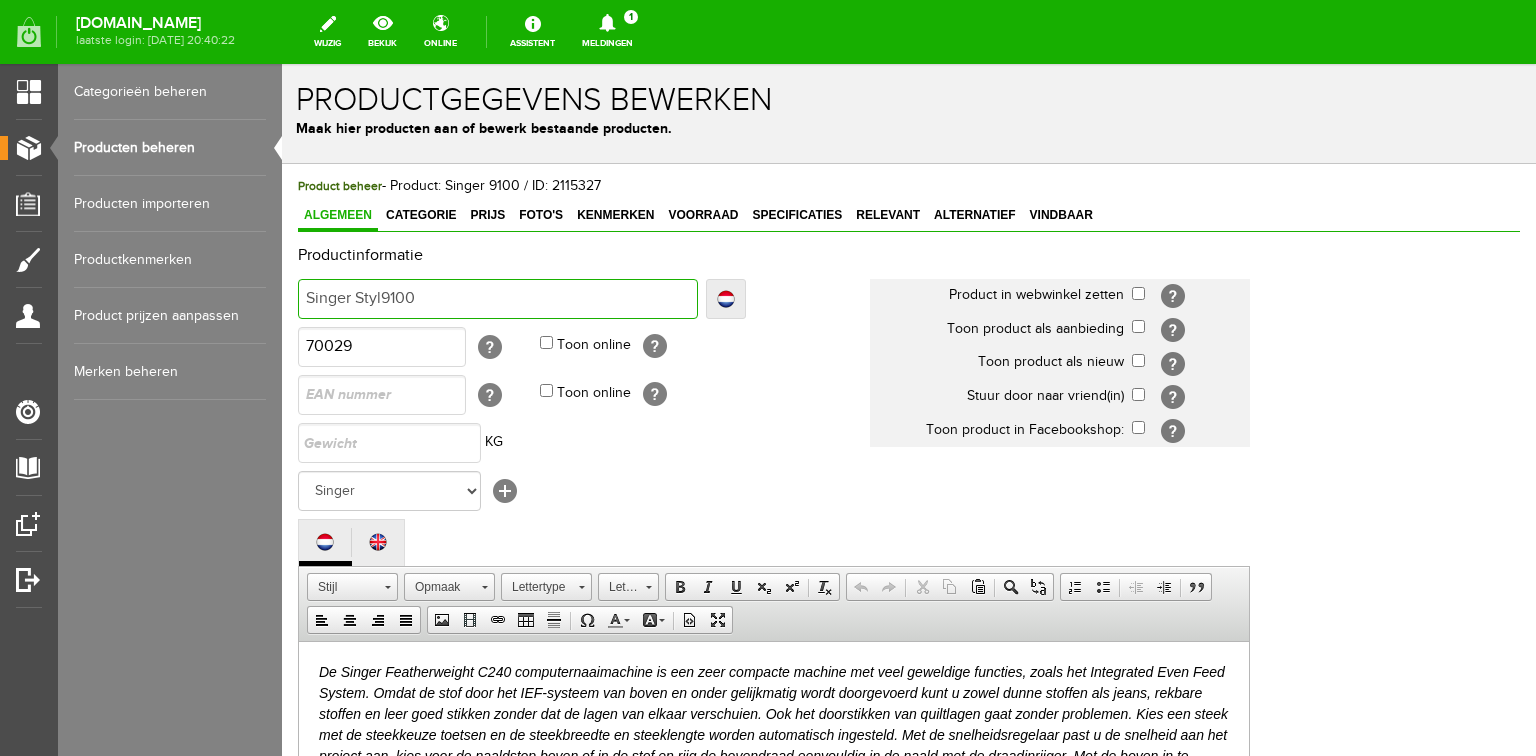type on "Singer Styl9100" 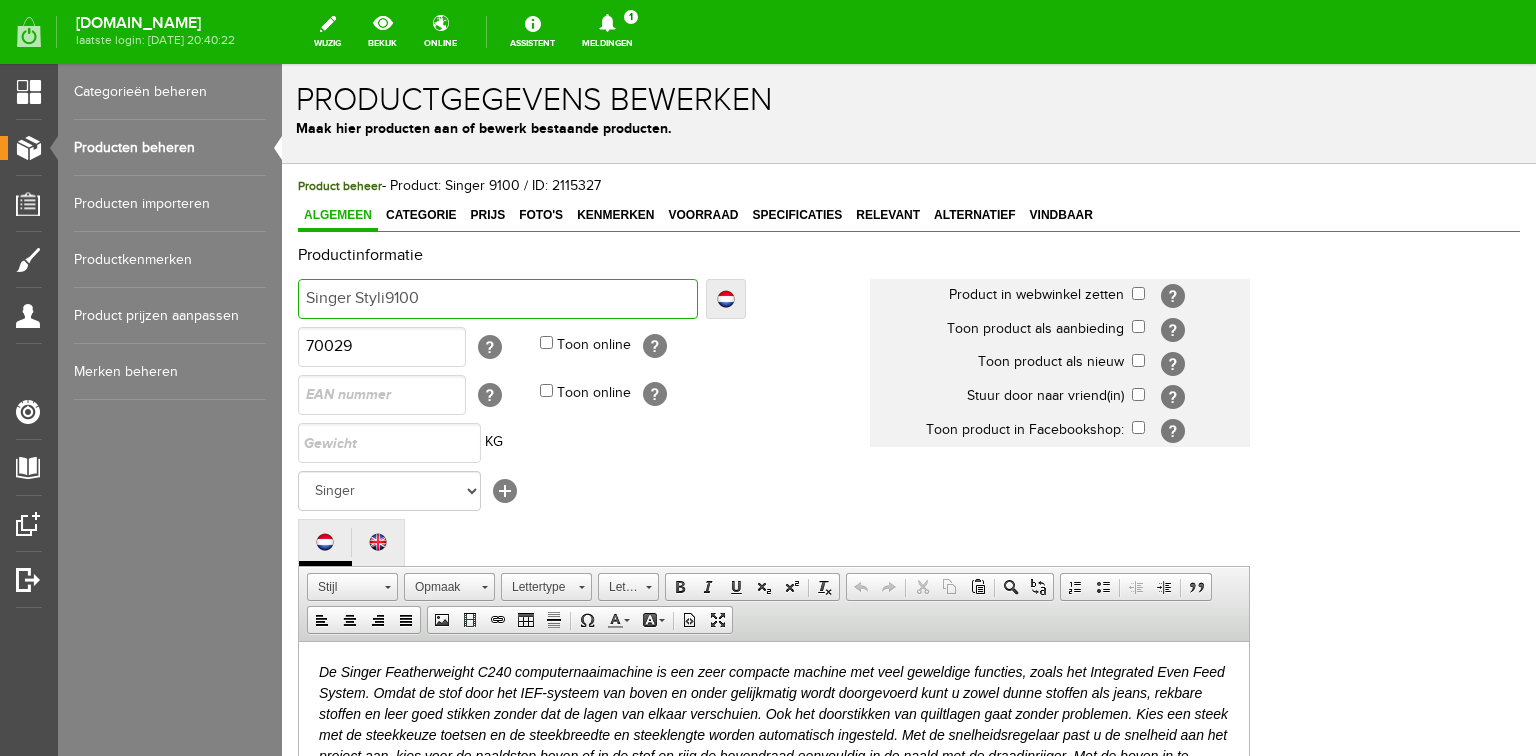 type on "Singer Styli9100" 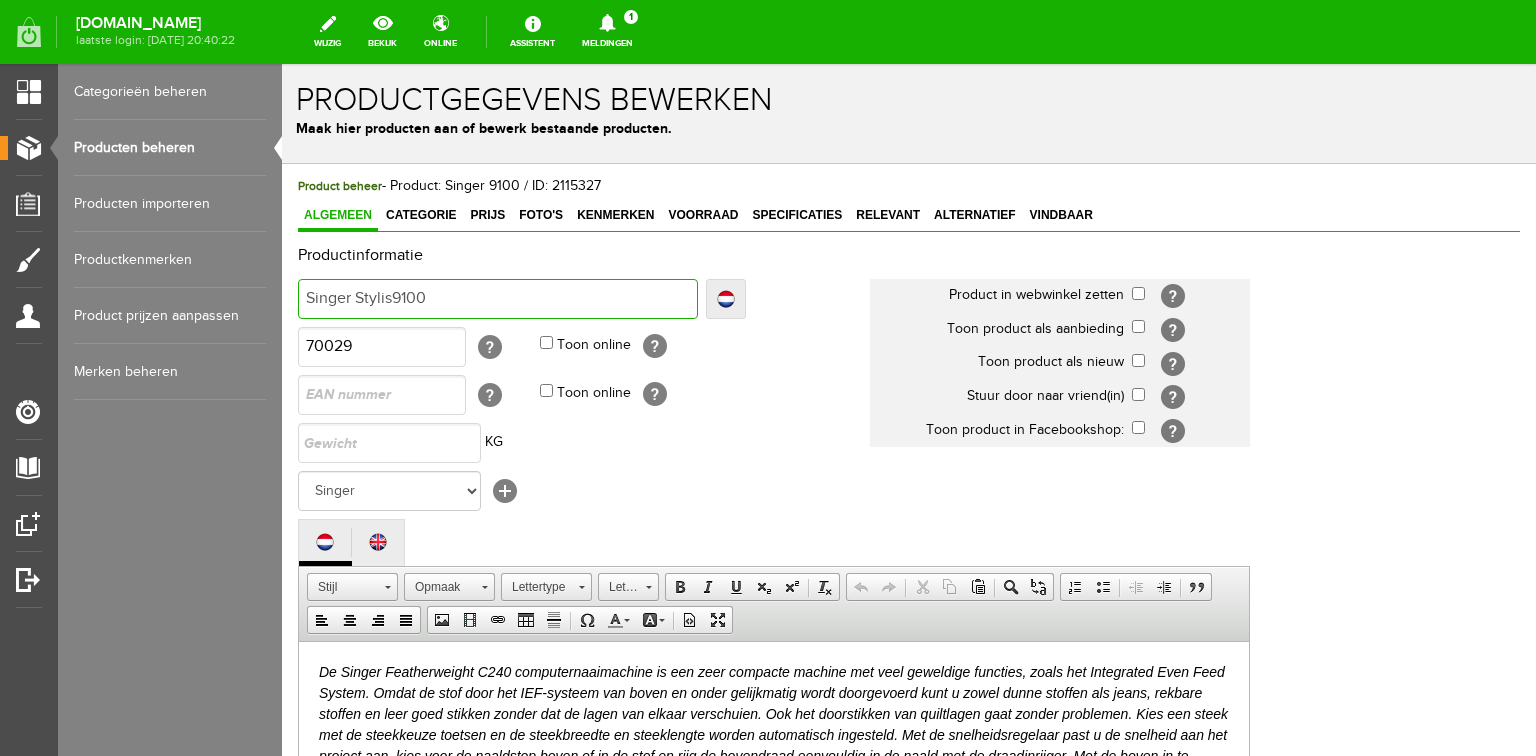 type on "Singer Stylis9100" 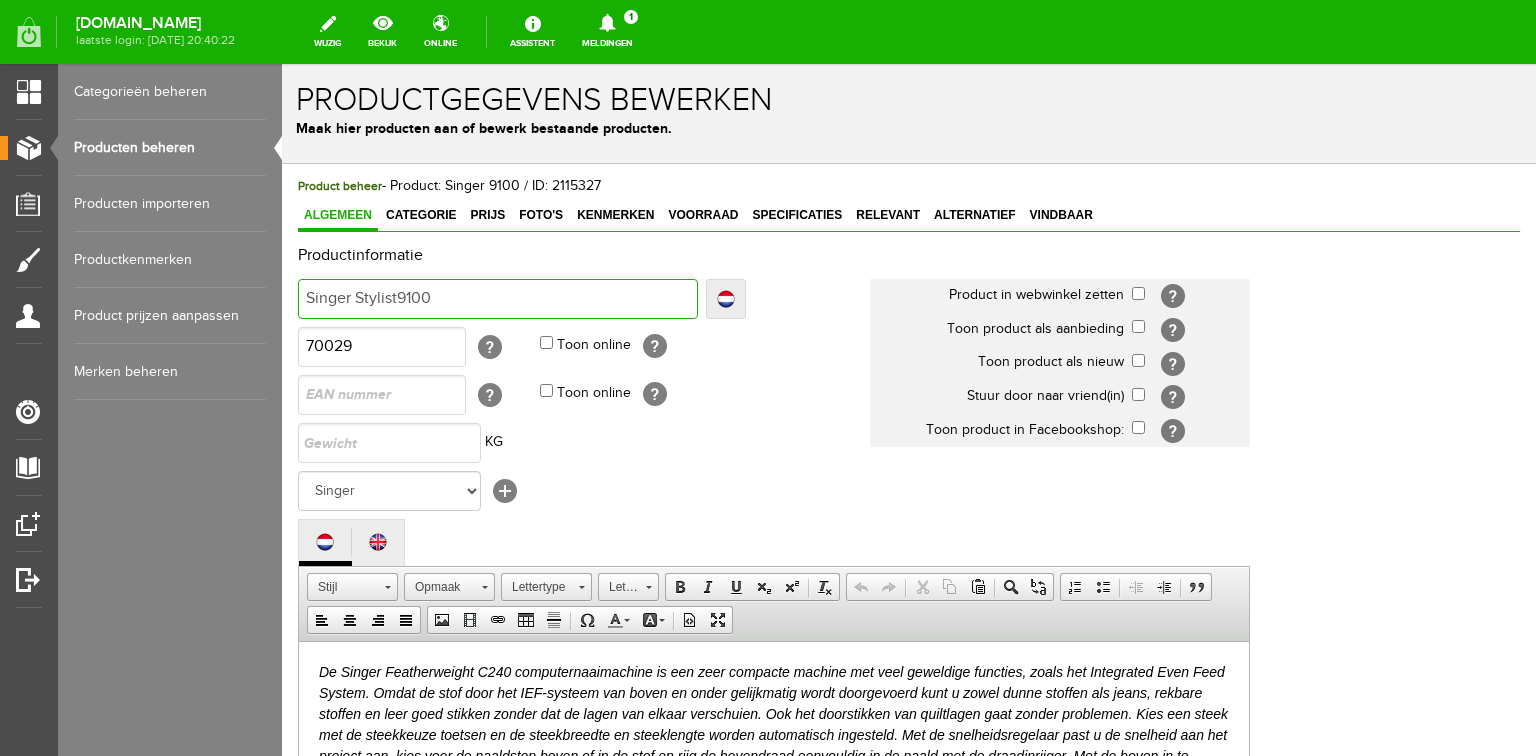 type on "Singer Stylist9100" 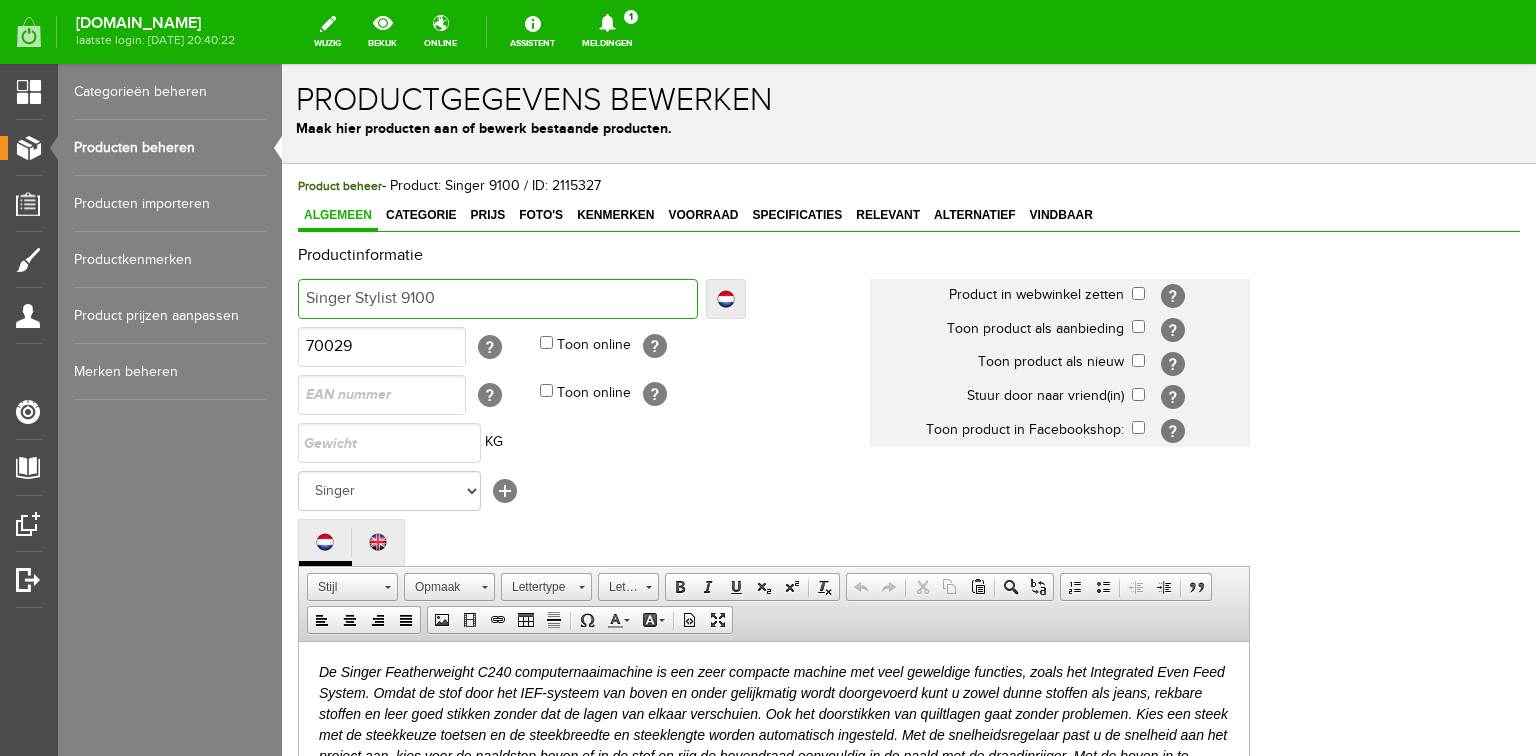 type on "Singer Stylist 9100" 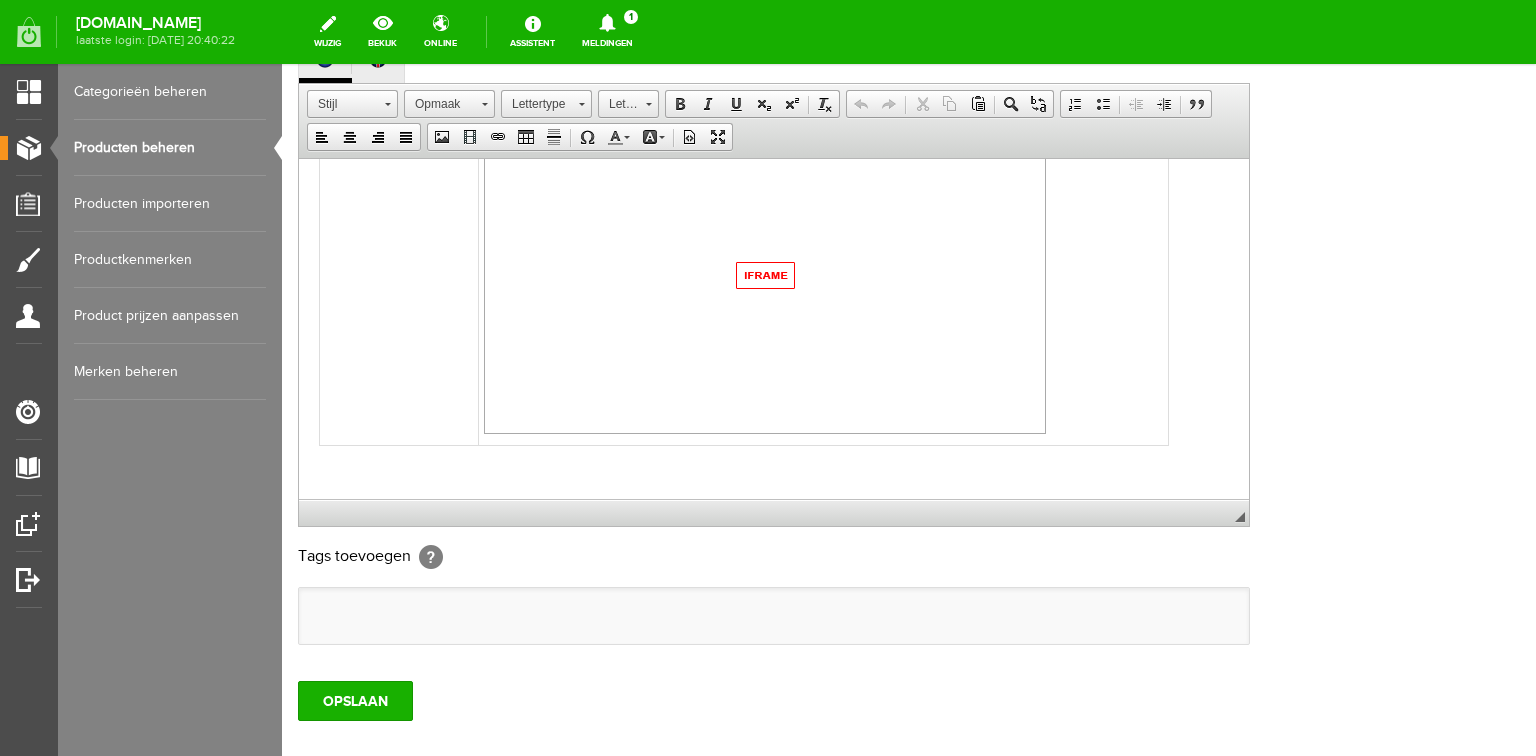 scroll, scrollTop: 592, scrollLeft: 0, axis: vertical 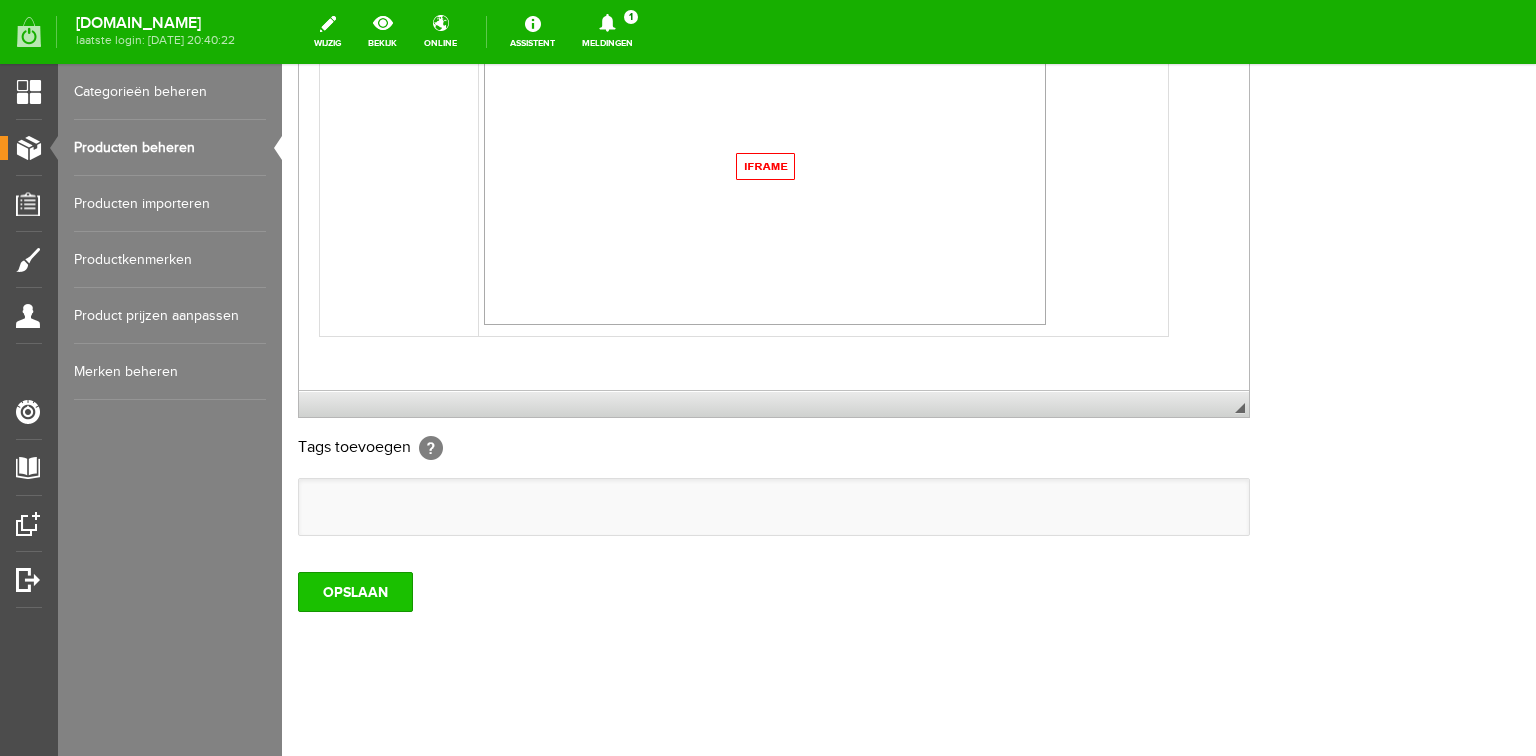 type on "Singer Stylist 9100" 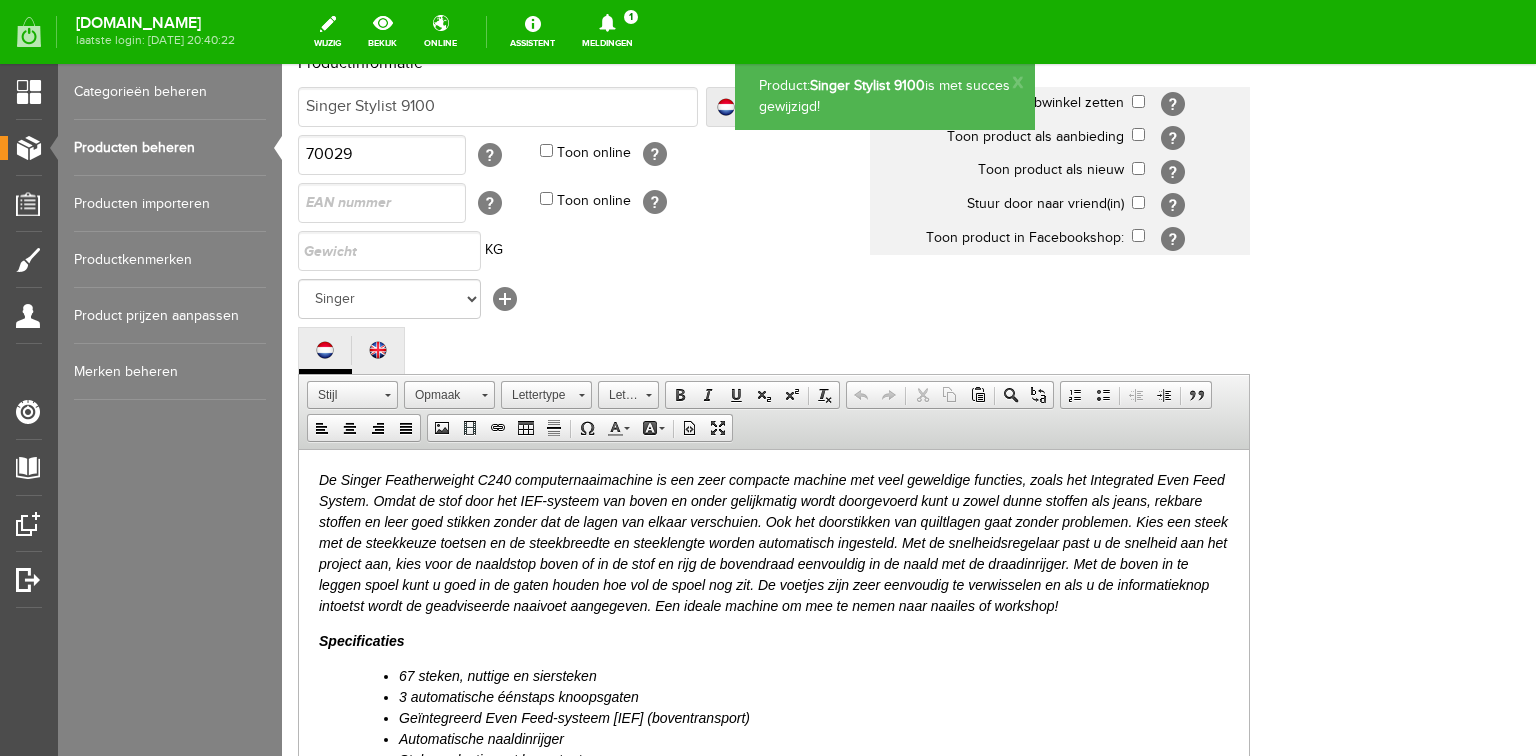 scroll, scrollTop: 192, scrollLeft: 0, axis: vertical 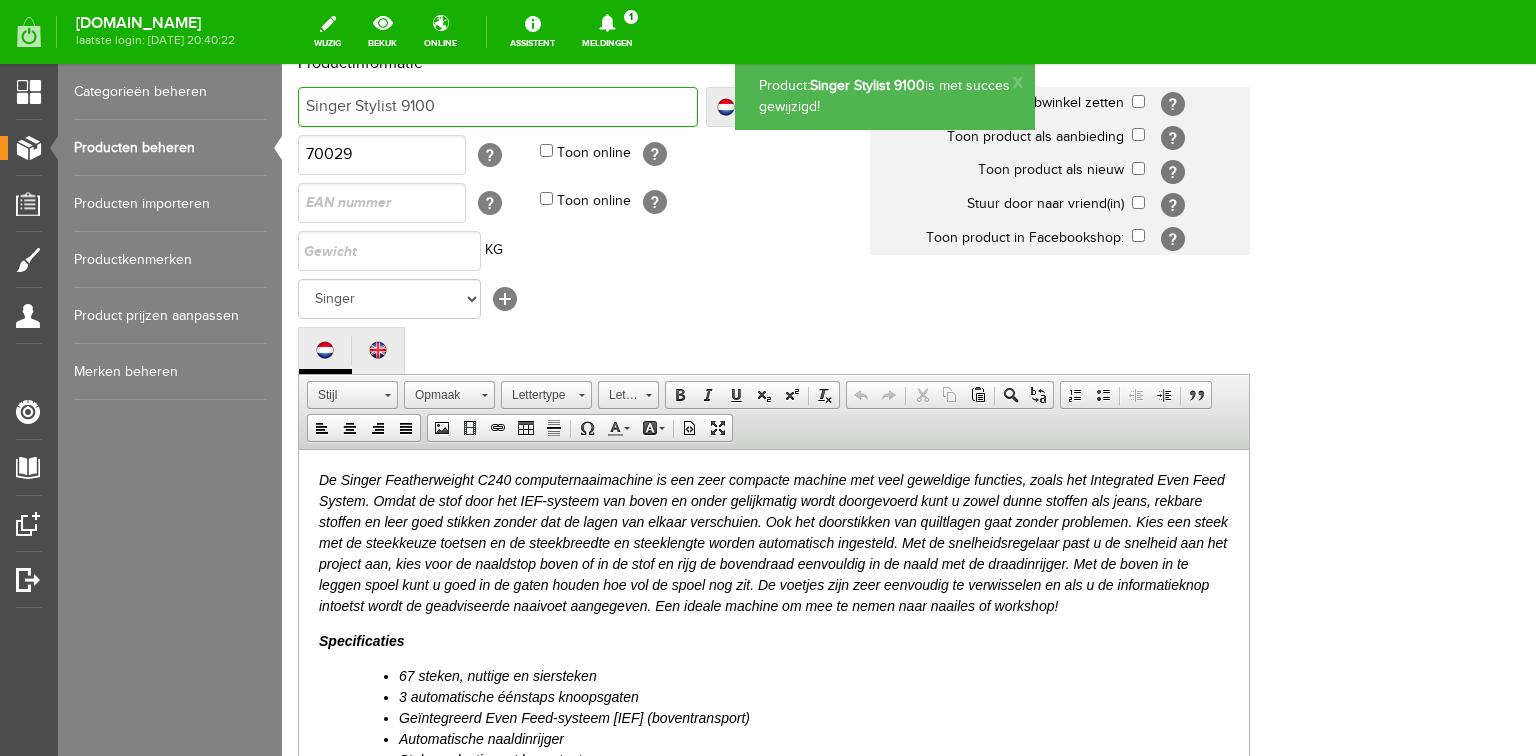 click on "Singer Stylist 9100" at bounding box center (498, 107) 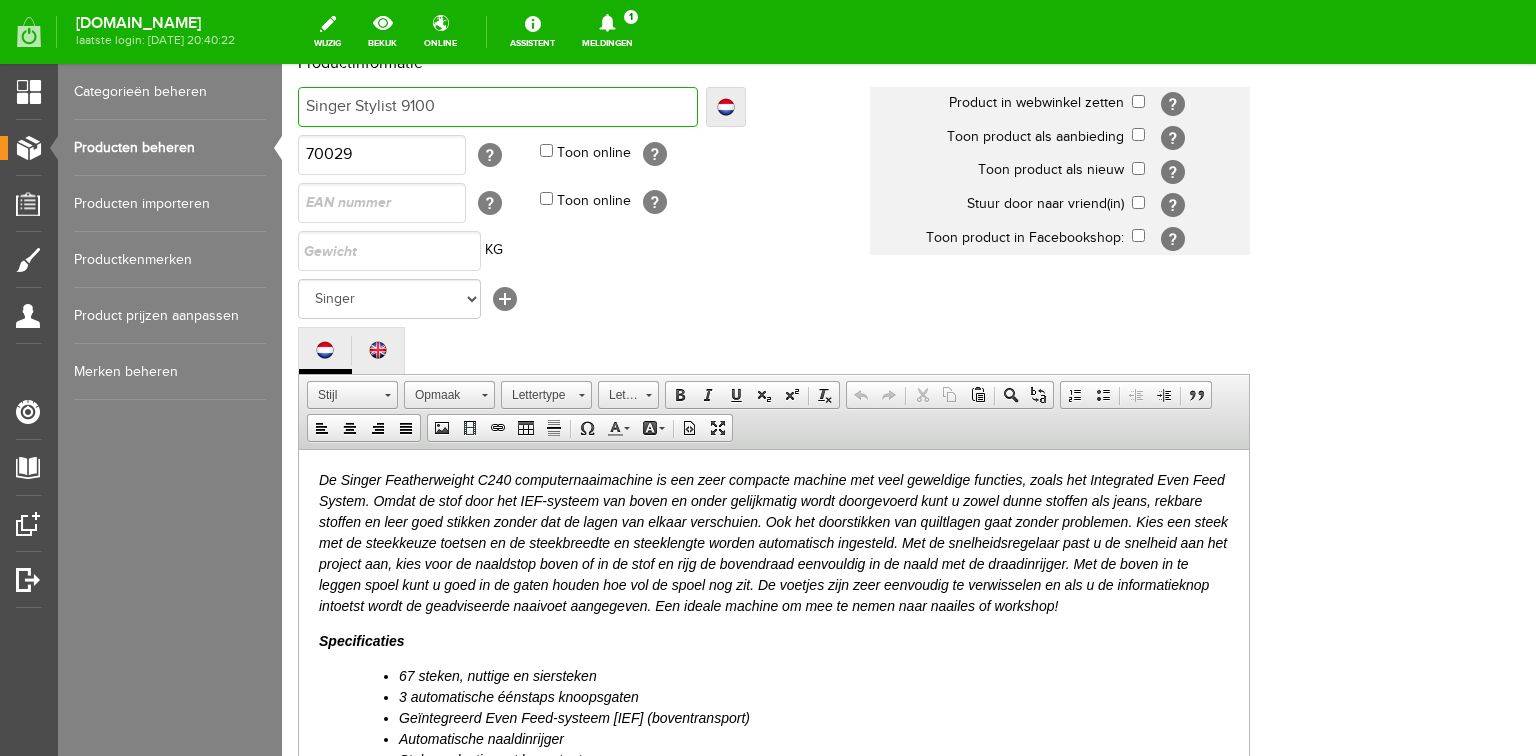 type on "Singer Stylist 9100" 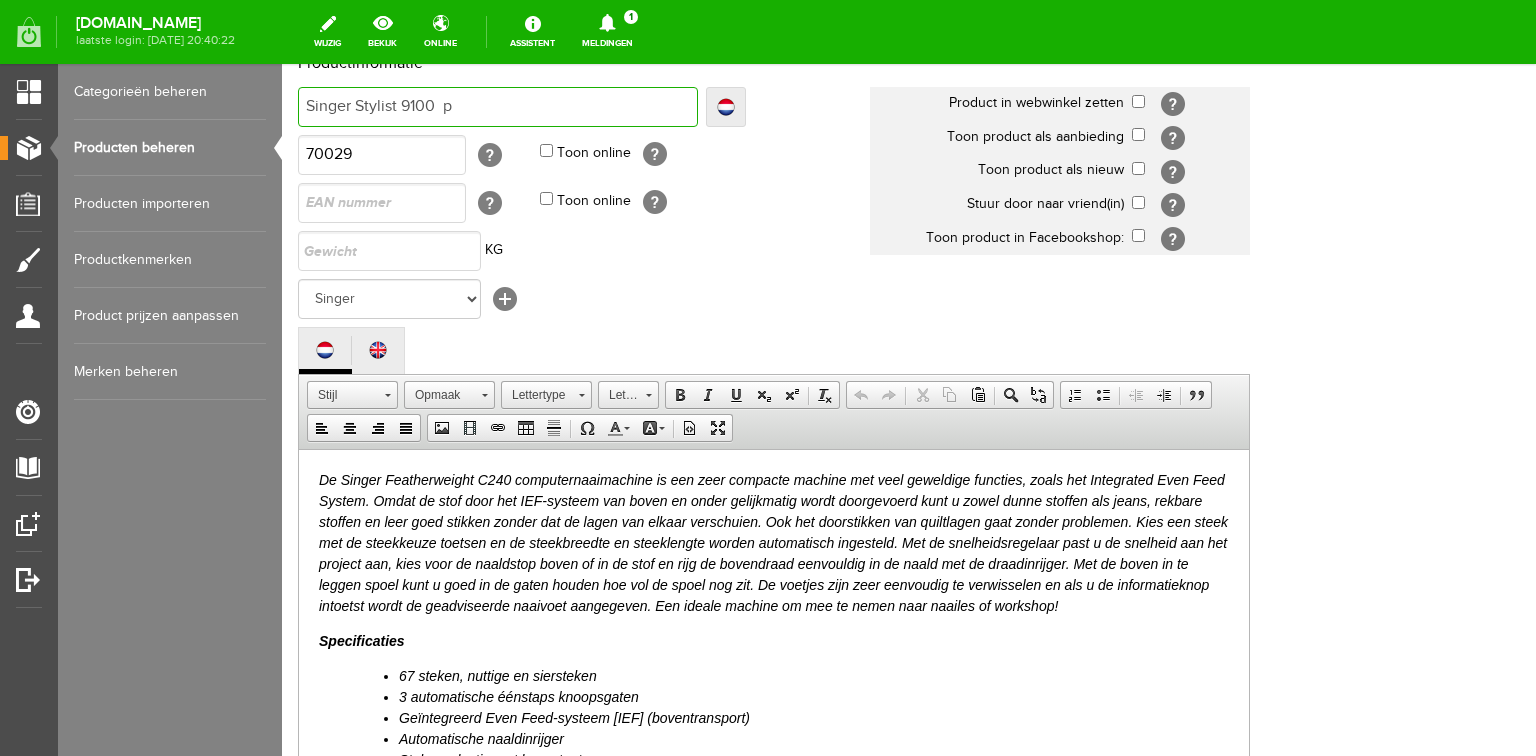 type on "Singer Stylist 9100  p" 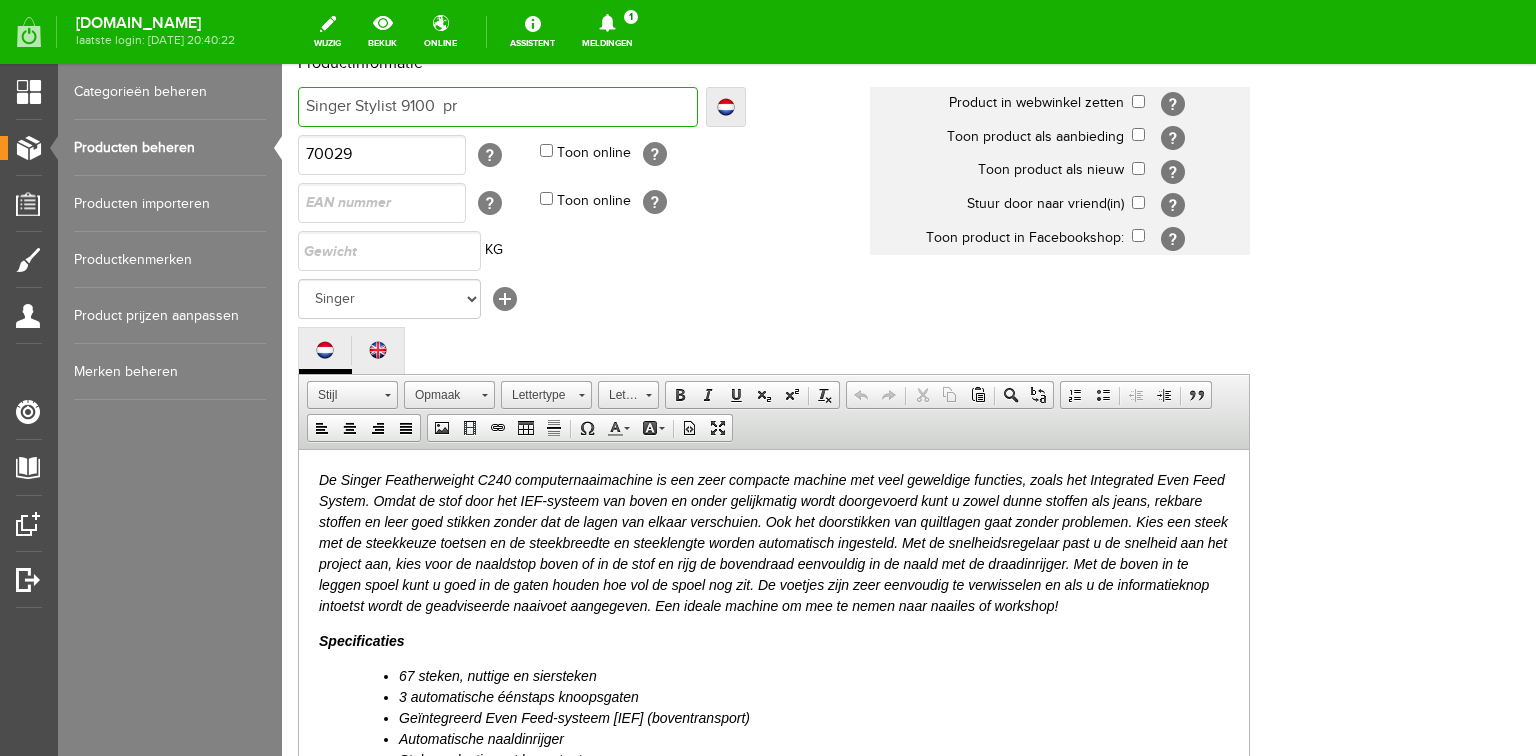 type on "Singer Stylist 9100  pr" 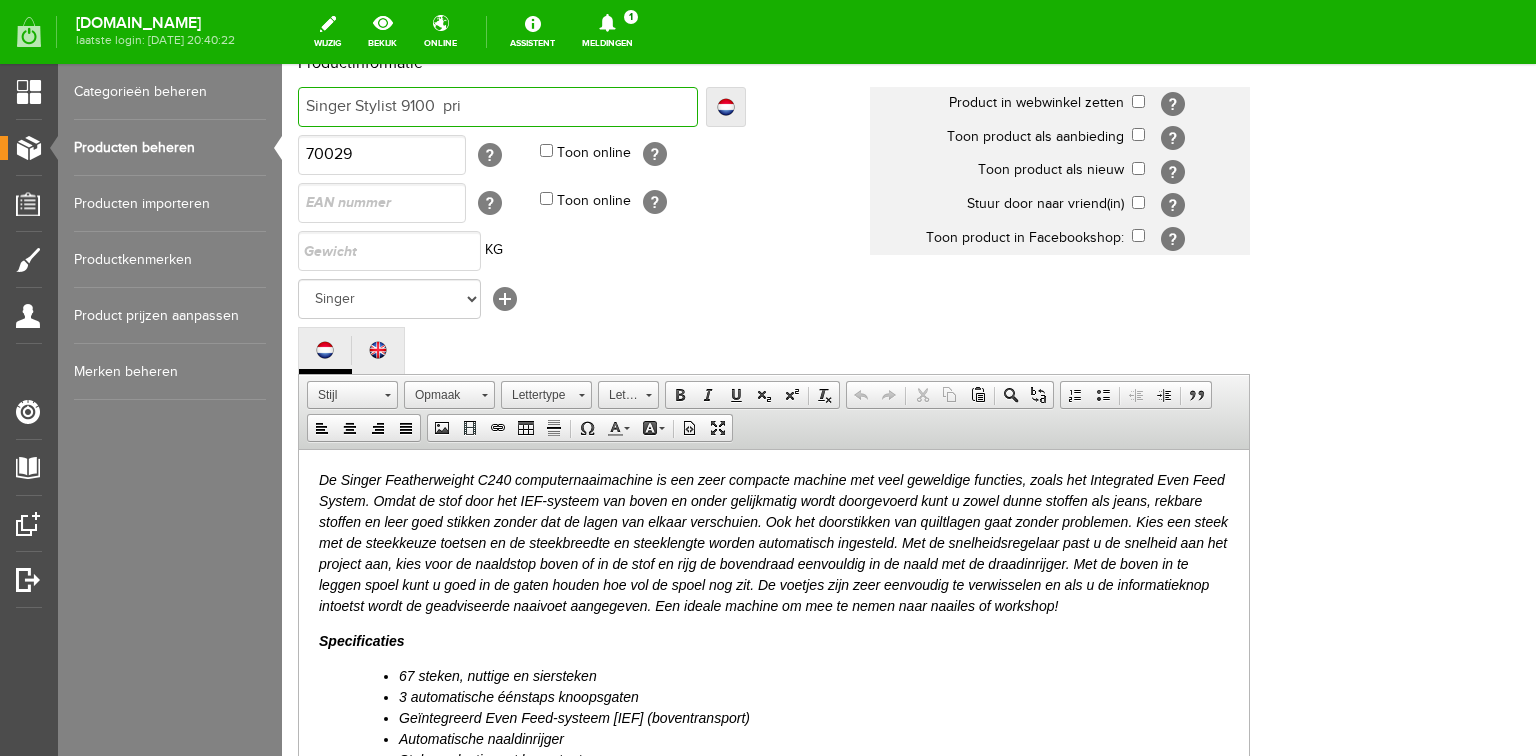 type on "Singer Stylist 9100  prij" 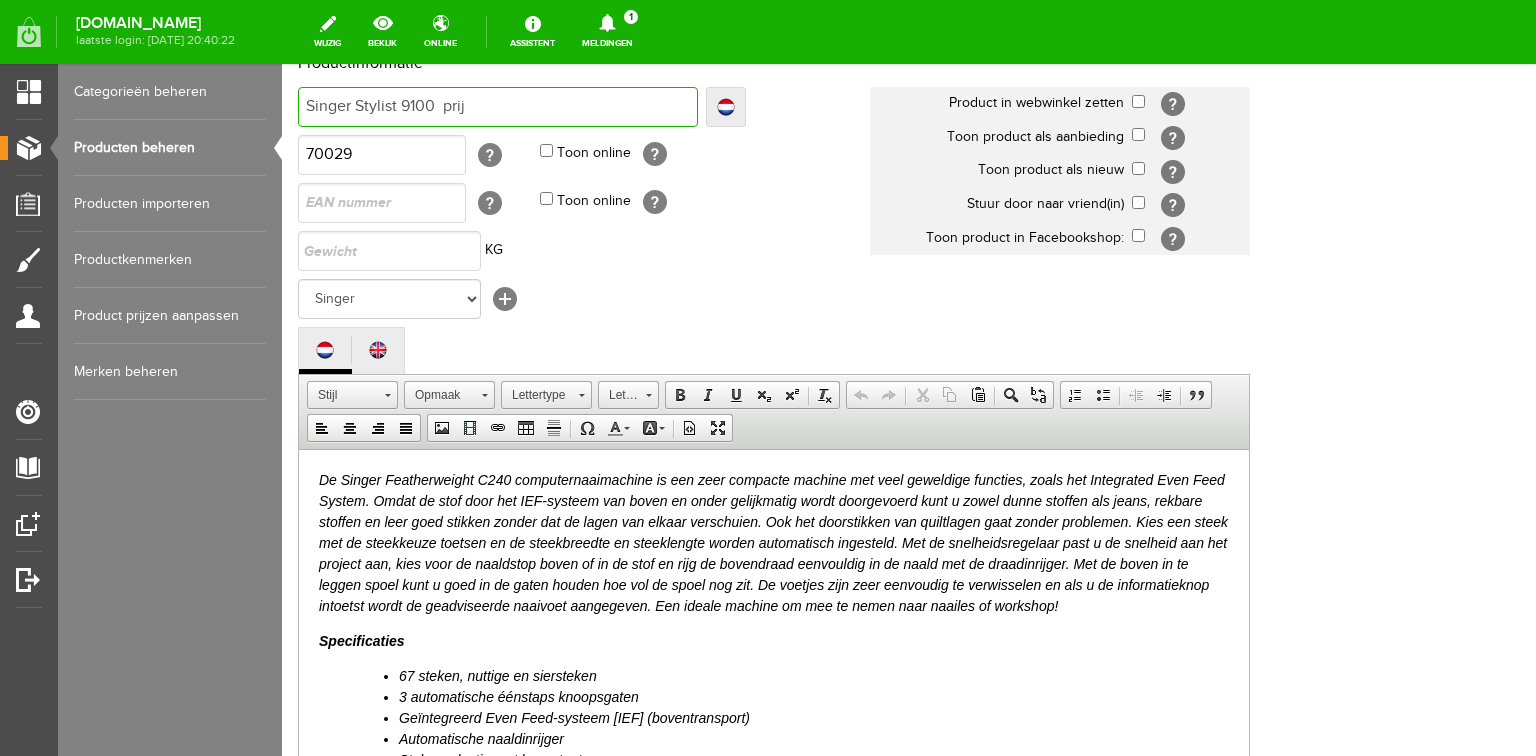type on "Singer Stylist 9100  prij" 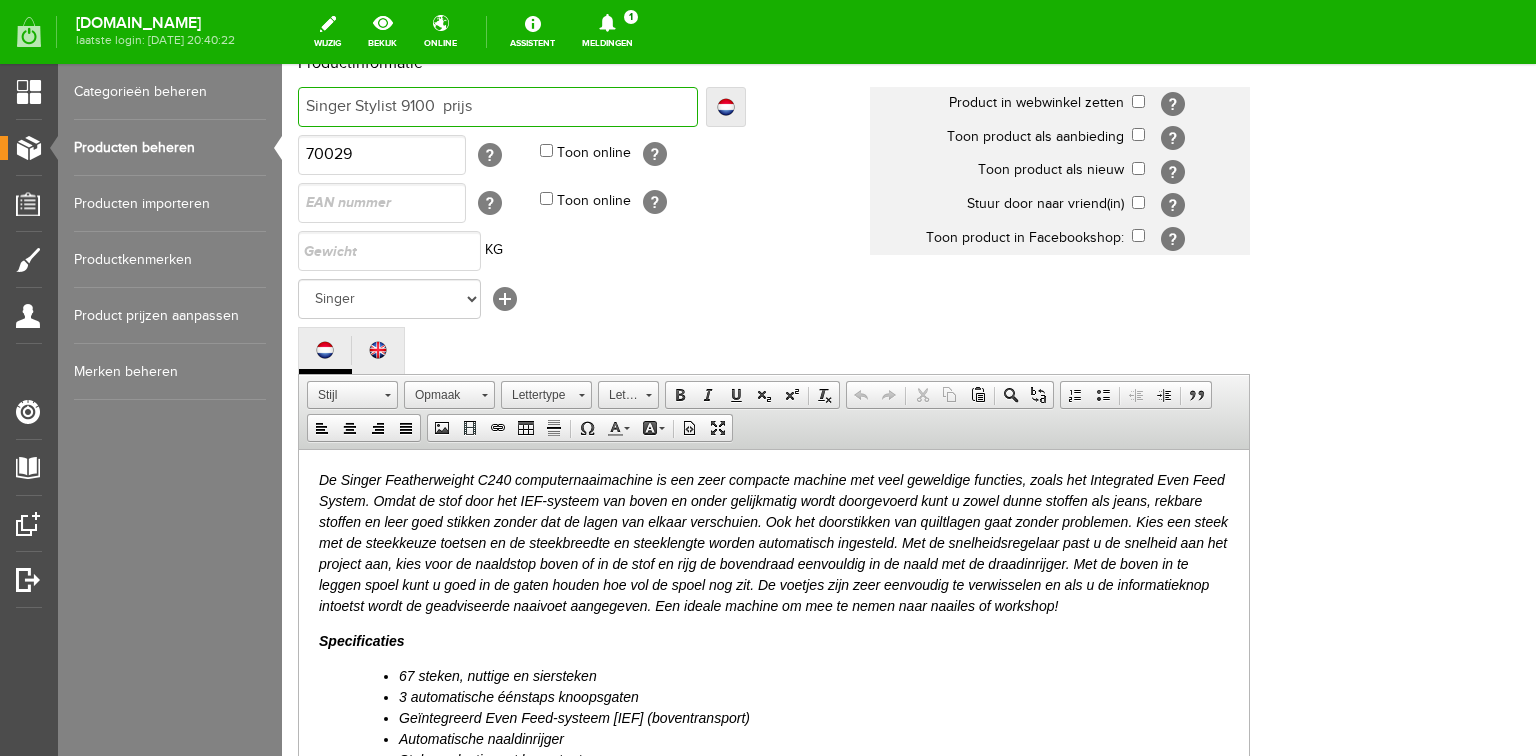 type on "Singer Stylist 9100  prijs" 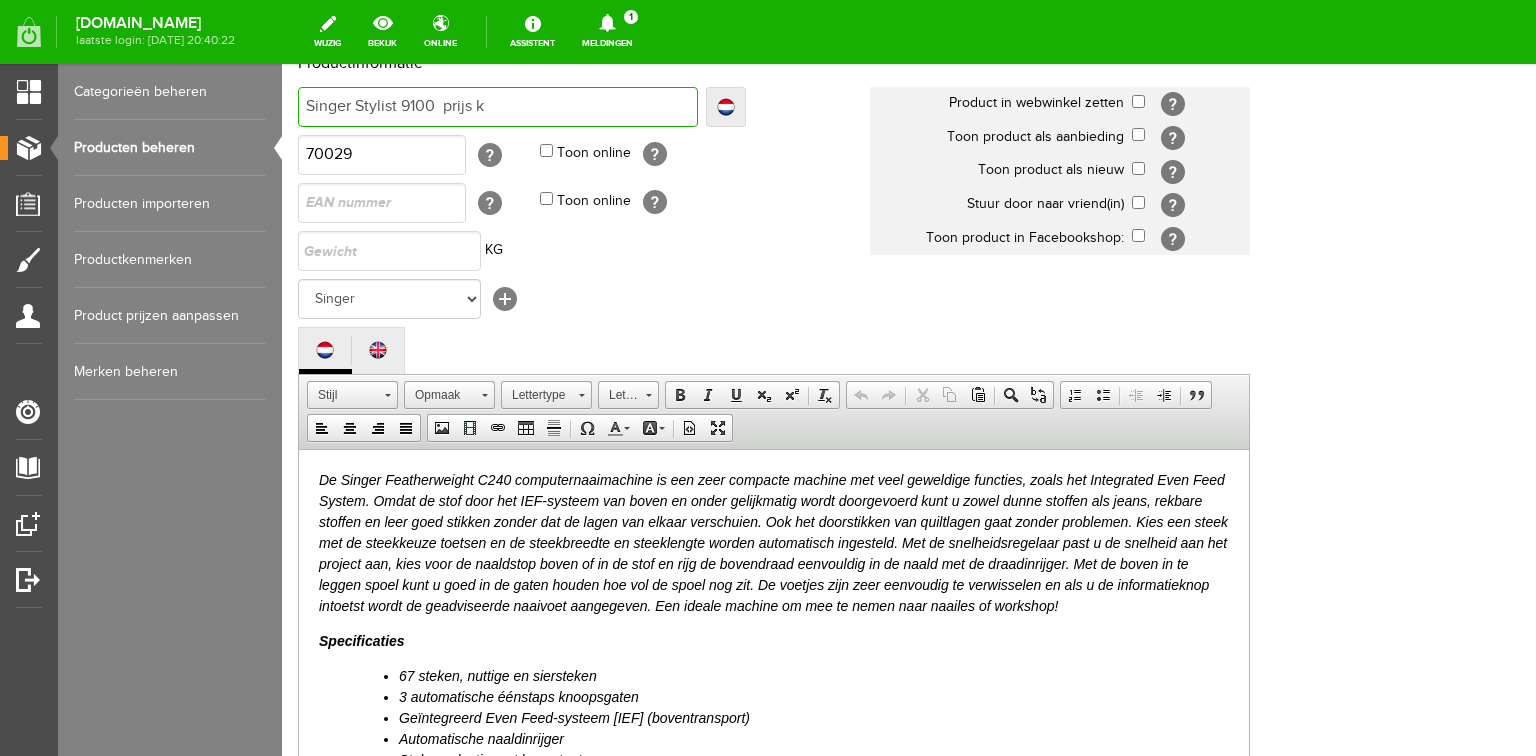 type on "Singer Stylist 9100  prijs k" 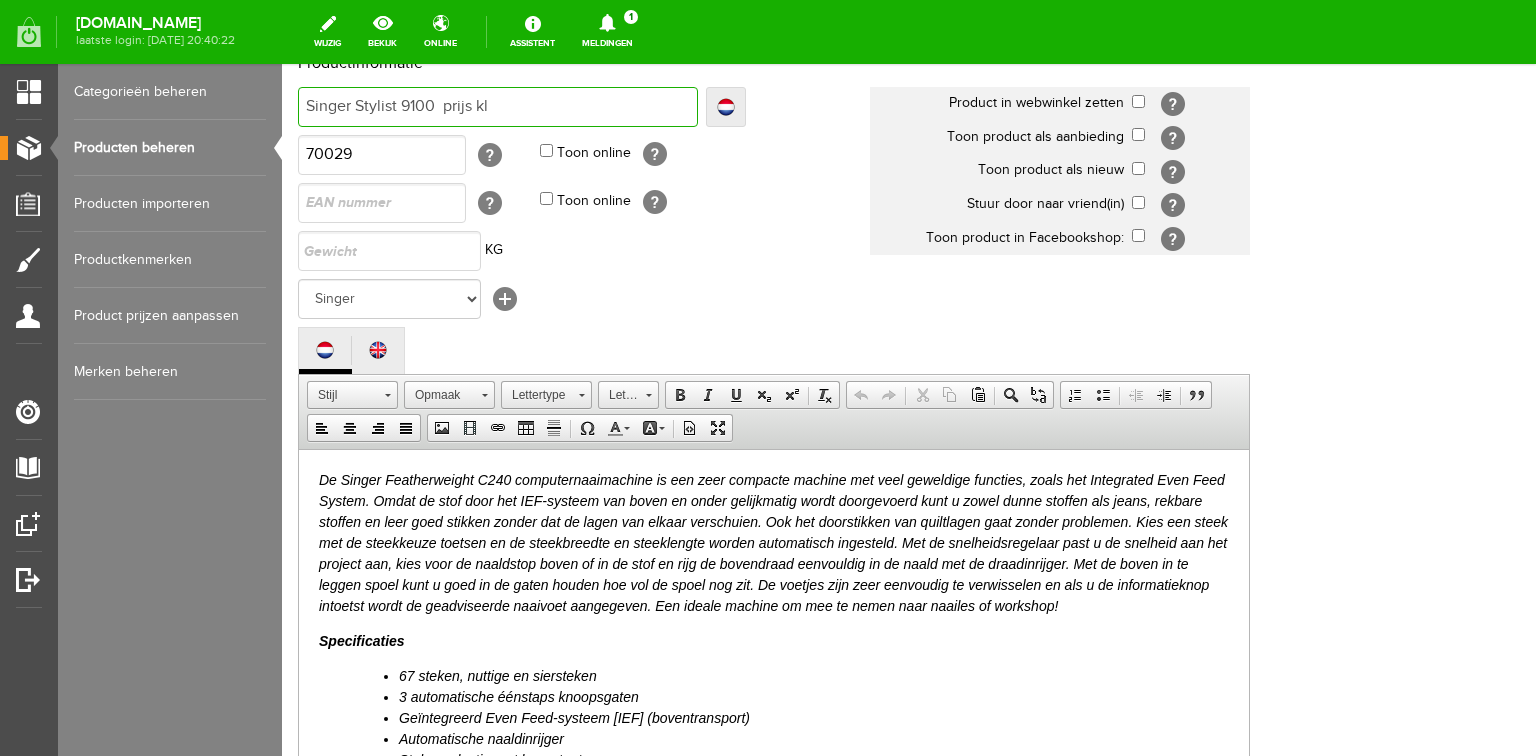 type on "Singer Stylist 9100  prijs kl" 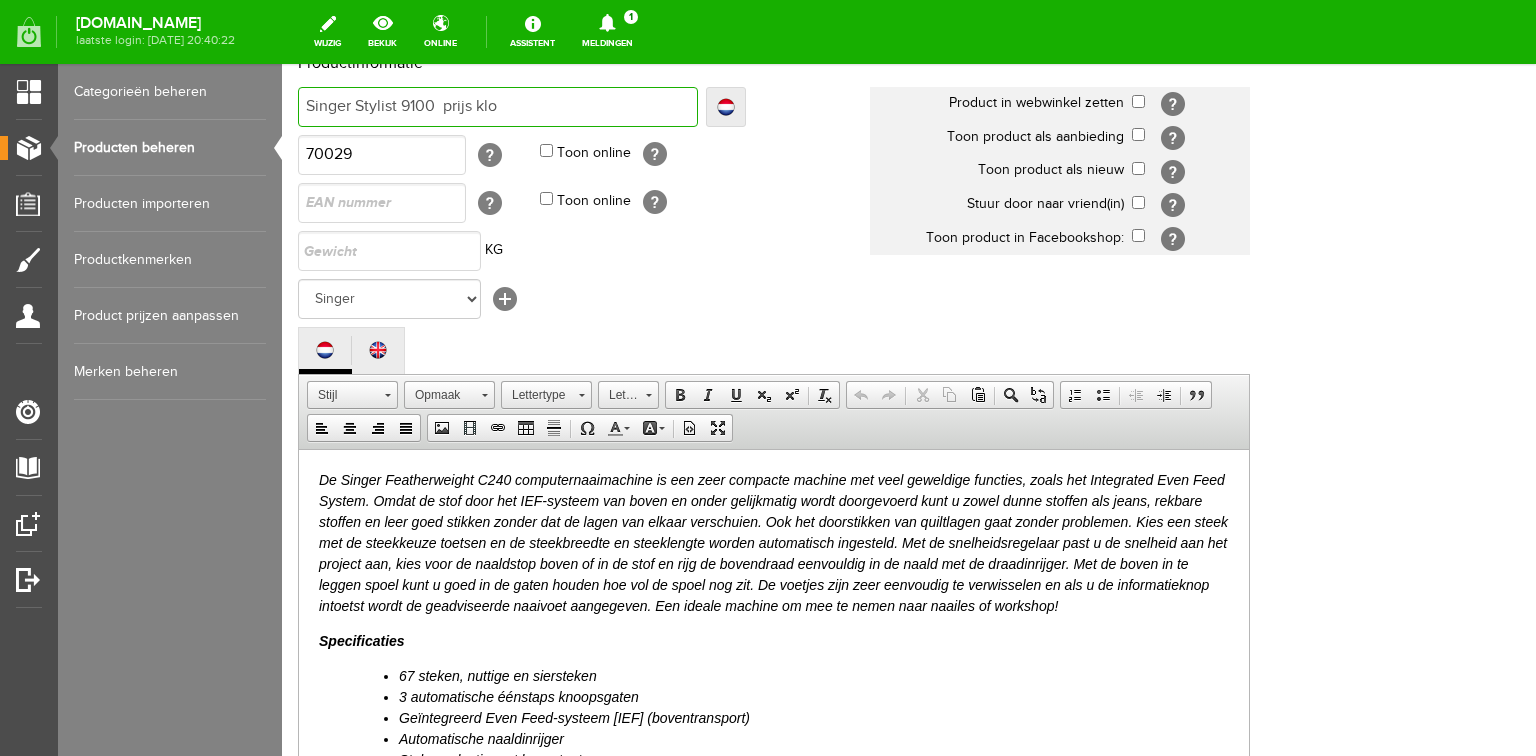 type on "Singer Stylist 9100  prijs klo" 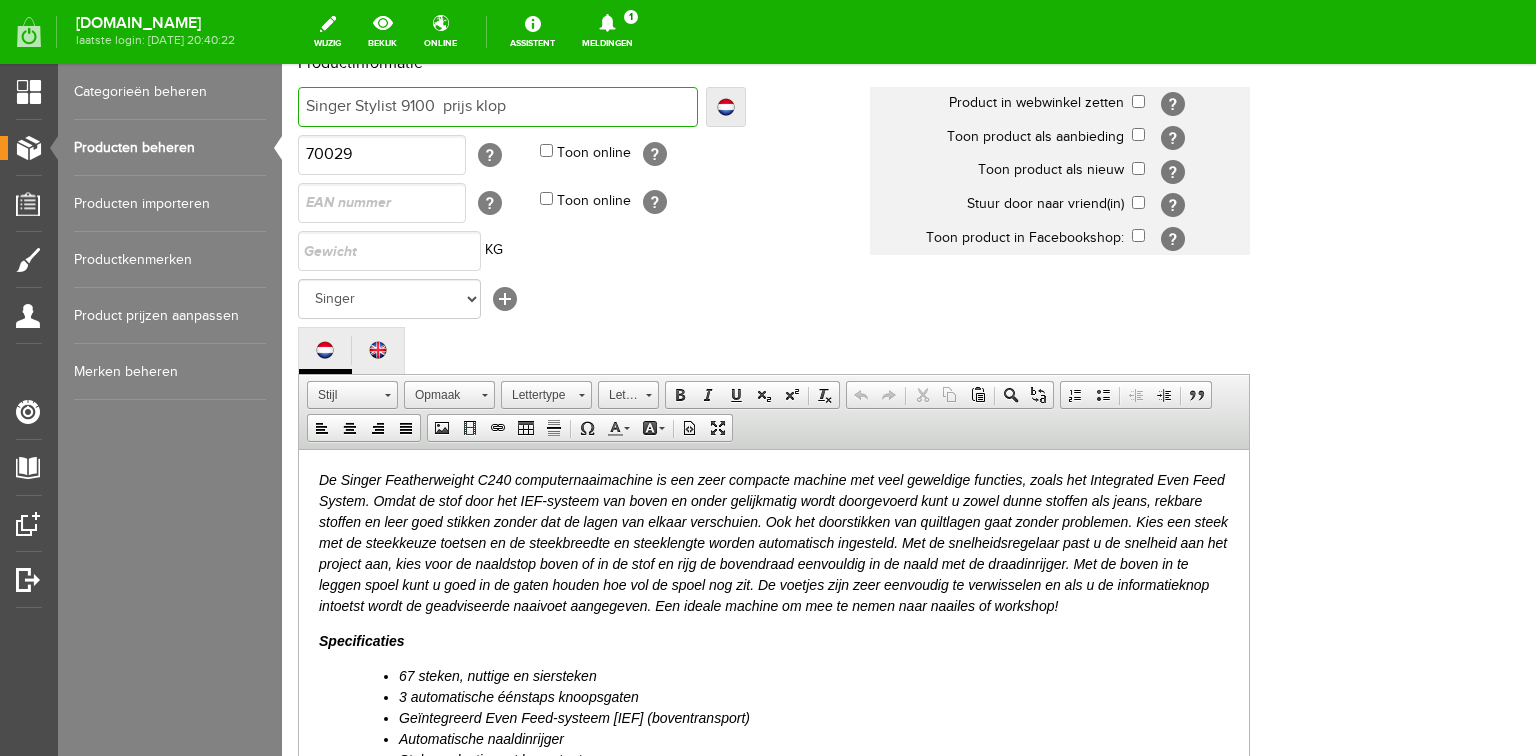 type on "Singer Stylist 9100  prijs klop" 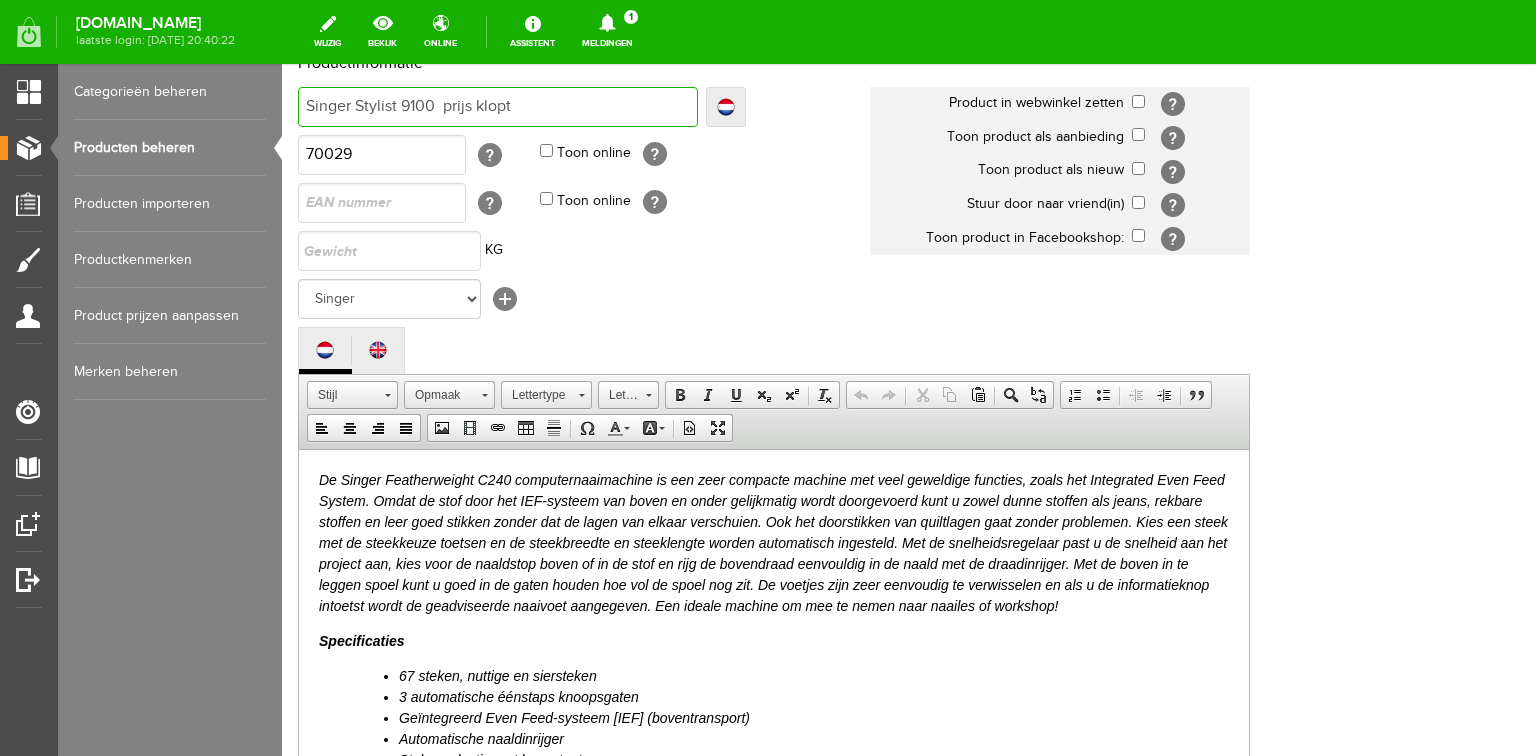 type on "Singer Stylist 9100  prijs klopt" 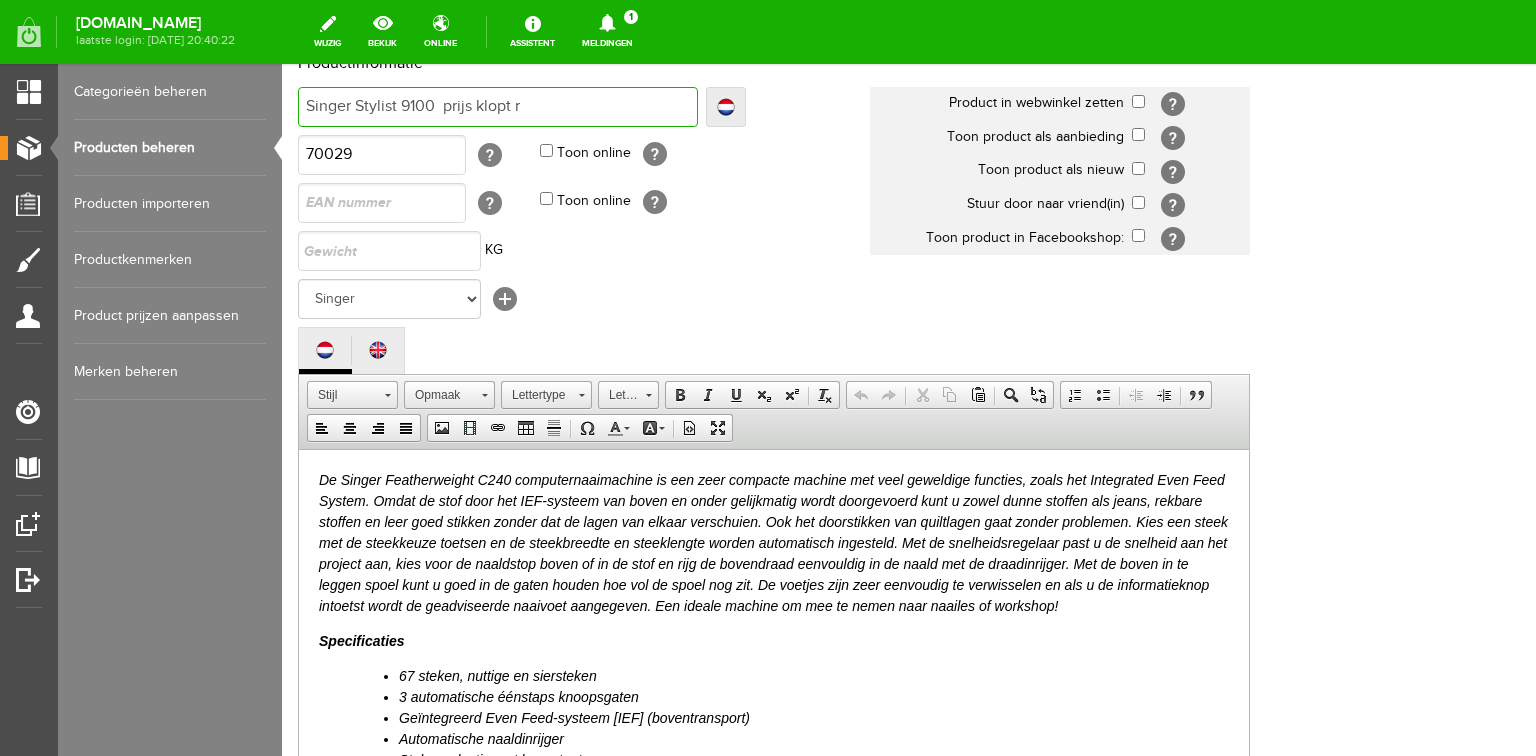 type on "Singer Stylist 9100  prijs klopt re" 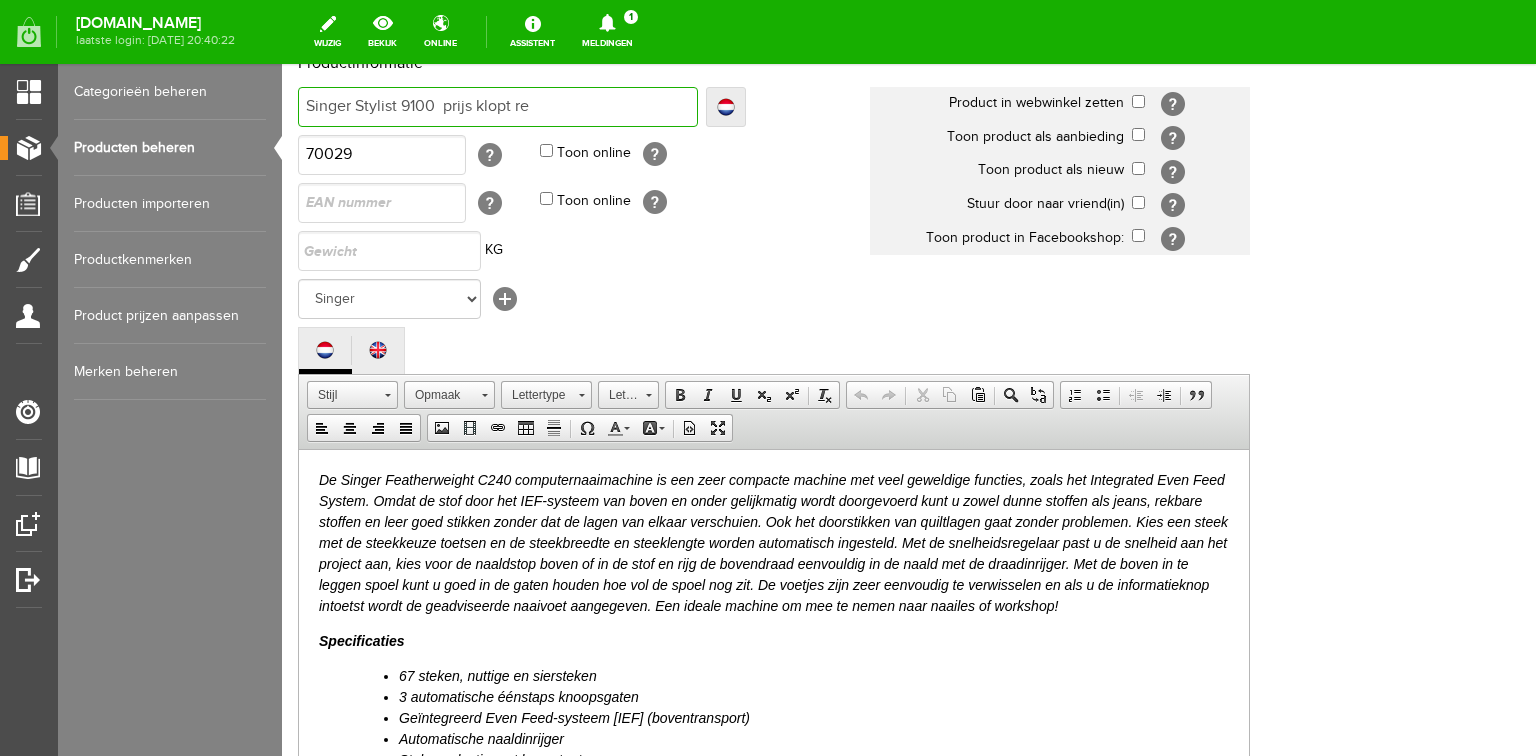 type on "Singer Stylist 9100  prijs klopt re" 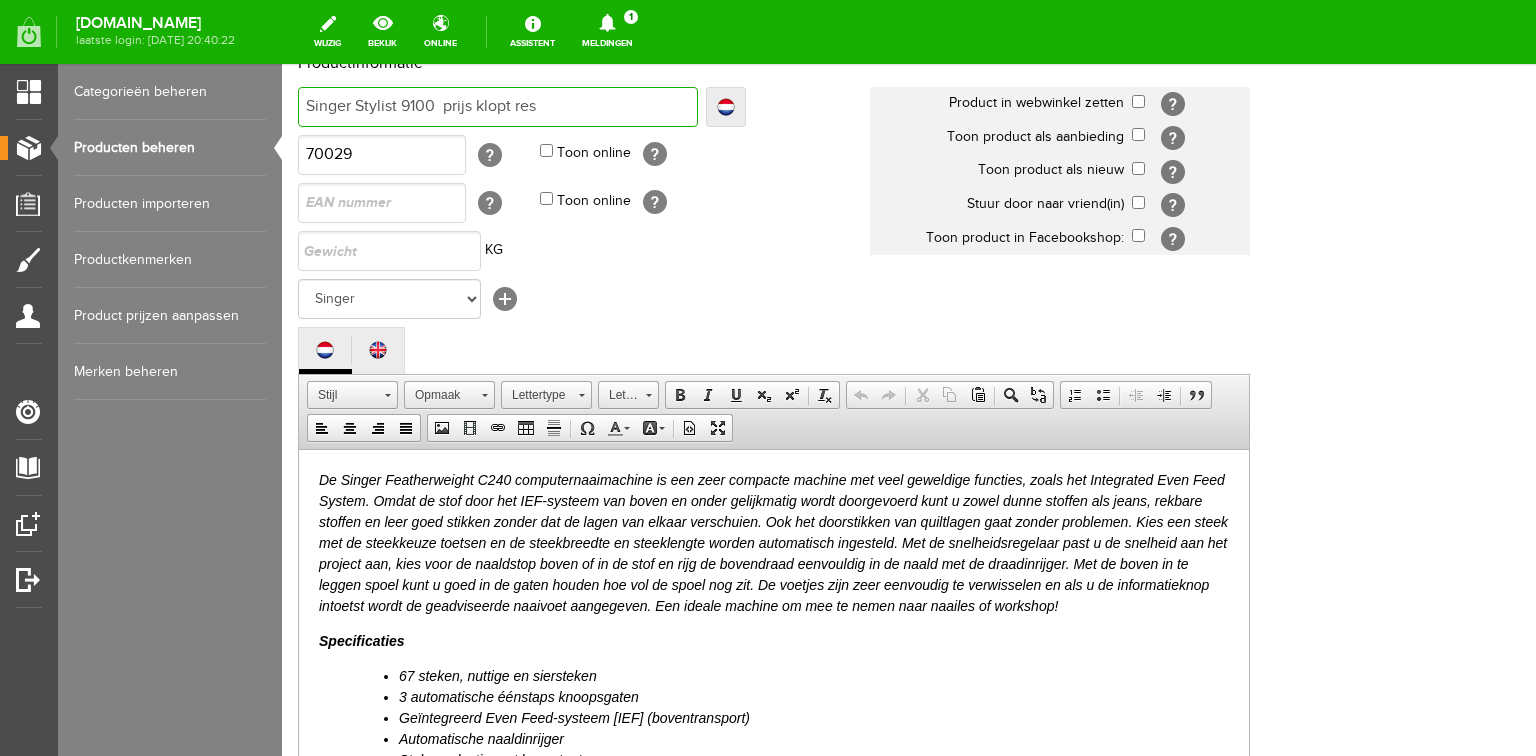 type on "Singer Stylist 9100  prijs klopt rest" 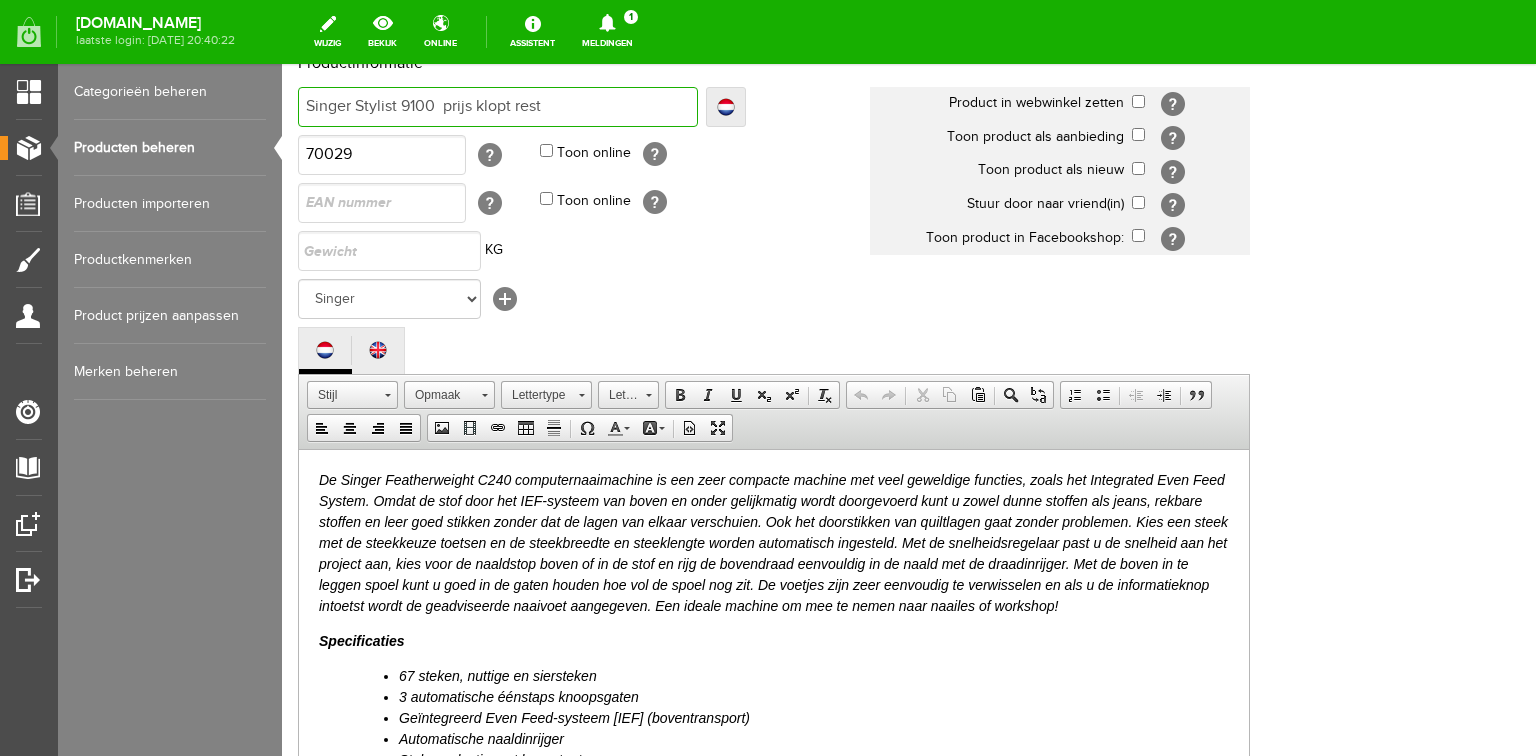 type on "Singer Stylist 9100  prijs klopt rest" 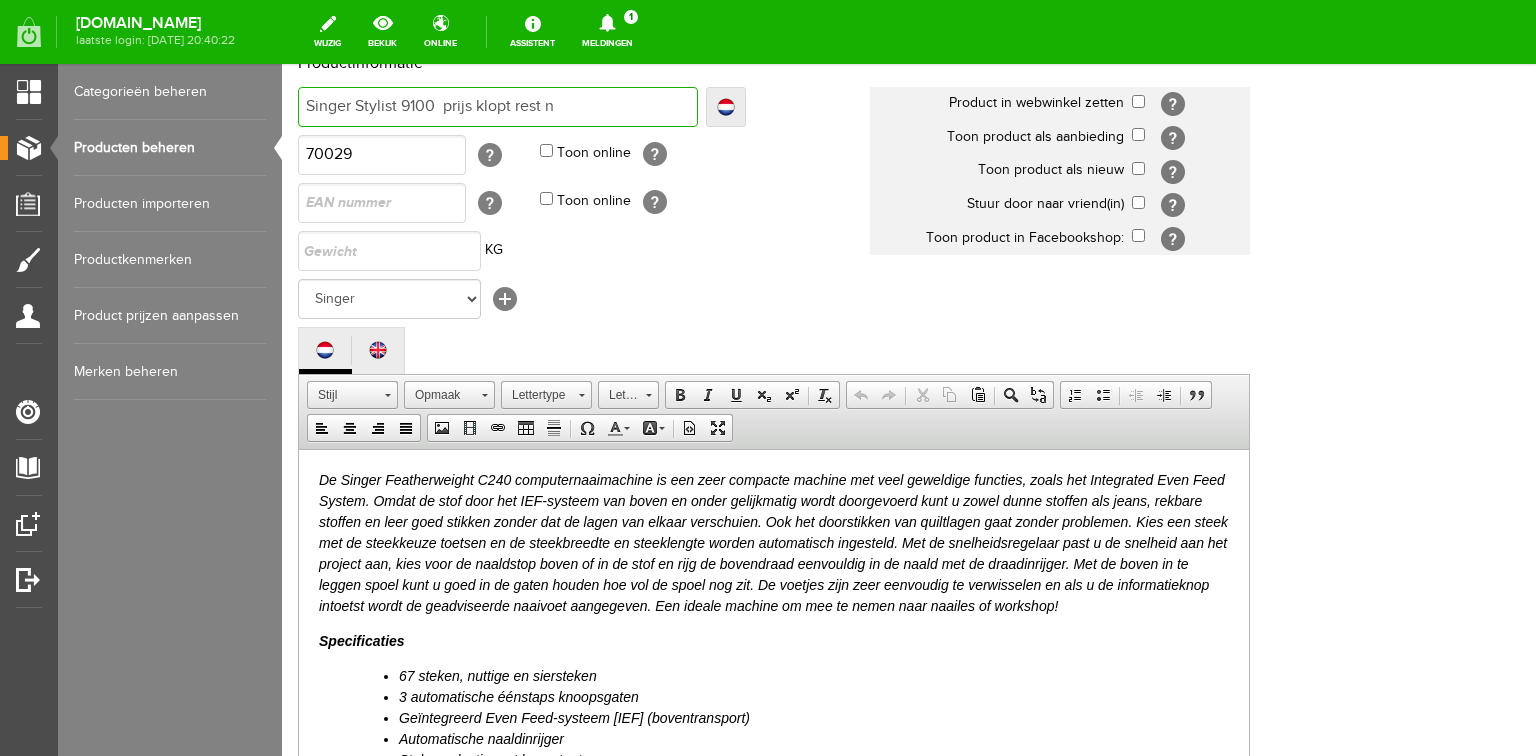 type on "Singer Stylist 9100  prijs klopt rest n" 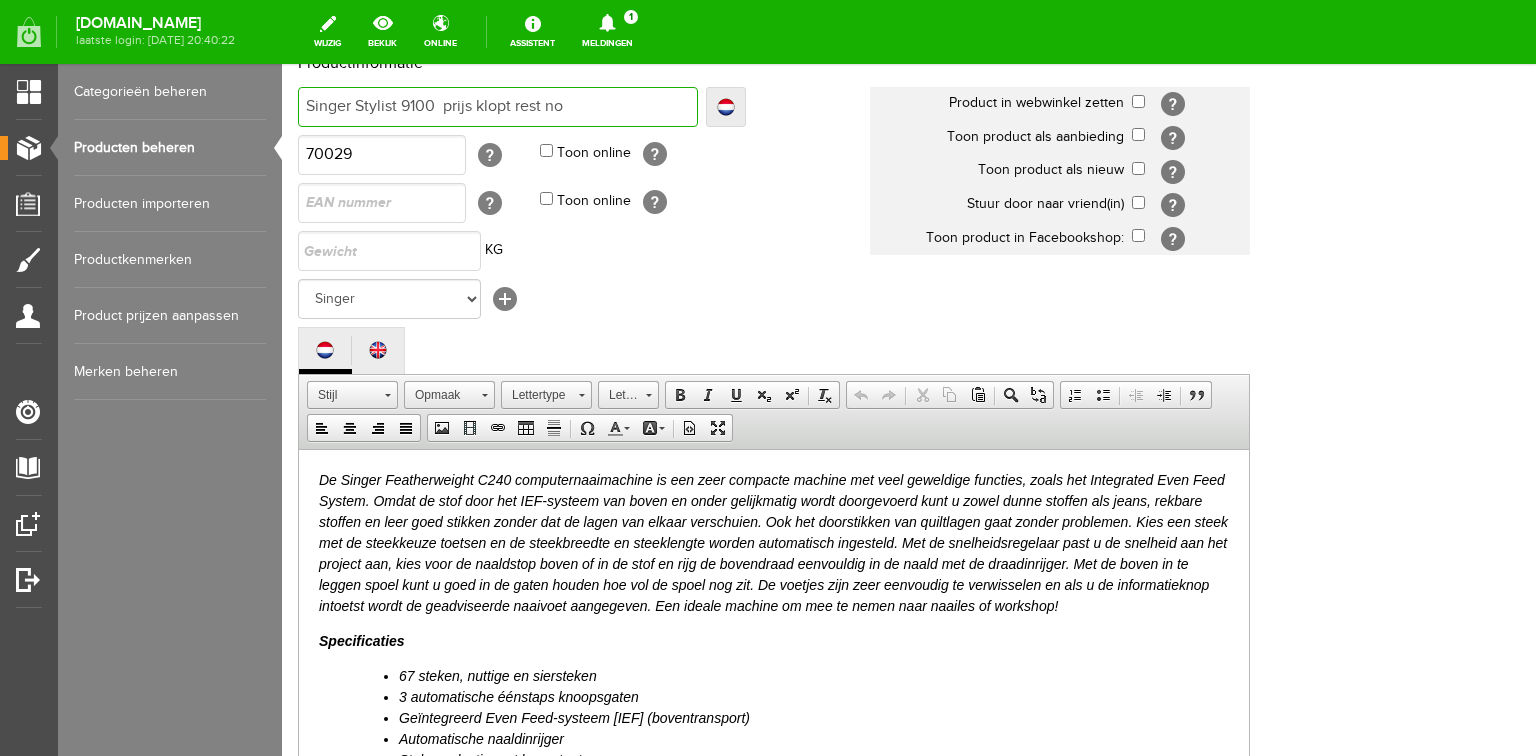 type on "Singer Stylist 9100  prijs klopt rest no" 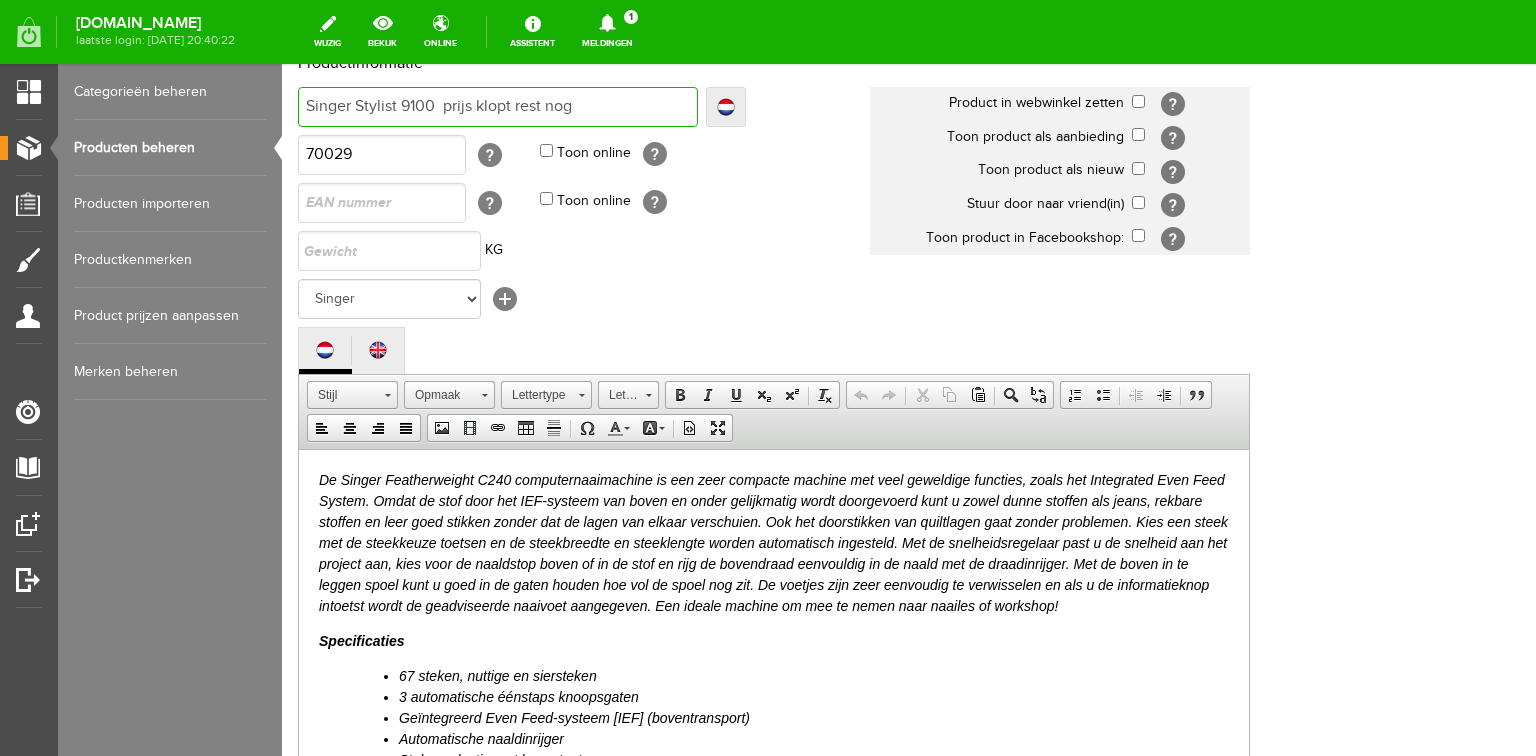 type on "Singer Stylist 9100  prijs klopt rest nog" 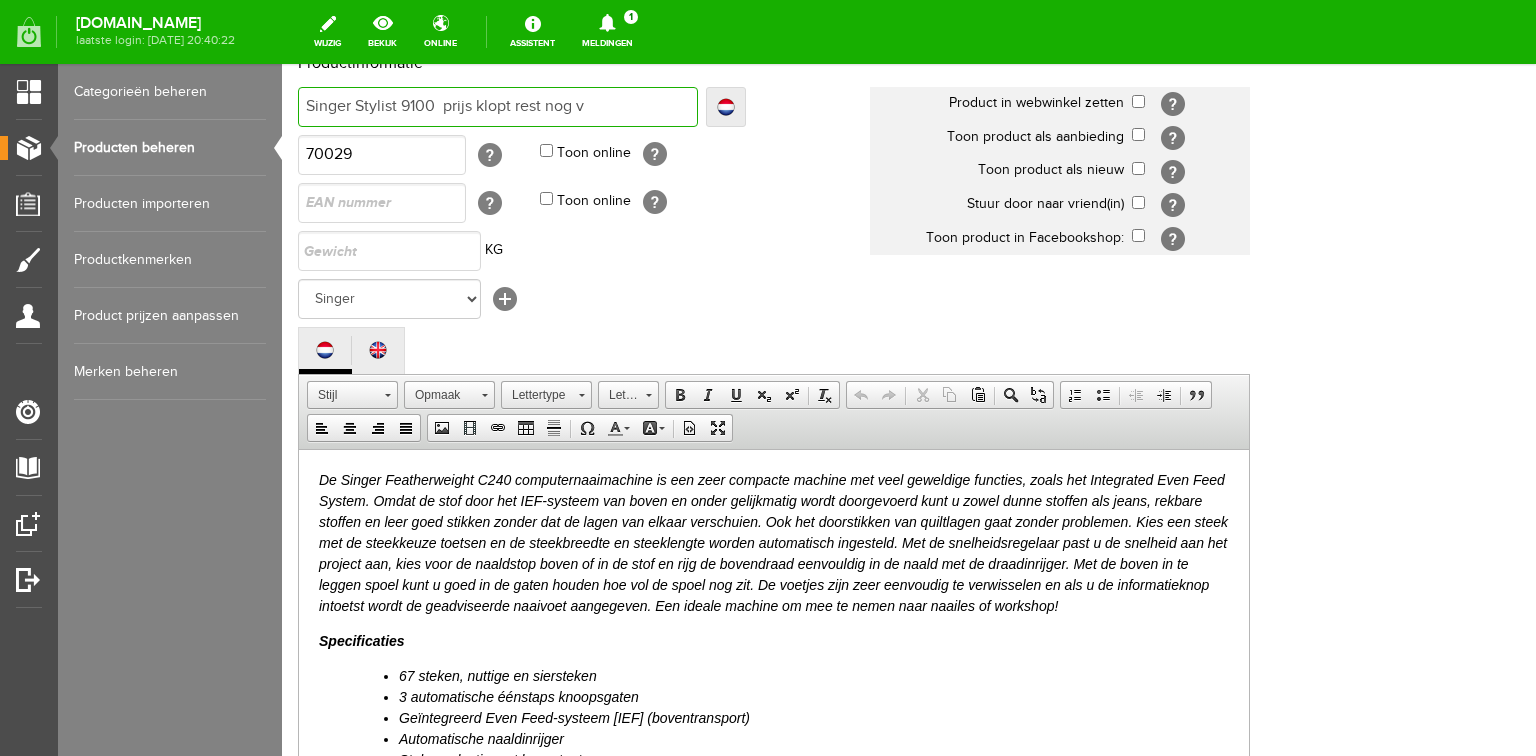 type on "Singer Stylist 9100  prijs klopt rest nog v" 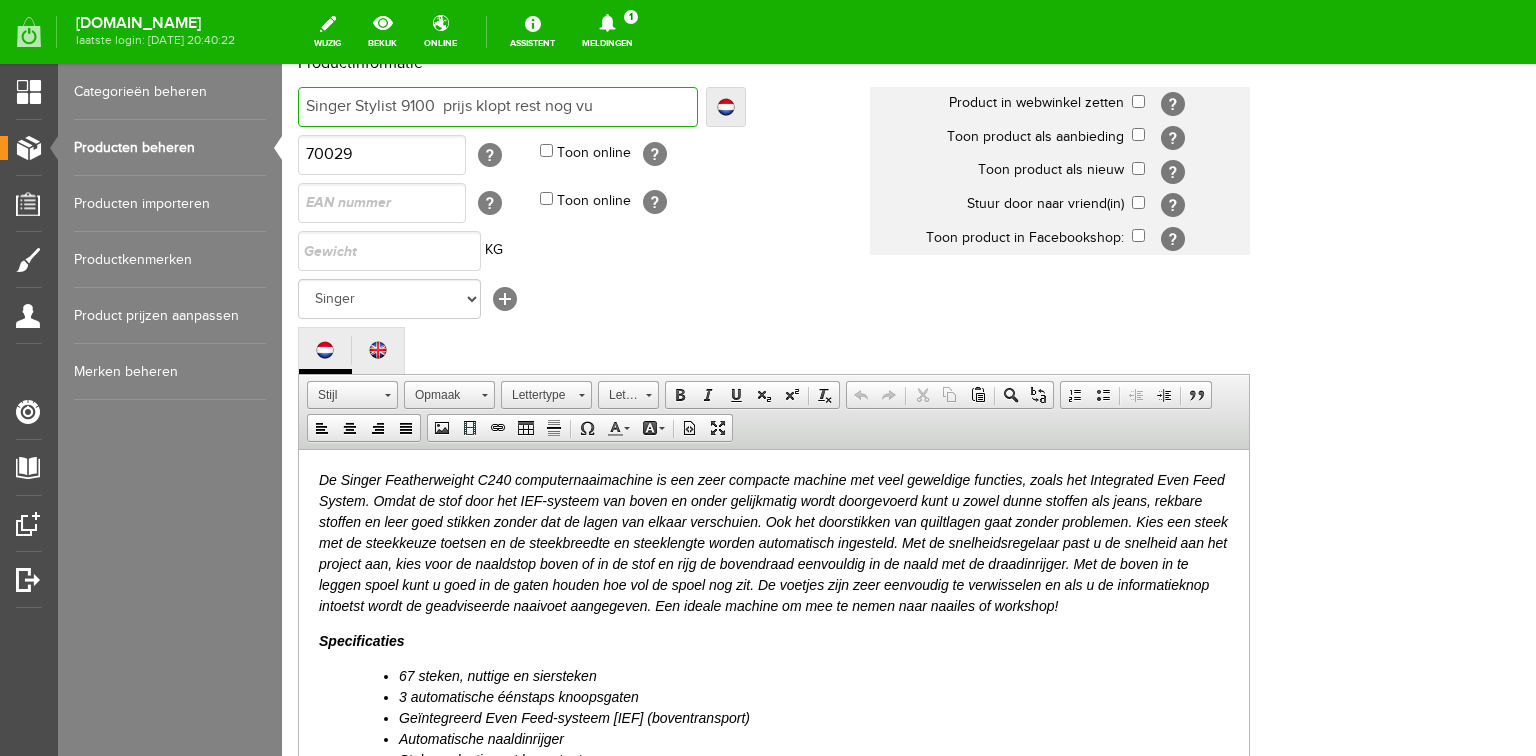 type on "Singer Stylist 9100  prijs klopt rest nog vu" 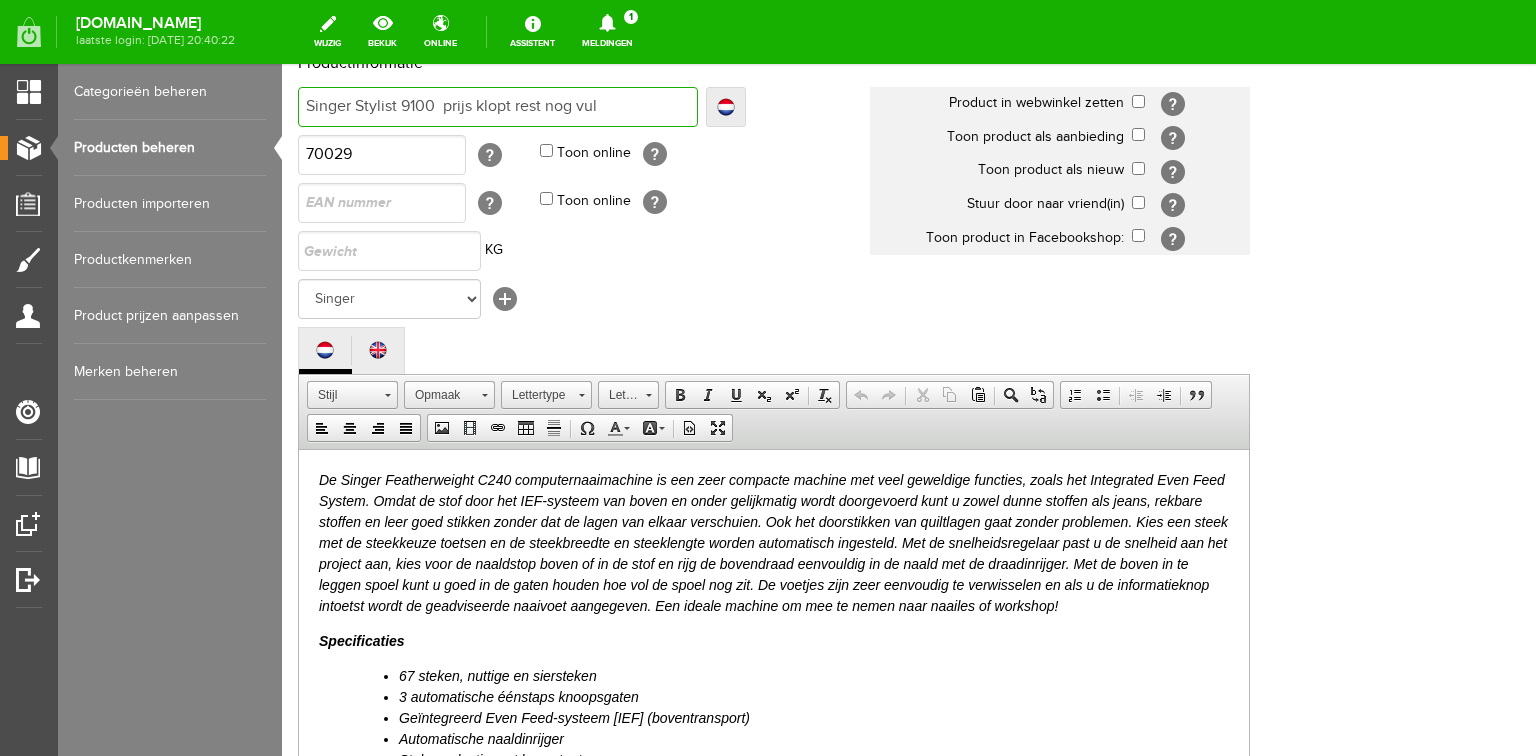 type on "Singer Stylist 9100  prijs klopt rest nog vul" 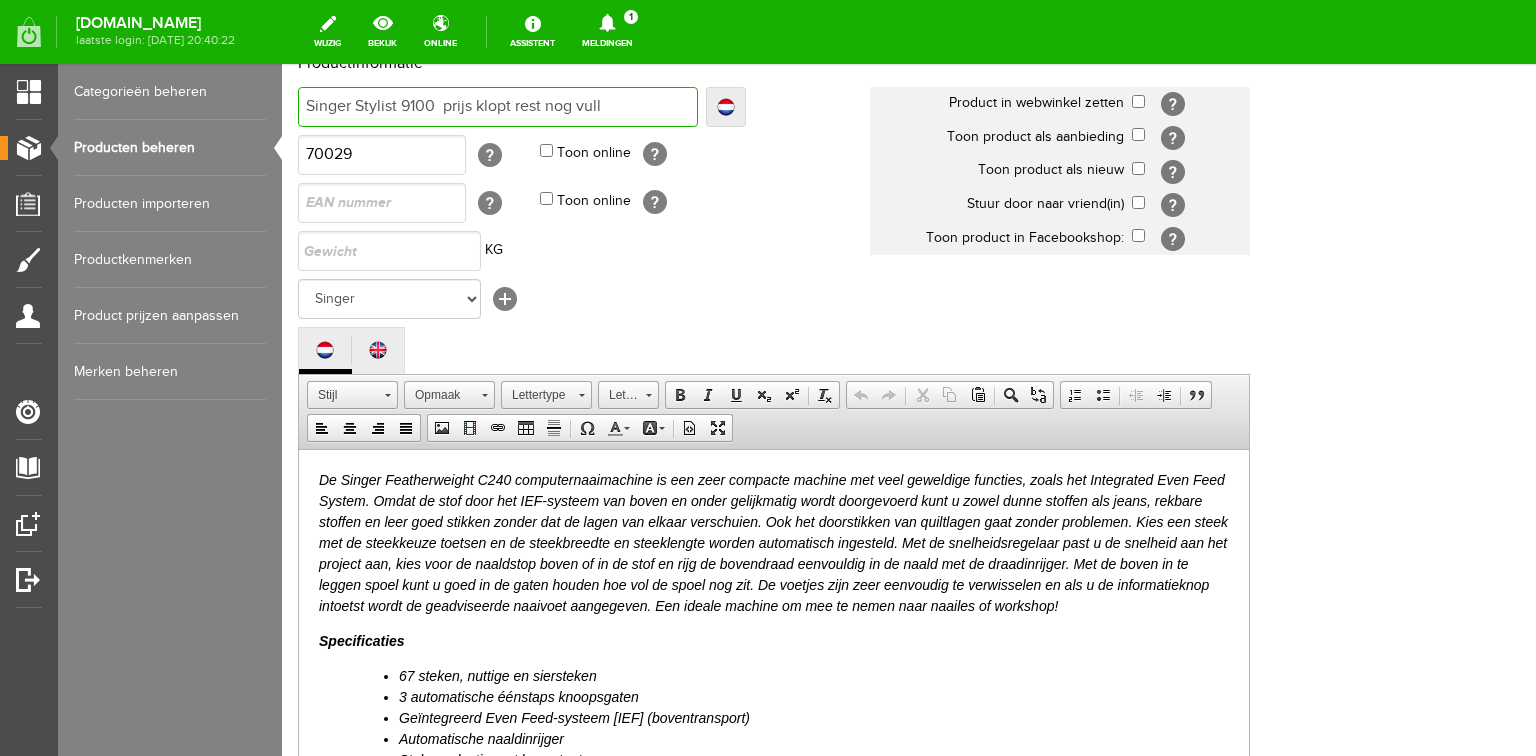 type on "Singer Stylist 9100  prijs klopt rest nog vull" 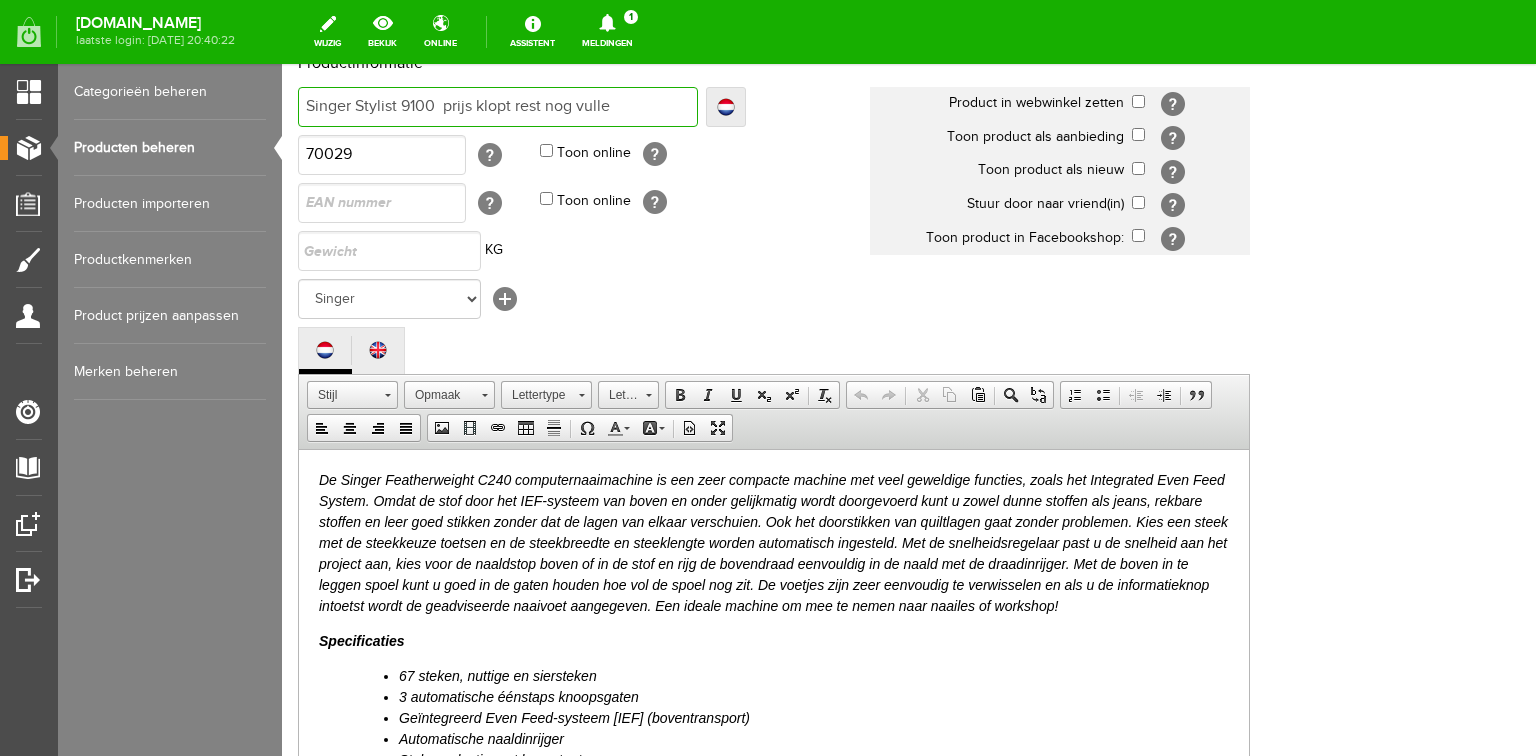 type on "Singer Stylist 9100  prijs klopt rest nog vullen" 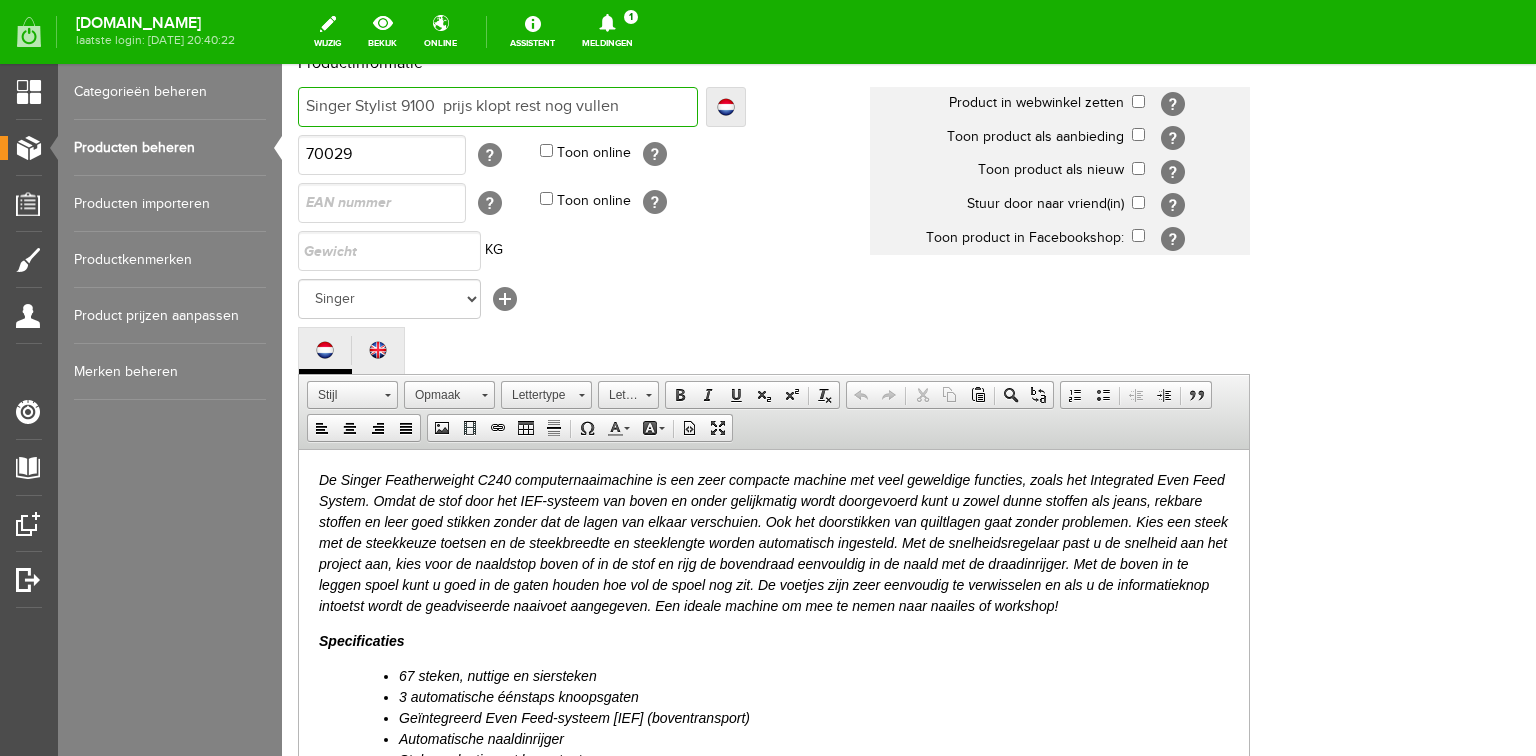 type on "Singer Stylist 9100  prijs klopt rest nog vullen" 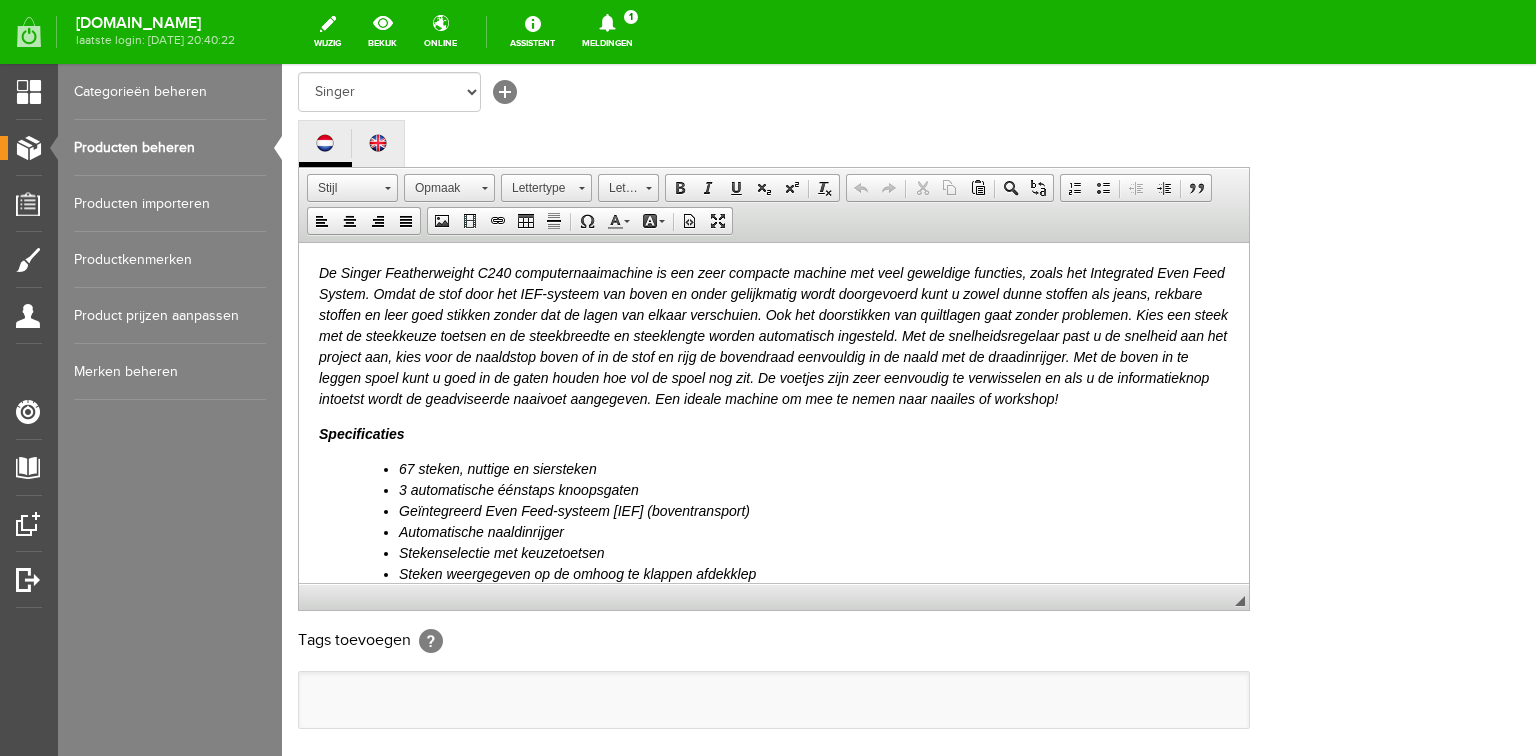 scroll, scrollTop: 592, scrollLeft: 0, axis: vertical 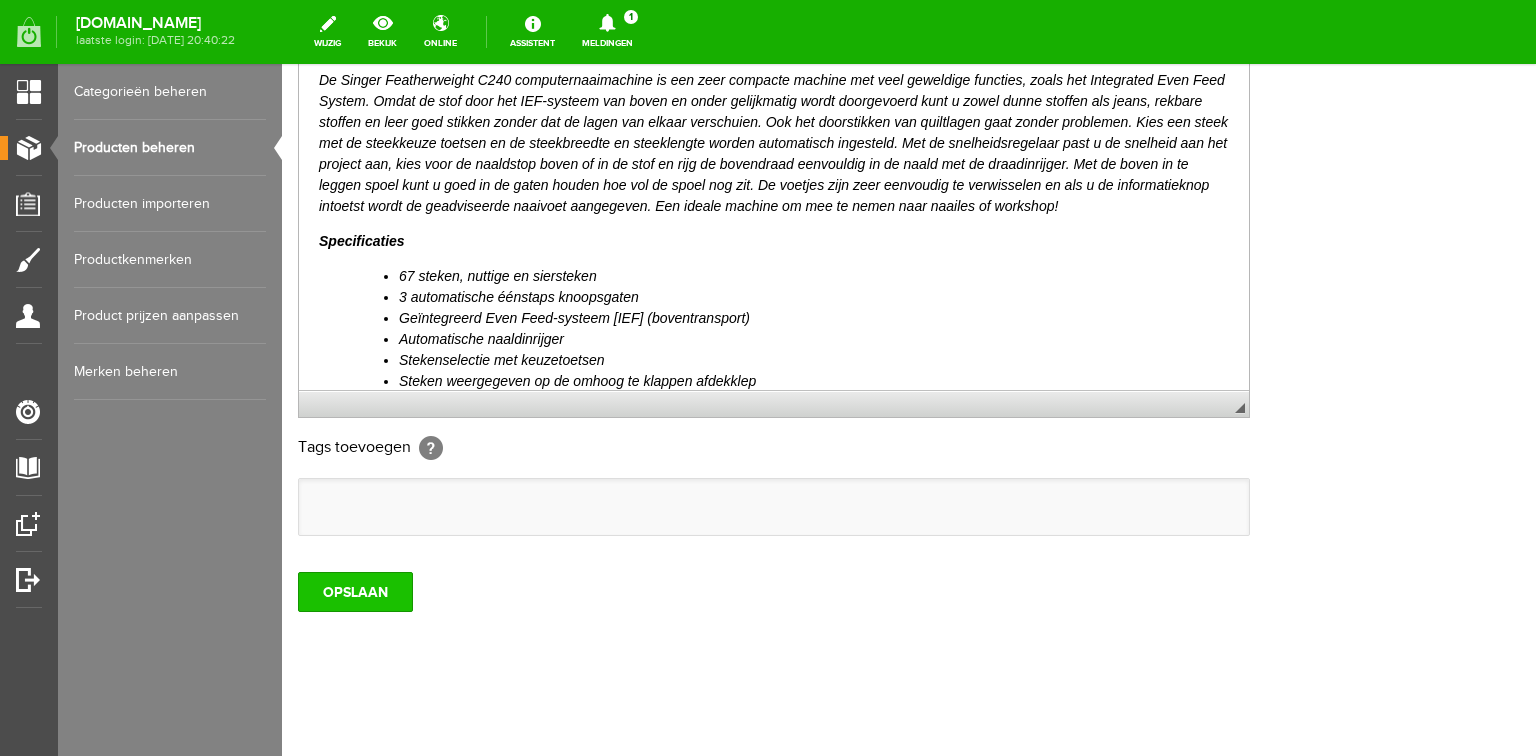 type on "Singer Stylist 9100  prijs klopt rest nog vullen" 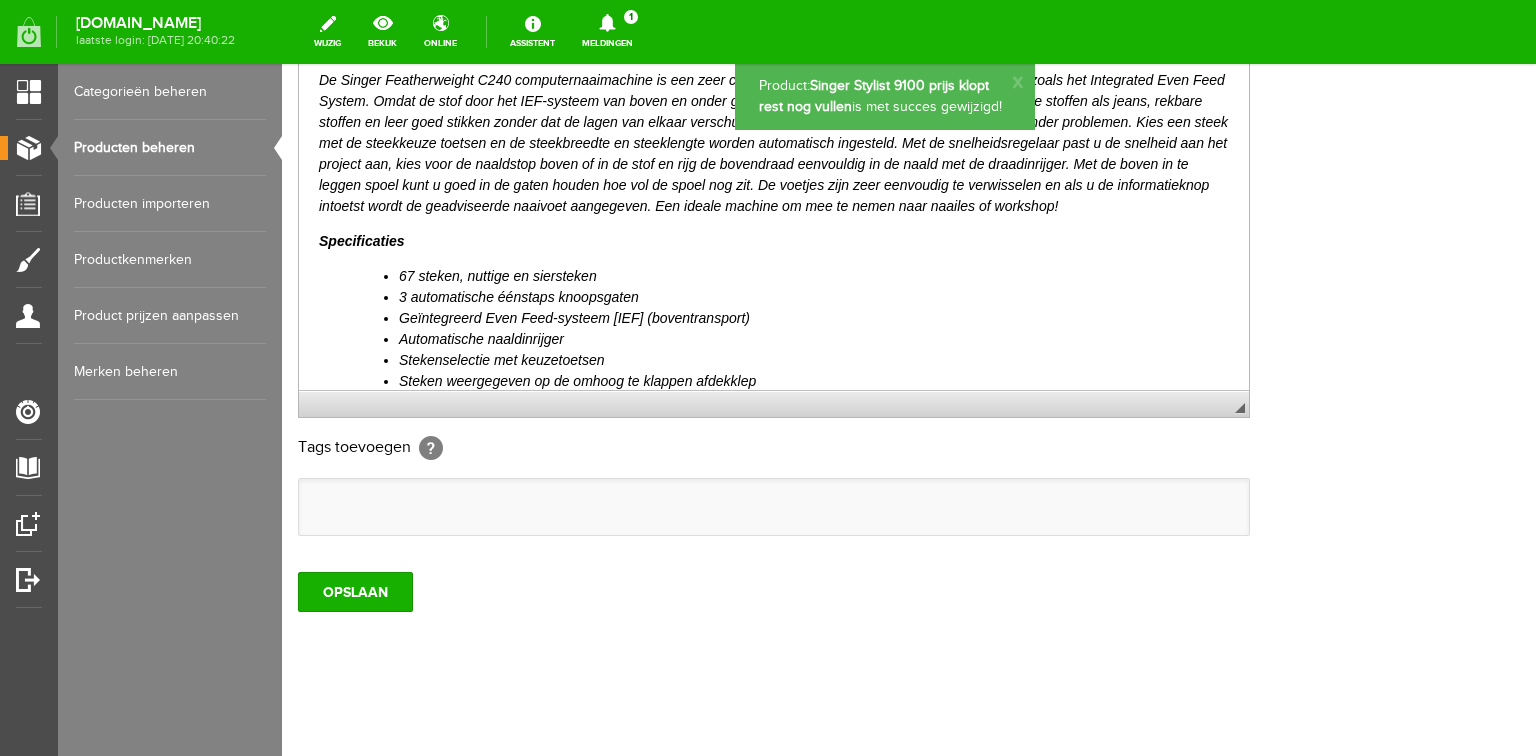 scroll, scrollTop: 0, scrollLeft: 0, axis: both 